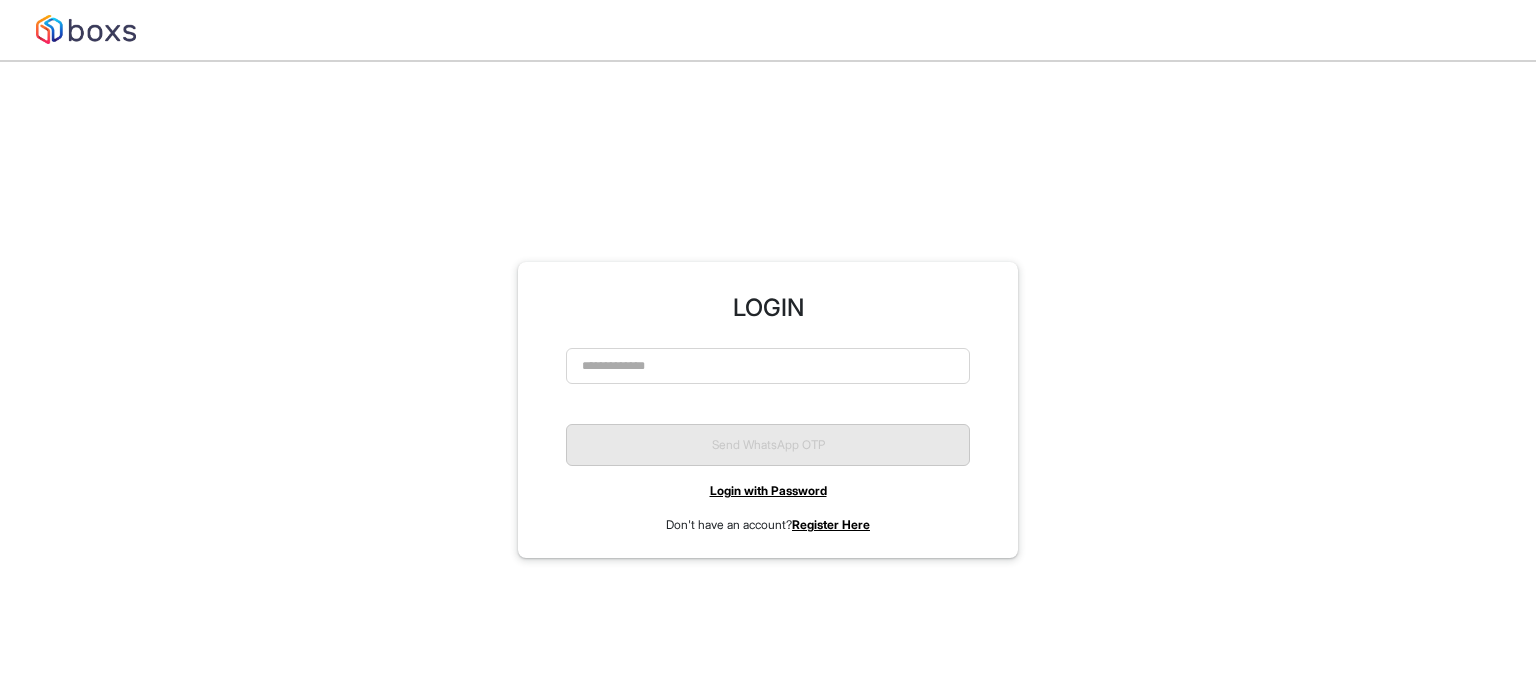 scroll, scrollTop: 0, scrollLeft: 0, axis: both 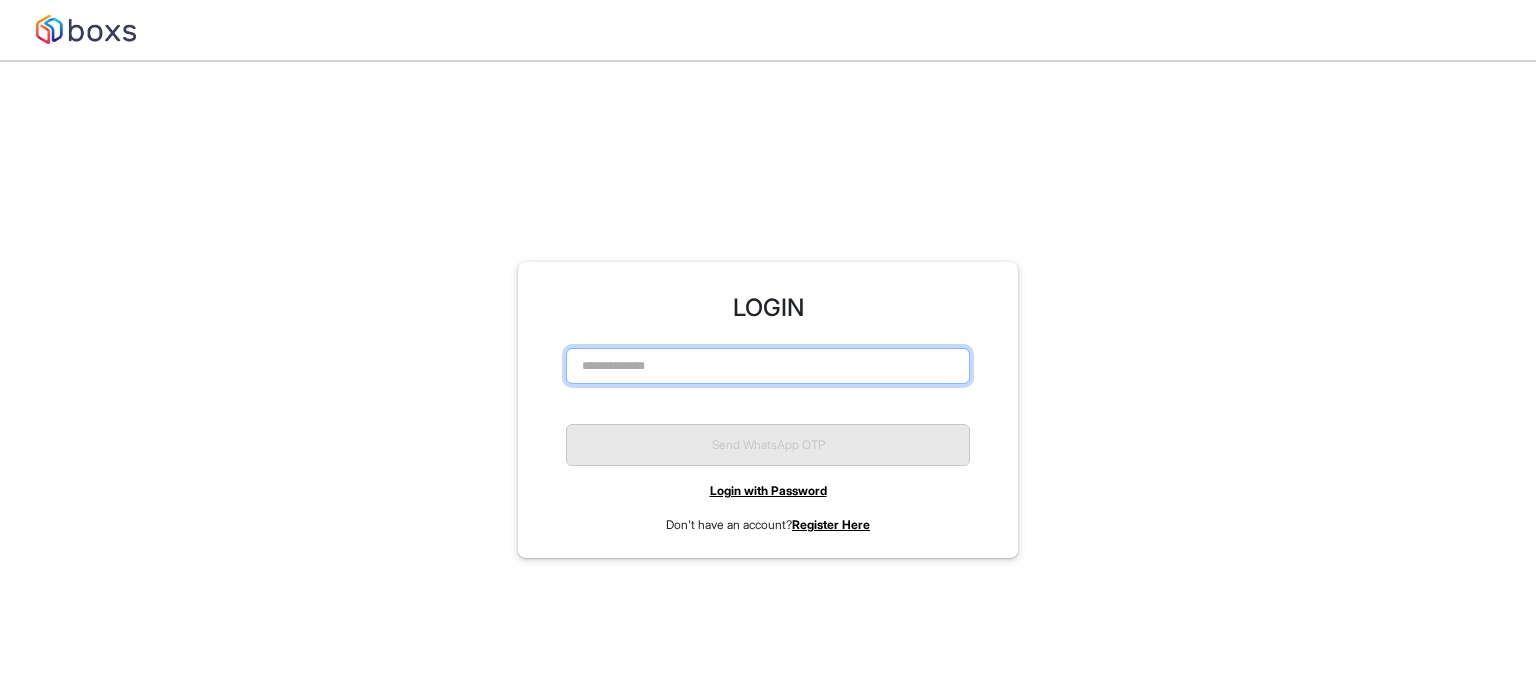 click at bounding box center (768, 366) 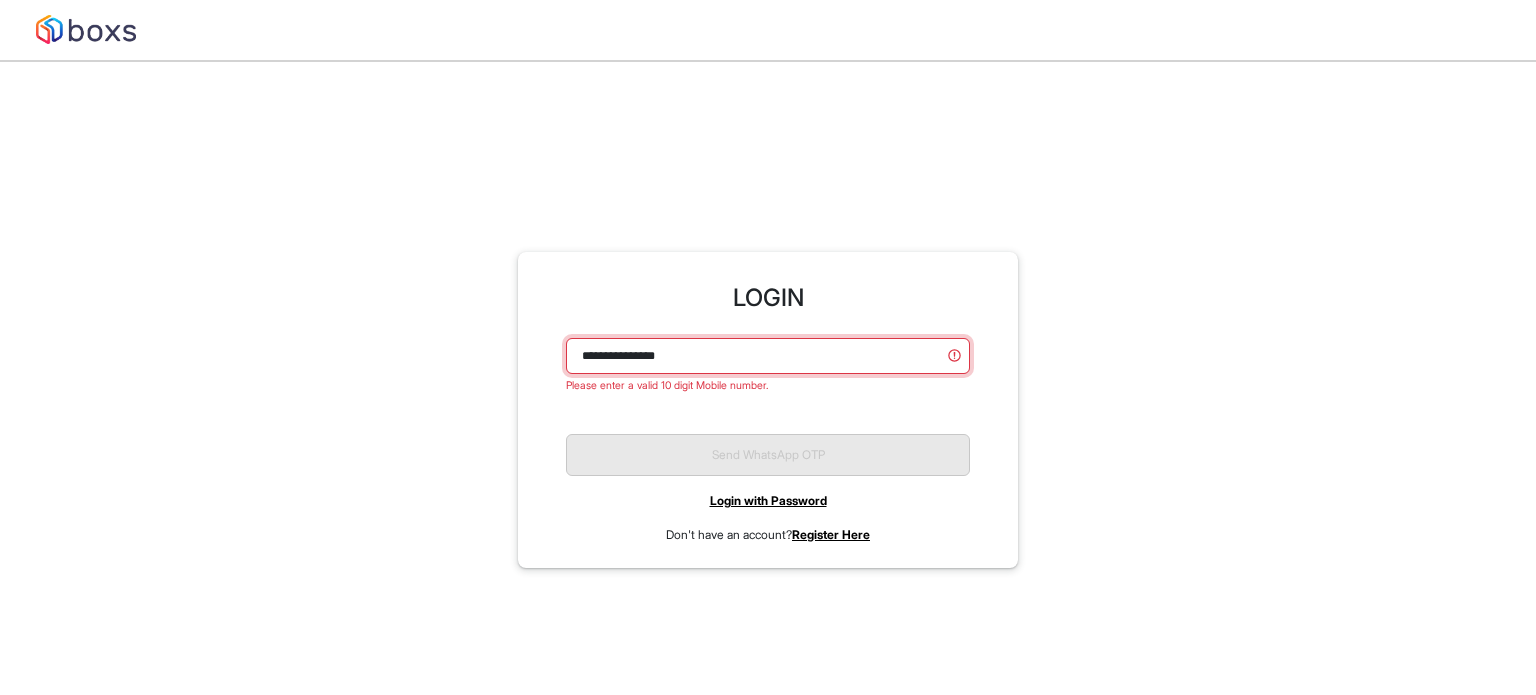 drag, startPoint x: 608, startPoint y: 352, endPoint x: 564, endPoint y: 351, distance: 44.011364 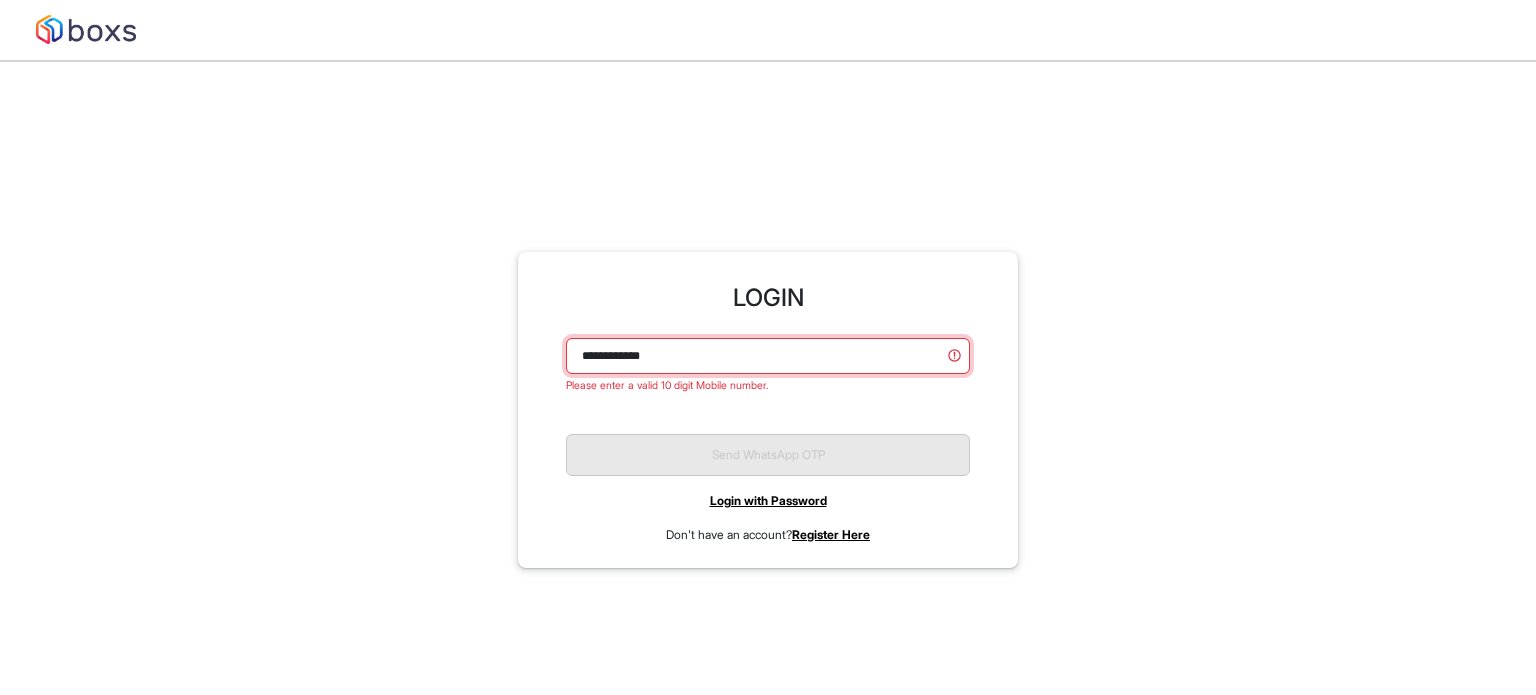 click on "**********" at bounding box center [768, 356] 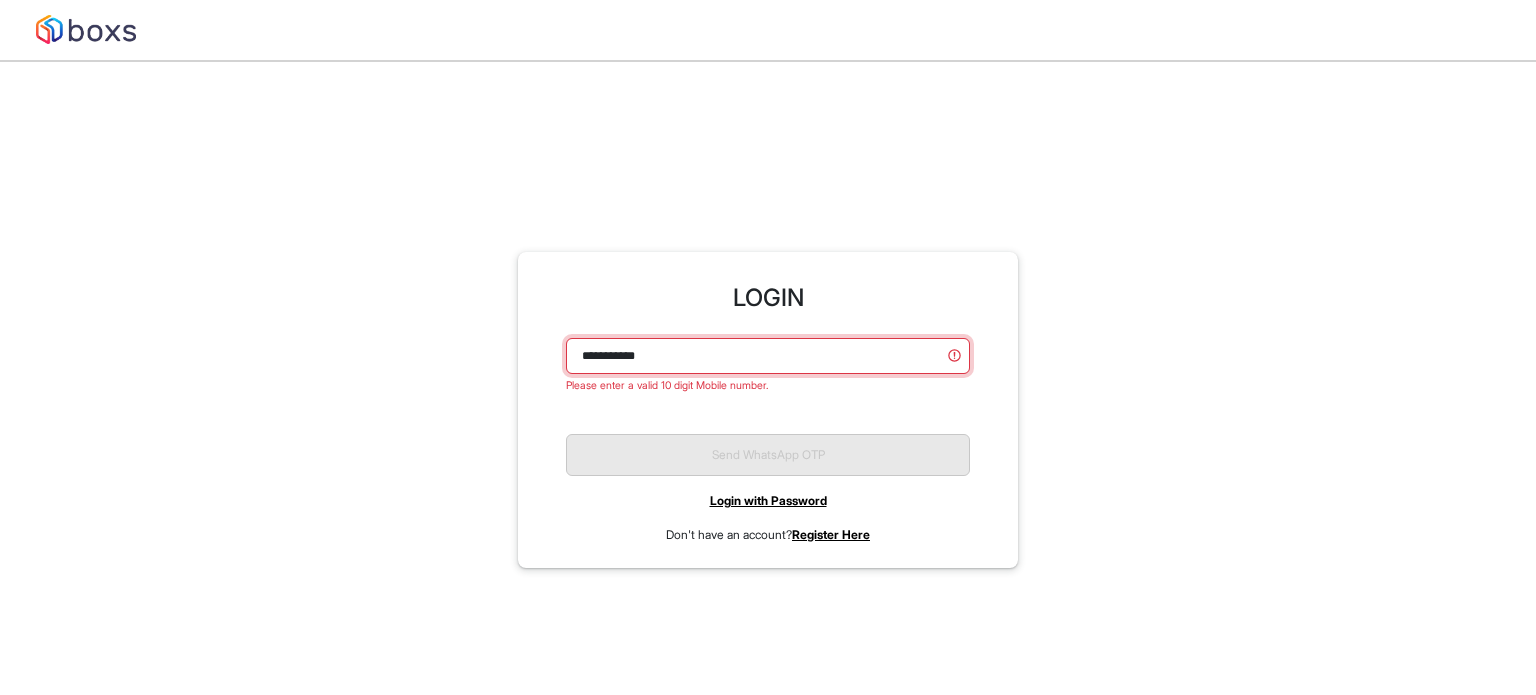 drag, startPoint x: 694, startPoint y: 351, endPoint x: 329, endPoint y: 357, distance: 365.04932 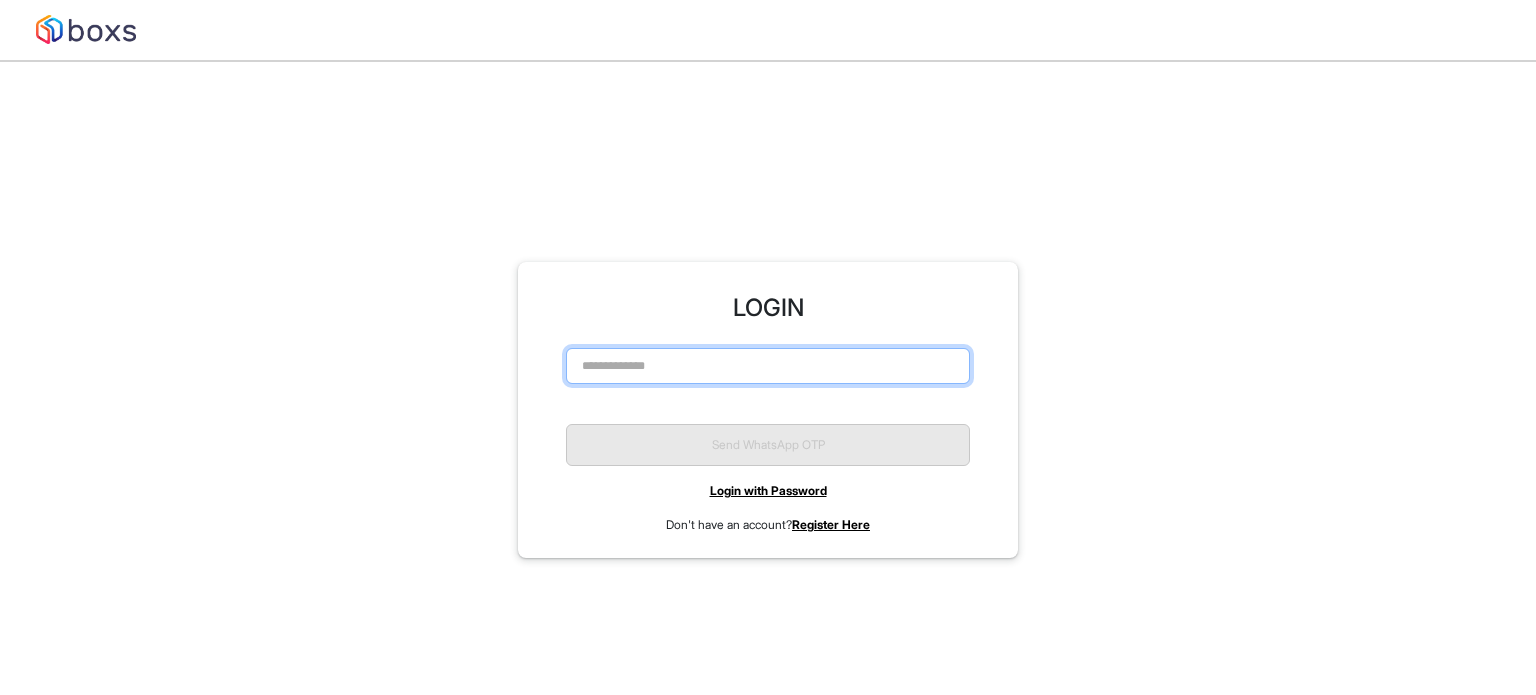 paste on "**********" 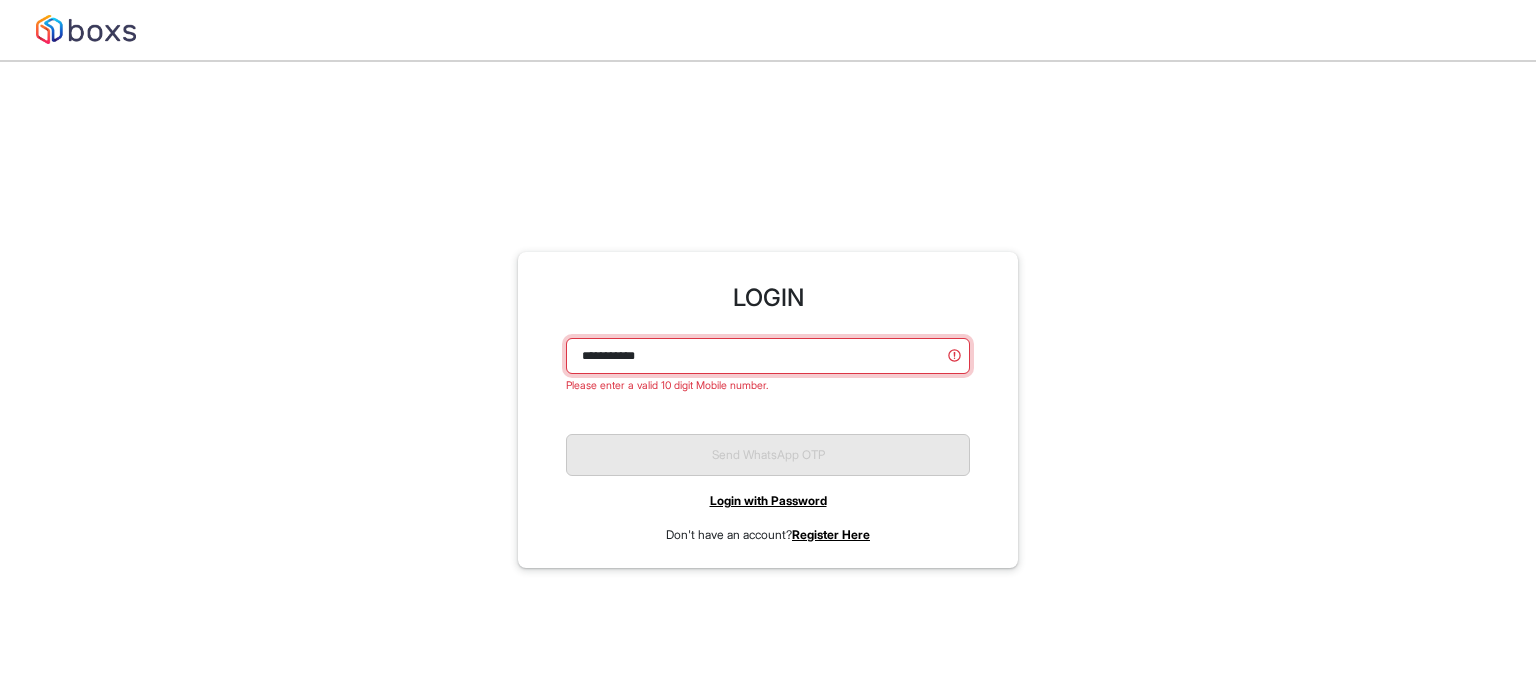 click on "**********" at bounding box center (768, 356) 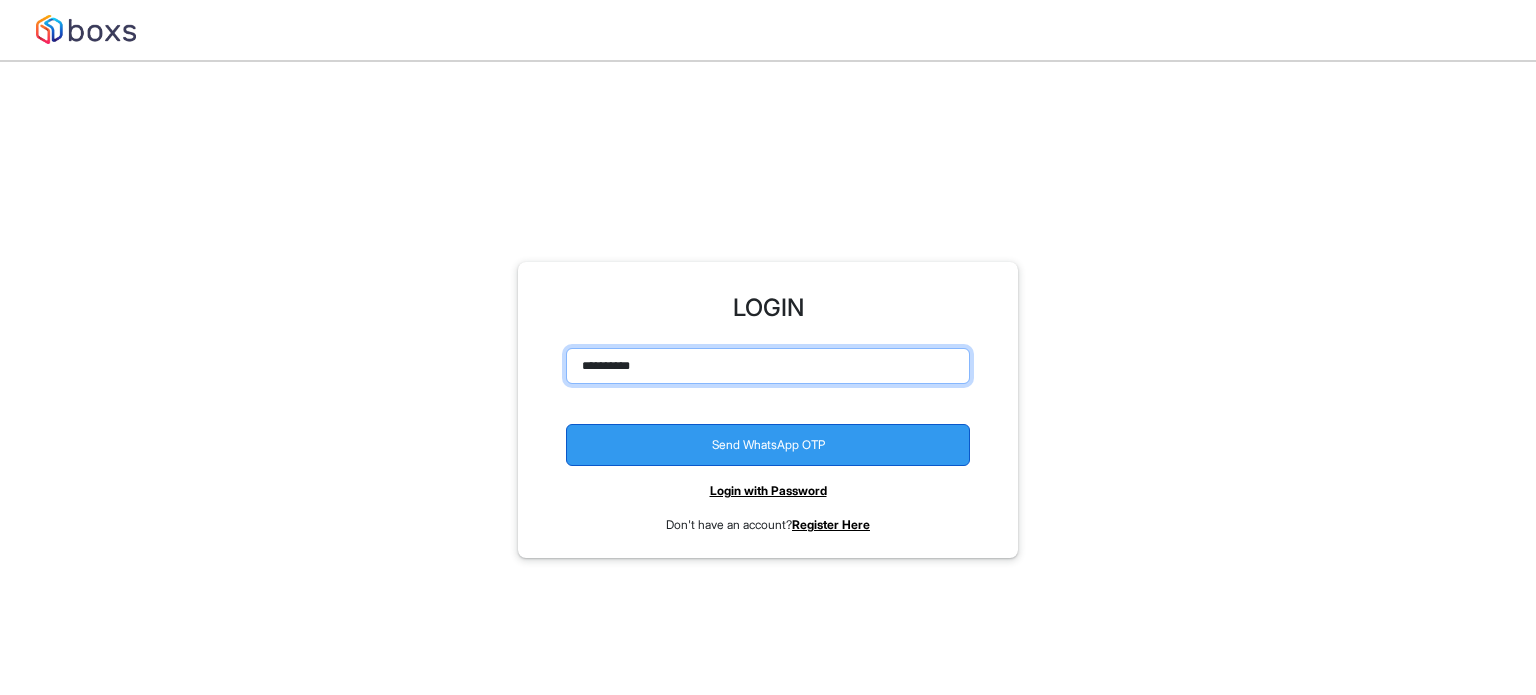 type on "**********" 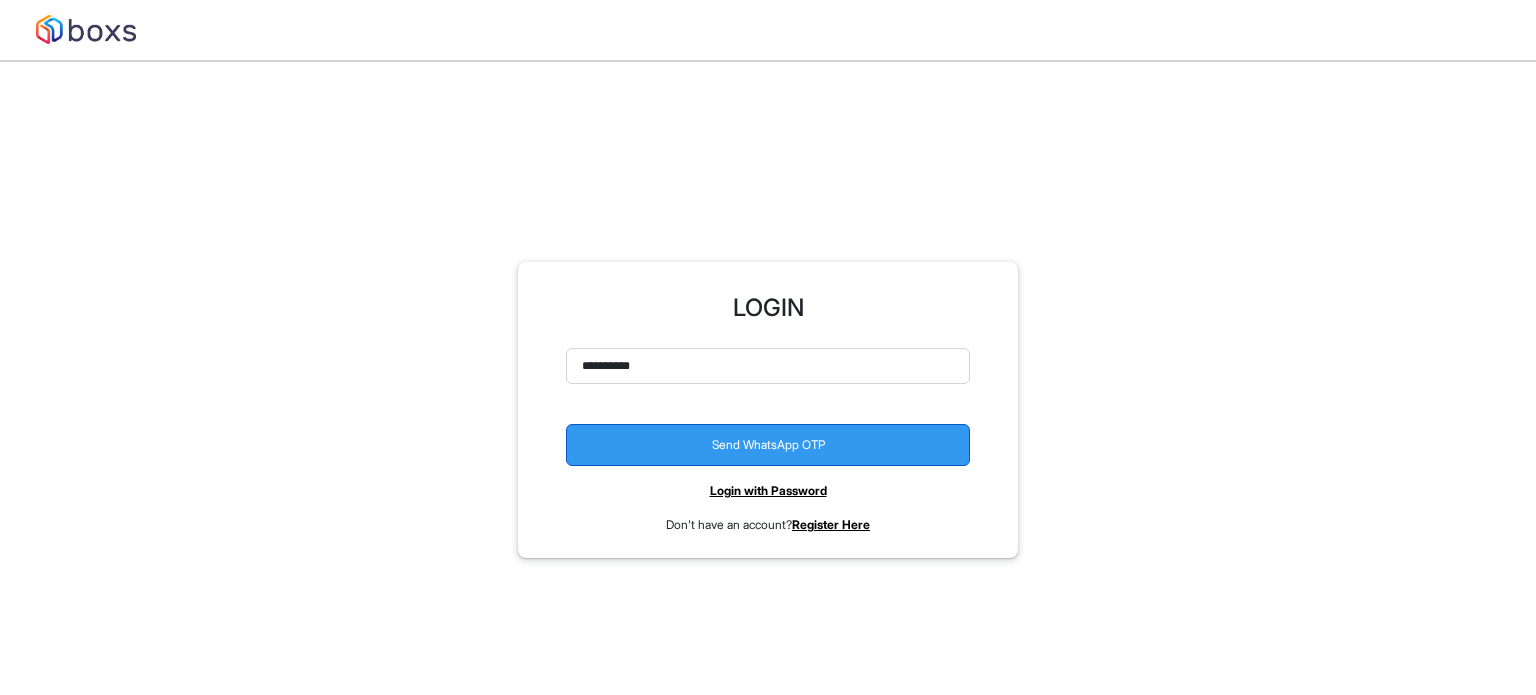 click on "Send WhatsApp OTP" at bounding box center [768, 445] 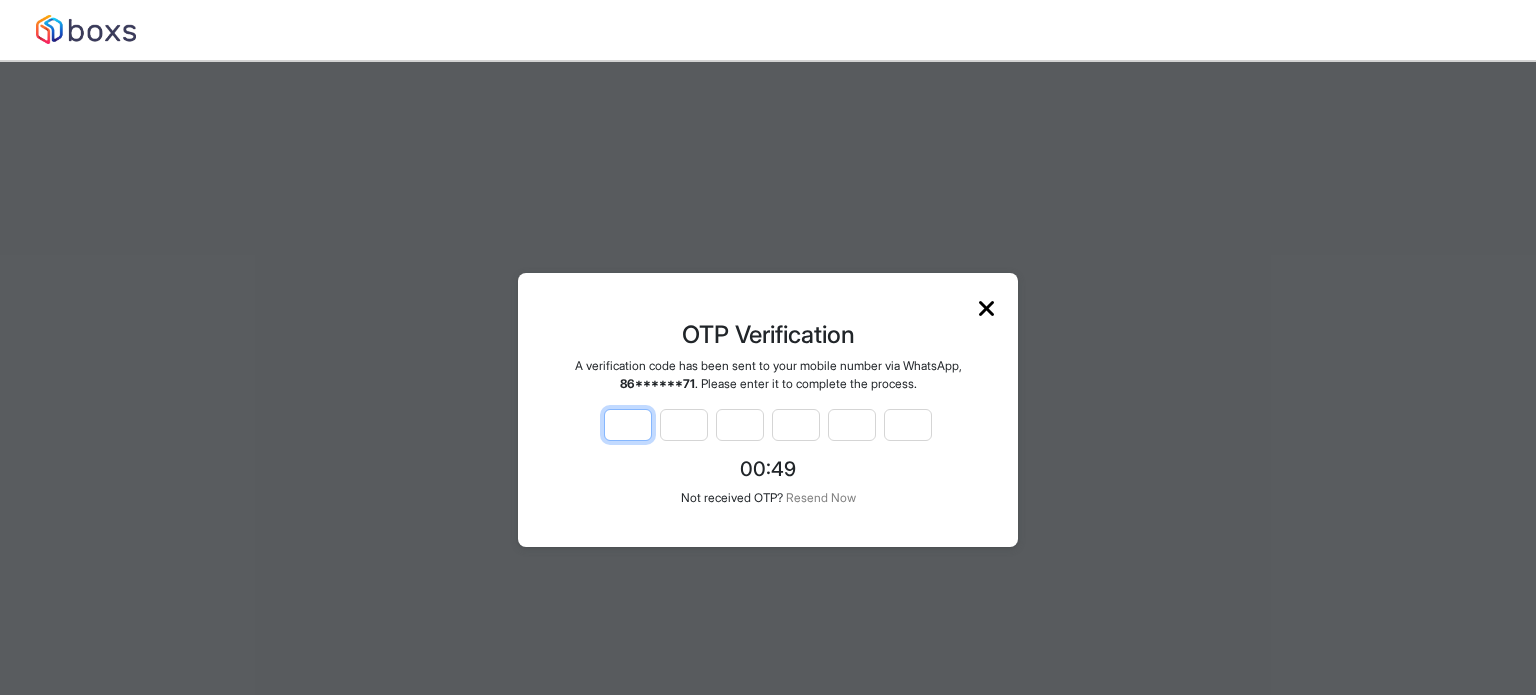 click at bounding box center [628, 425] 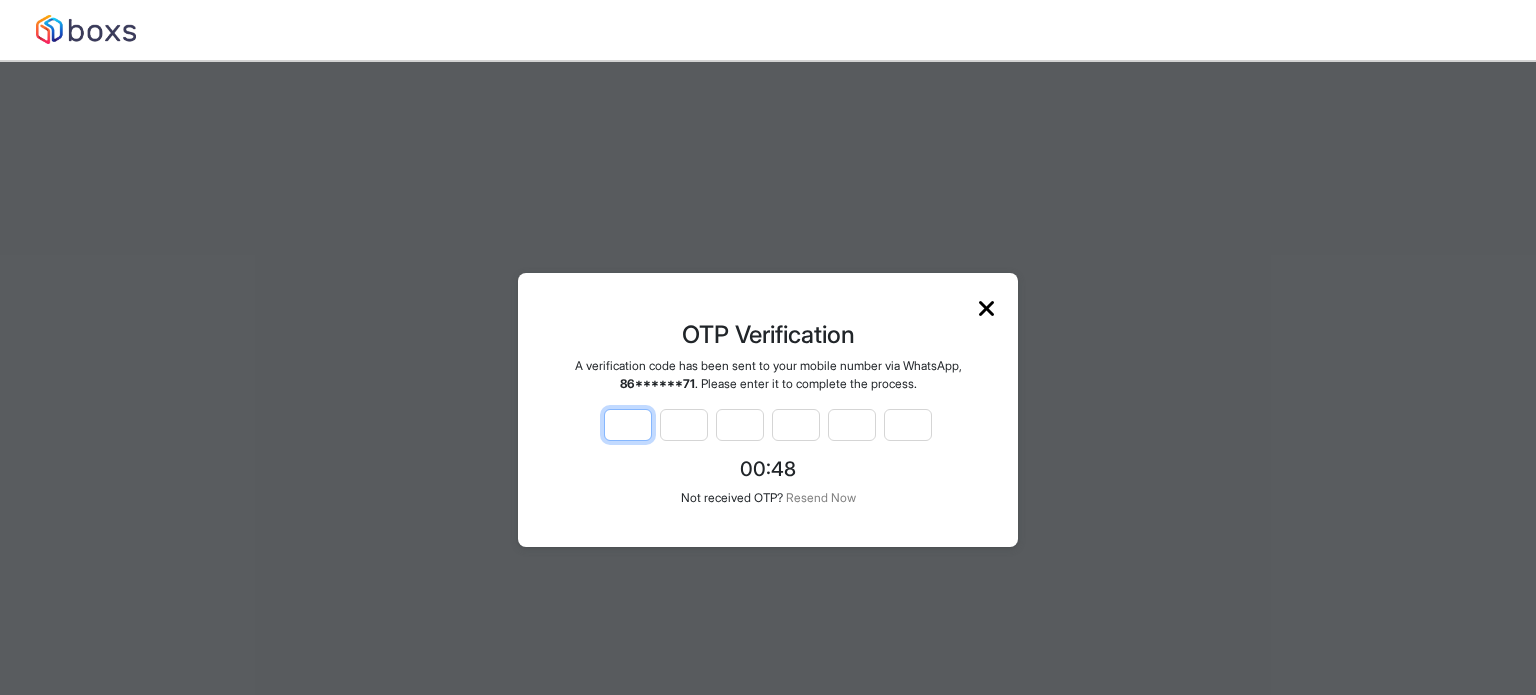 type on "*" 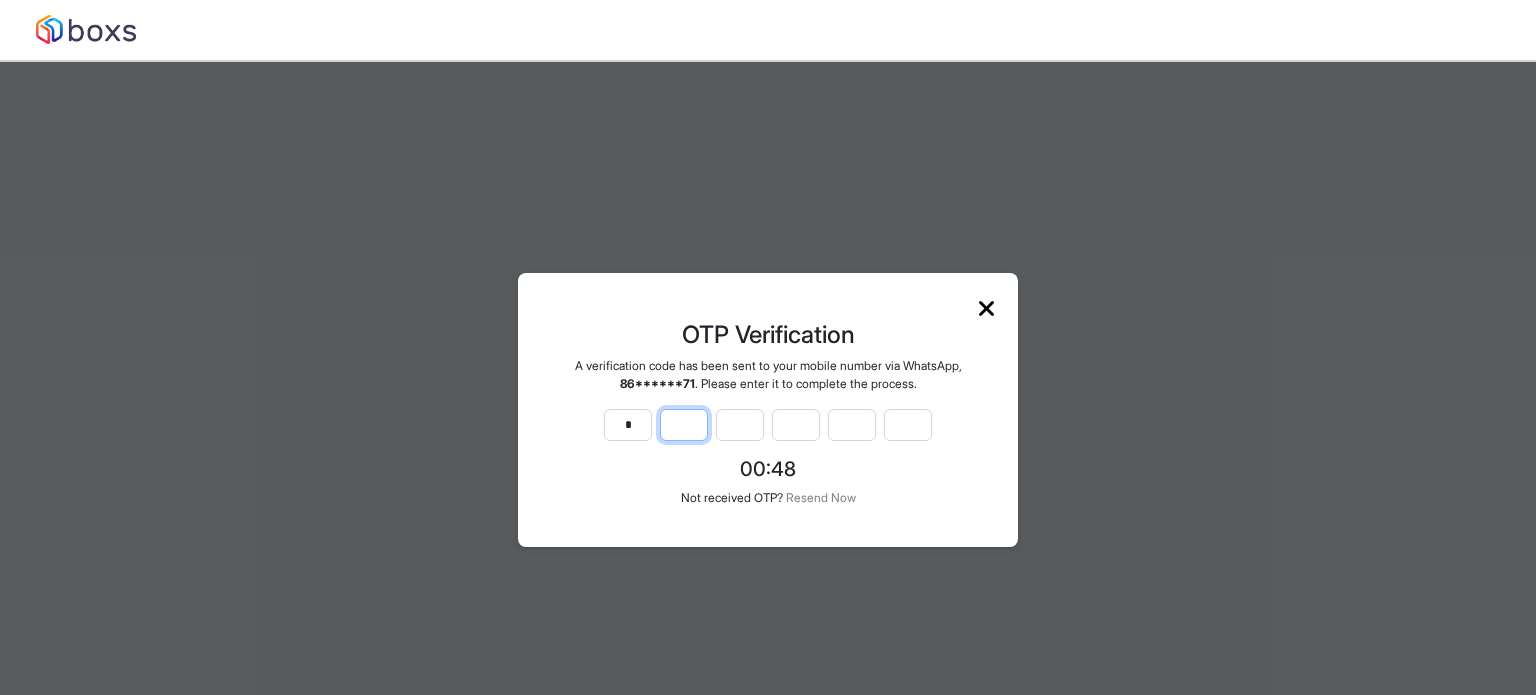 type on "*" 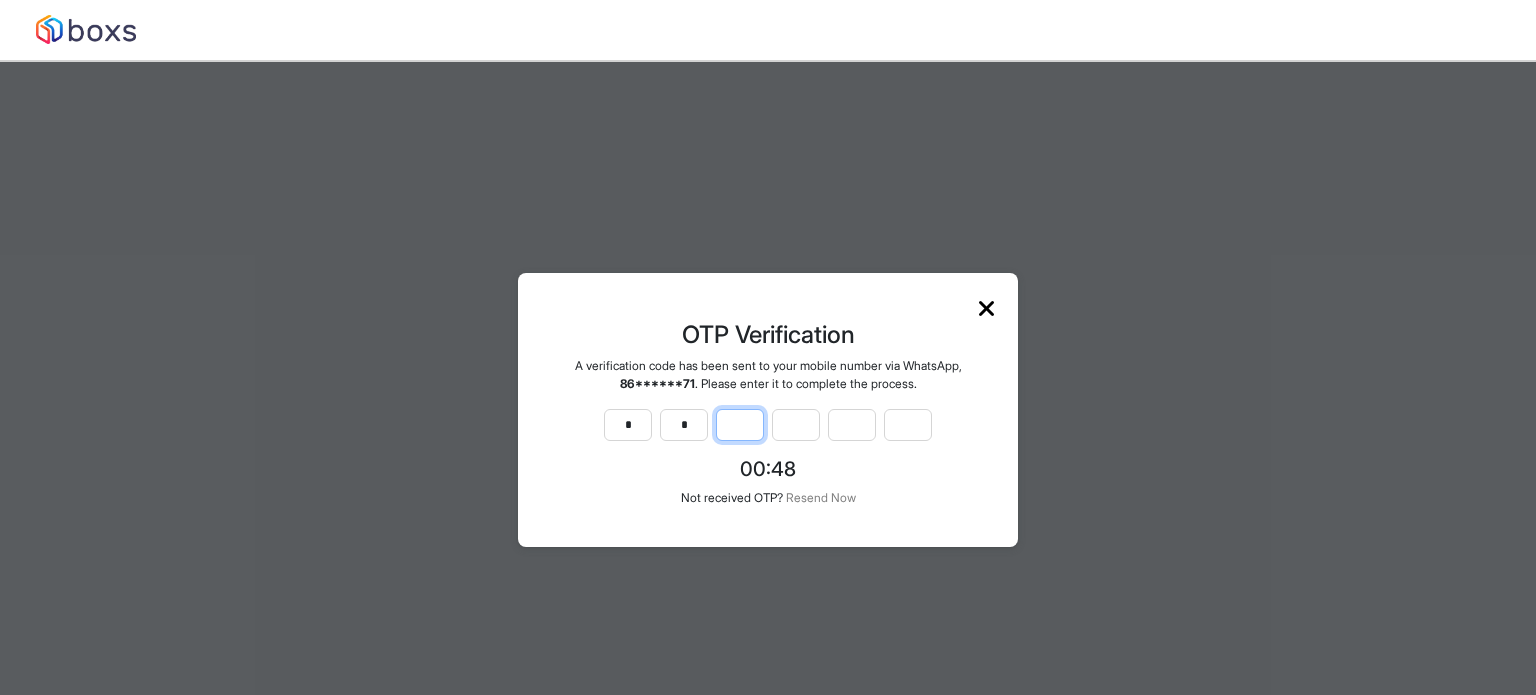 type on "*" 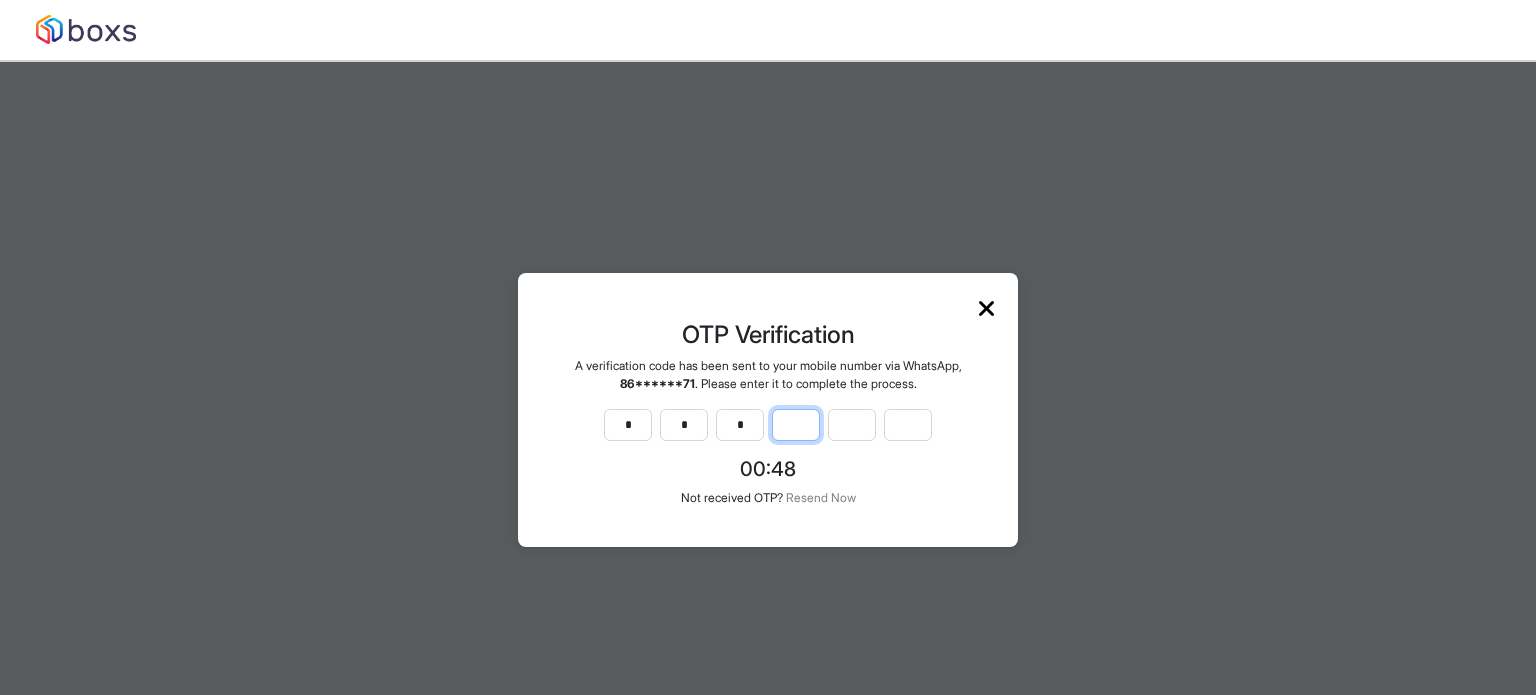 type on "*" 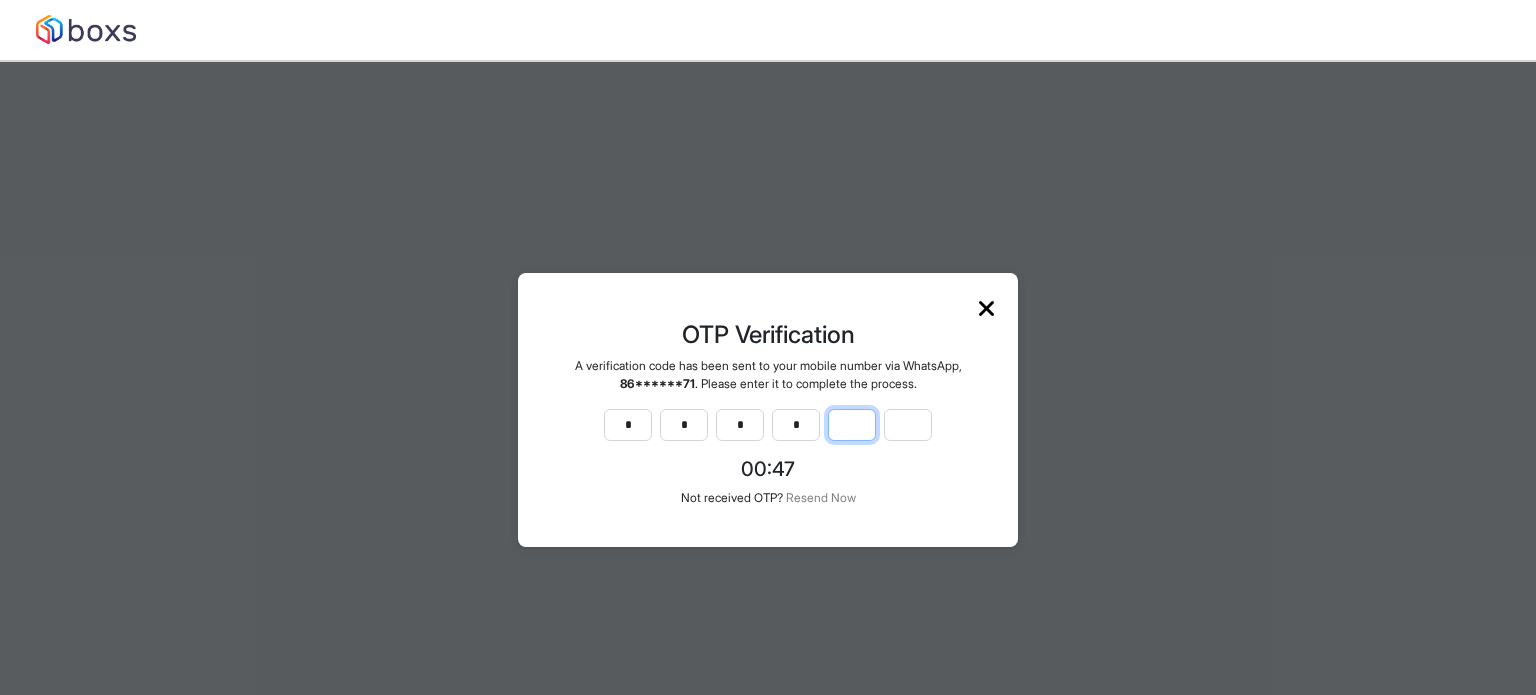 type on "*" 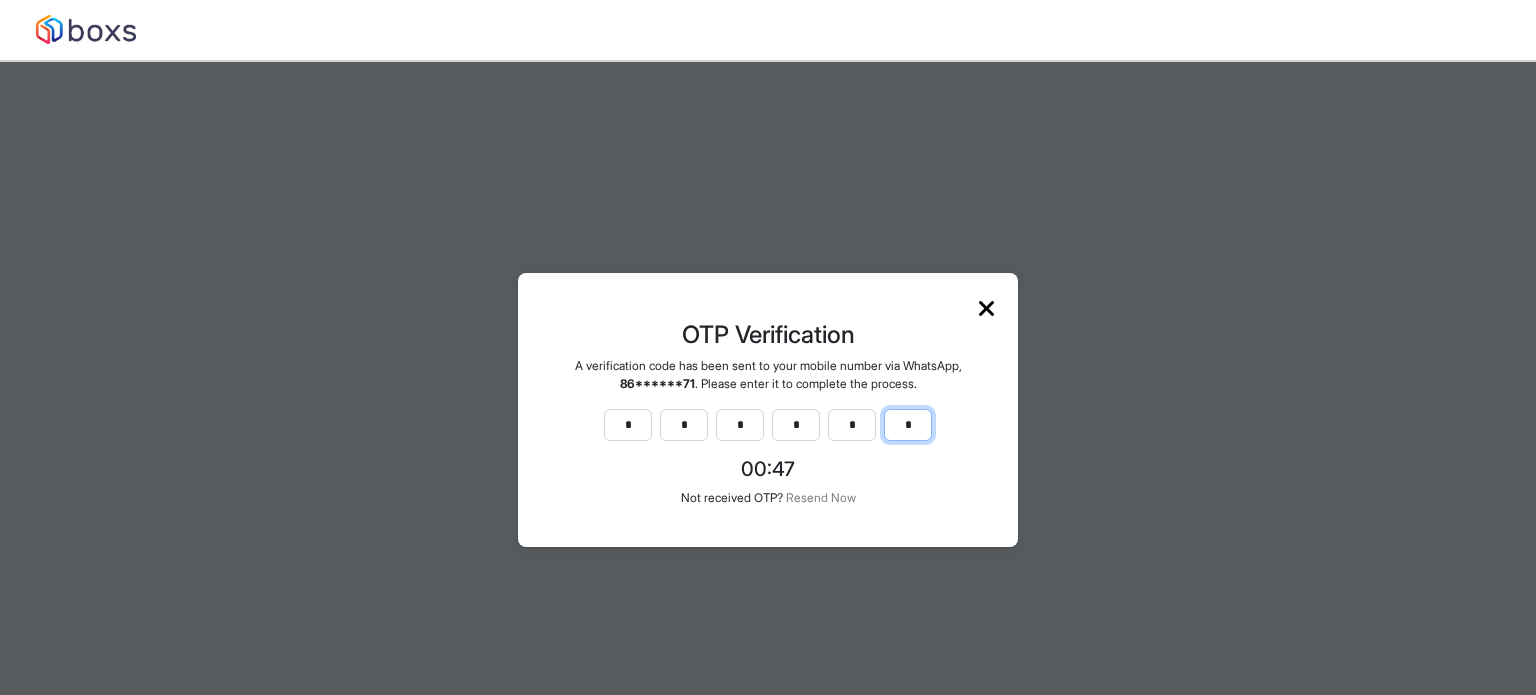 type on "*" 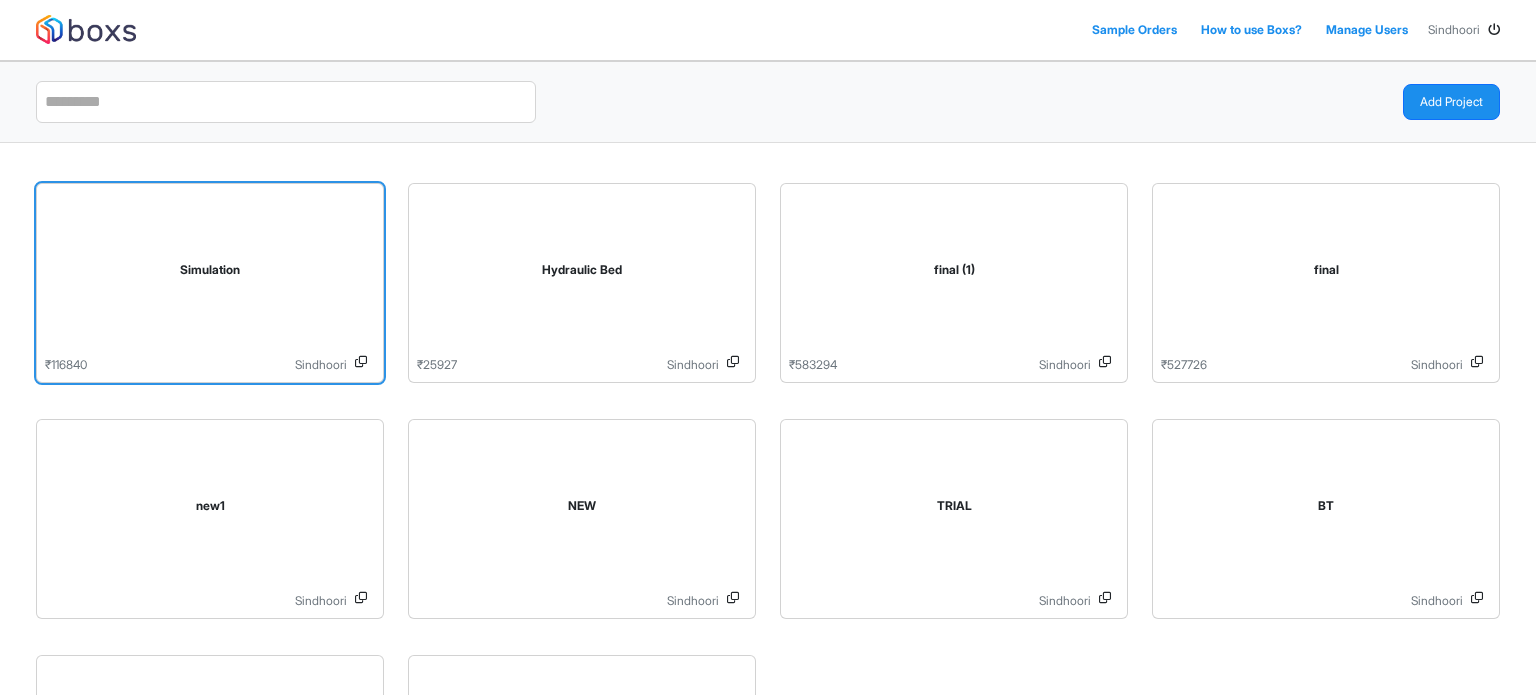 click on "Simulation" at bounding box center [210, 274] 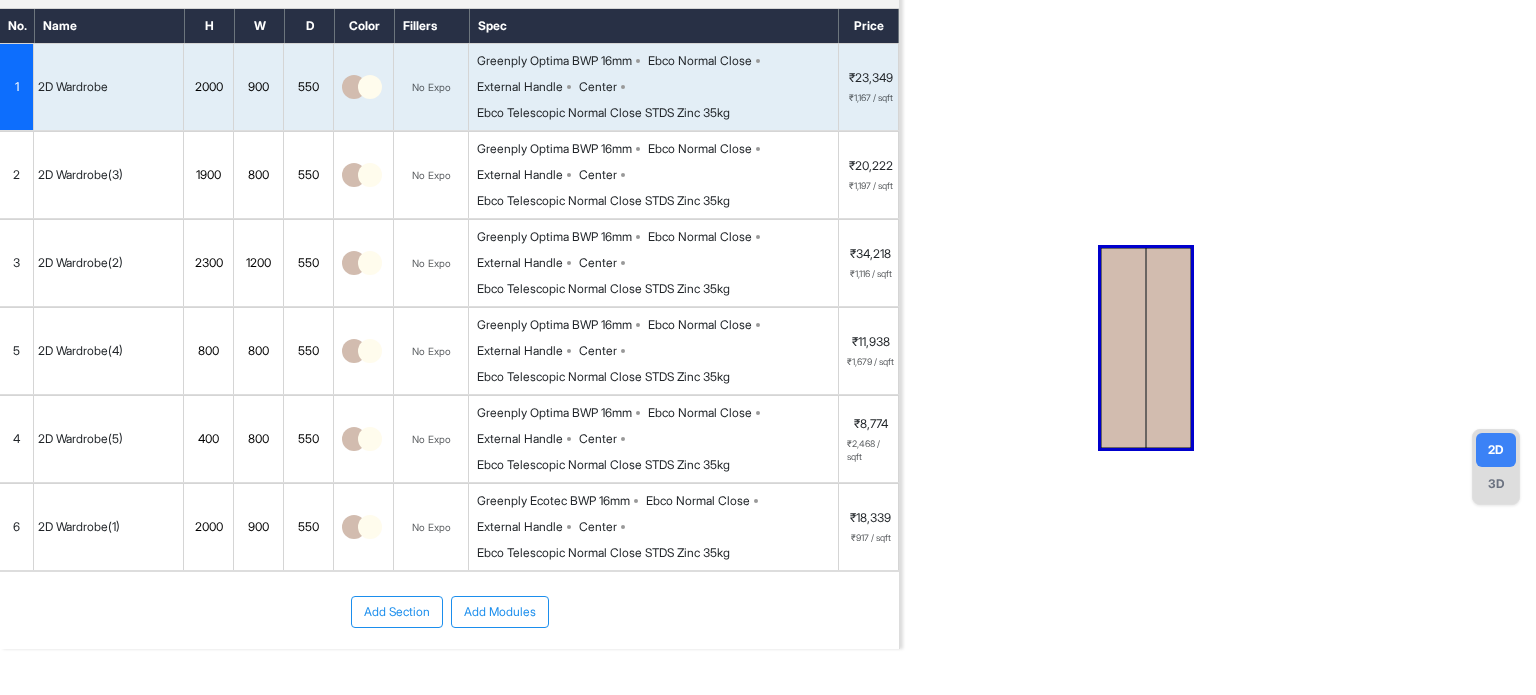 scroll, scrollTop: 0, scrollLeft: 0, axis: both 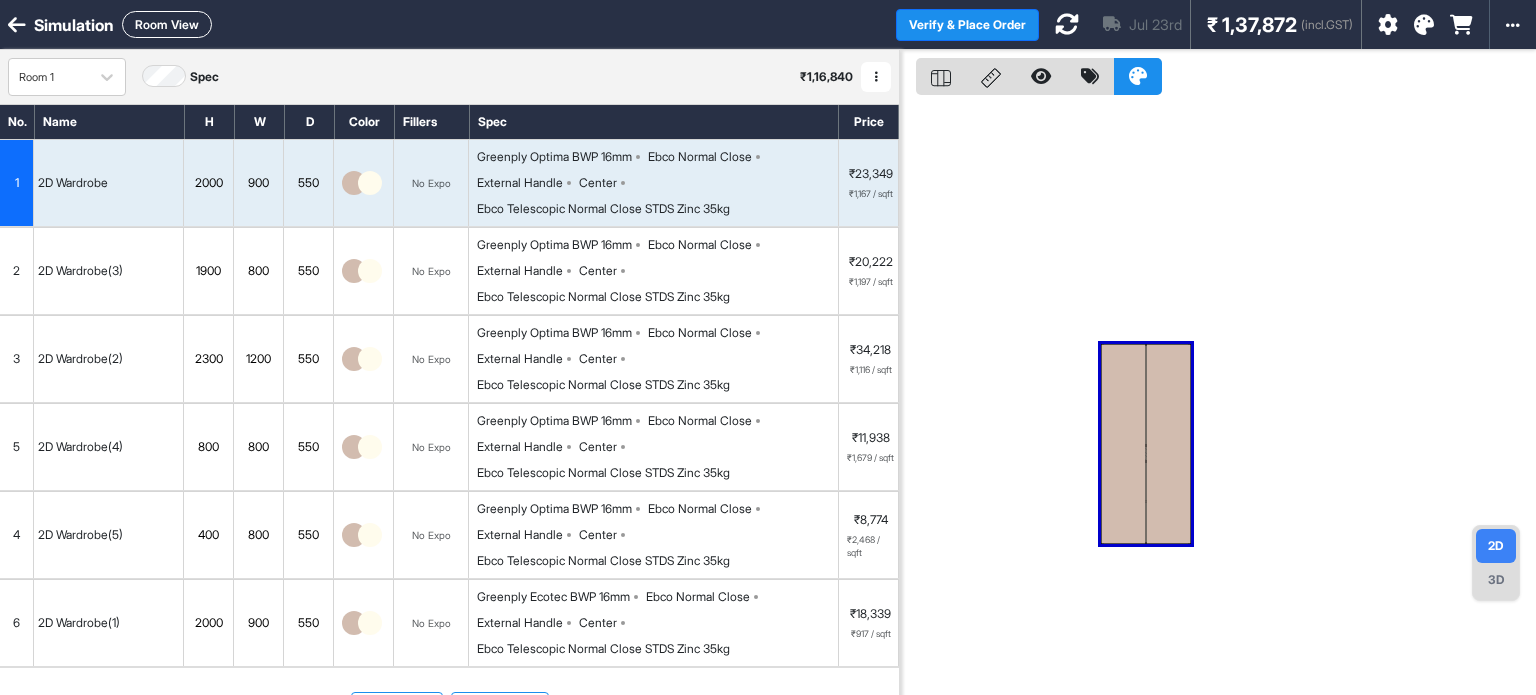 click at bounding box center (17, 25) 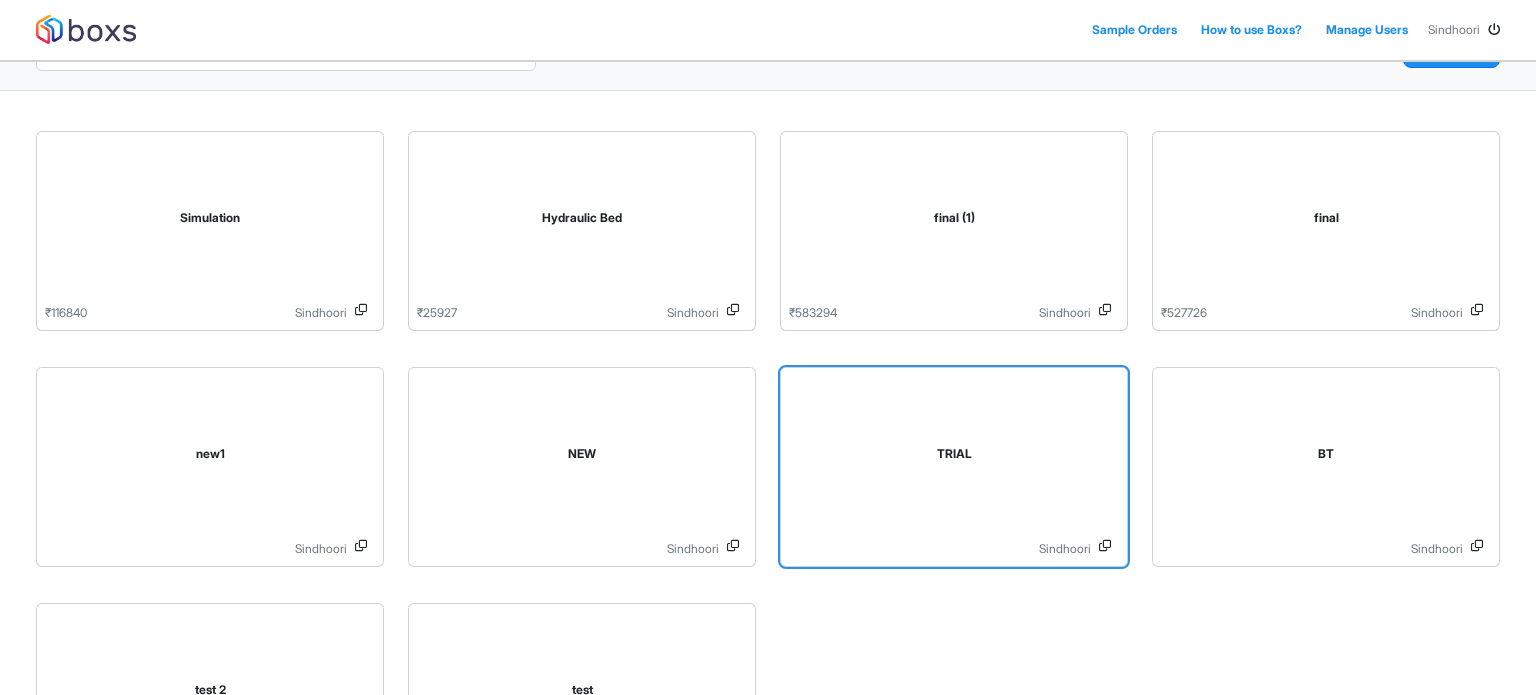 scroll, scrollTop: 100, scrollLeft: 0, axis: vertical 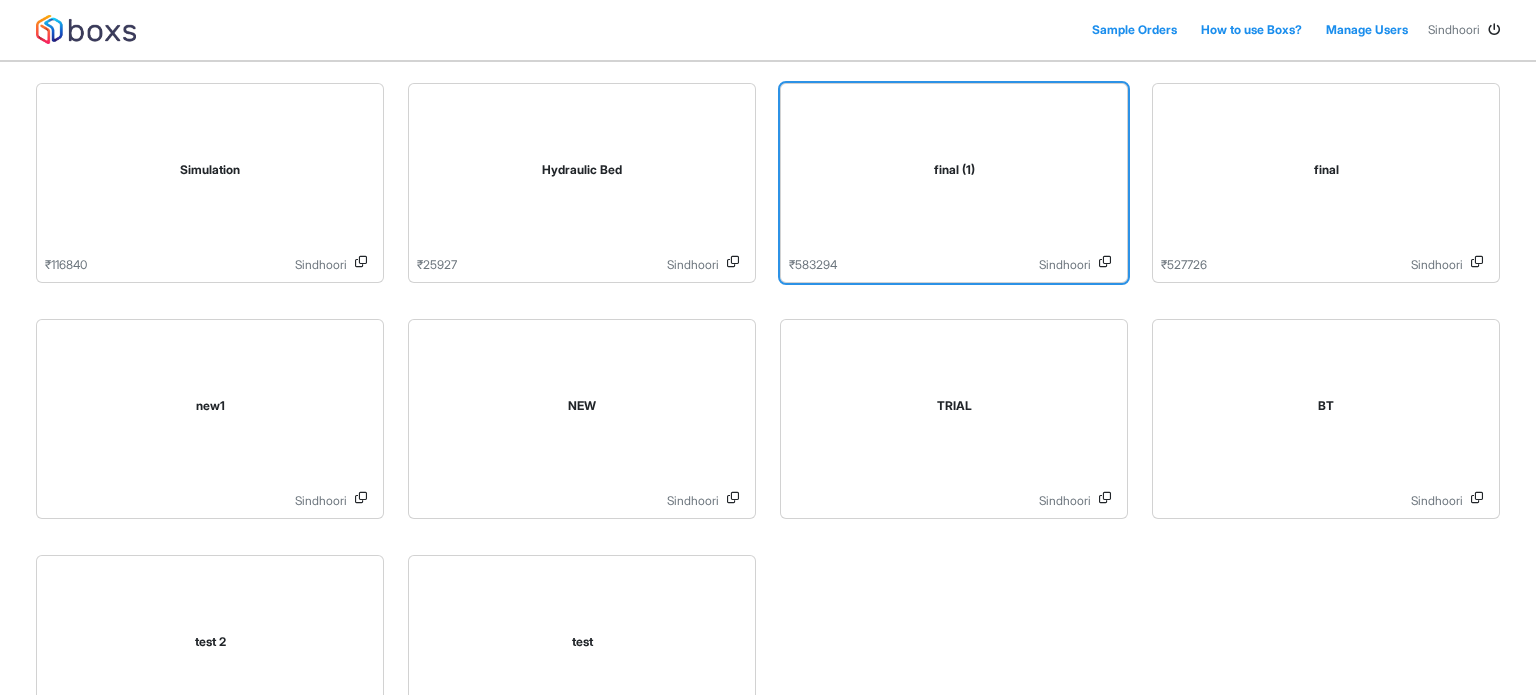 click on "final (1)" at bounding box center (954, 174) 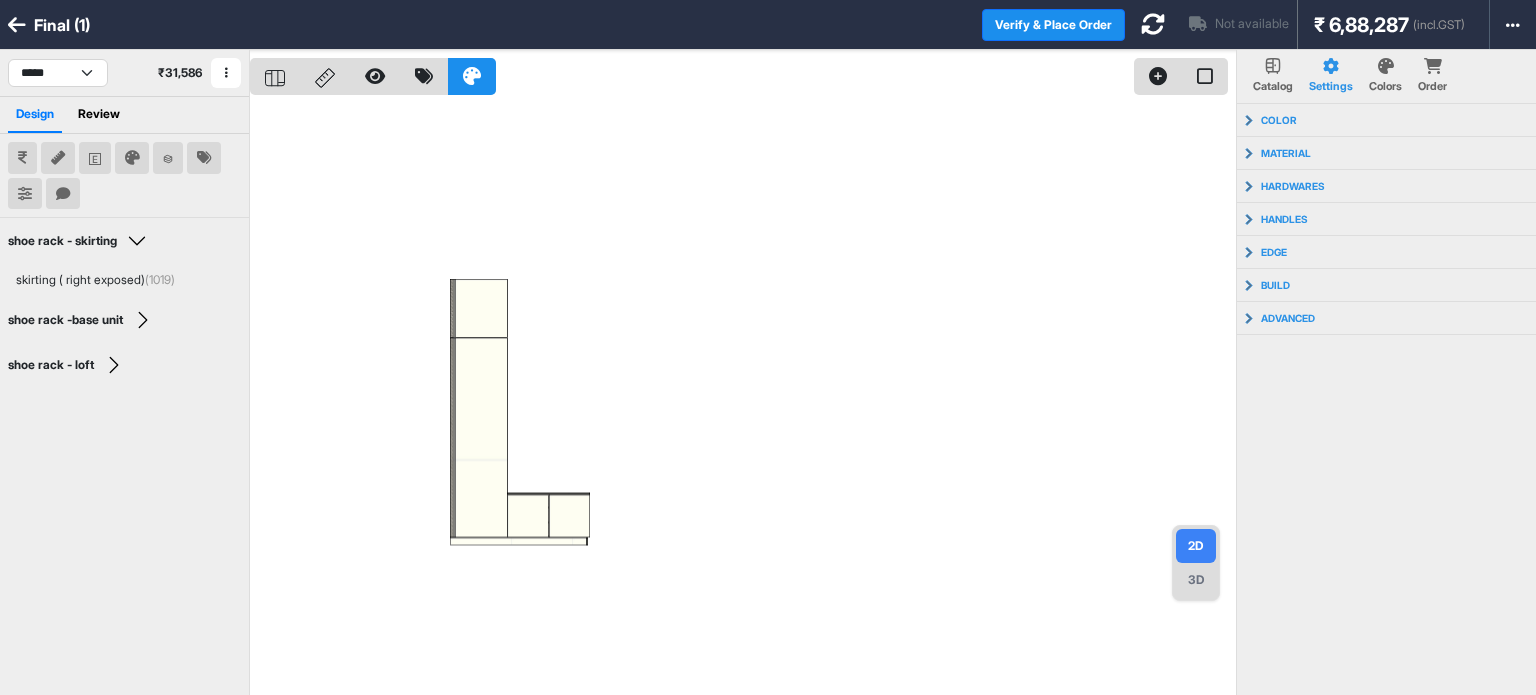 click on "final (1) Verify & Place Order Not available ₹   6,88,287 (incl.GST) Import Assembly Archive Rename Refresh Price" at bounding box center (768, 25) 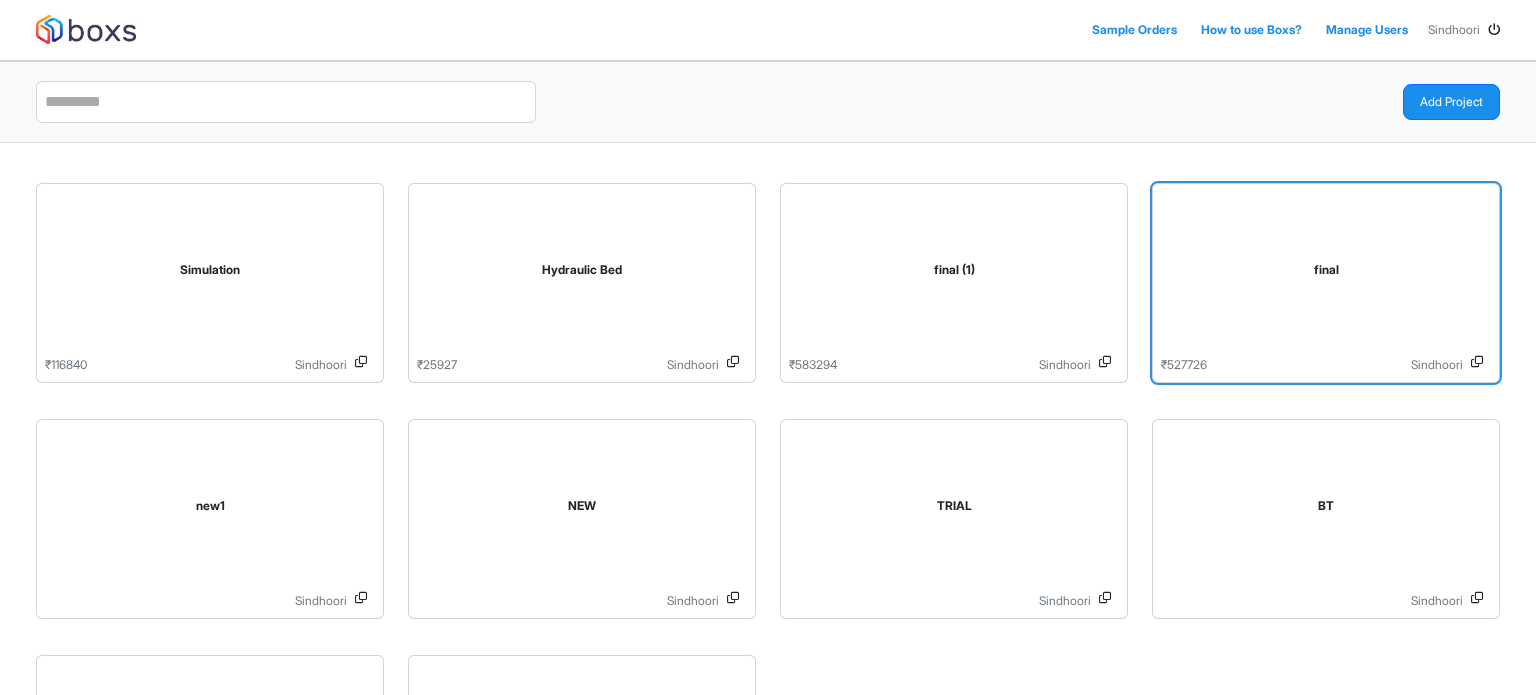 click on "final" at bounding box center (1326, 274) 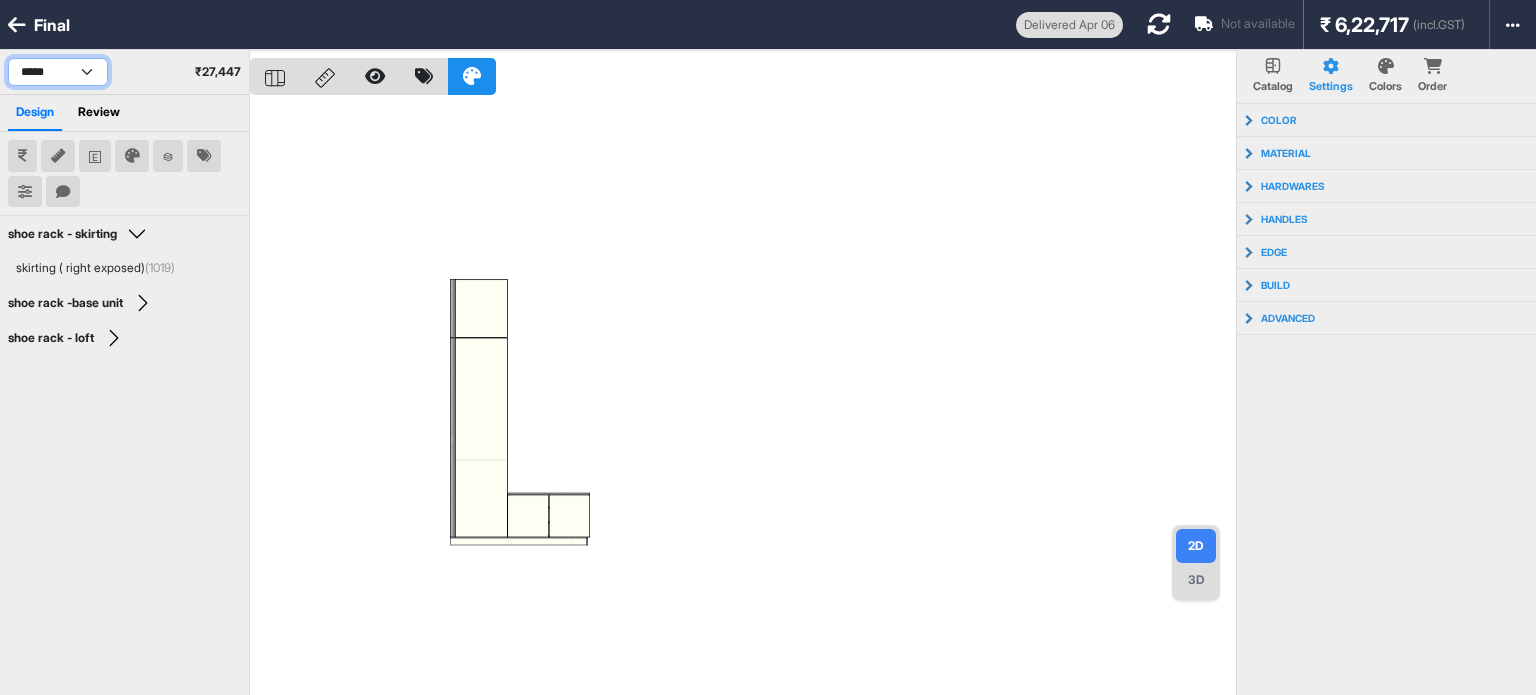 click on "**********" at bounding box center (58, 72) 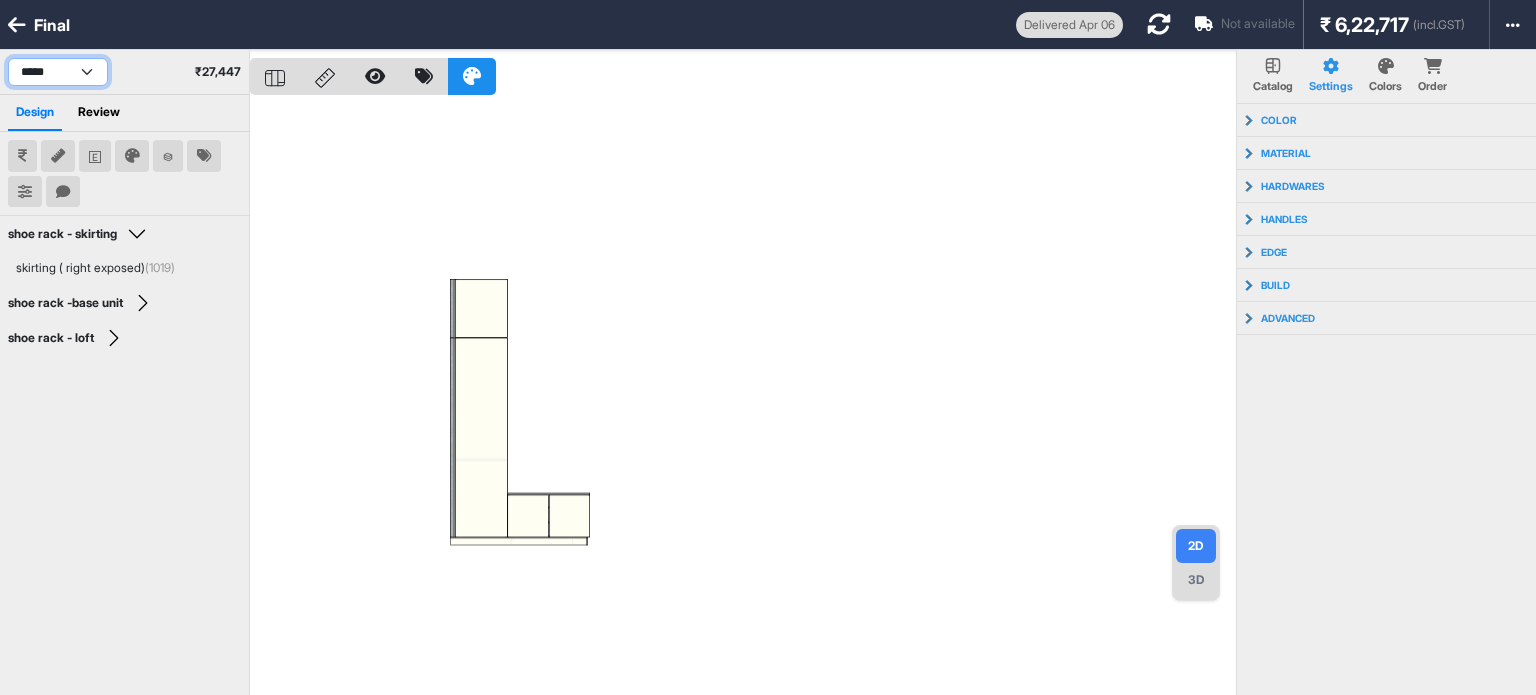 click on "**********" at bounding box center [58, 72] 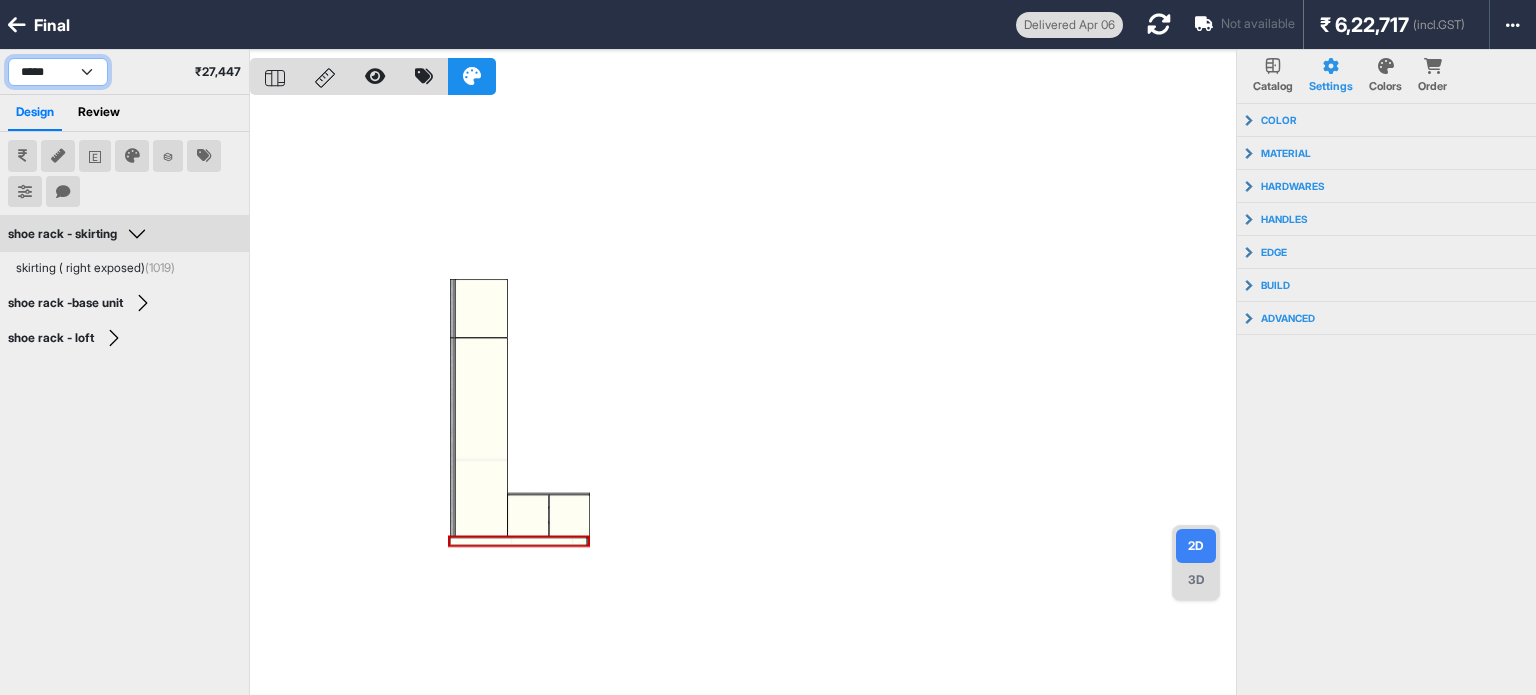 select on "****" 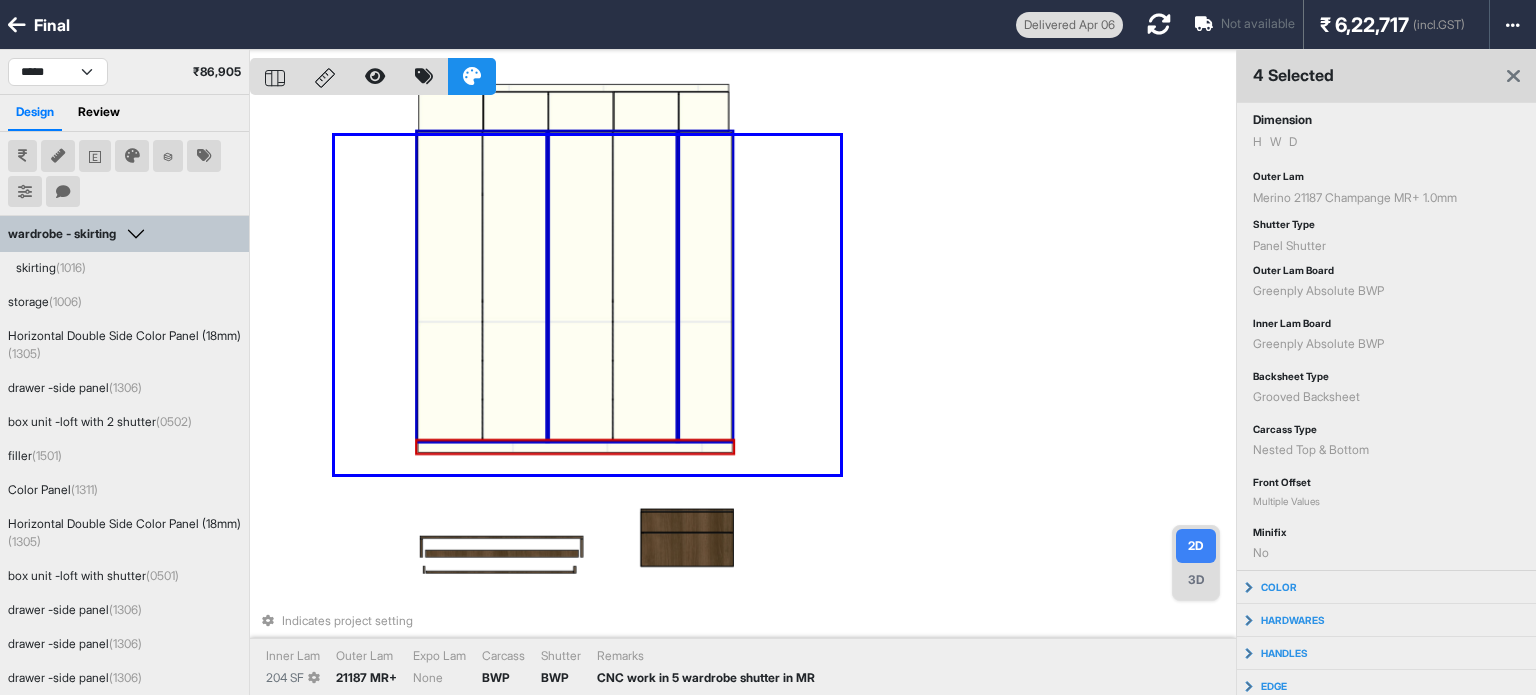 drag, startPoint x: 840, startPoint y: 474, endPoint x: 336, endPoint y: 136, distance: 606.8443 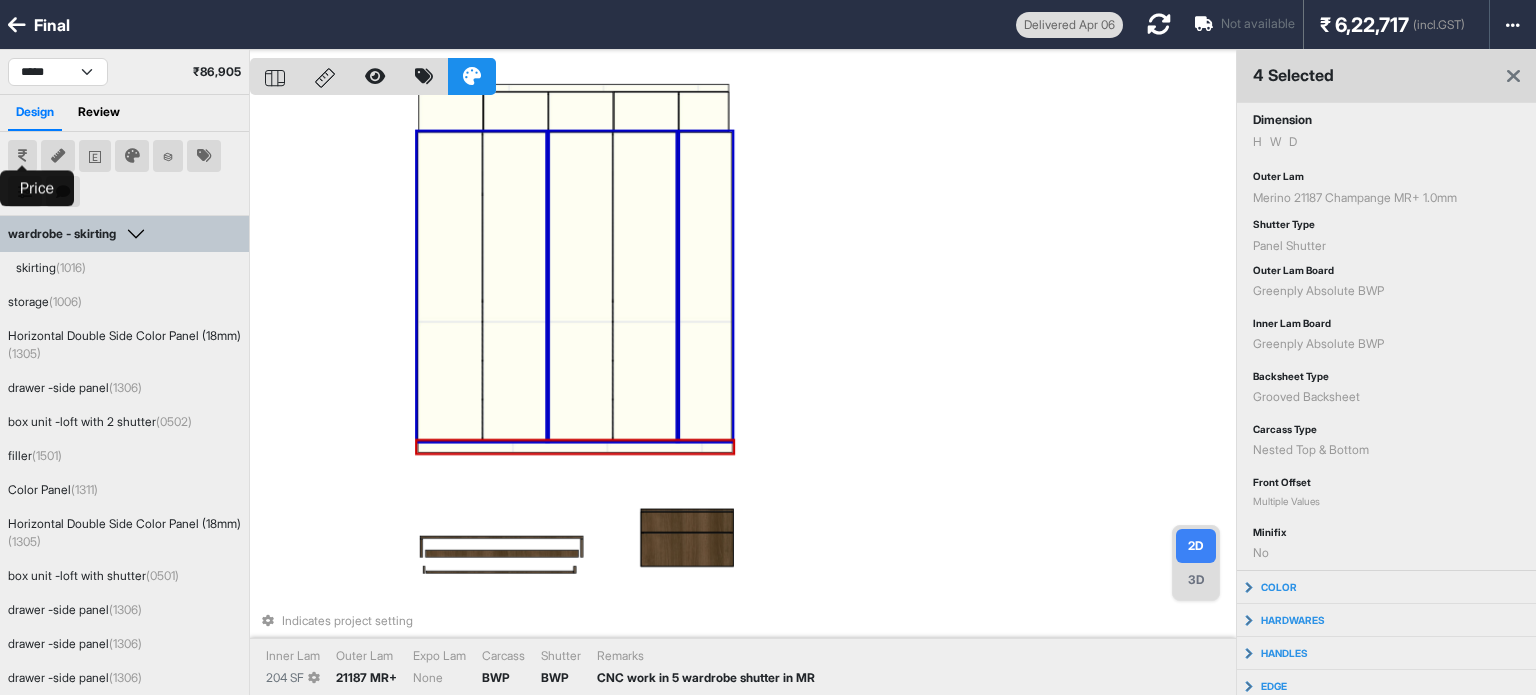 click at bounding box center (22, 156) 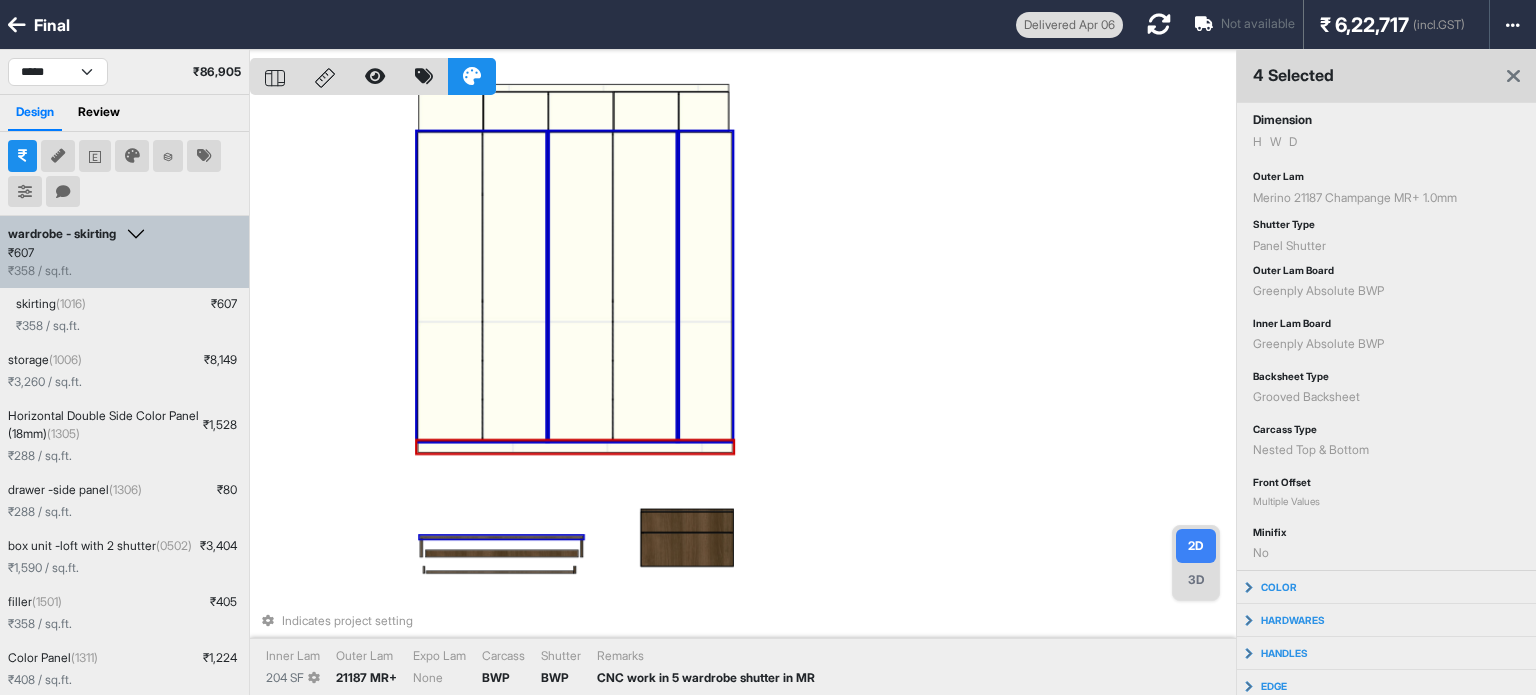 scroll, scrollTop: 399, scrollLeft: 0, axis: vertical 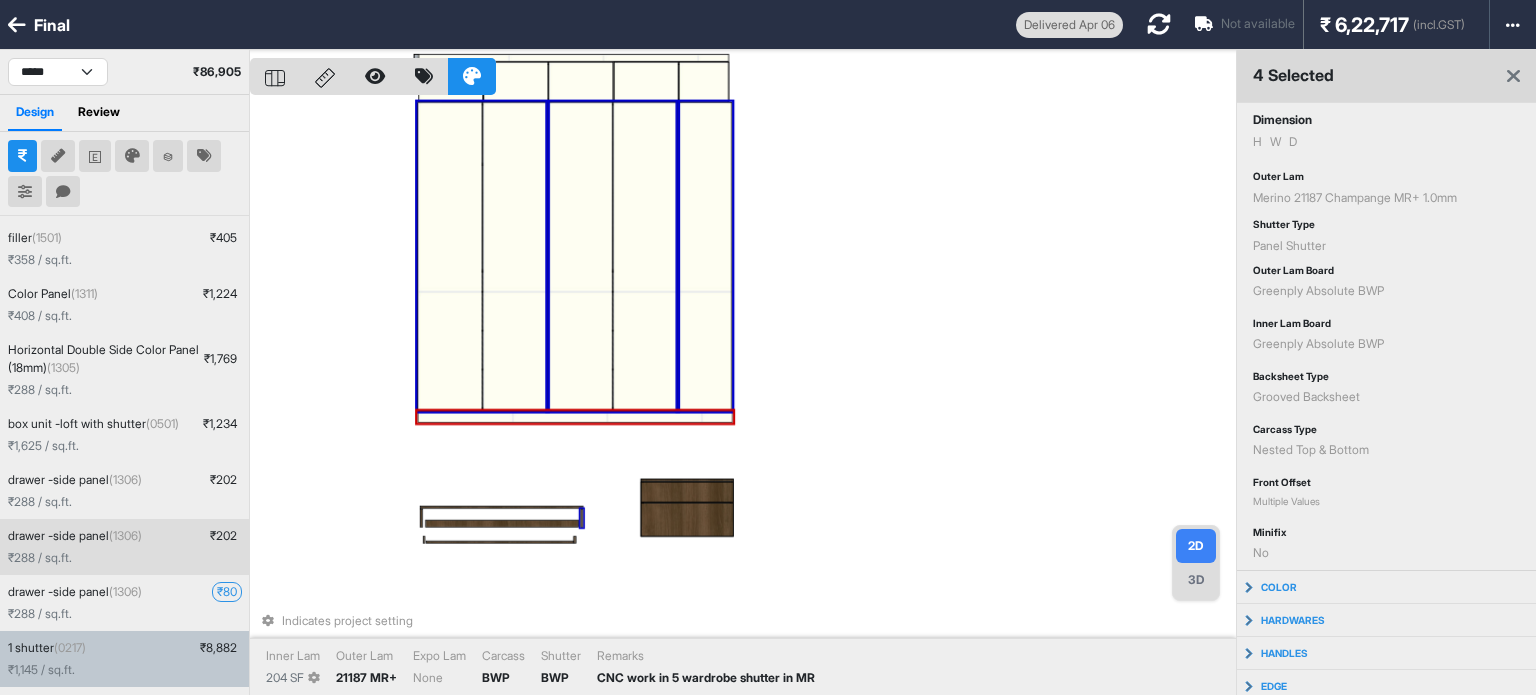 click on "Indicates project setting Inner Lam 204 SF Outer Lam 21187 MR+ Expo Lam None Carcass BWP Shutter BWP Remarks CNC work in 5 wardrobe shutter in MR" at bounding box center (743, 397) 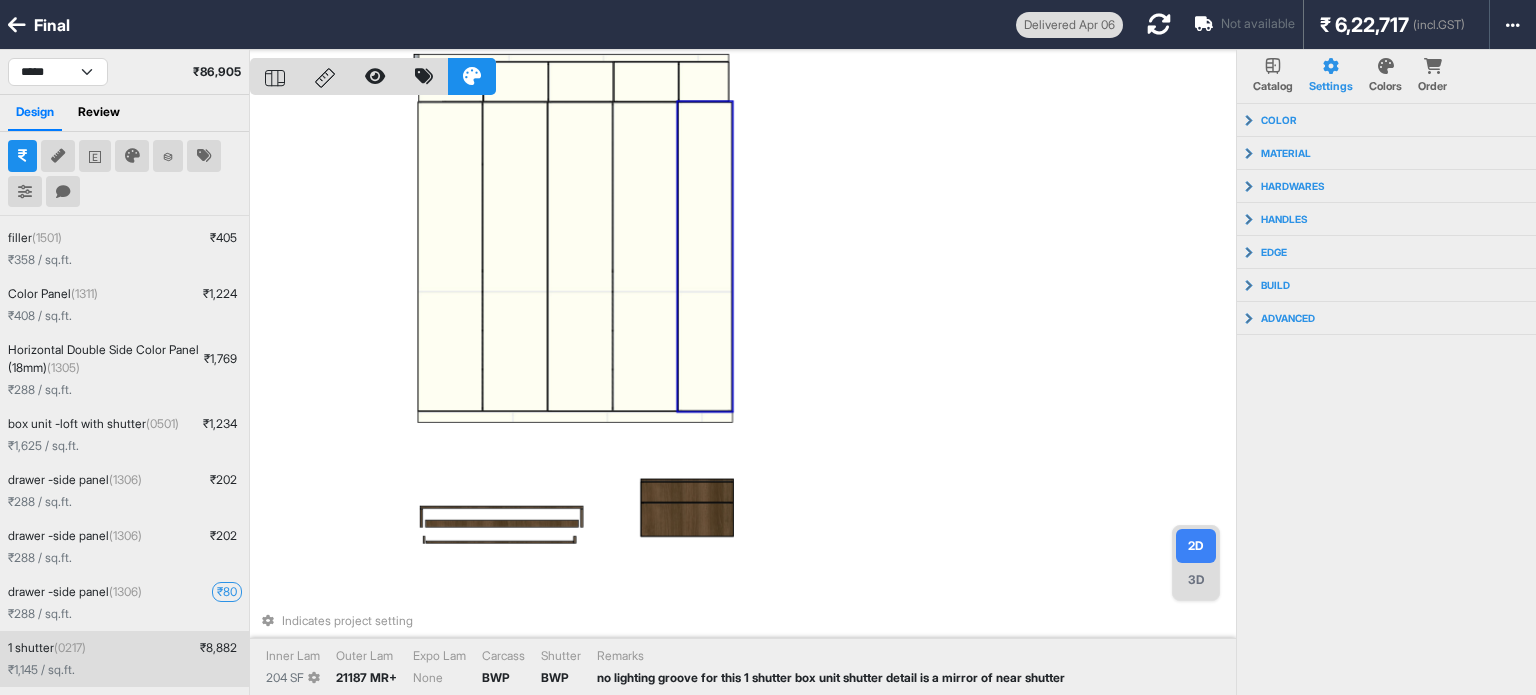 click at bounding box center [705, 256] 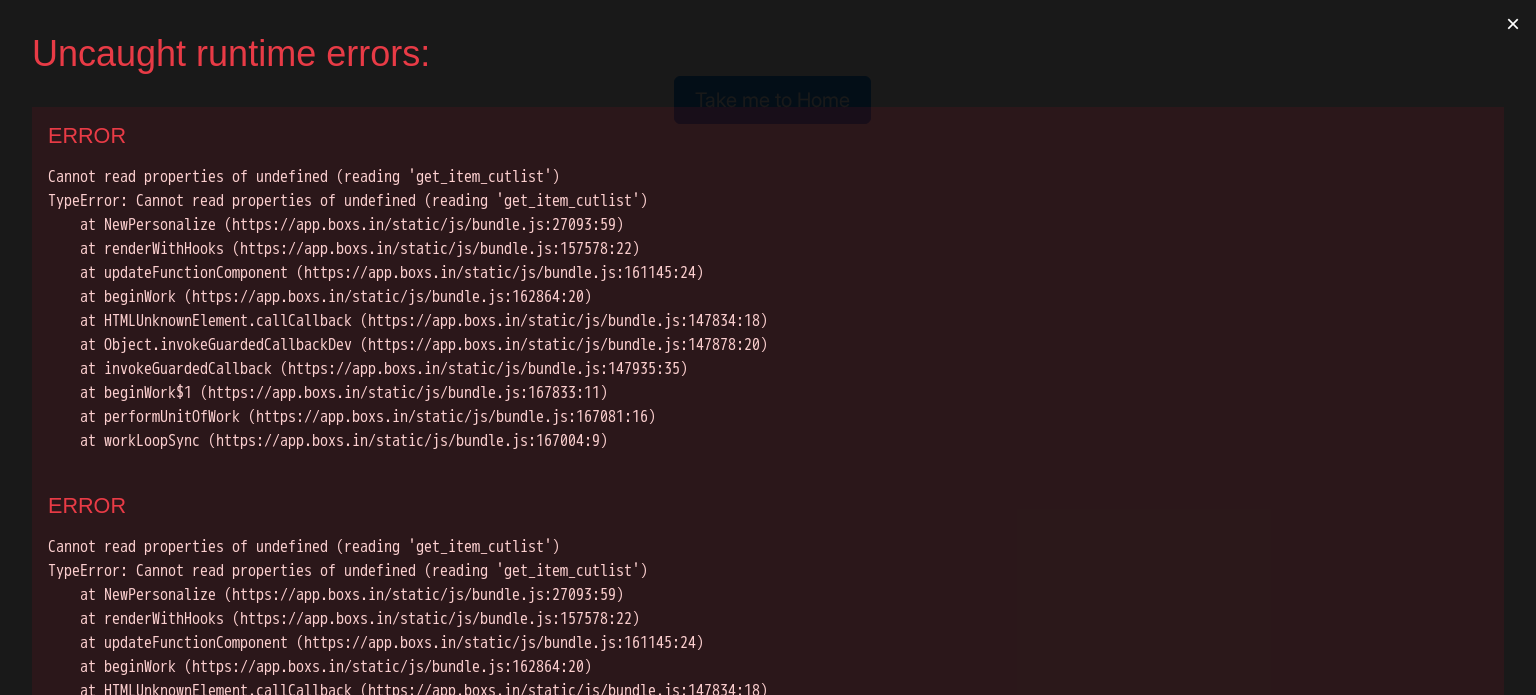 scroll, scrollTop: 0, scrollLeft: 0, axis: both 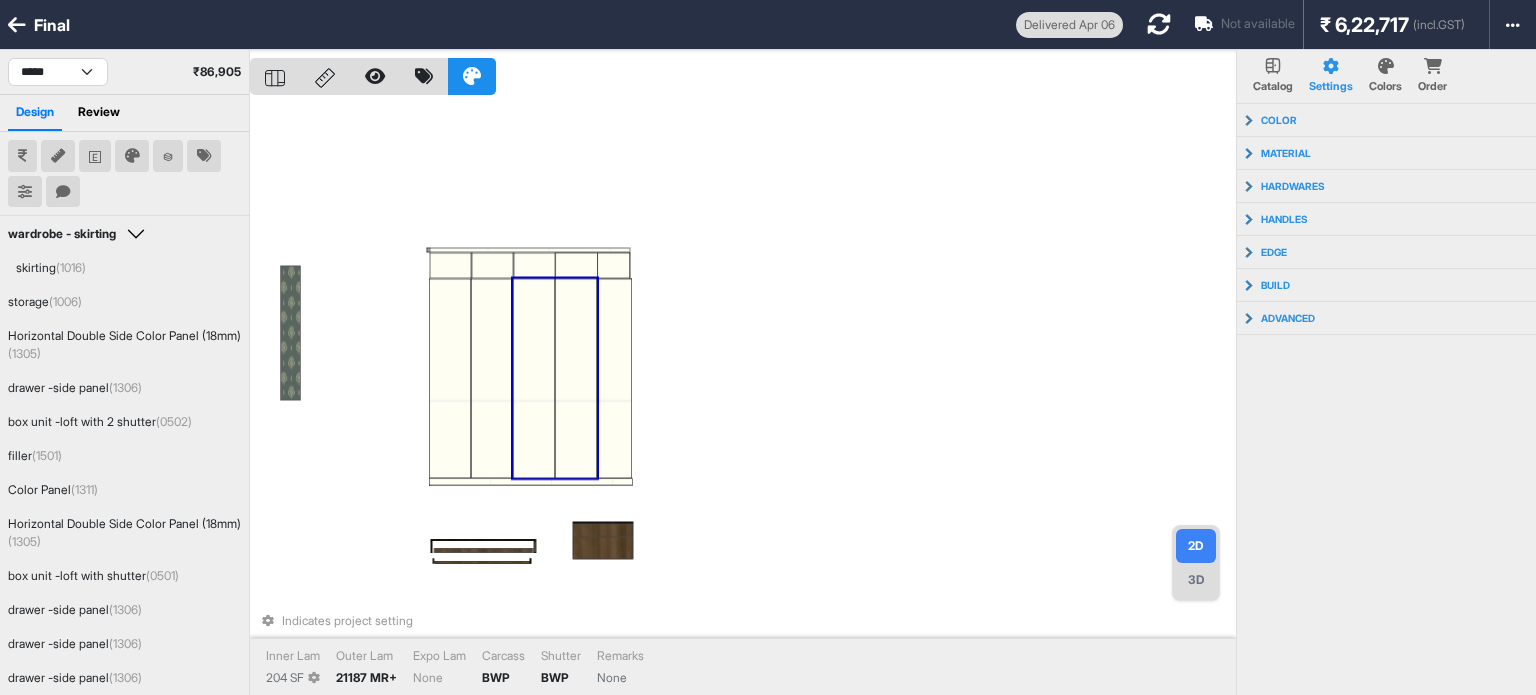 click at bounding box center [576, 379] 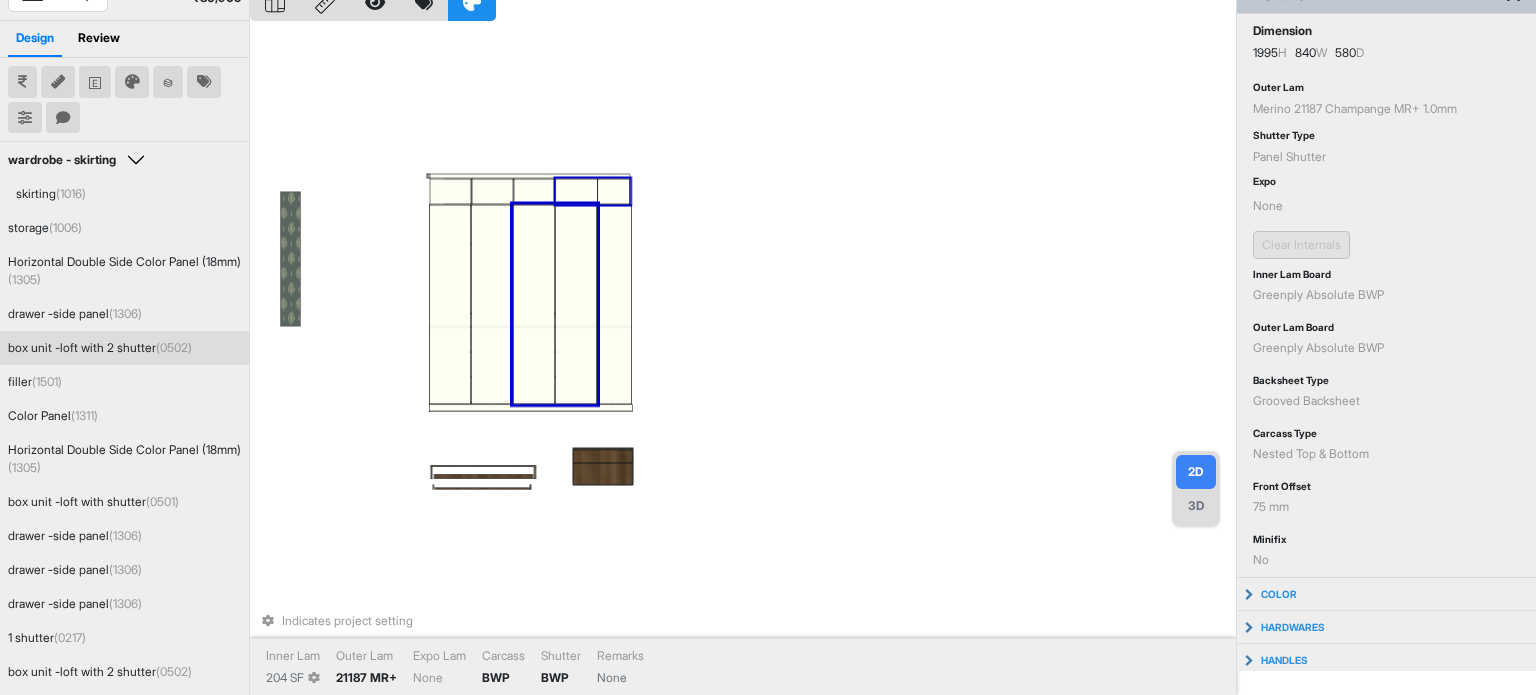 scroll, scrollTop: 200, scrollLeft: 0, axis: vertical 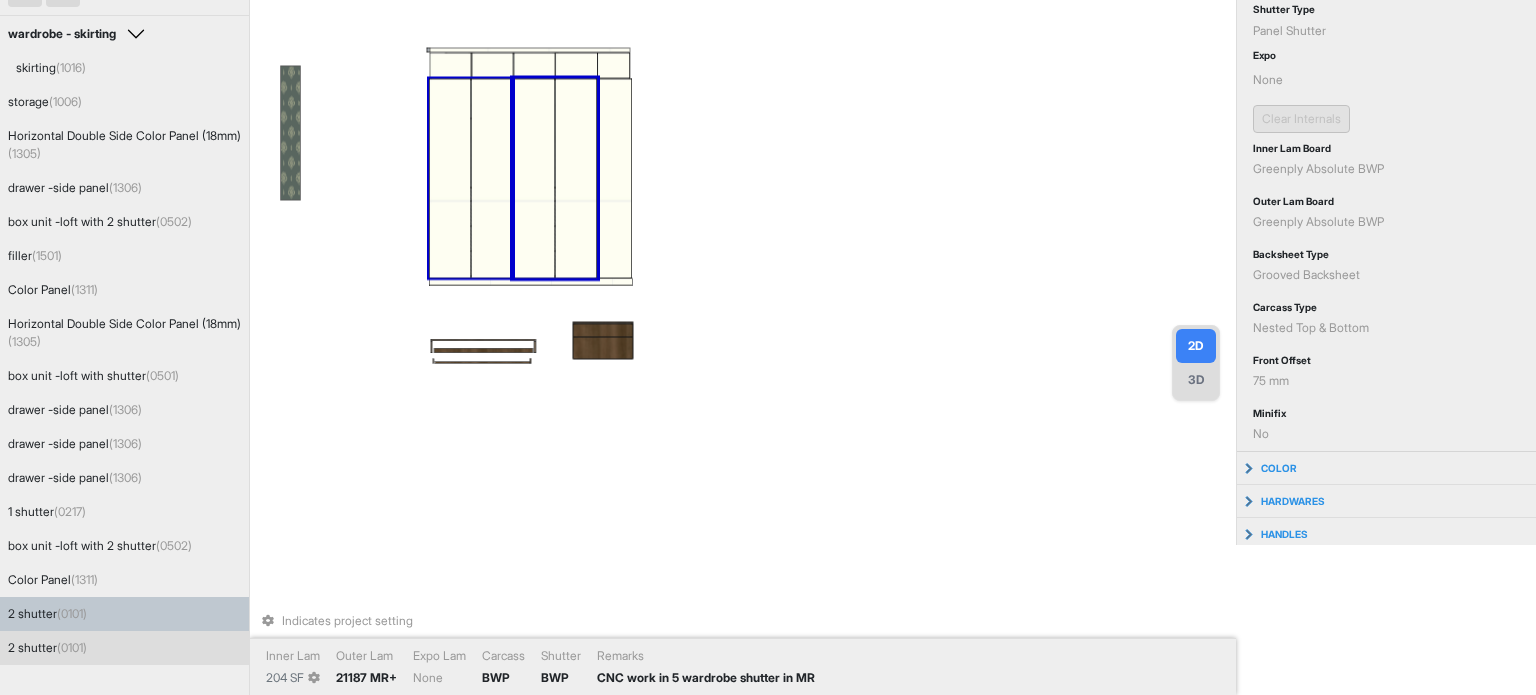 click at bounding box center (450, 179) 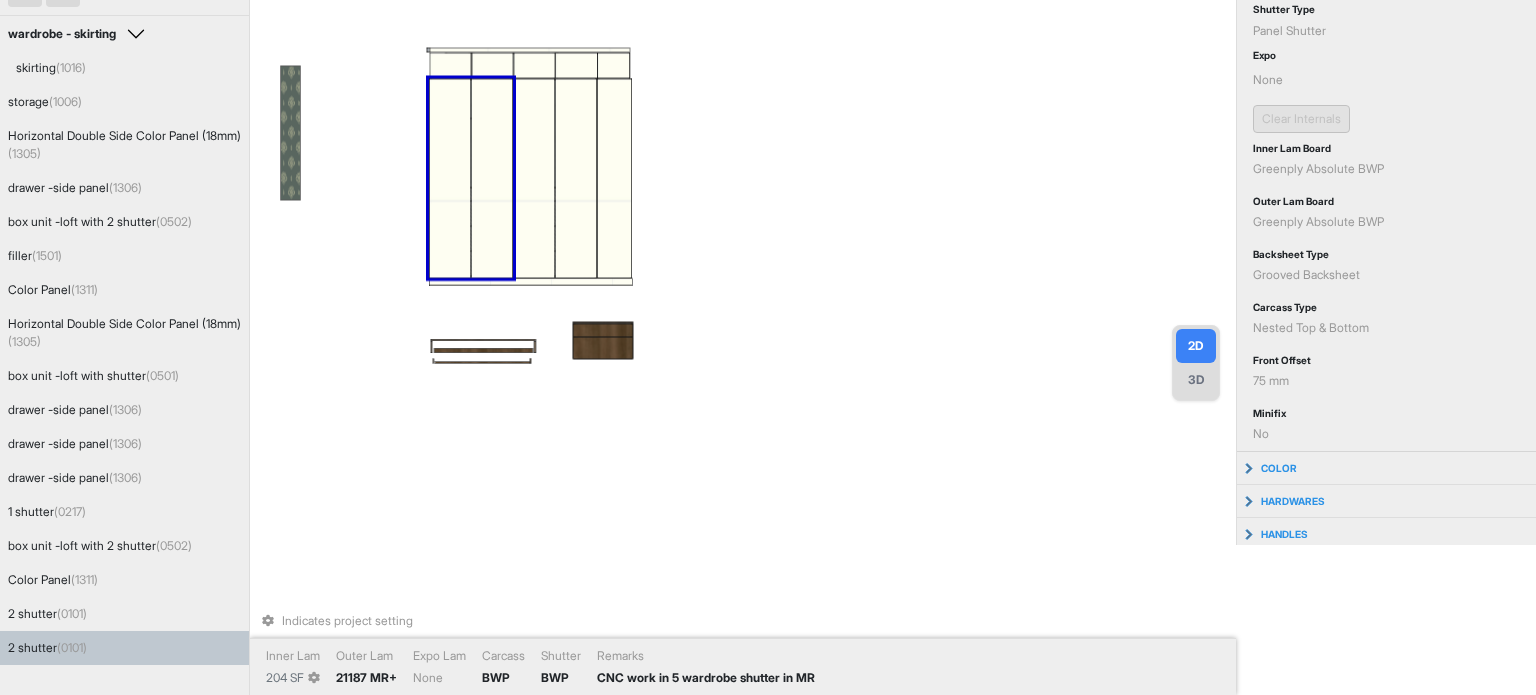 click on "Indicates project setting Inner Lam 204 SF Outer Lam 21187 MR+ Expo Lam None Carcass BWP Shutter BWP Remarks CNC work in 5 wardrobe shutter in MR" at bounding box center (743, 197) 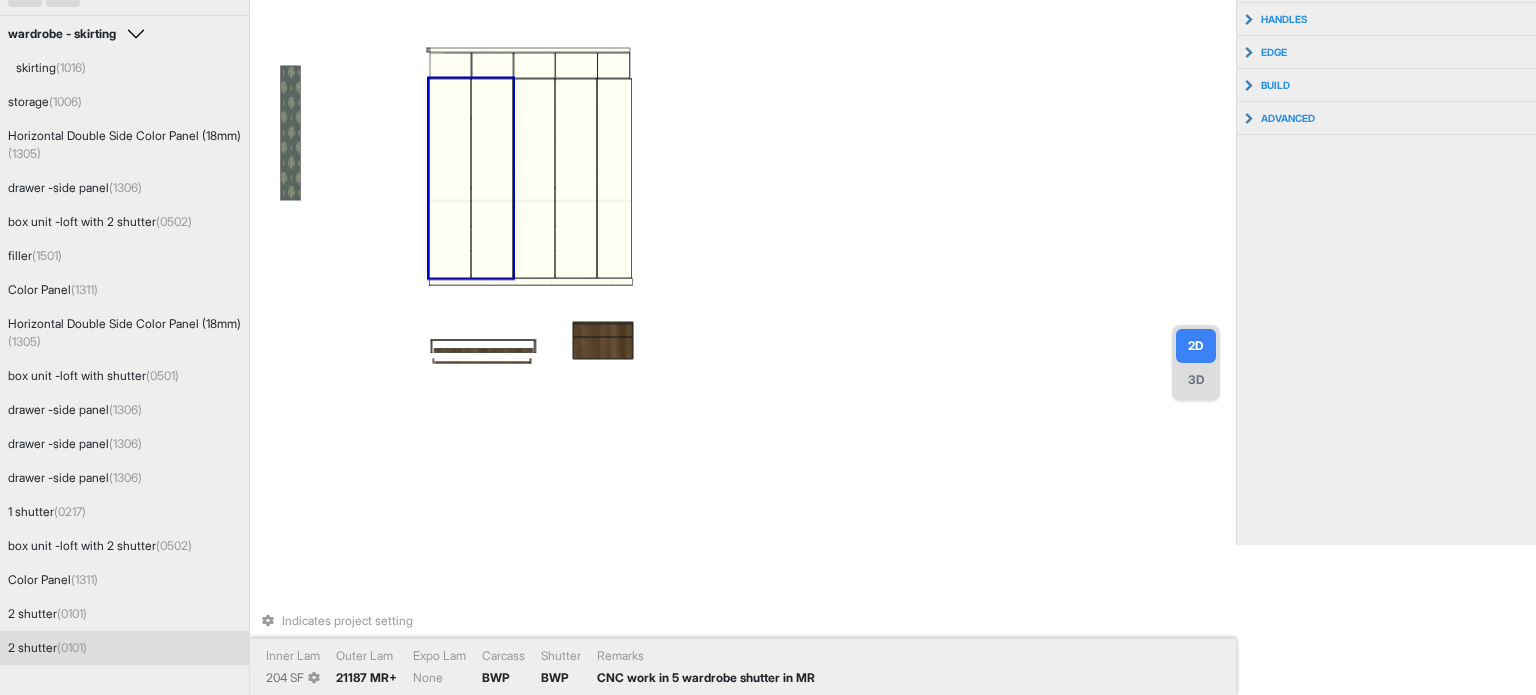 click at bounding box center (450, 179) 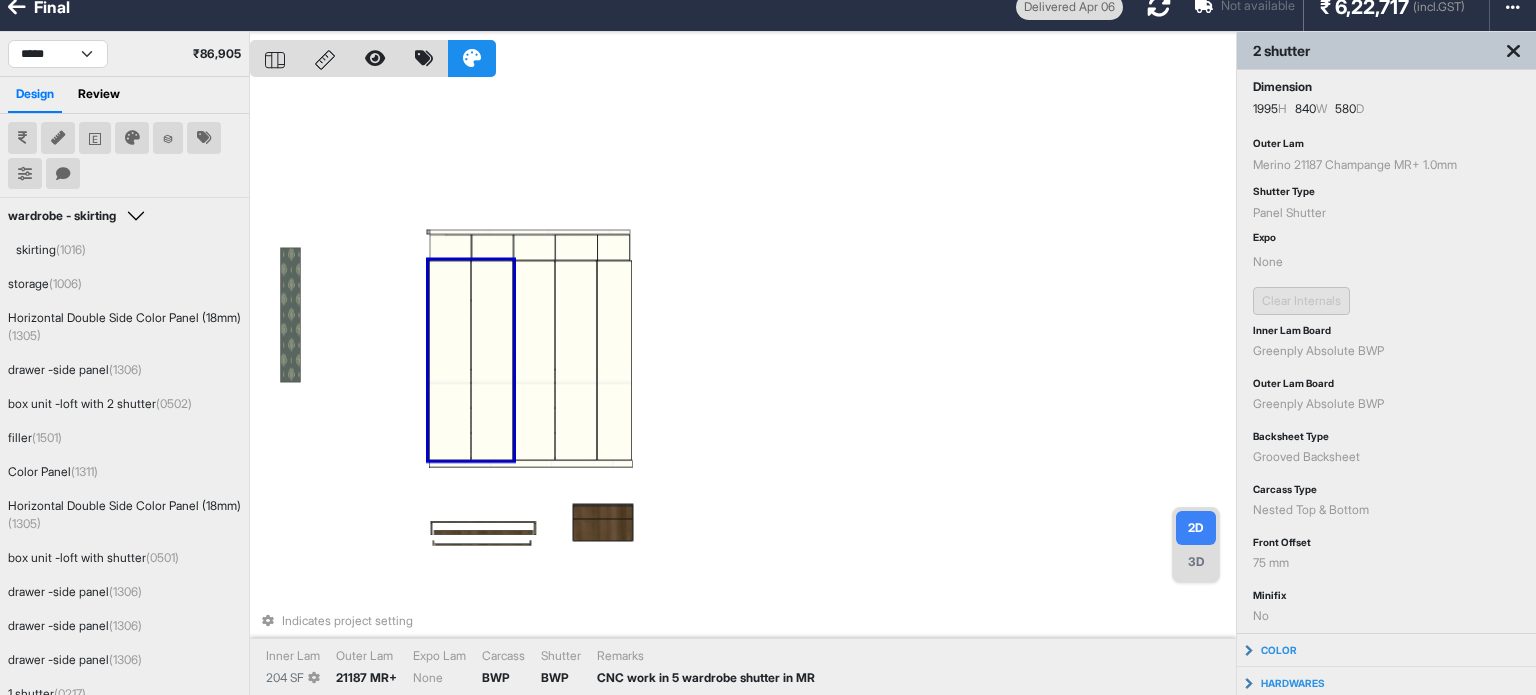 scroll, scrollTop: 0, scrollLeft: 0, axis: both 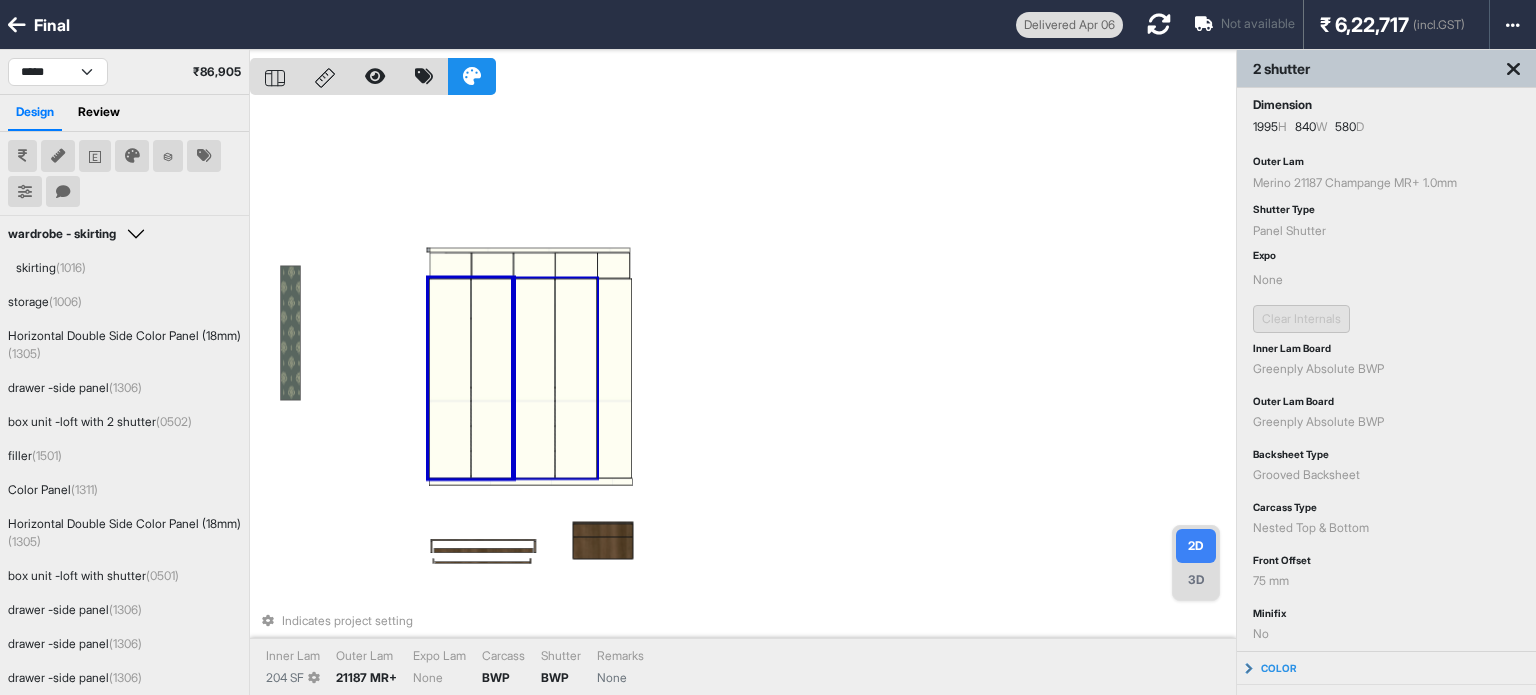click at bounding box center (576, 379) 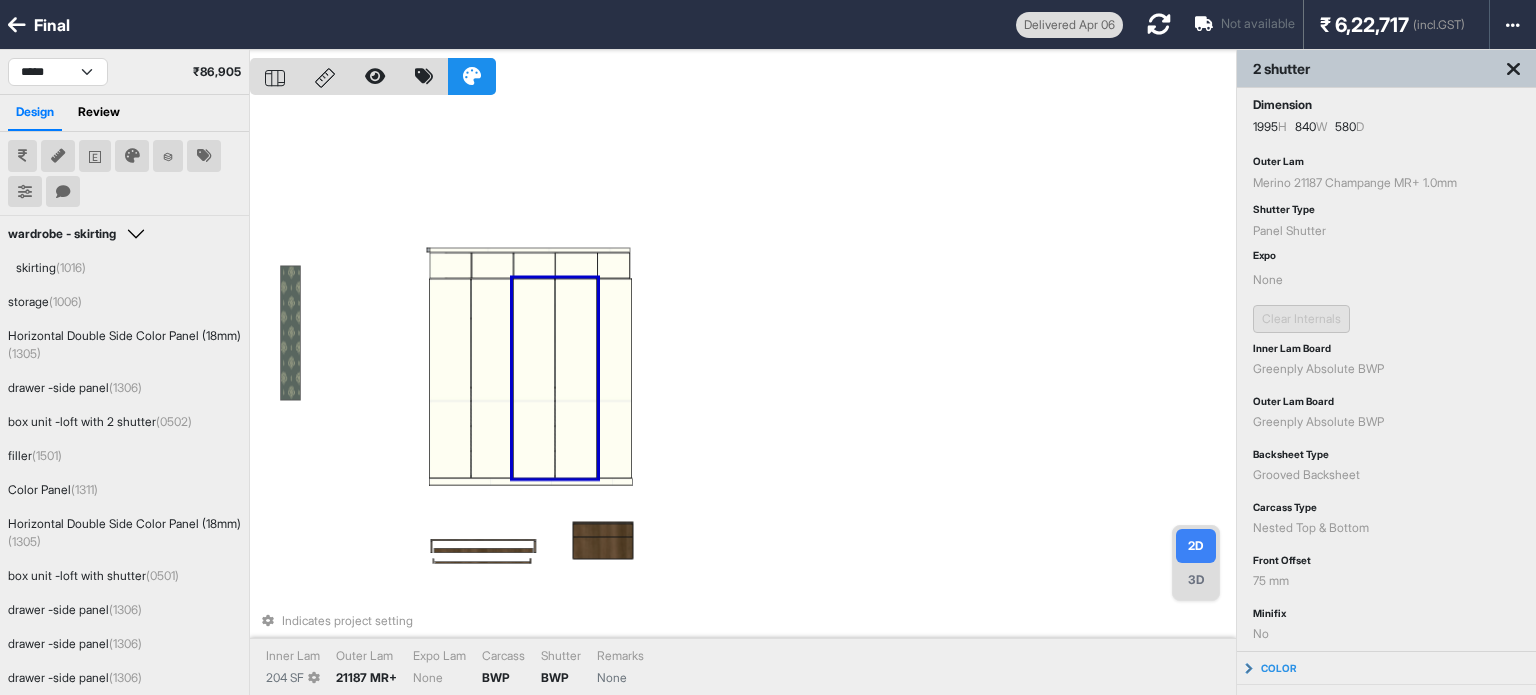 click on "Indicates project setting Inner Lam 204 SF Outer Lam 21187 MR+ Expo Lam None Carcass BWP Shutter BWP Remarks None" at bounding box center (743, 397) 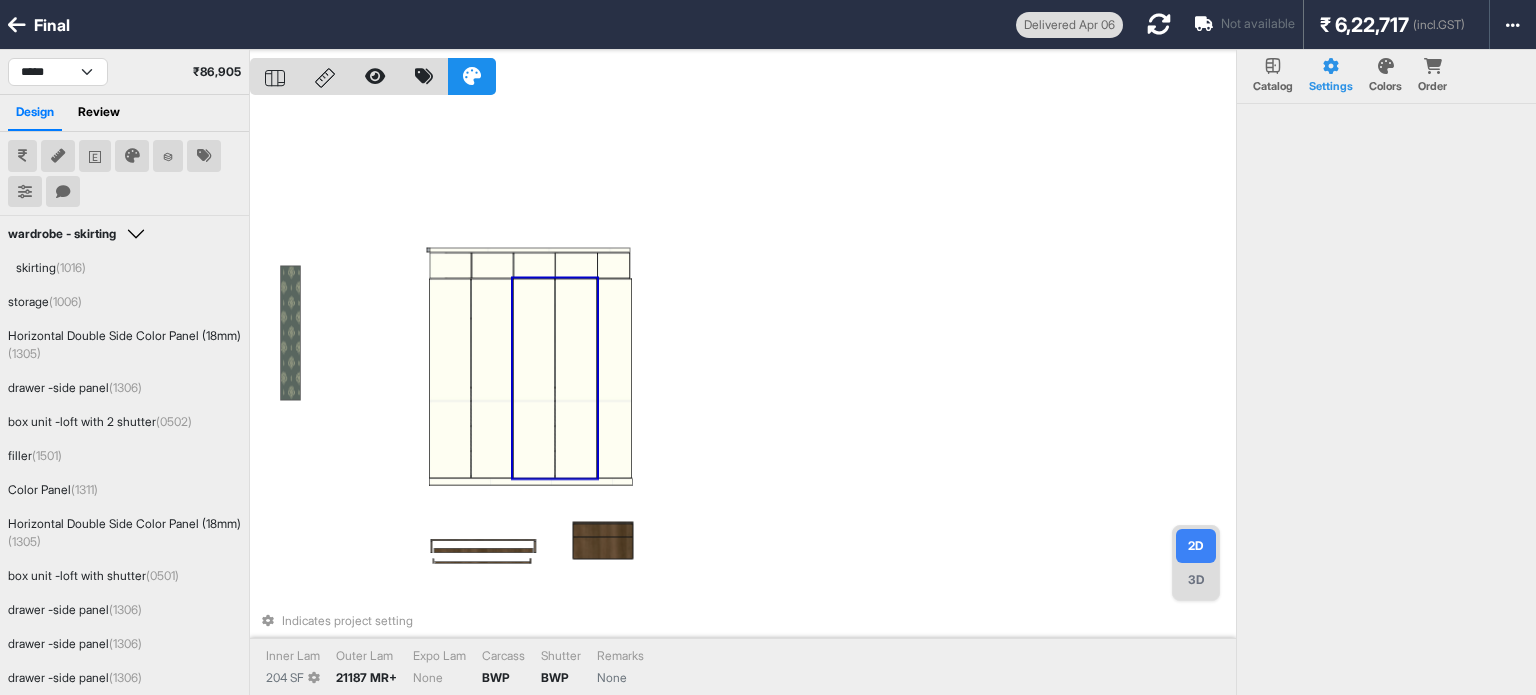 click at bounding box center (576, 379) 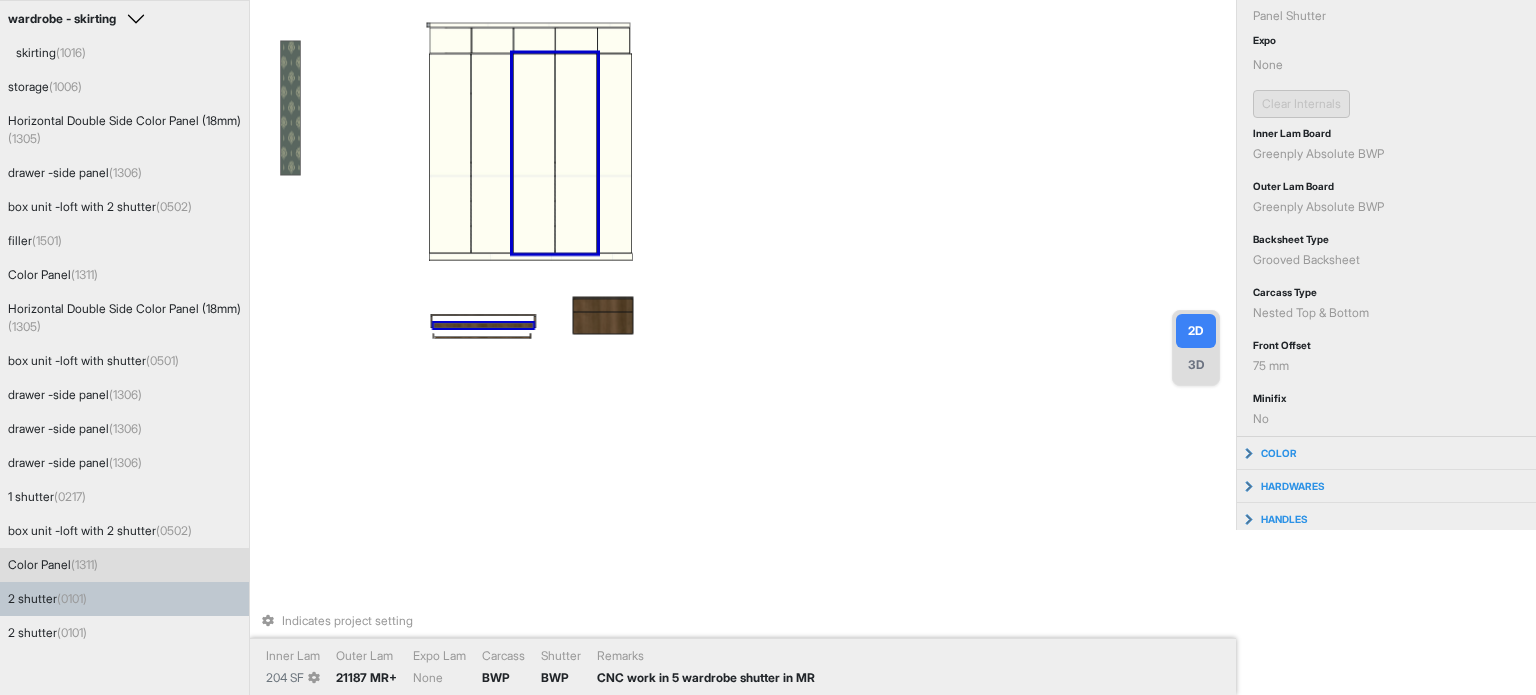 scroll, scrollTop: 0, scrollLeft: 0, axis: both 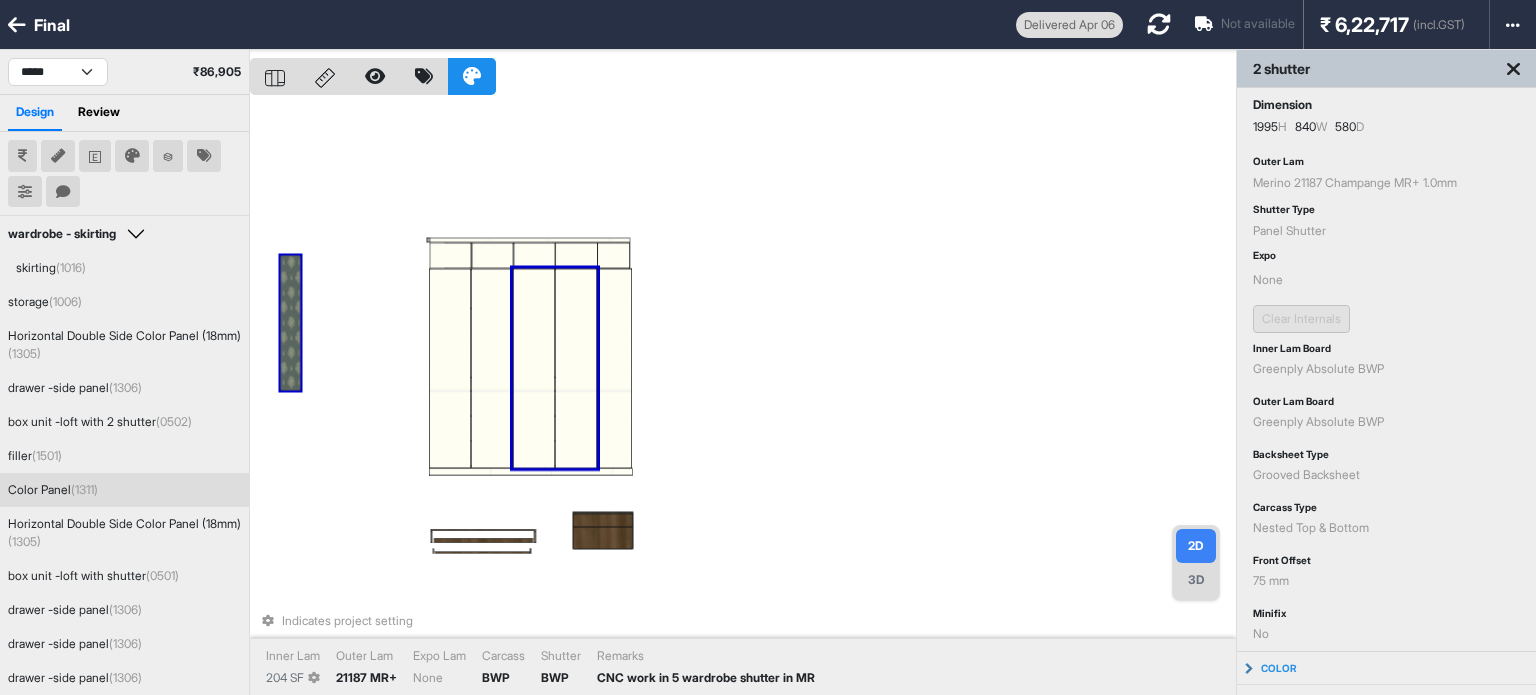 drag, startPoint x: 126, startPoint y: 546, endPoint x: 336, endPoint y: 439, distance: 235.68835 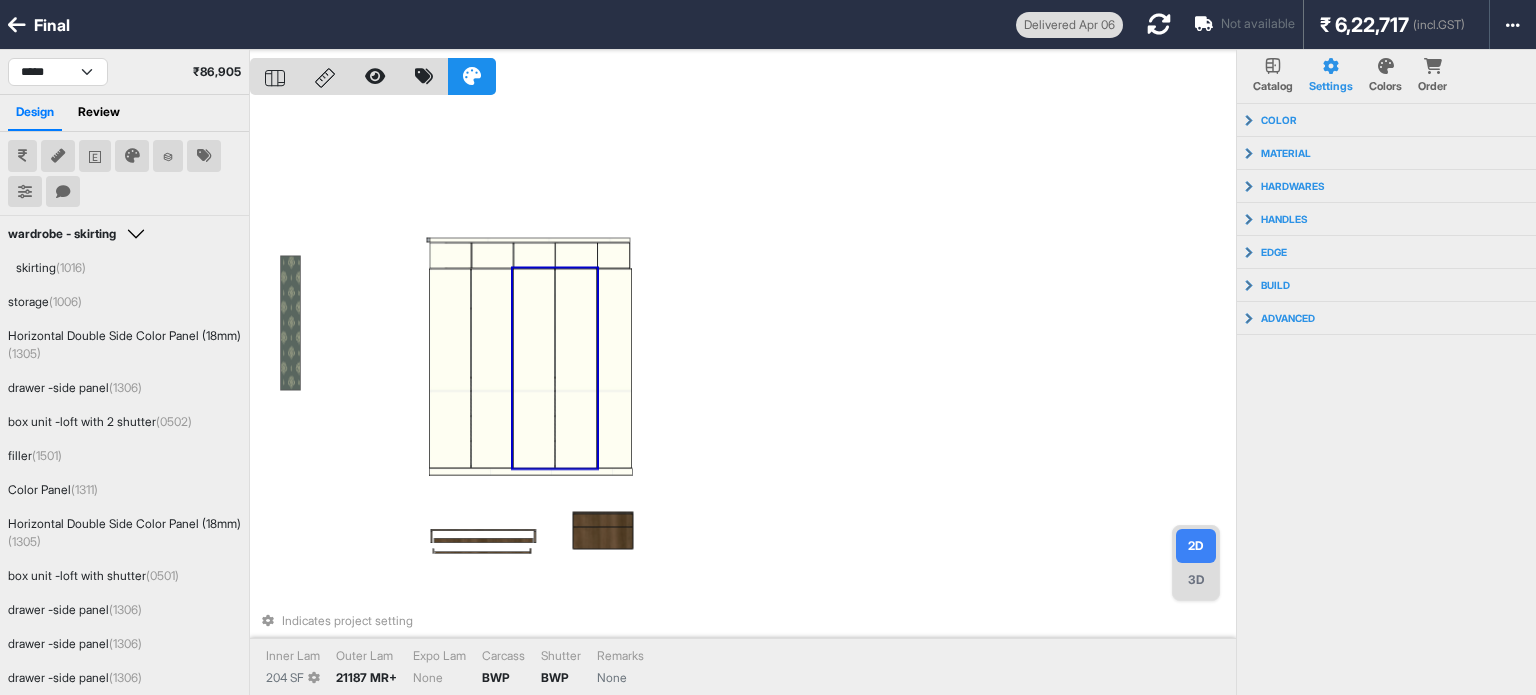 drag, startPoint x: 552, startPoint y: 409, endPoint x: 540, endPoint y: 410, distance: 12.0415945 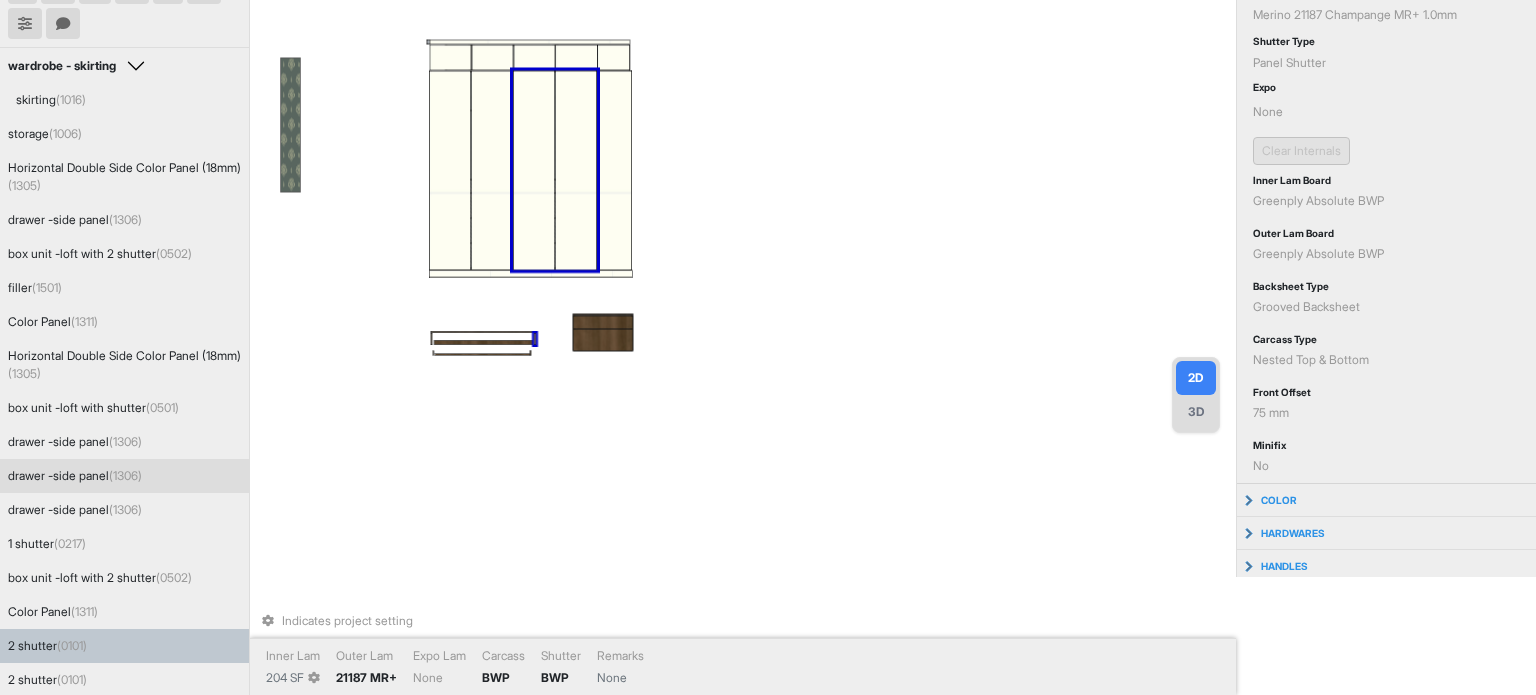 scroll, scrollTop: 215, scrollLeft: 0, axis: vertical 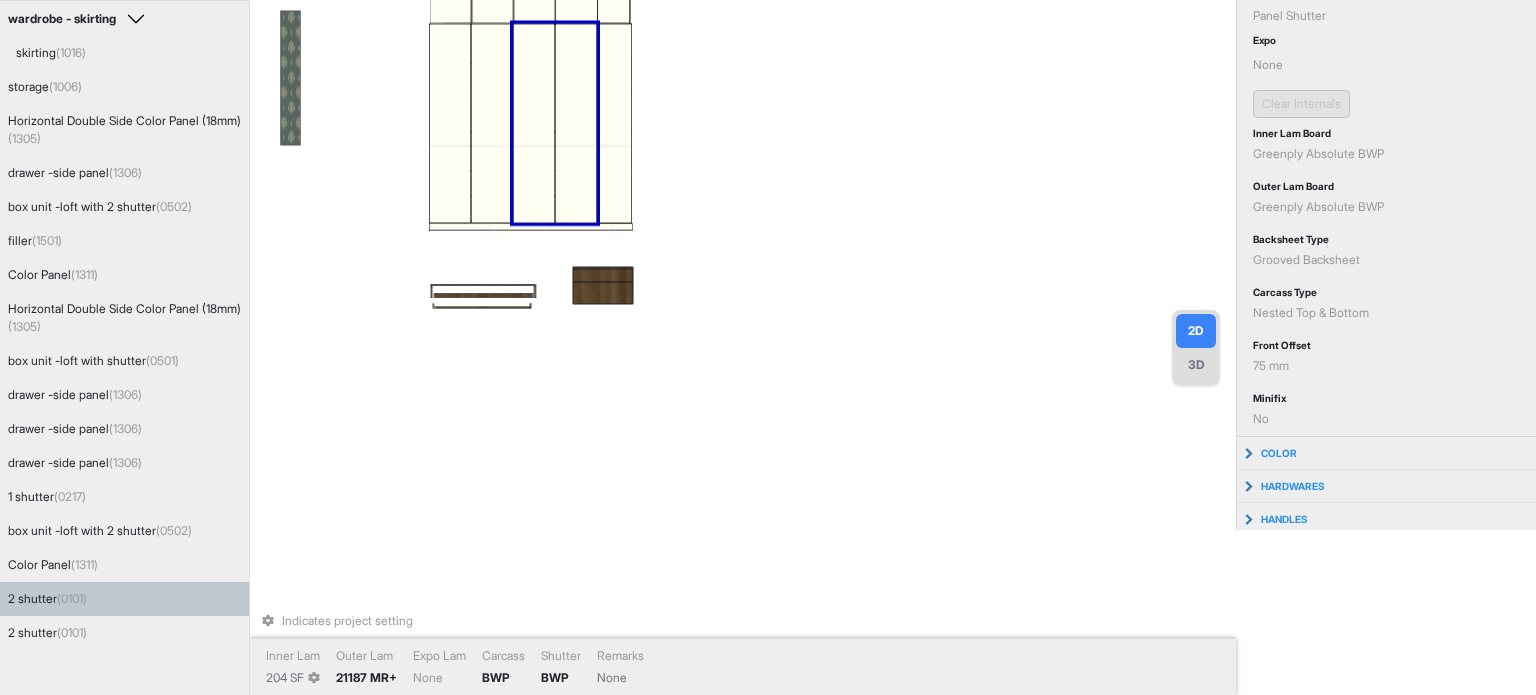 click on "2 shutter  (0101)" at bounding box center [124, 599] 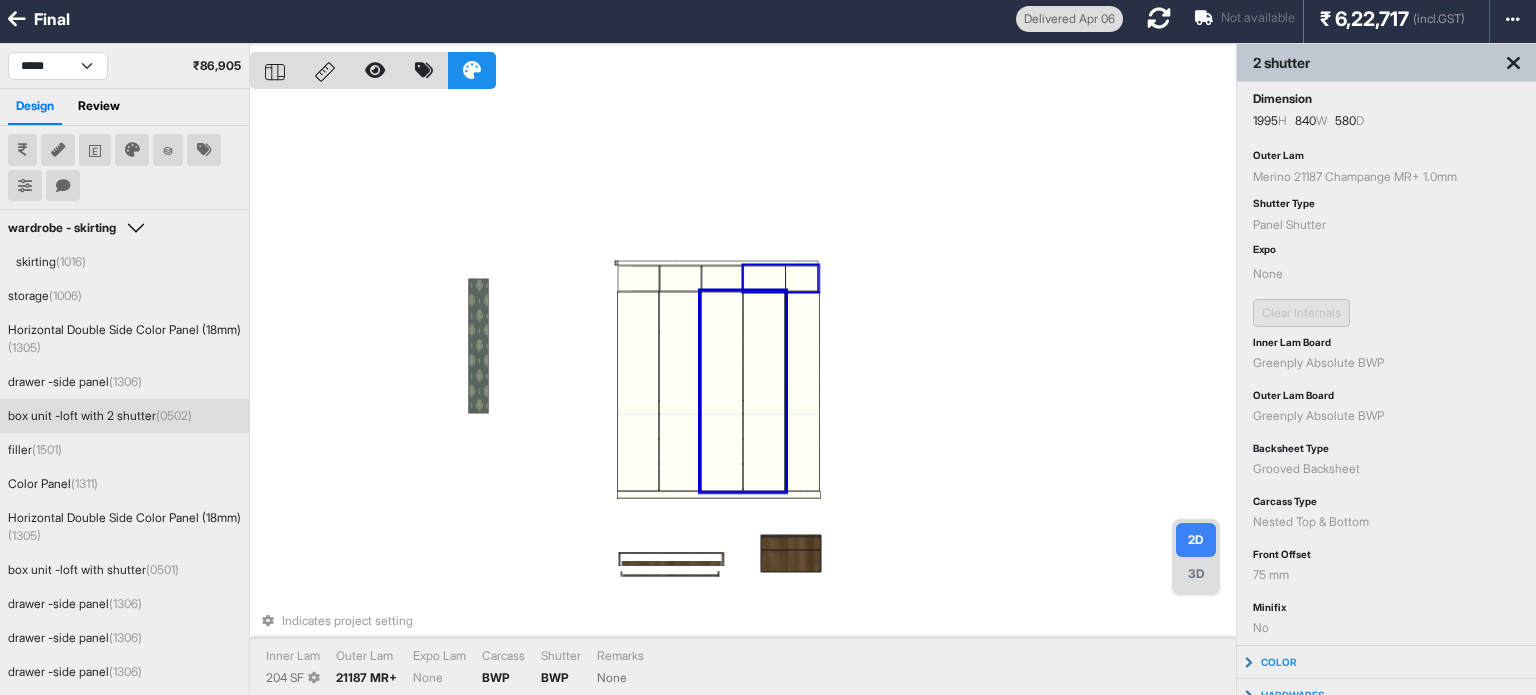 scroll, scrollTop: 0, scrollLeft: 0, axis: both 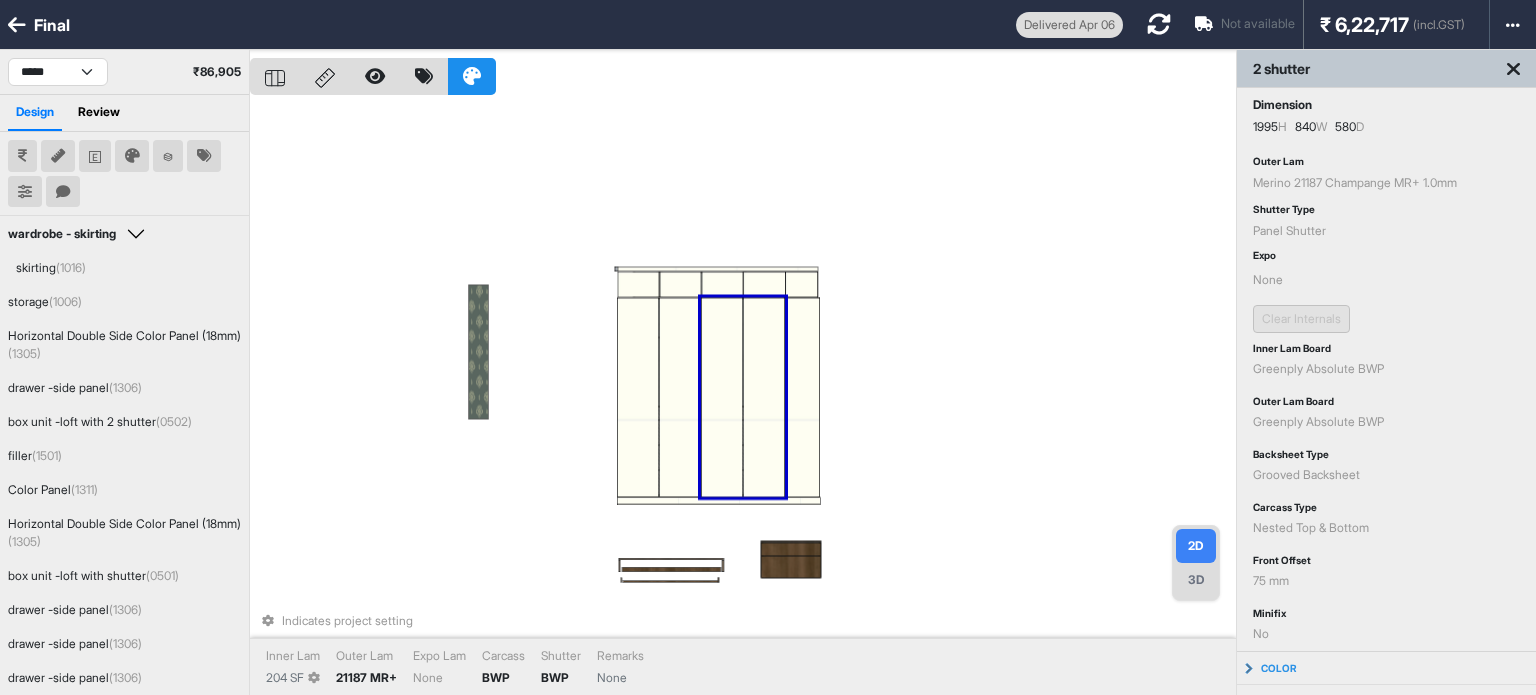 click at bounding box center (22, 156) 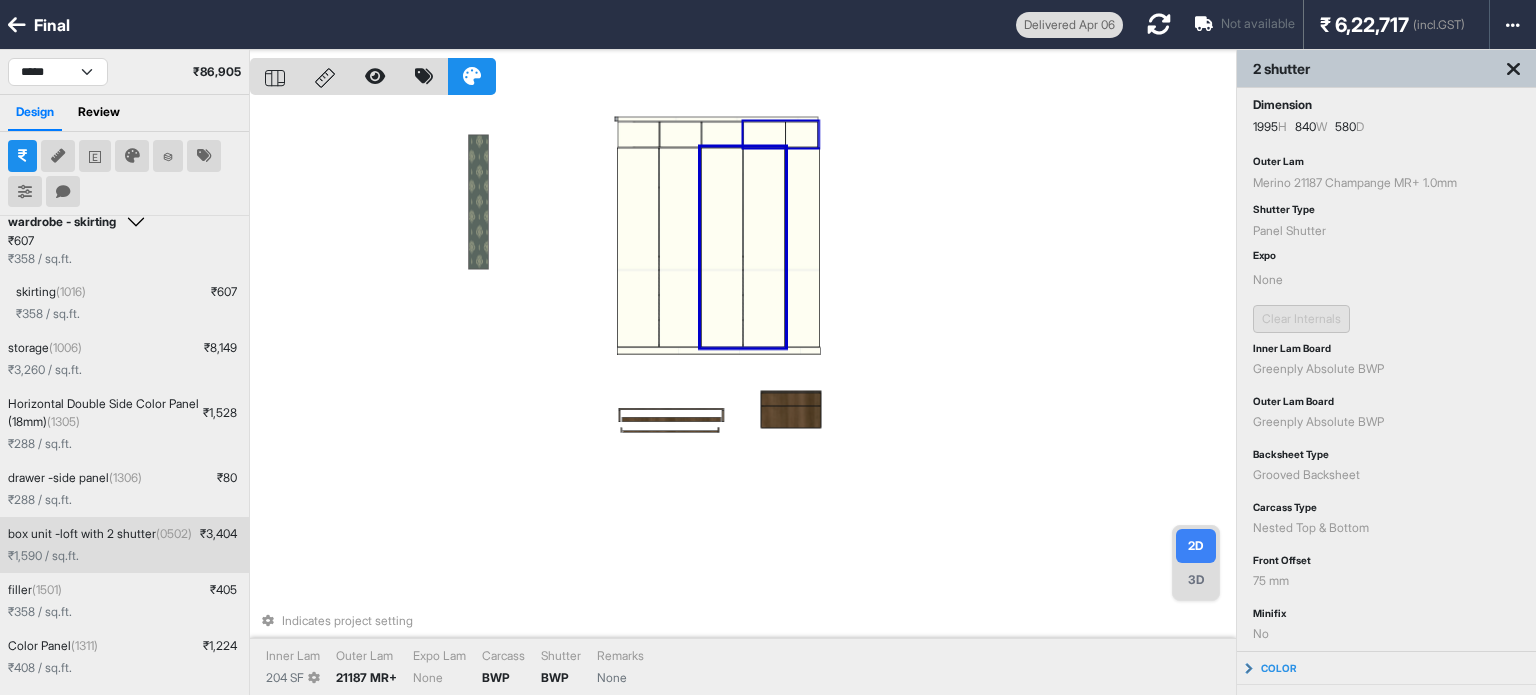 scroll, scrollTop: 0, scrollLeft: 0, axis: both 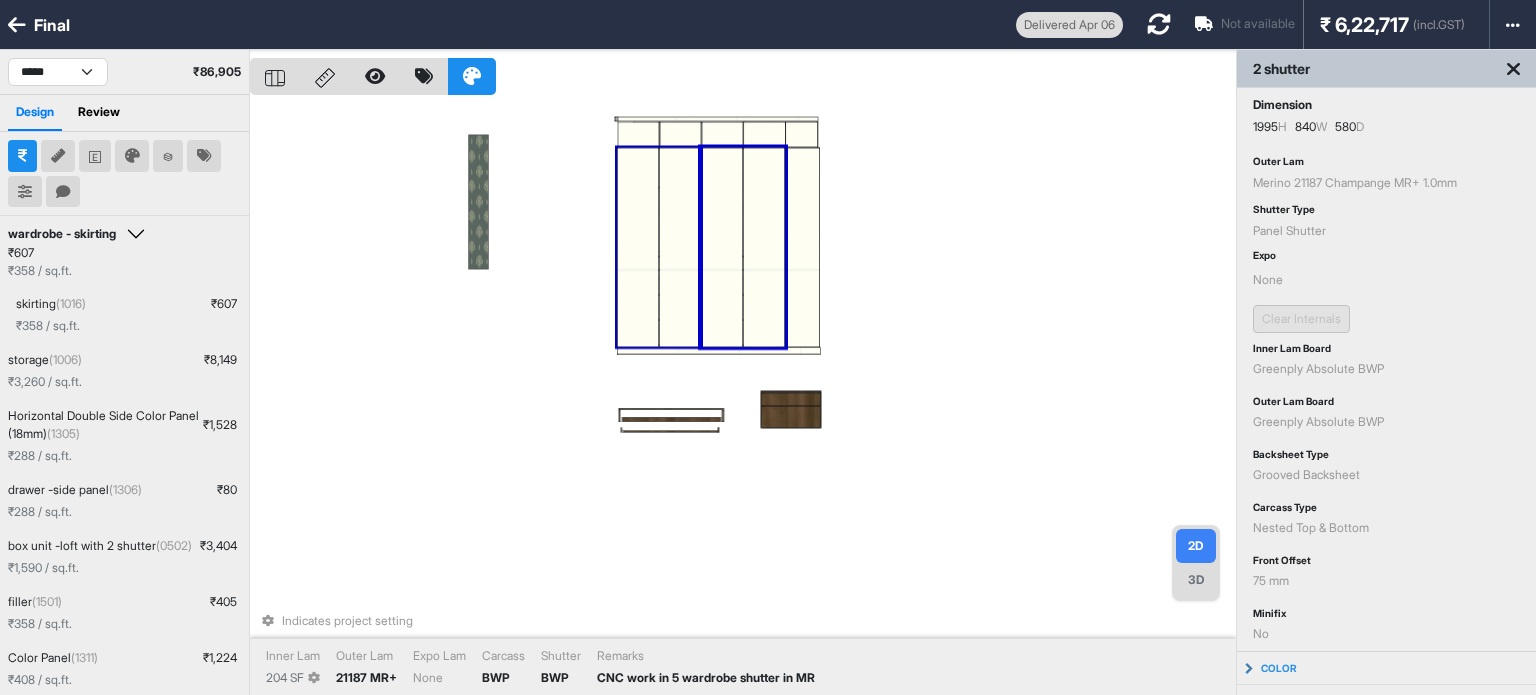 click on "Indicates project setting Inner Lam 204 SF Outer Lam 21187 MR+ Expo Lam None Carcass BWP Shutter BWP Remarks CNC work in 5 wardrobe shutter in MR" at bounding box center (743, 397) 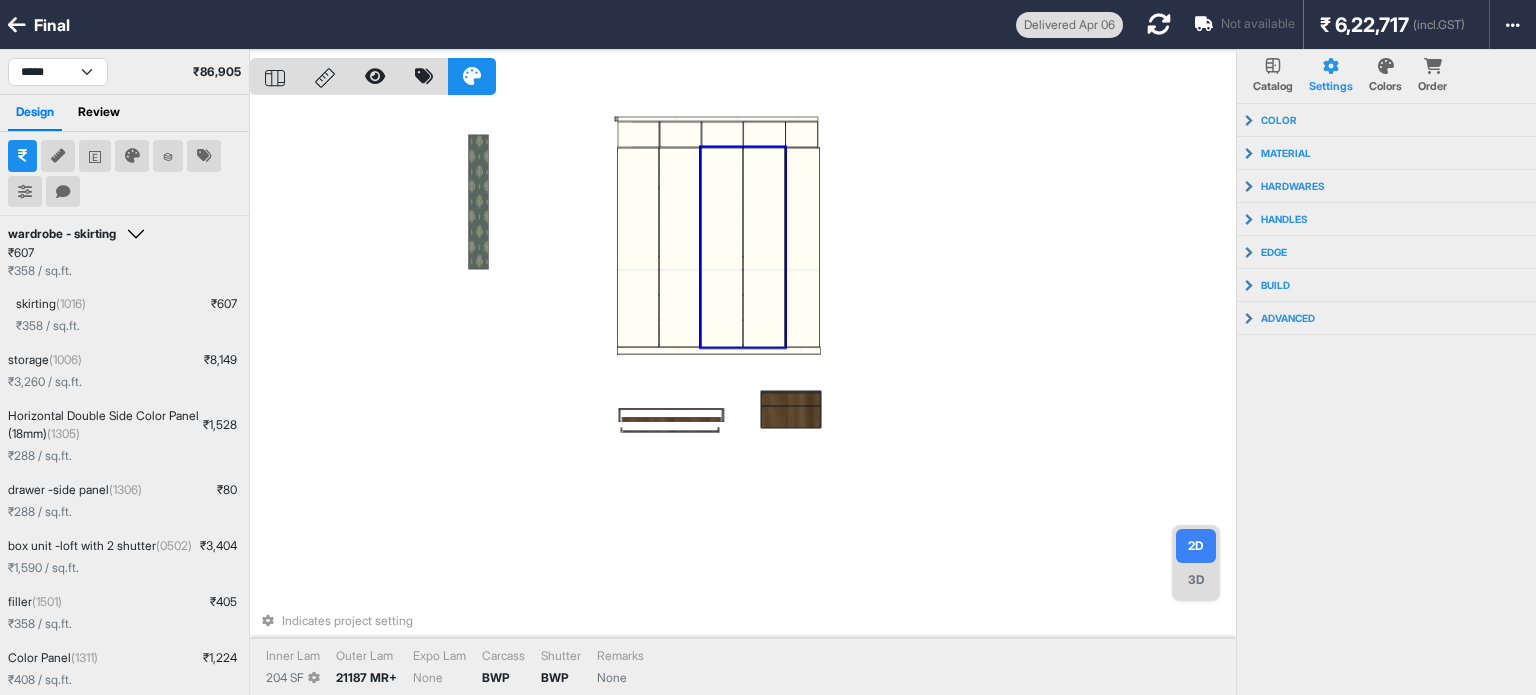 click at bounding box center (722, 248) 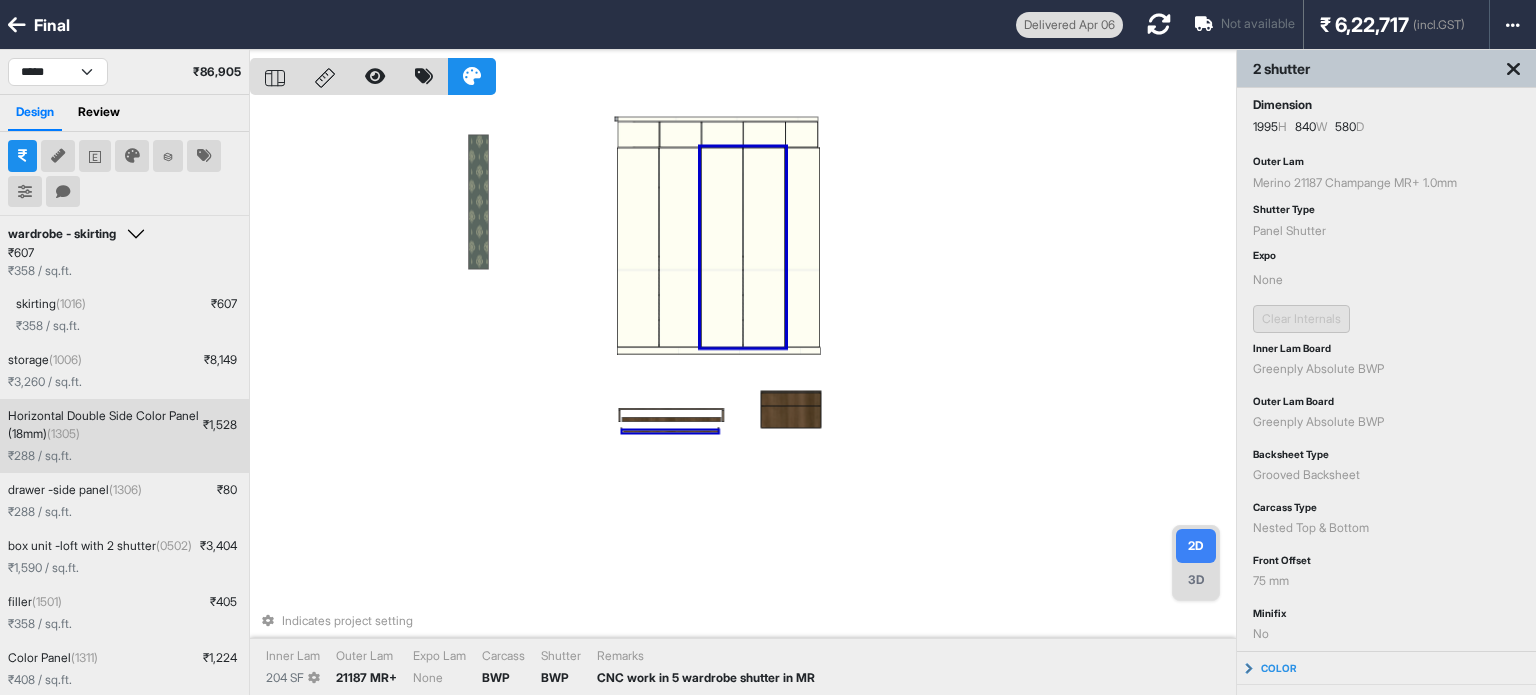 scroll, scrollTop: 399, scrollLeft: 0, axis: vertical 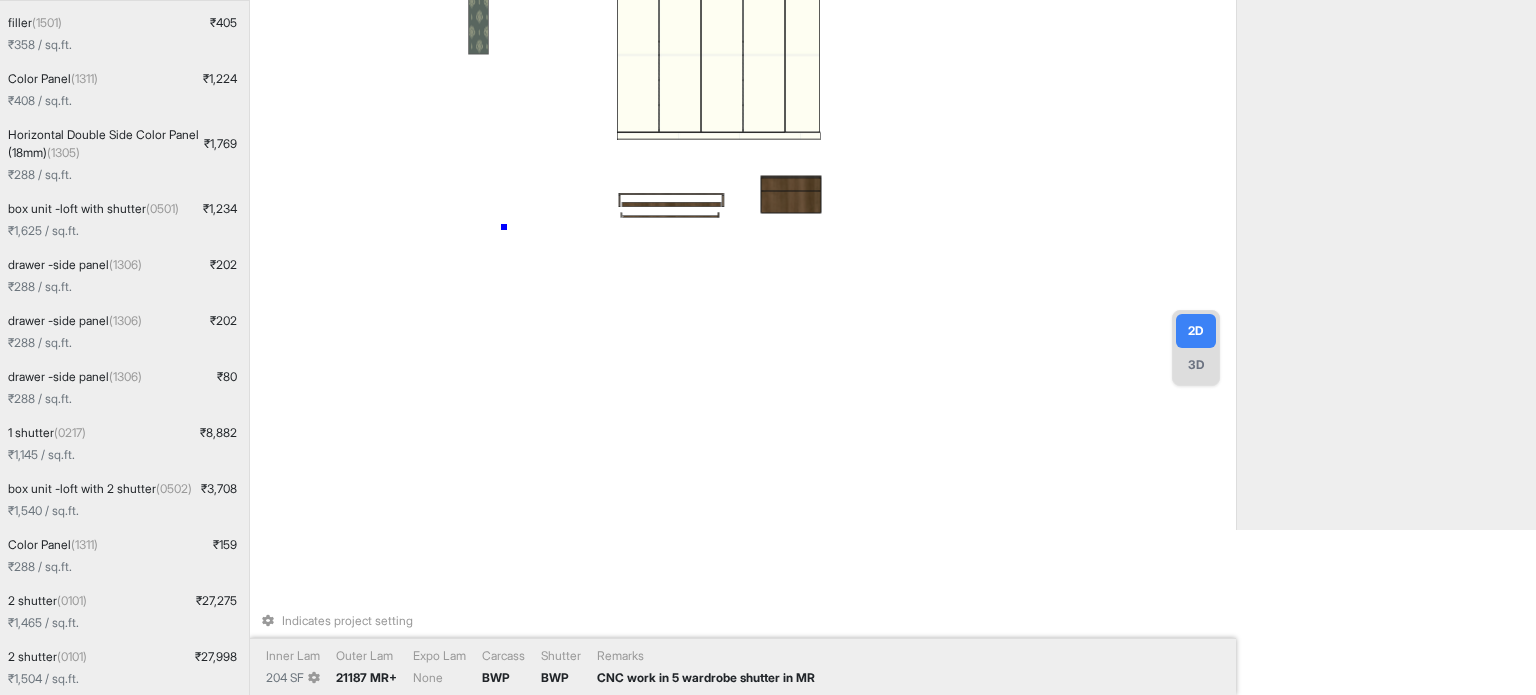 click on "Indicates project setting Inner Lam 204 SF Outer Lam 21187 MR+ Expo Lam None Carcass BWP Shutter BWP Remarks CNC work in 5 wardrobe shutter in MR" at bounding box center (743, 182) 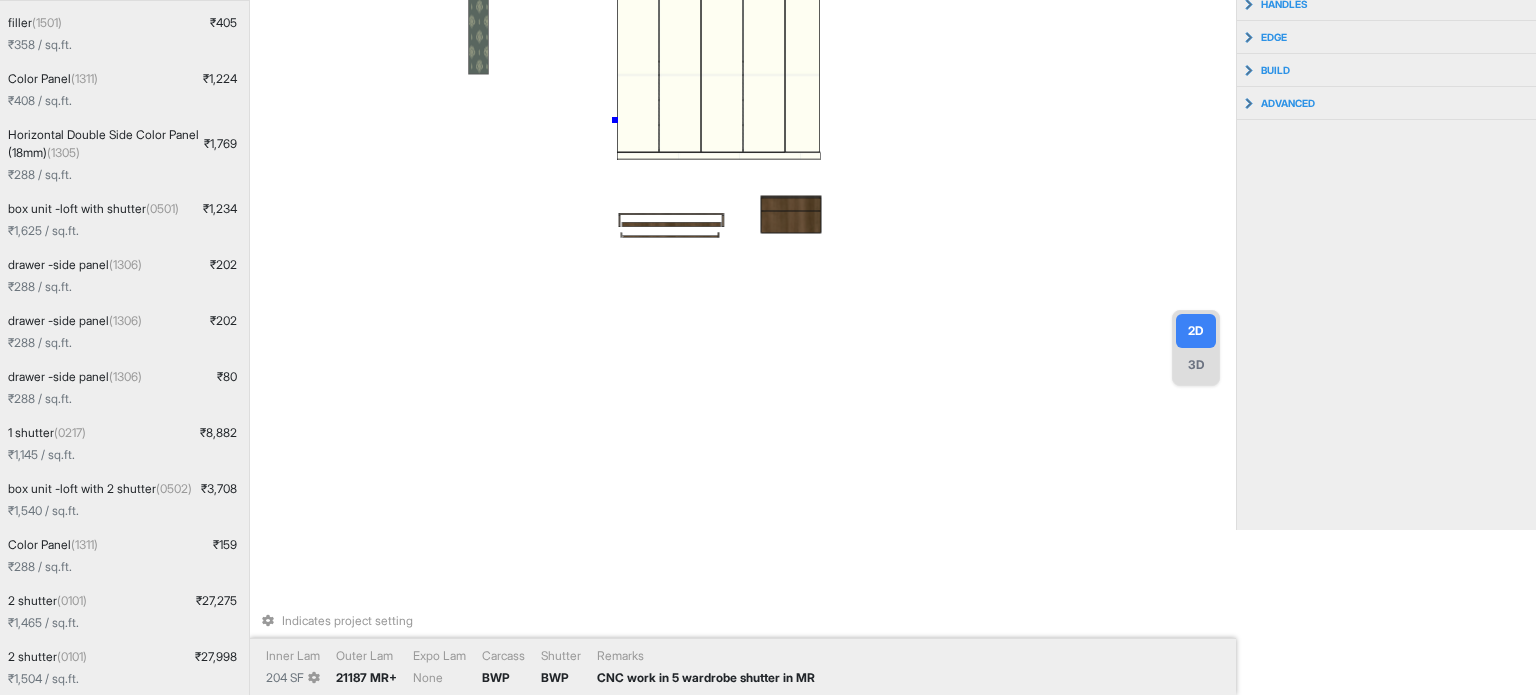 click on "Indicates project setting Inner Lam 204 SF Outer Lam 21187 MR+ Expo Lam None Carcass BWP Shutter BWP Remarks CNC work in 5 wardrobe shutter in MR" at bounding box center (743, 182) 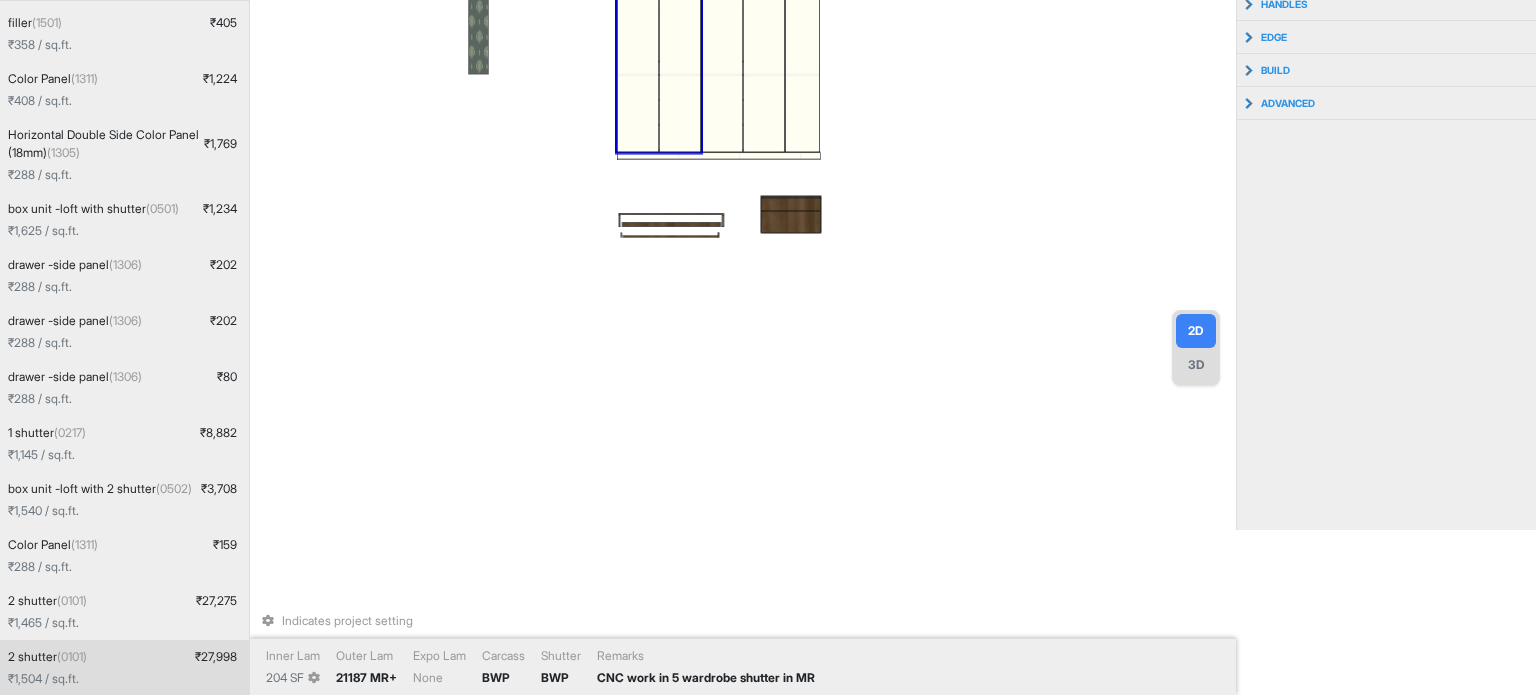 click at bounding box center (638, 53) 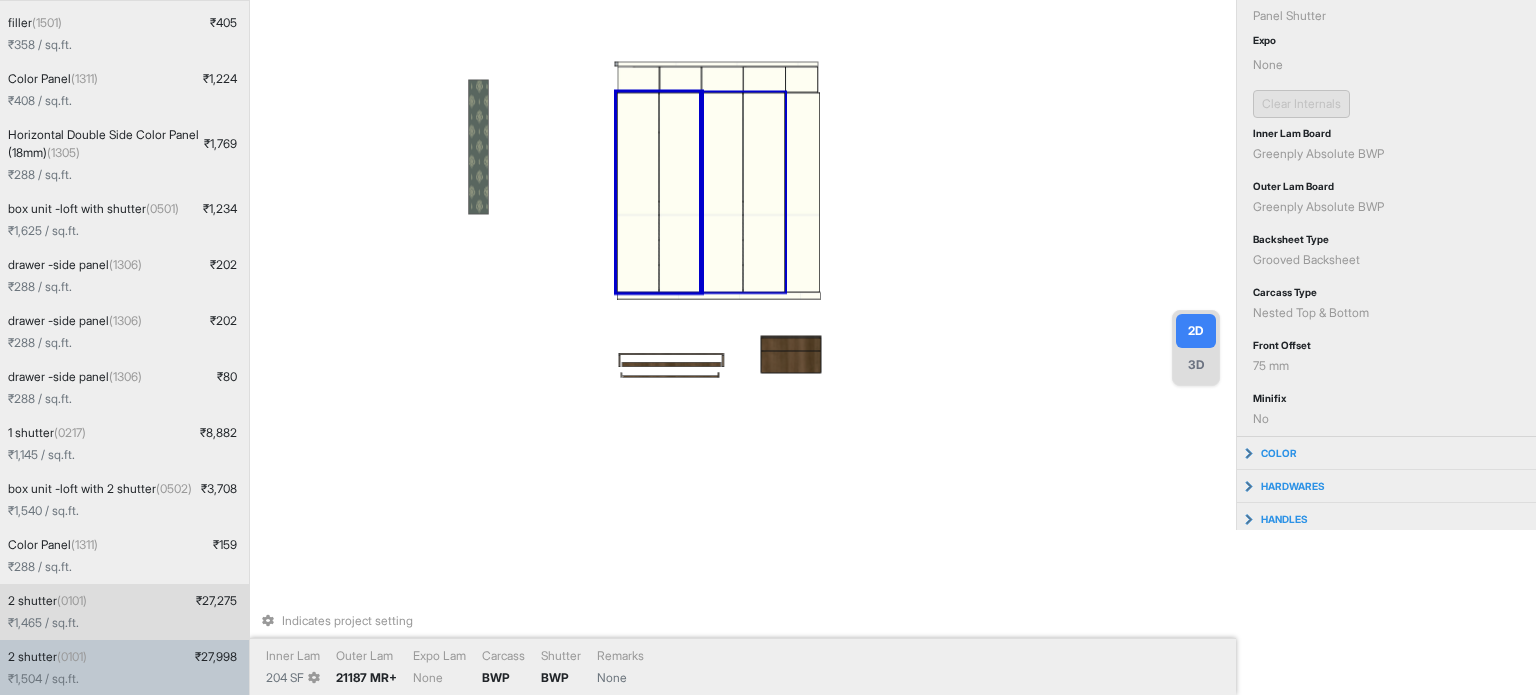 click at bounding box center (764, 193) 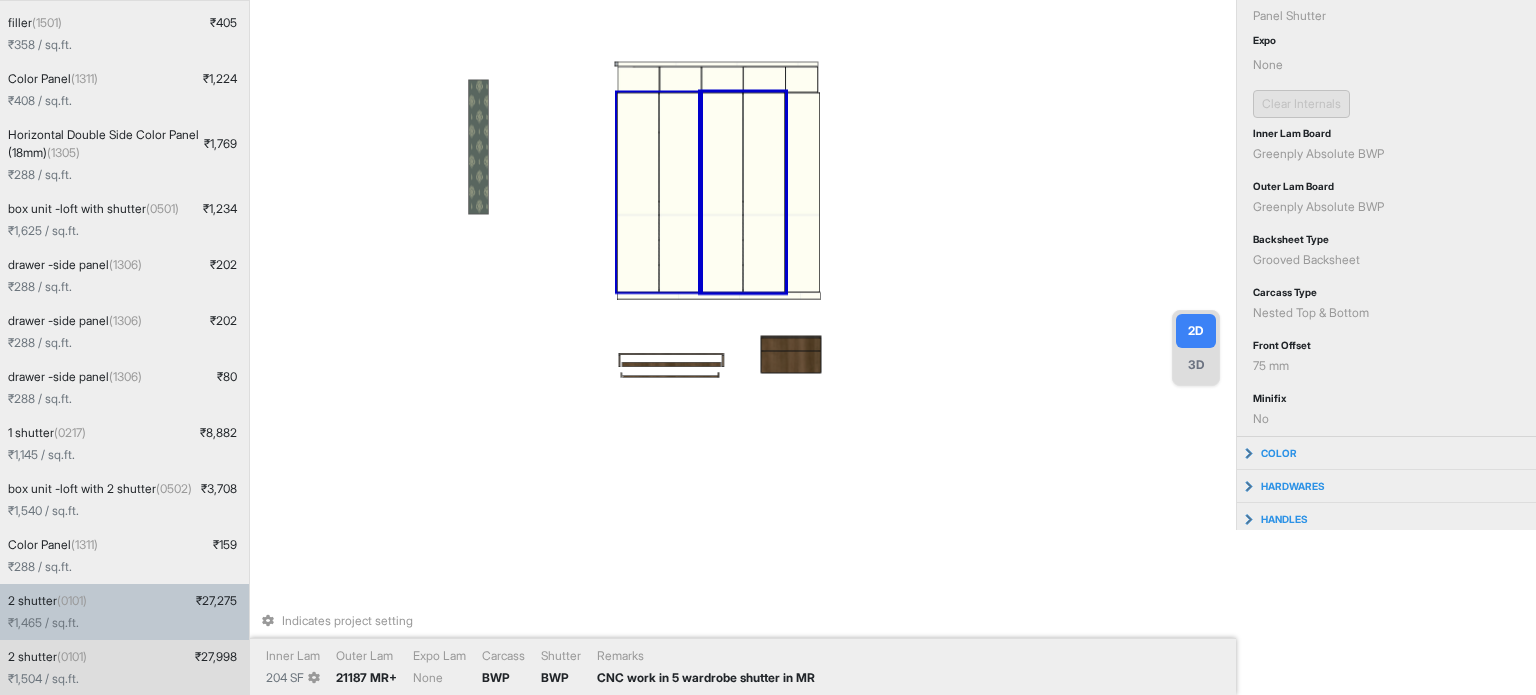 click at bounding box center [638, 193] 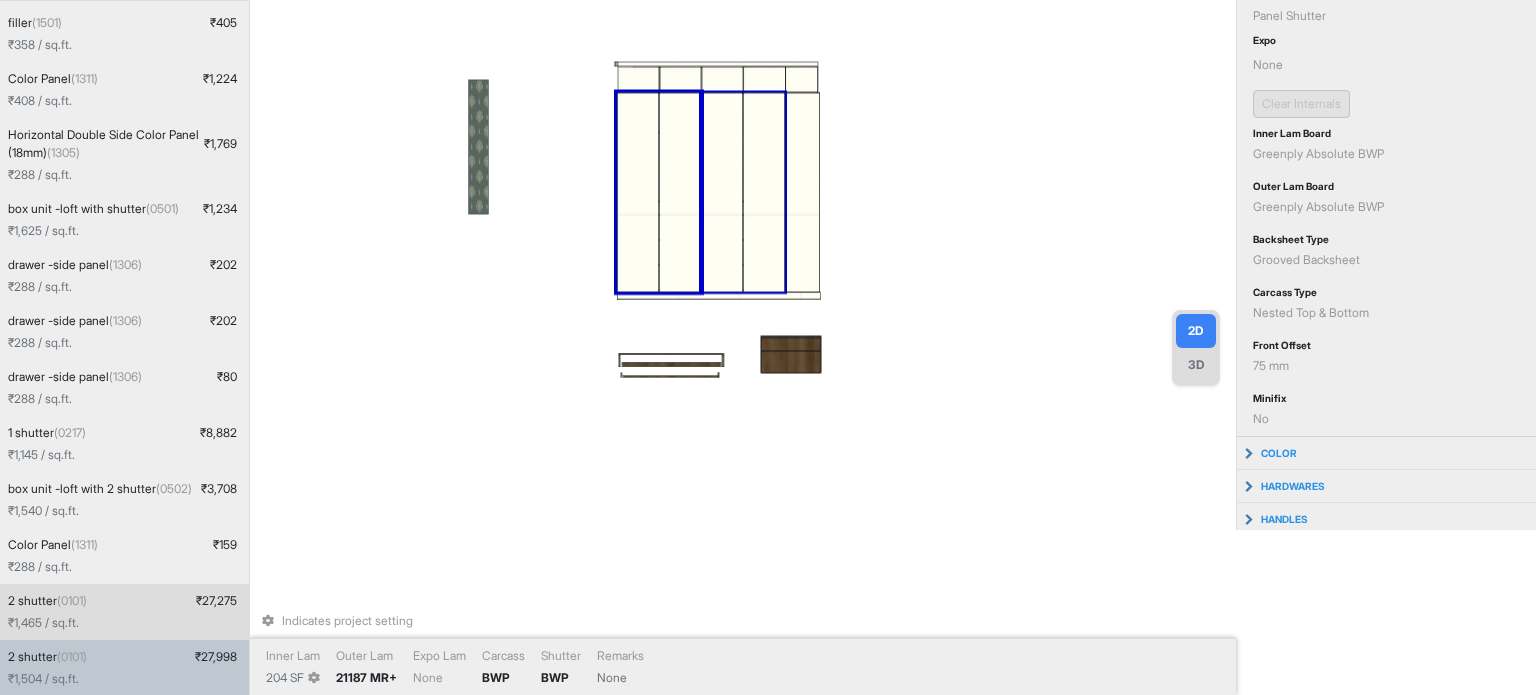click at bounding box center (764, 193) 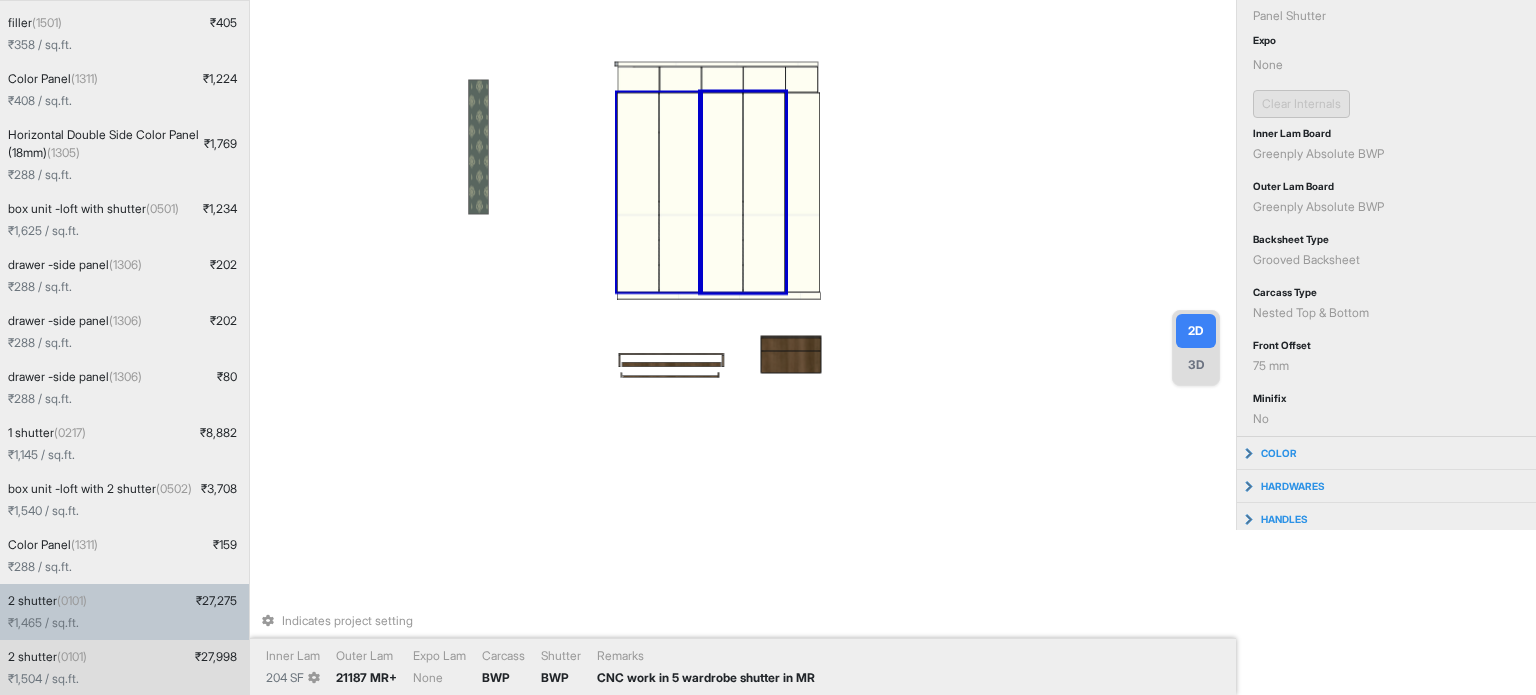 click at bounding box center (638, 193) 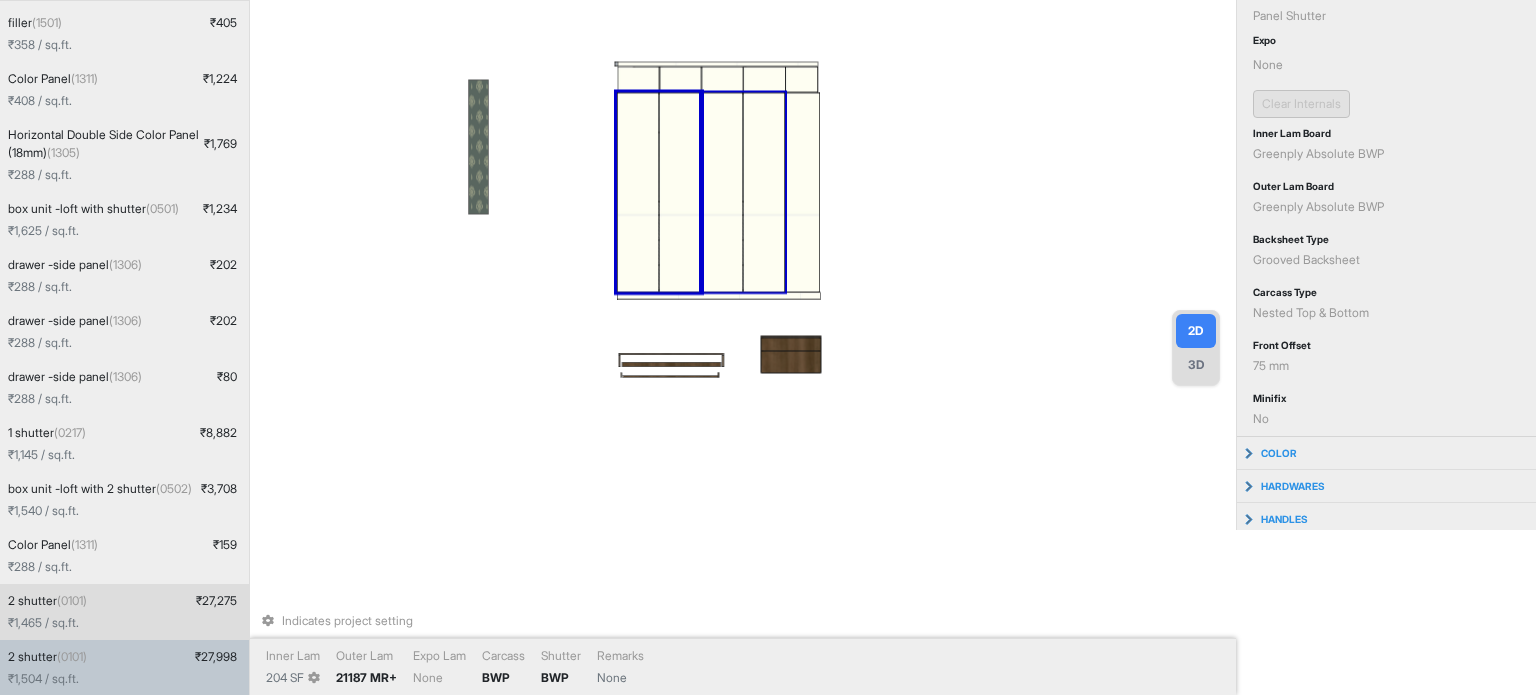 click at bounding box center (764, 193) 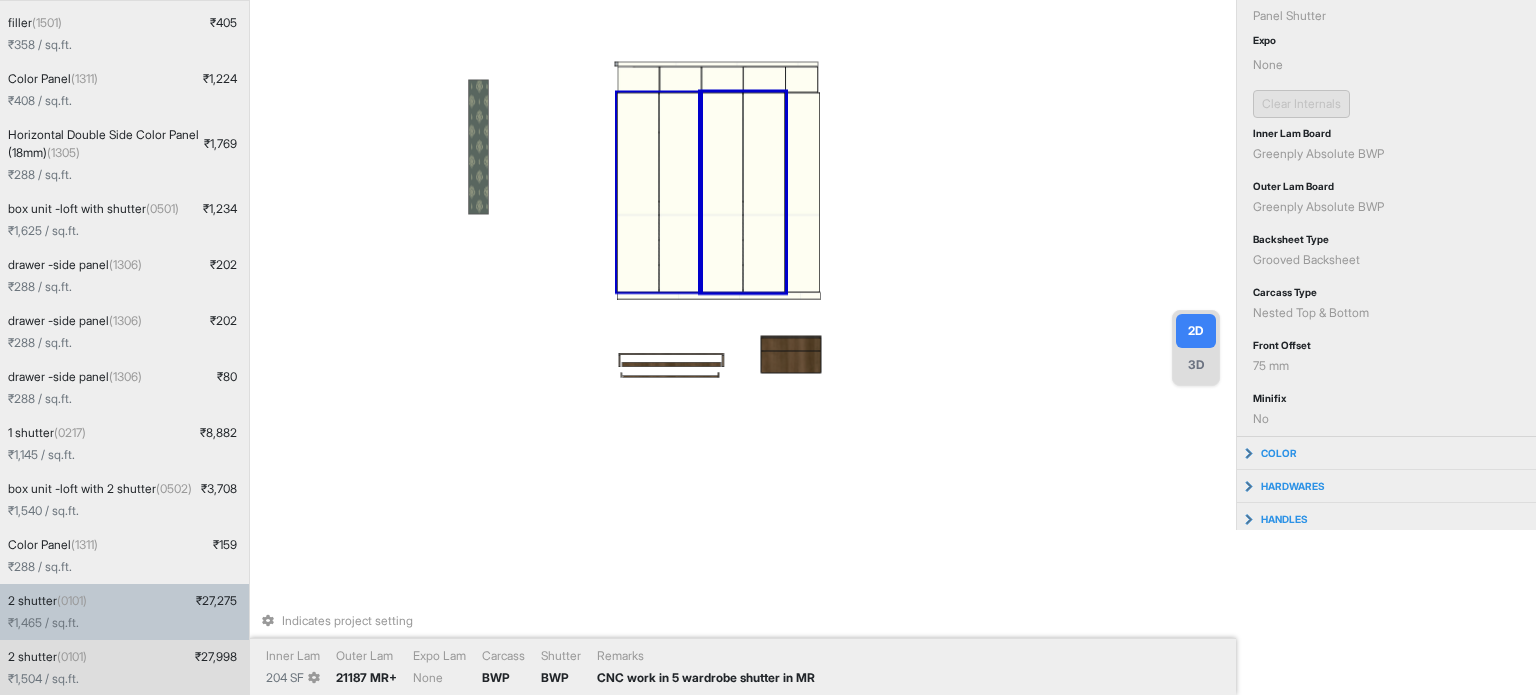 click at bounding box center [680, 193] 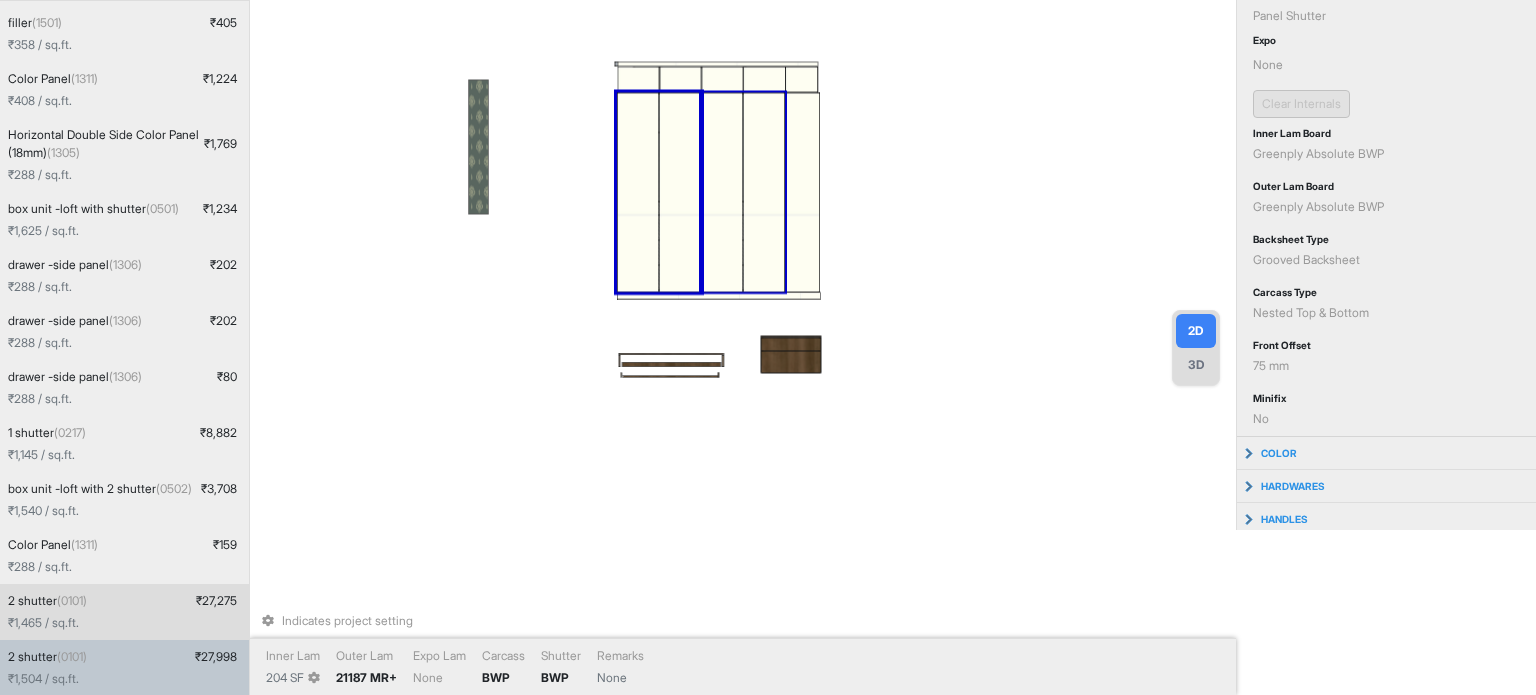 click at bounding box center [722, 193] 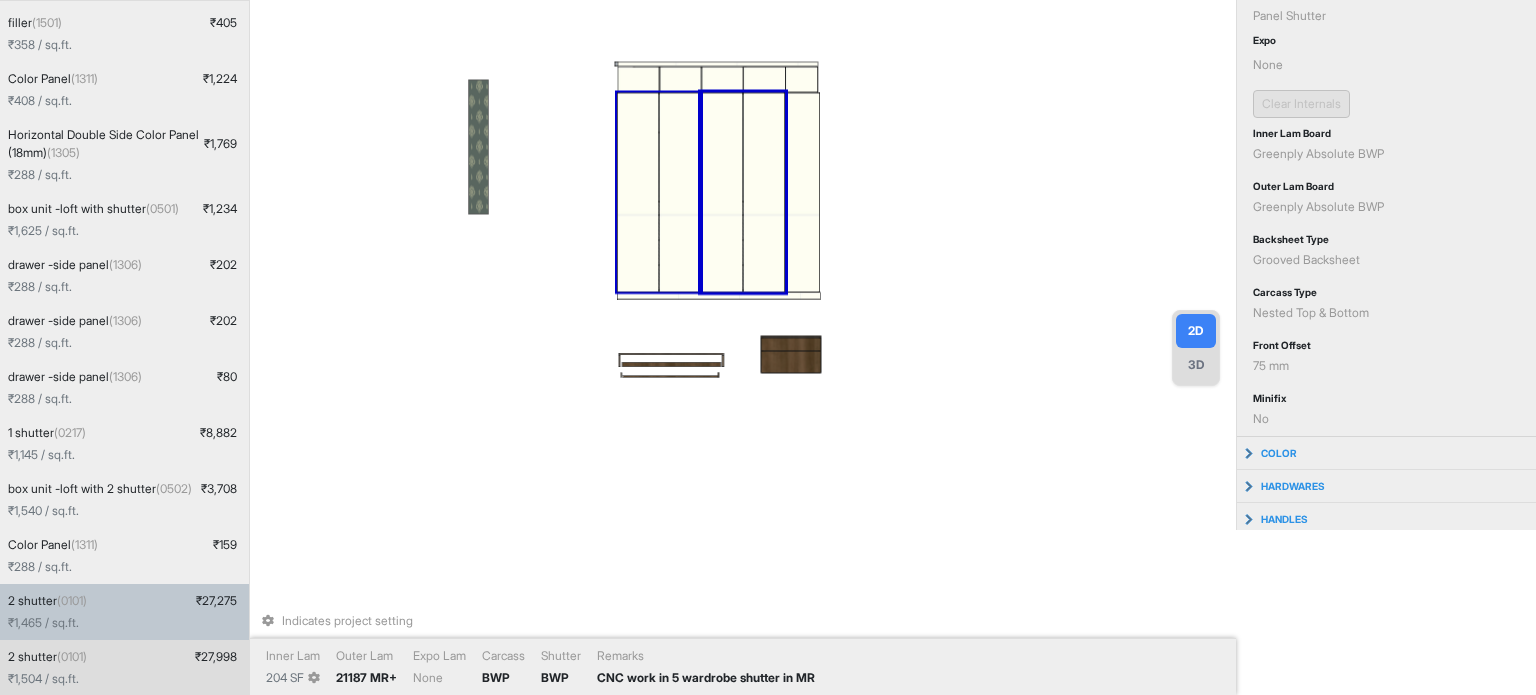 click at bounding box center [680, 193] 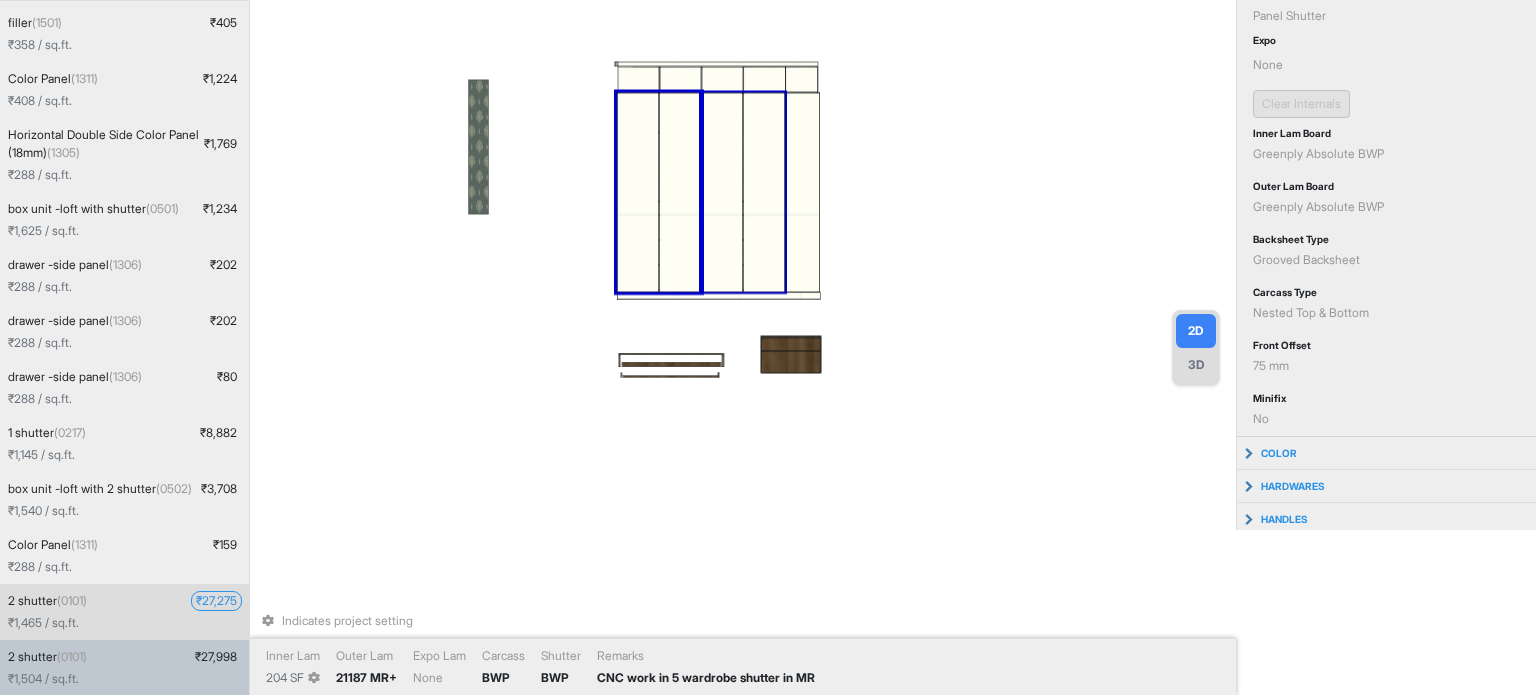 click on "₹ 27,275" at bounding box center (216, 601) 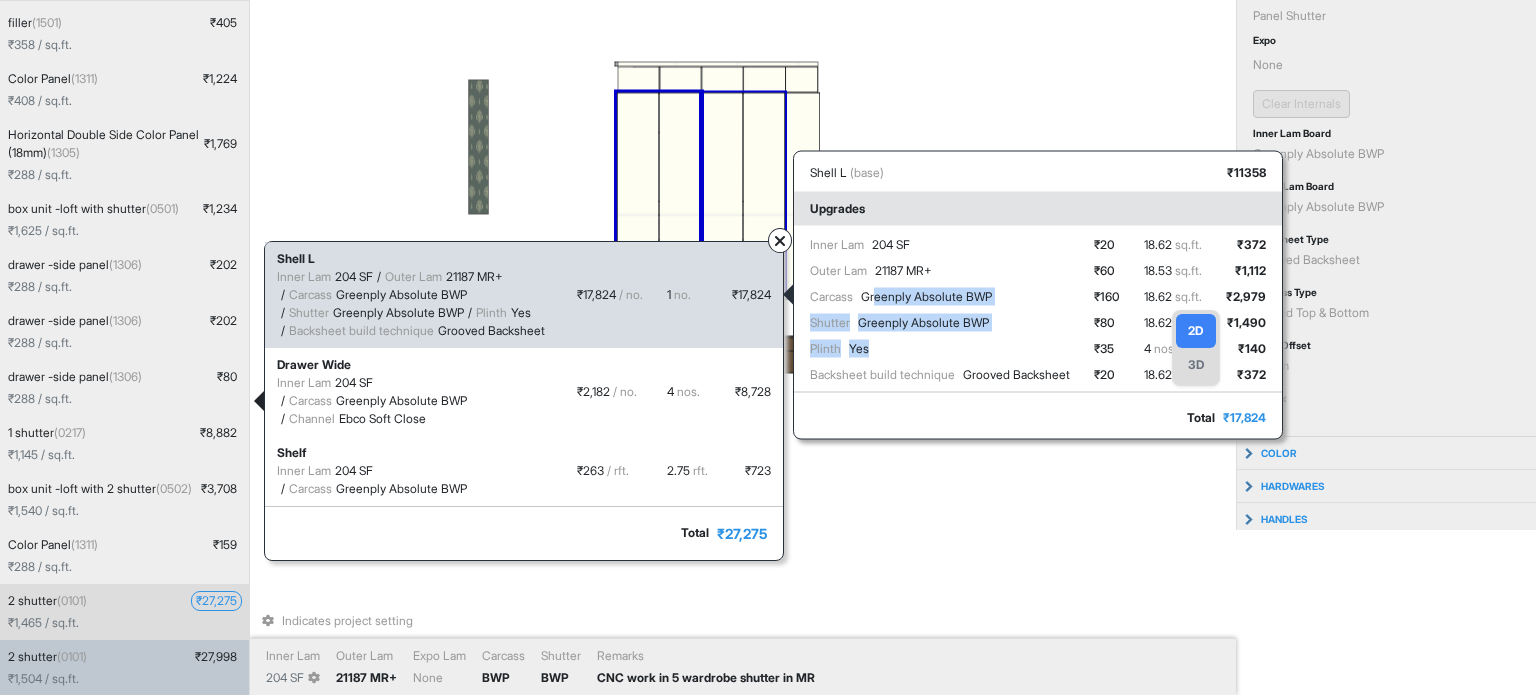 drag, startPoint x: 890, startPoint y: 289, endPoint x: 898, endPoint y: 335, distance: 46.69047 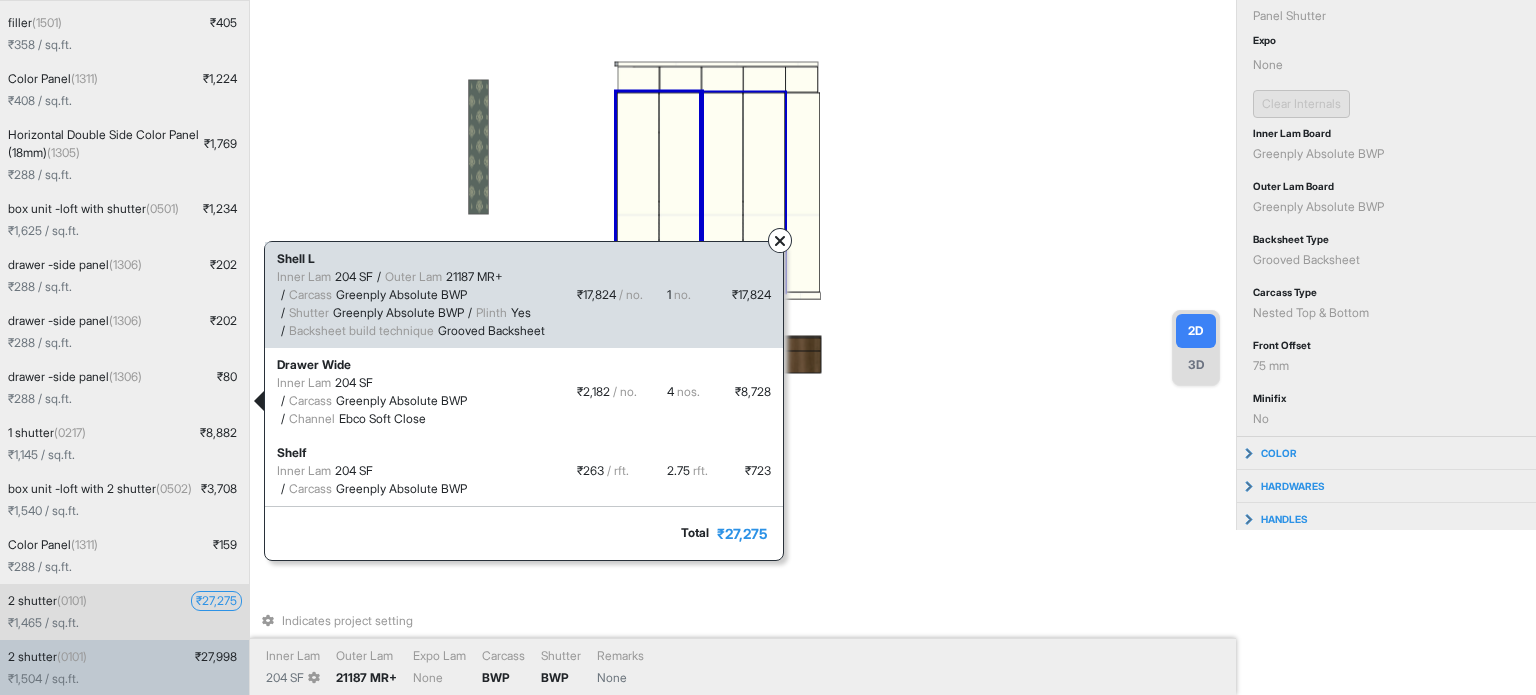 click at bounding box center (722, 193) 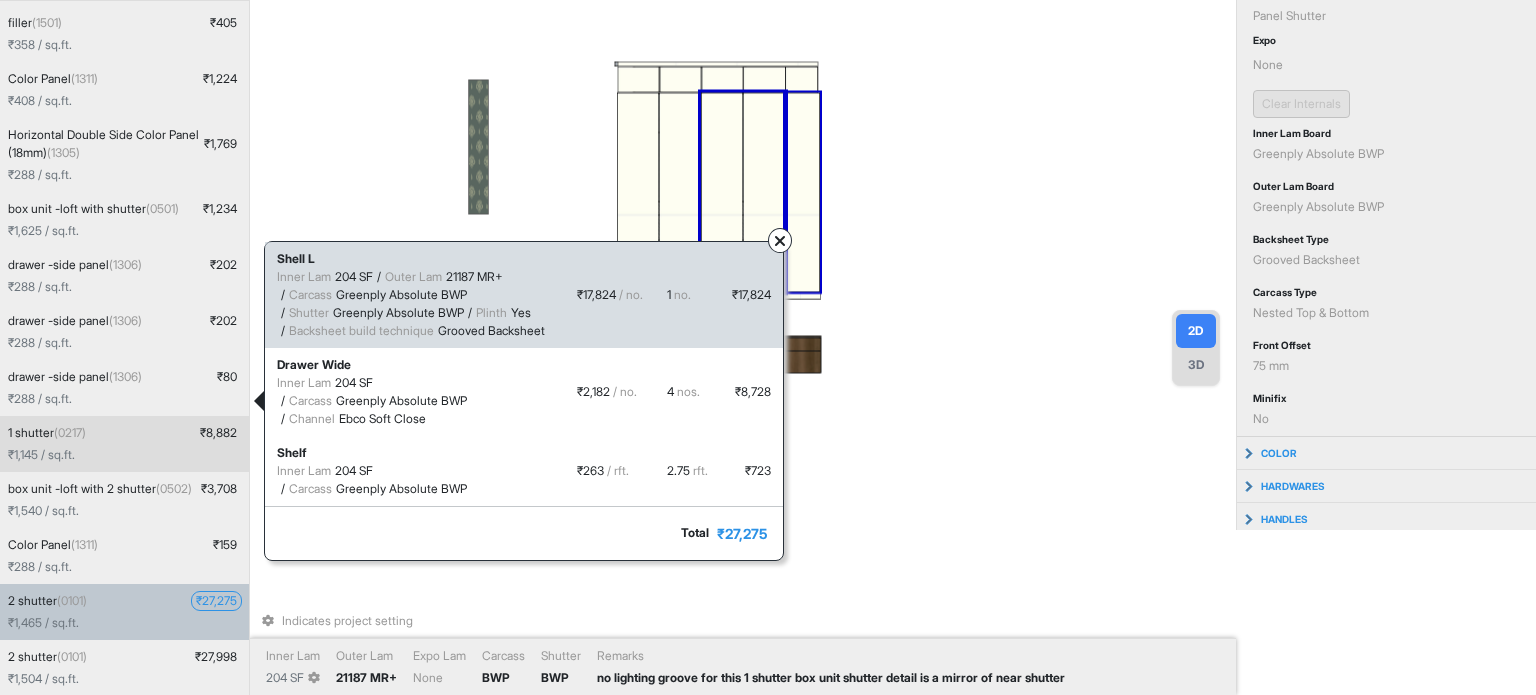 click on "Indicates project setting Inner Lam 204 SF Outer Lam 21187 MR+ Expo Lam None Carcass BWP Shutter BWP Remarks no lighting groove for this 1 shutter box unit
shutter detail is a mirror of near shutter" at bounding box center [743, 182] 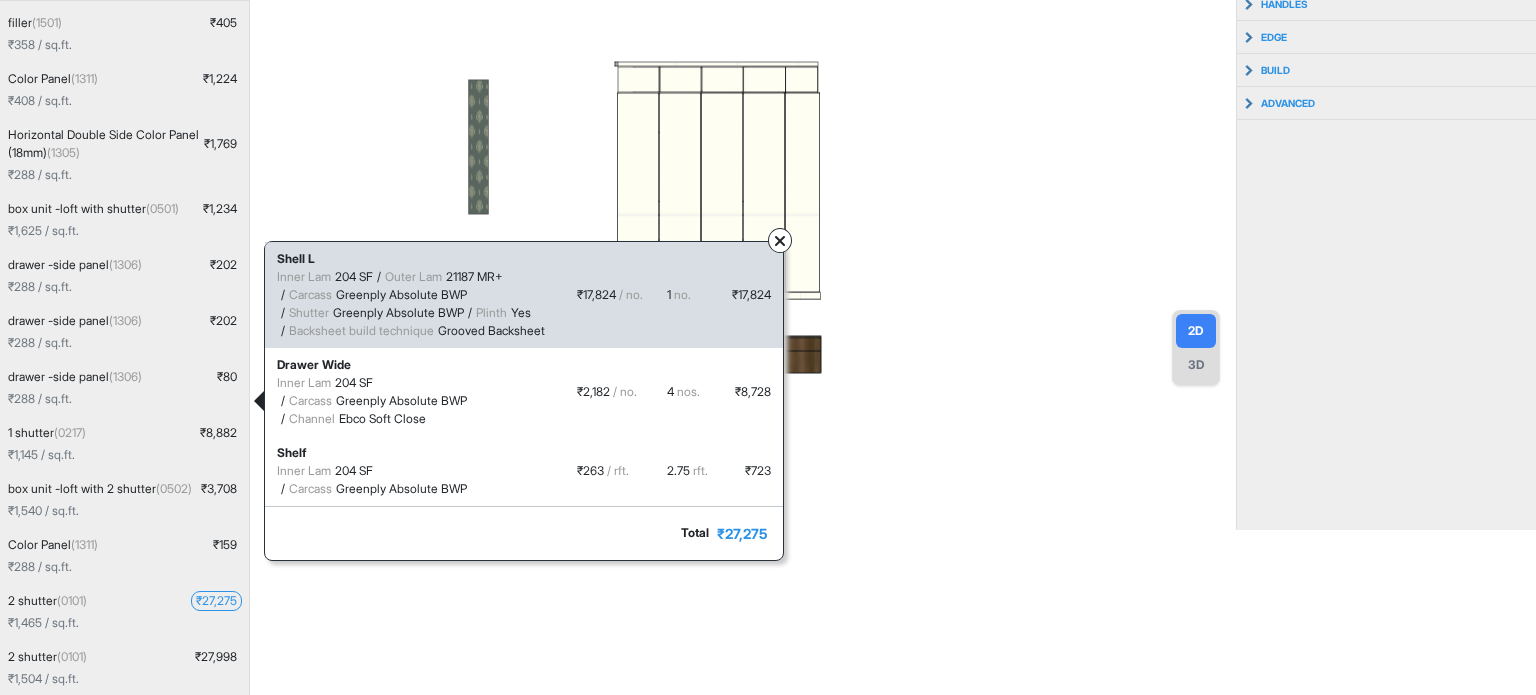 click at bounding box center [780, 241] 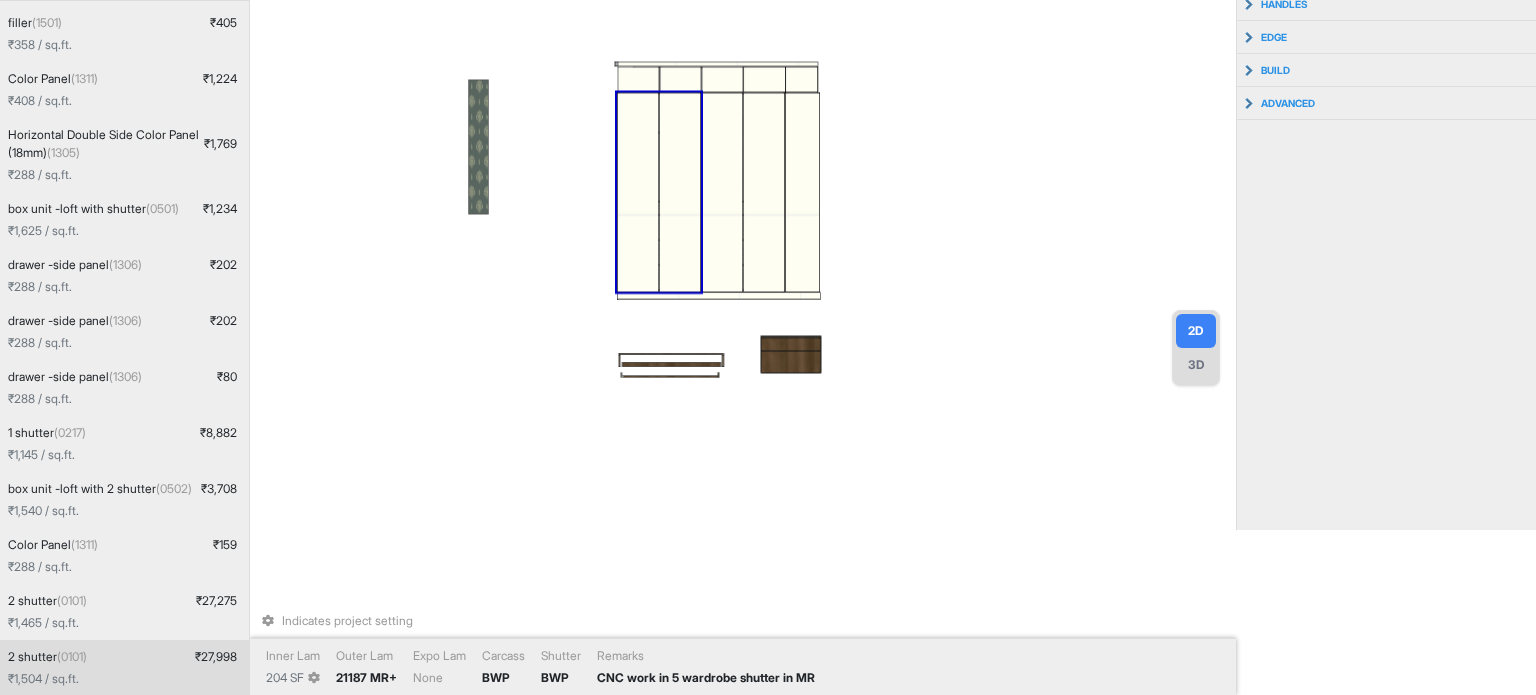 click at bounding box center [638, 193] 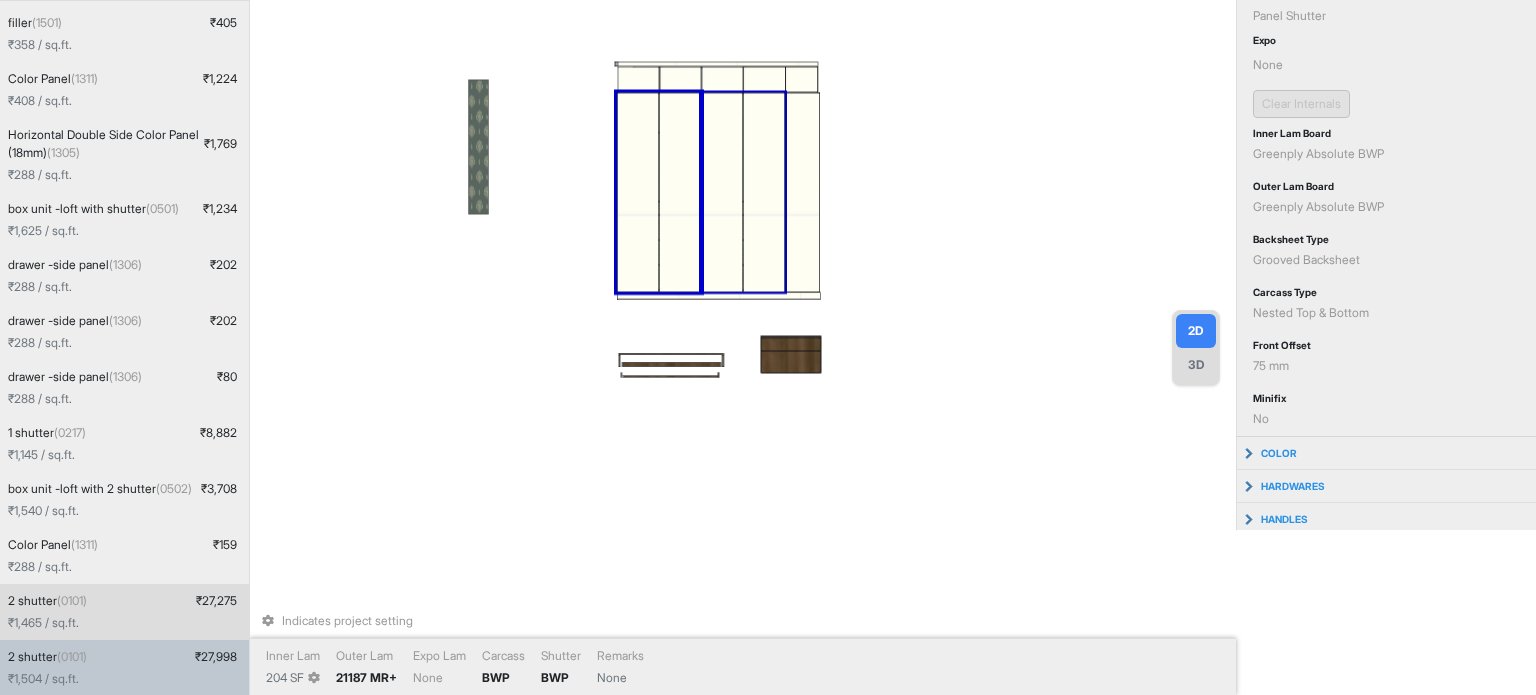 click at bounding box center [722, 193] 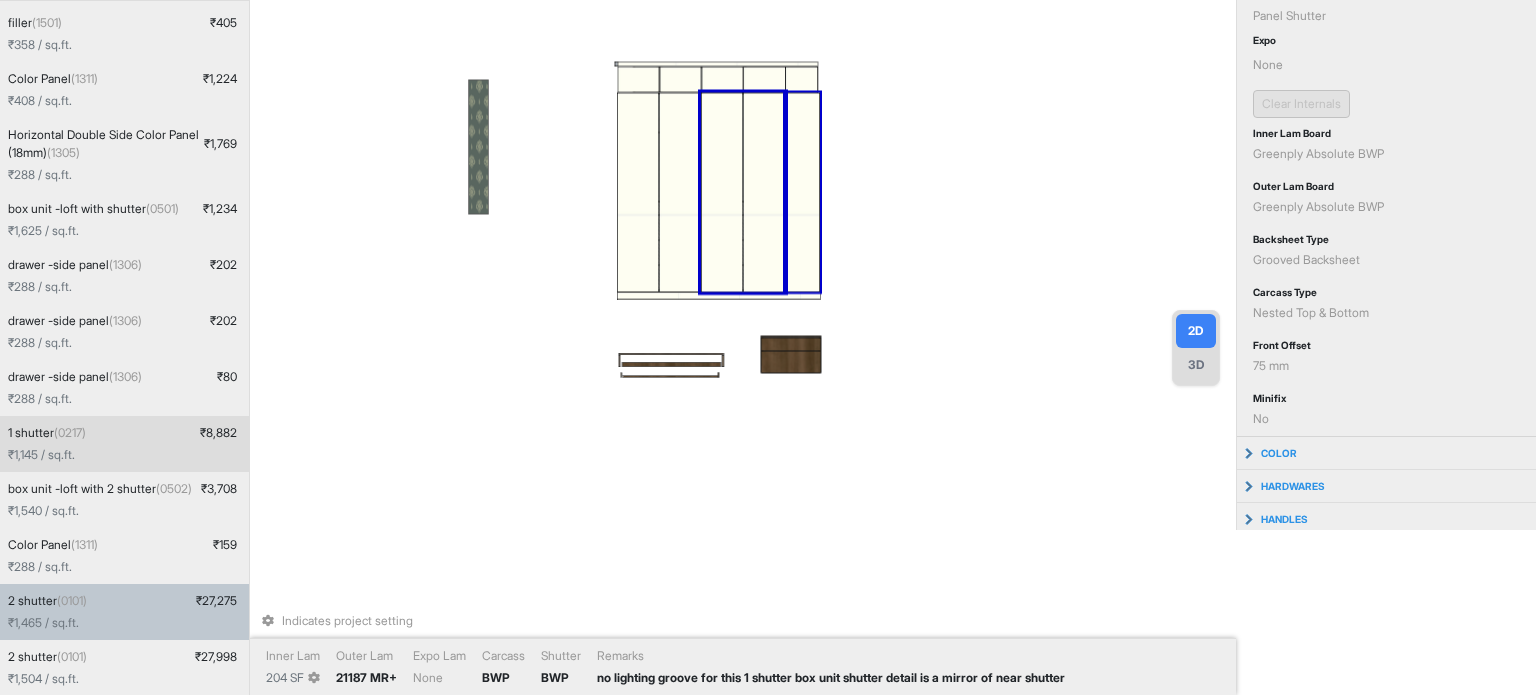 click at bounding box center (802, 193) 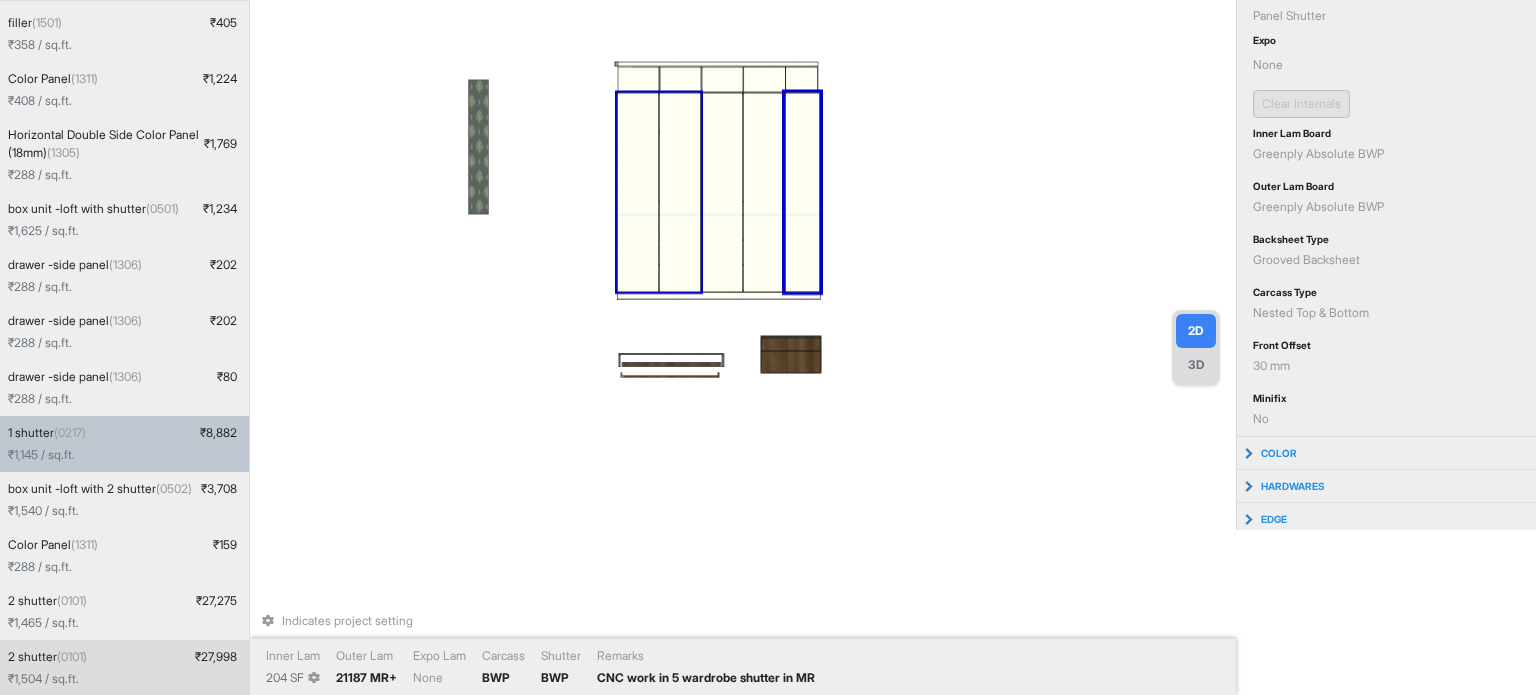 click at bounding box center [680, 193] 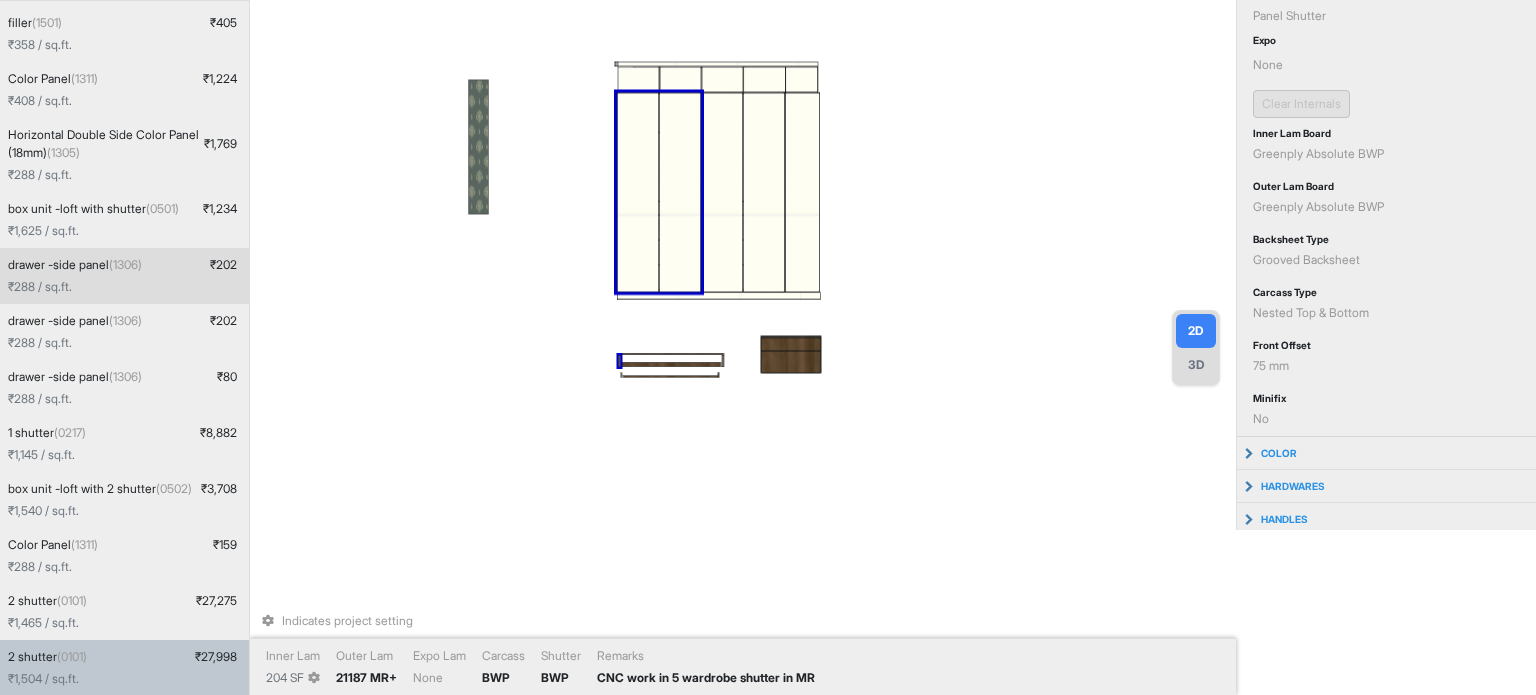 scroll, scrollTop: 0, scrollLeft: 0, axis: both 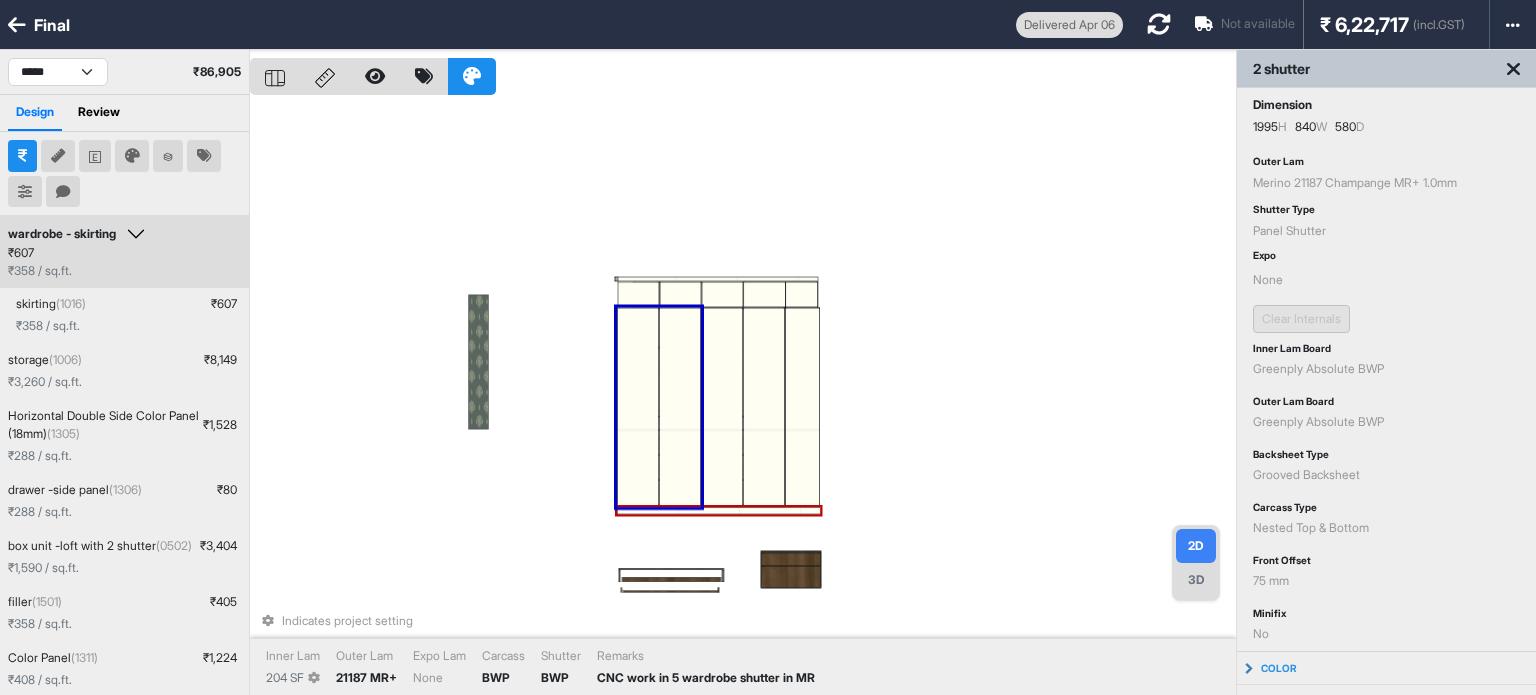 click on "₹ 607   ₹ 358   / sq.ft." at bounding box center (124, 262) 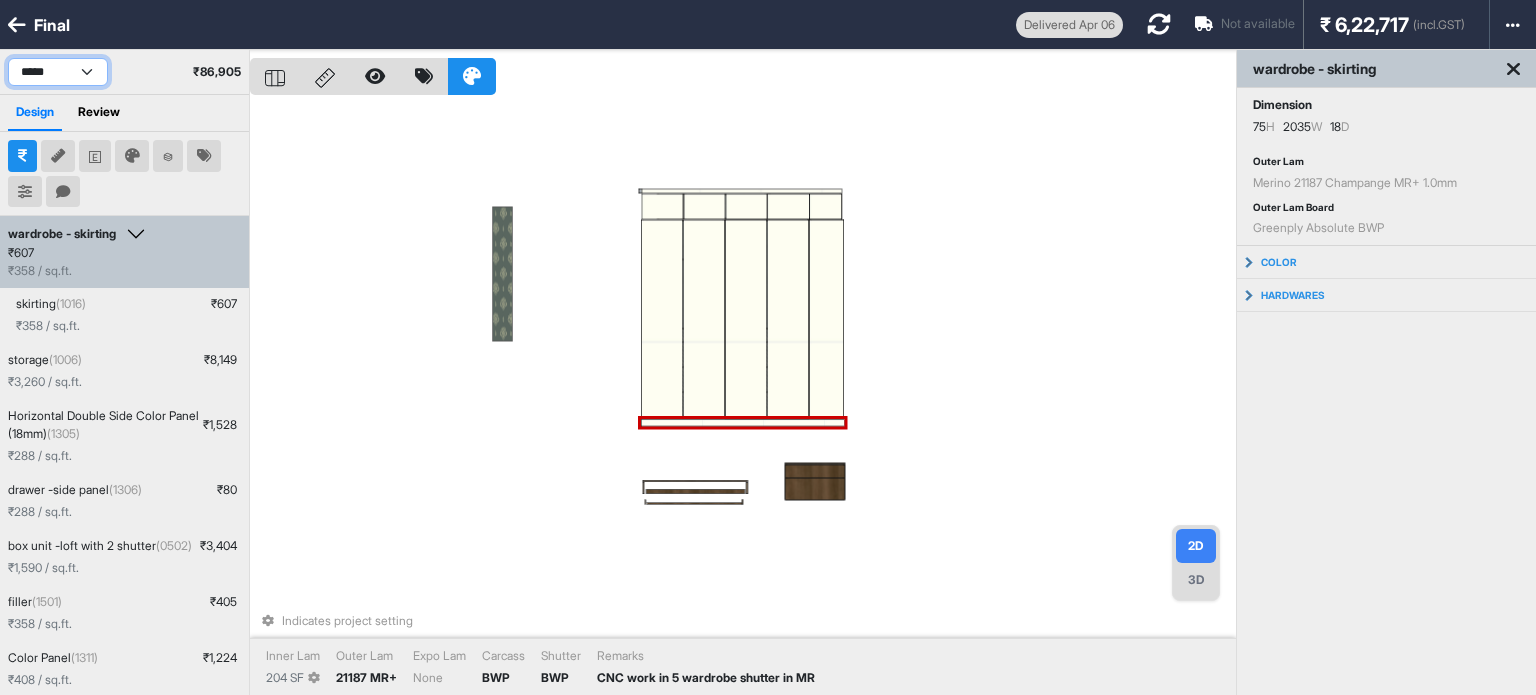 click on "**********" at bounding box center [58, 72] 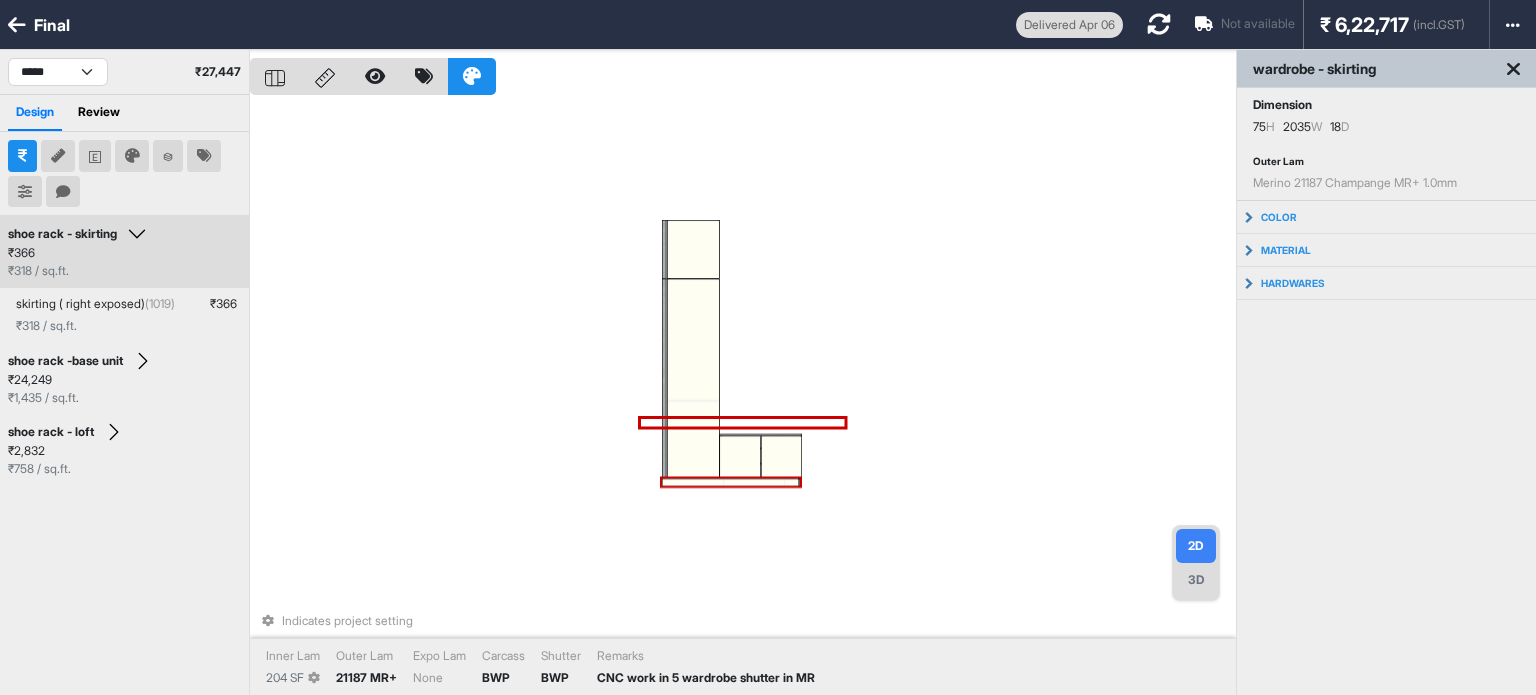 click on "₹ 366   ₹ 318   / sq.ft." at bounding box center [124, 262] 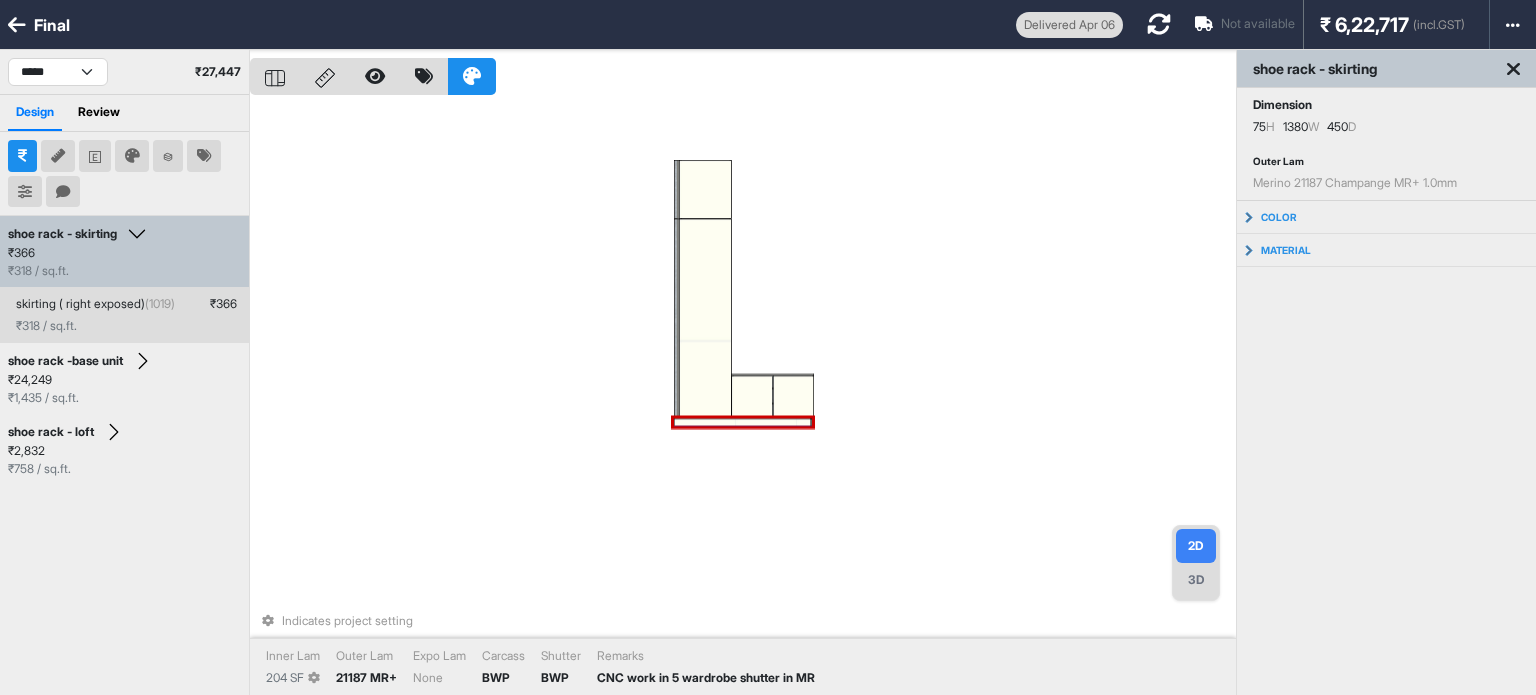 click on "₹ 318   / sq.ft." at bounding box center [128, 326] 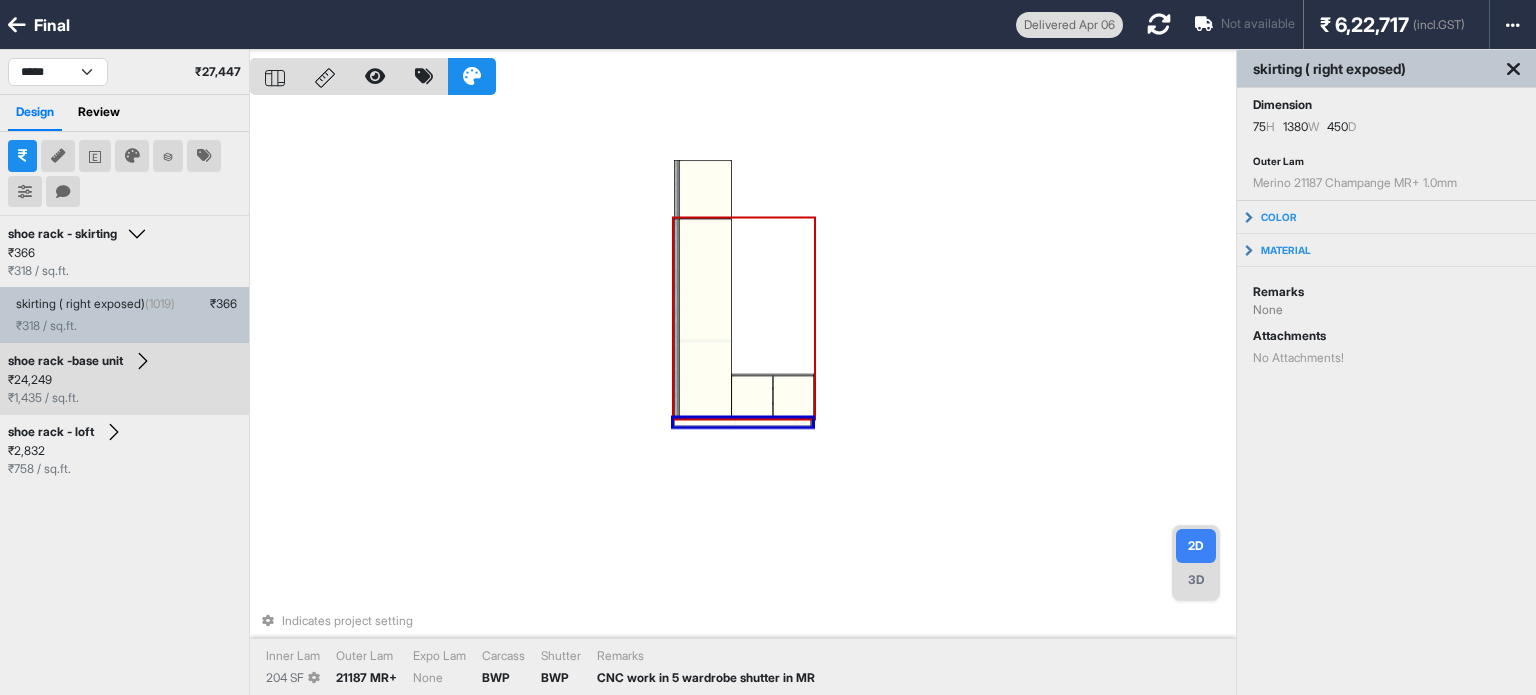 click on "shoe rack -base unit" at bounding box center [124, 361] 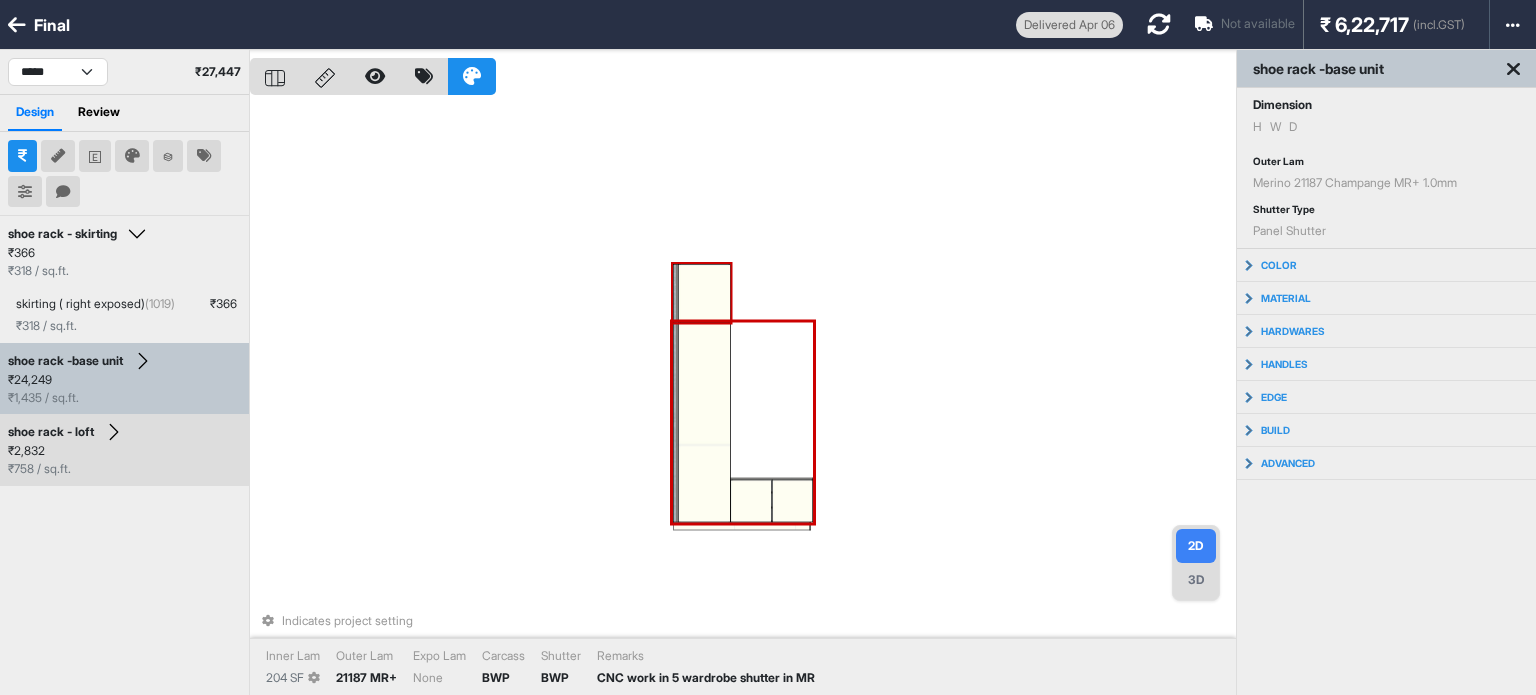 click on "₹ 2,832   ₹ 758   / sq.ft." at bounding box center (124, 460) 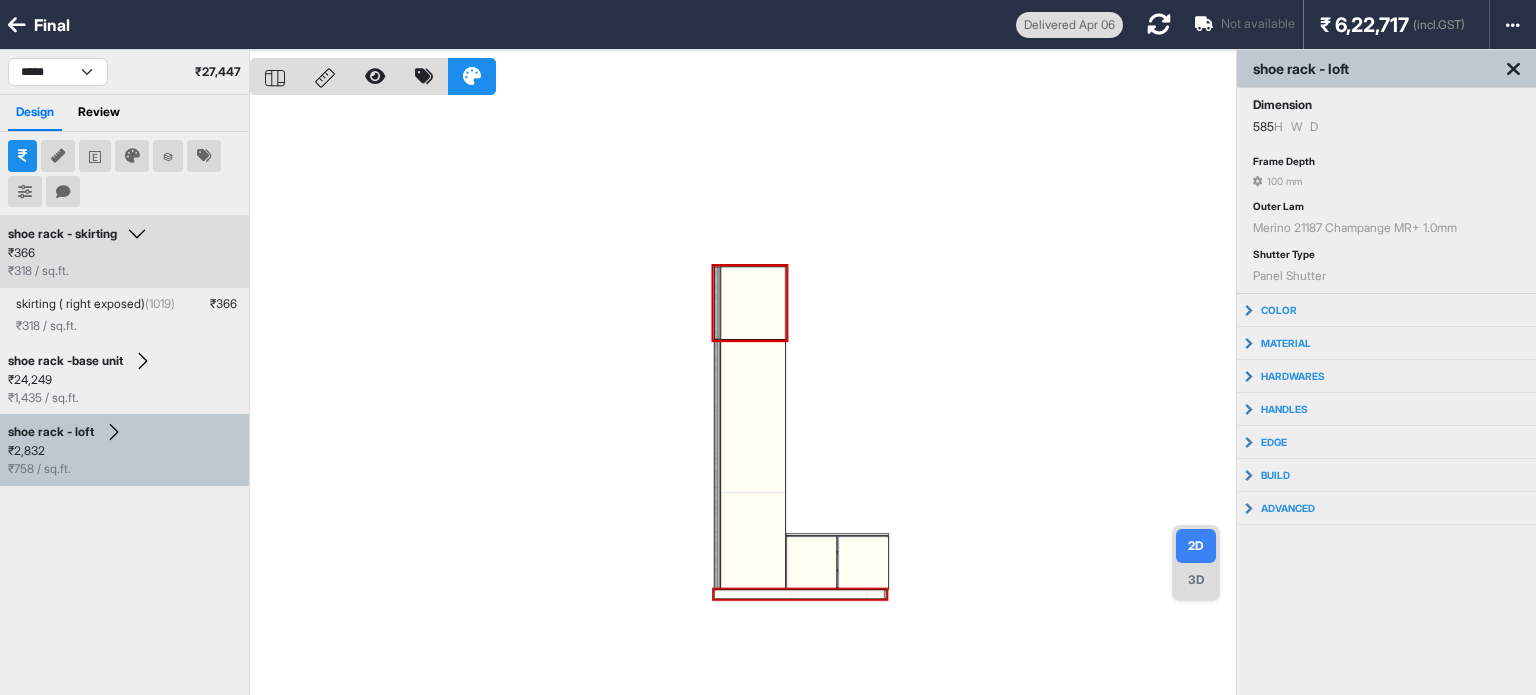 click on "shoe rack - skirting   ₹ 366   ₹ 318   / sq.ft." at bounding box center (124, 252) 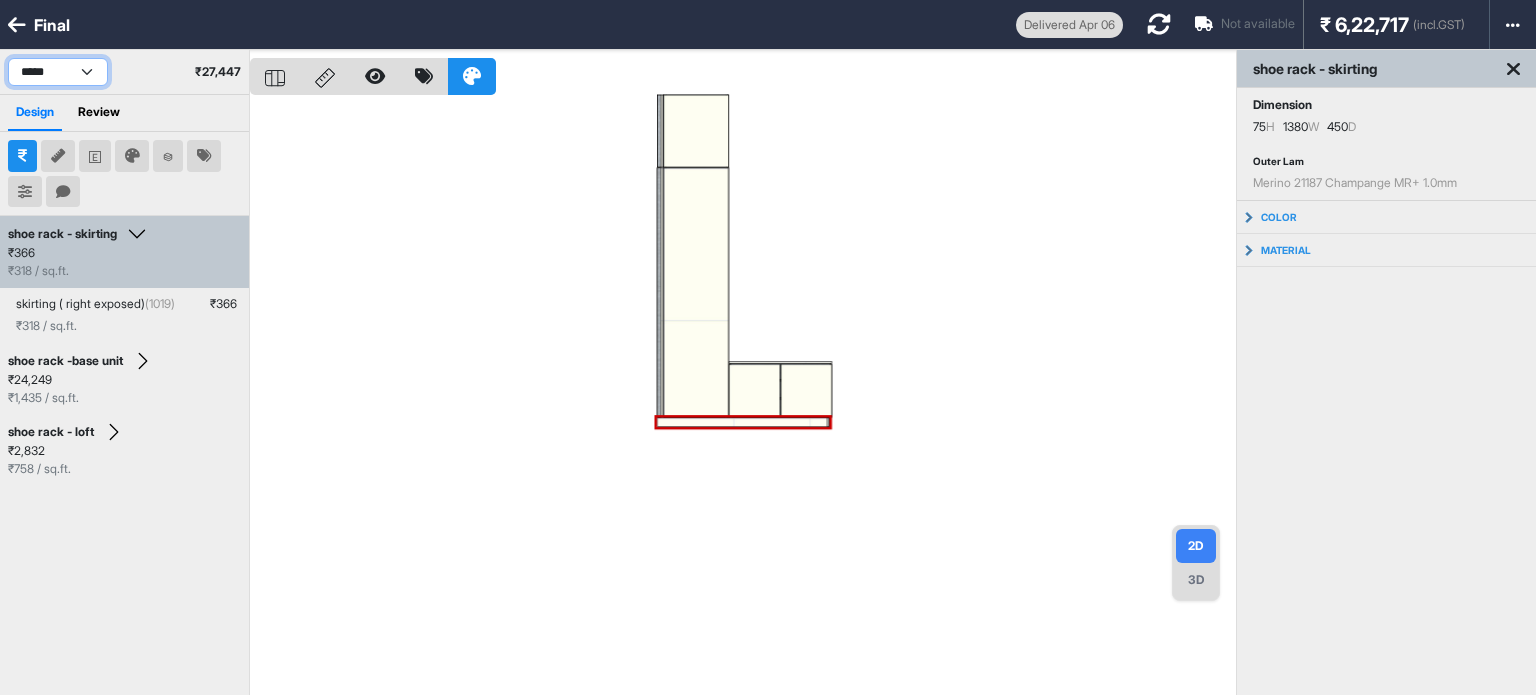 click on "**********" at bounding box center [58, 72] 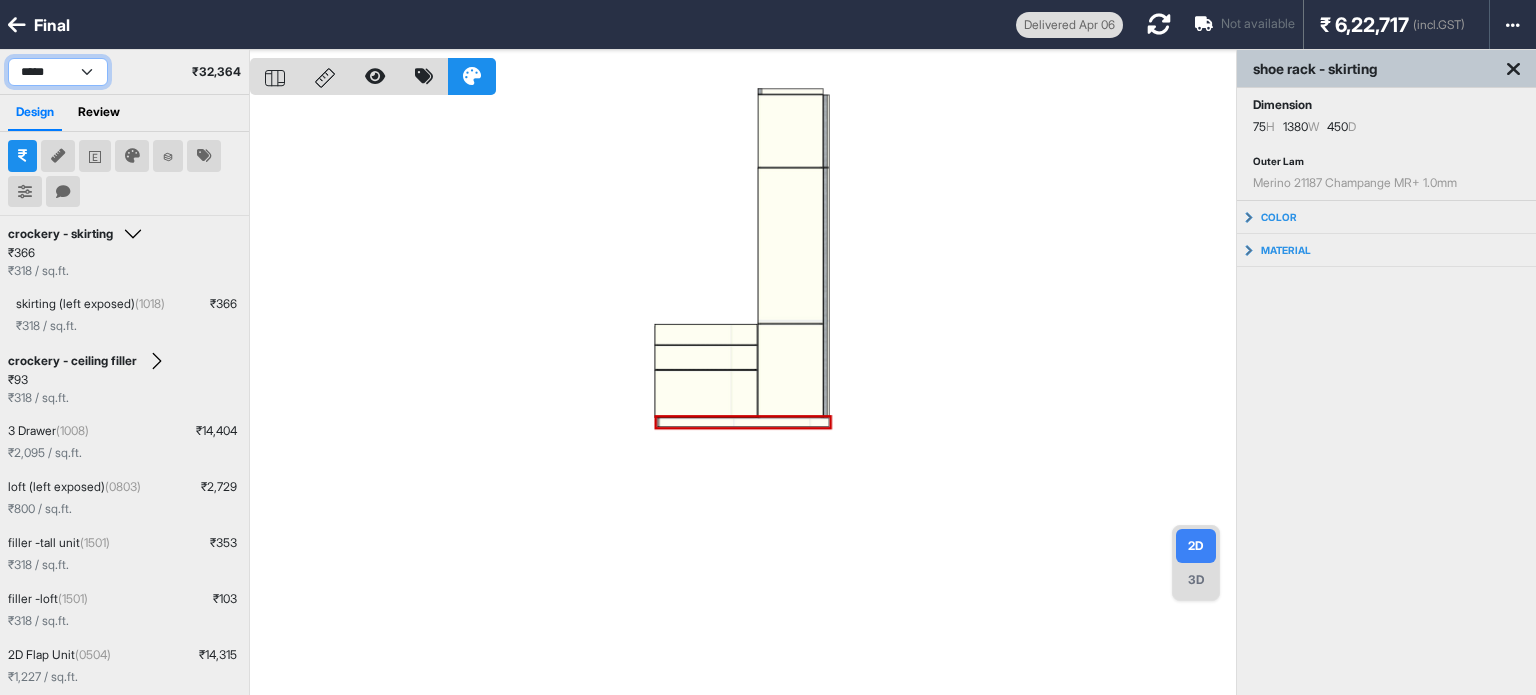 click on "**********" at bounding box center (58, 72) 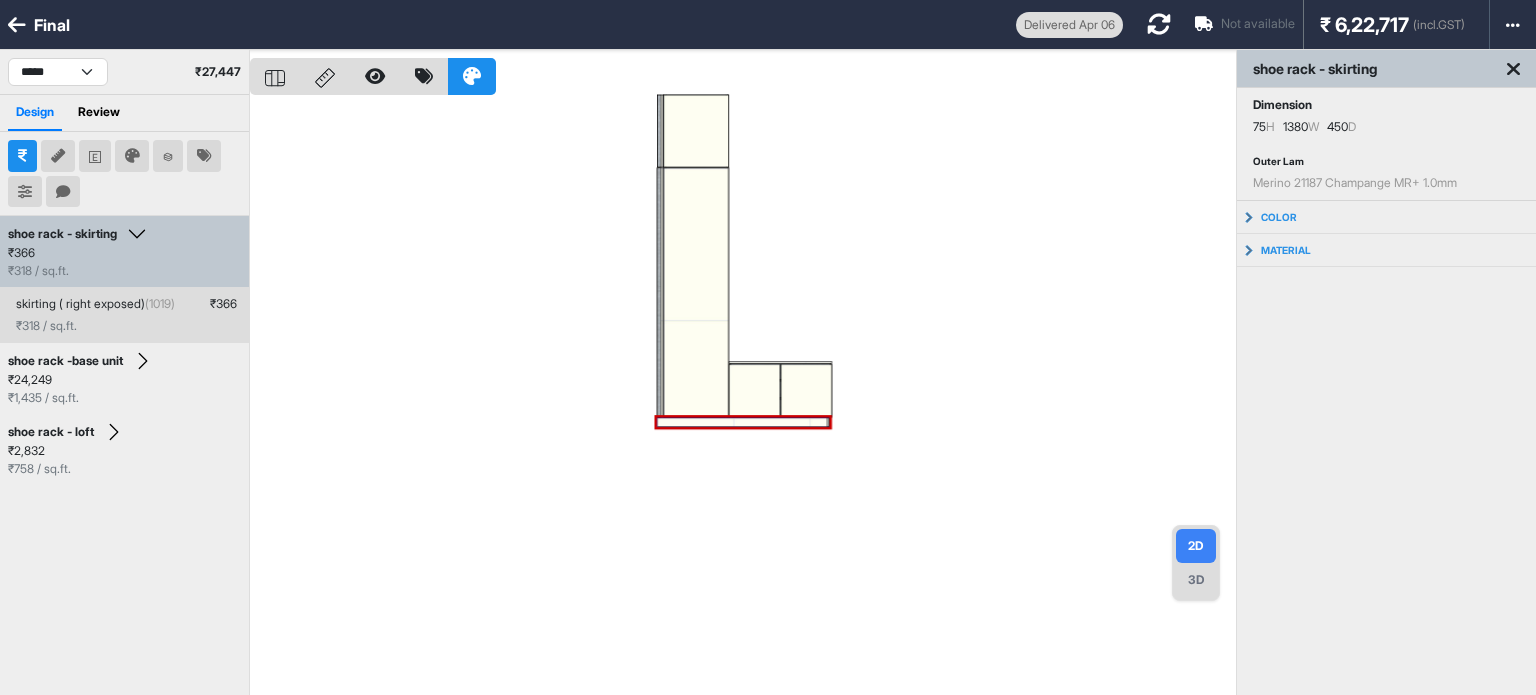 click on "skirting ( right exposed)  (1019) ₹ 366 ₹ 318   / sq.ft." at bounding box center (124, 315) 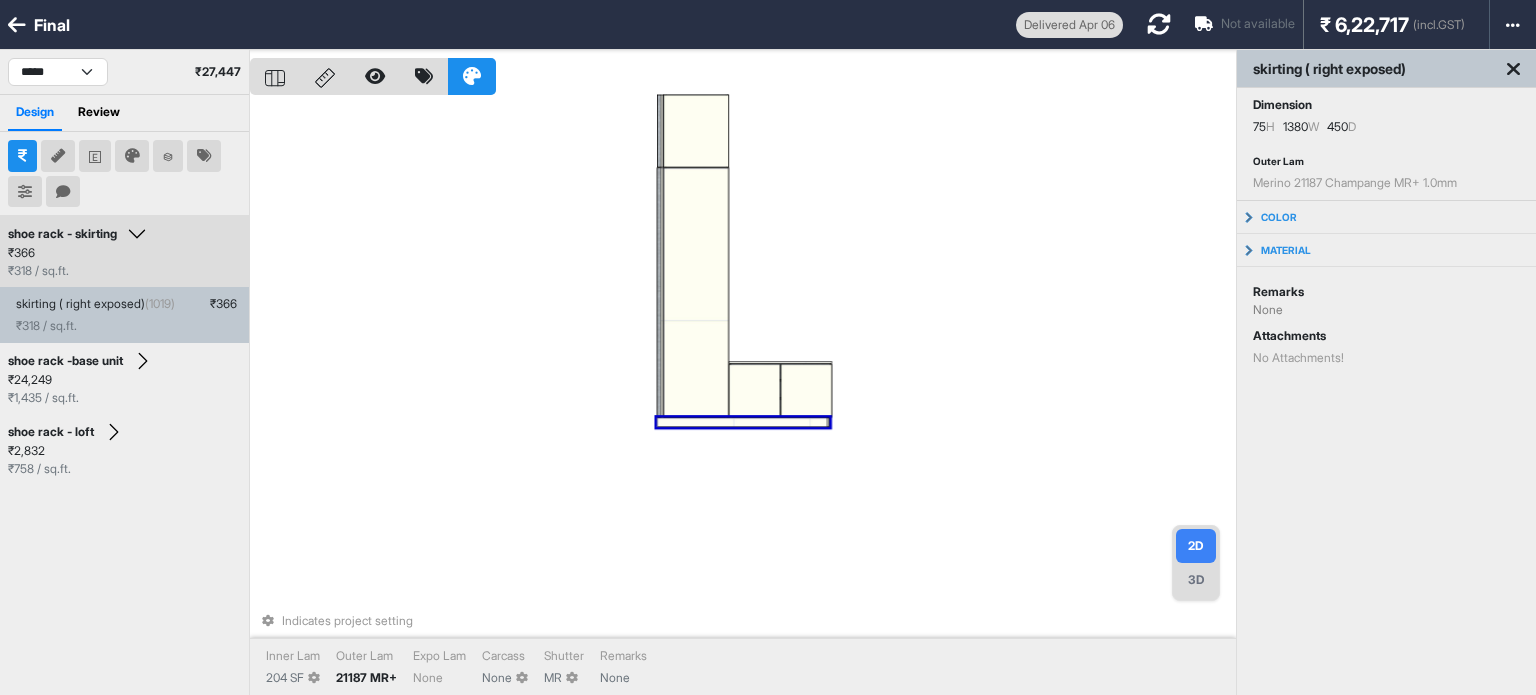 click on "₹ 366   ₹ 318   / sq.ft." at bounding box center [124, 262] 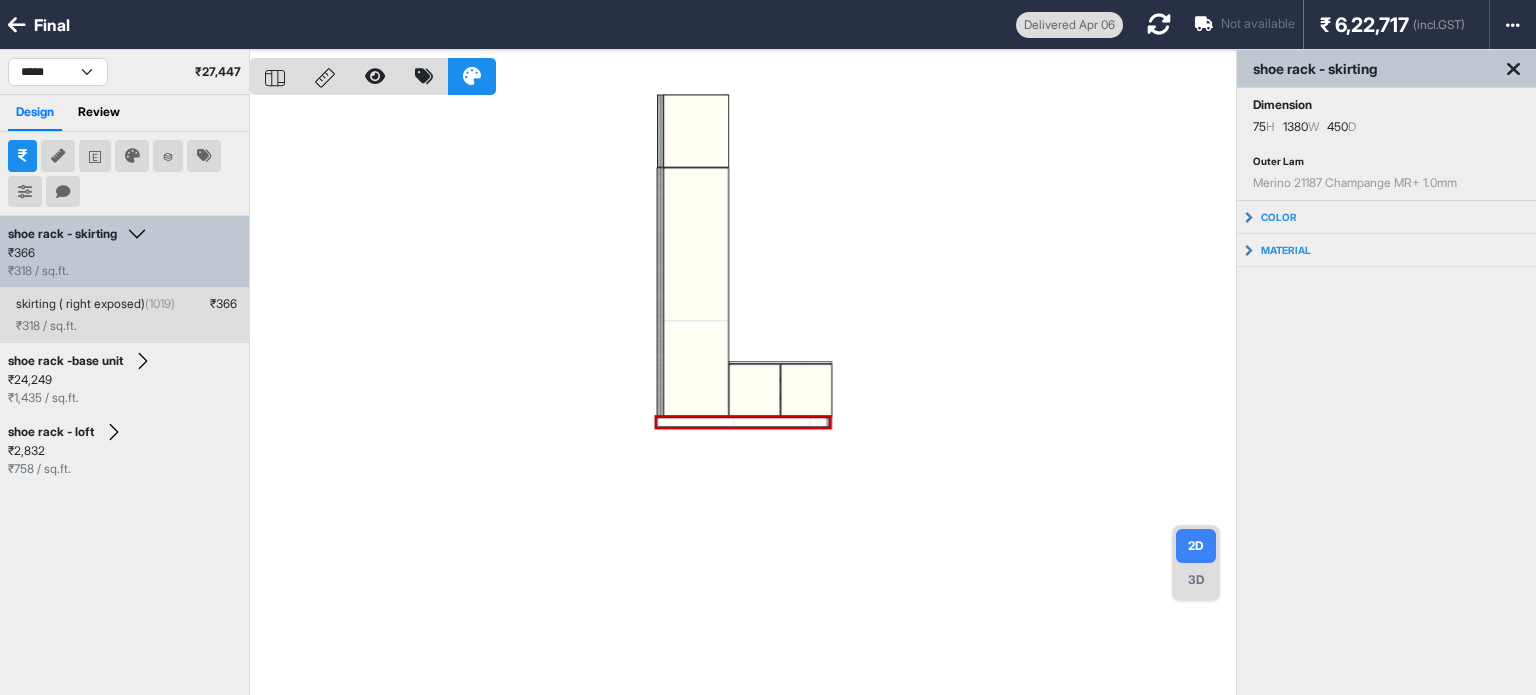 click on "skirting ( right exposed)  (1019) ₹ 366 ₹ 318   / sq.ft." at bounding box center (128, 315) 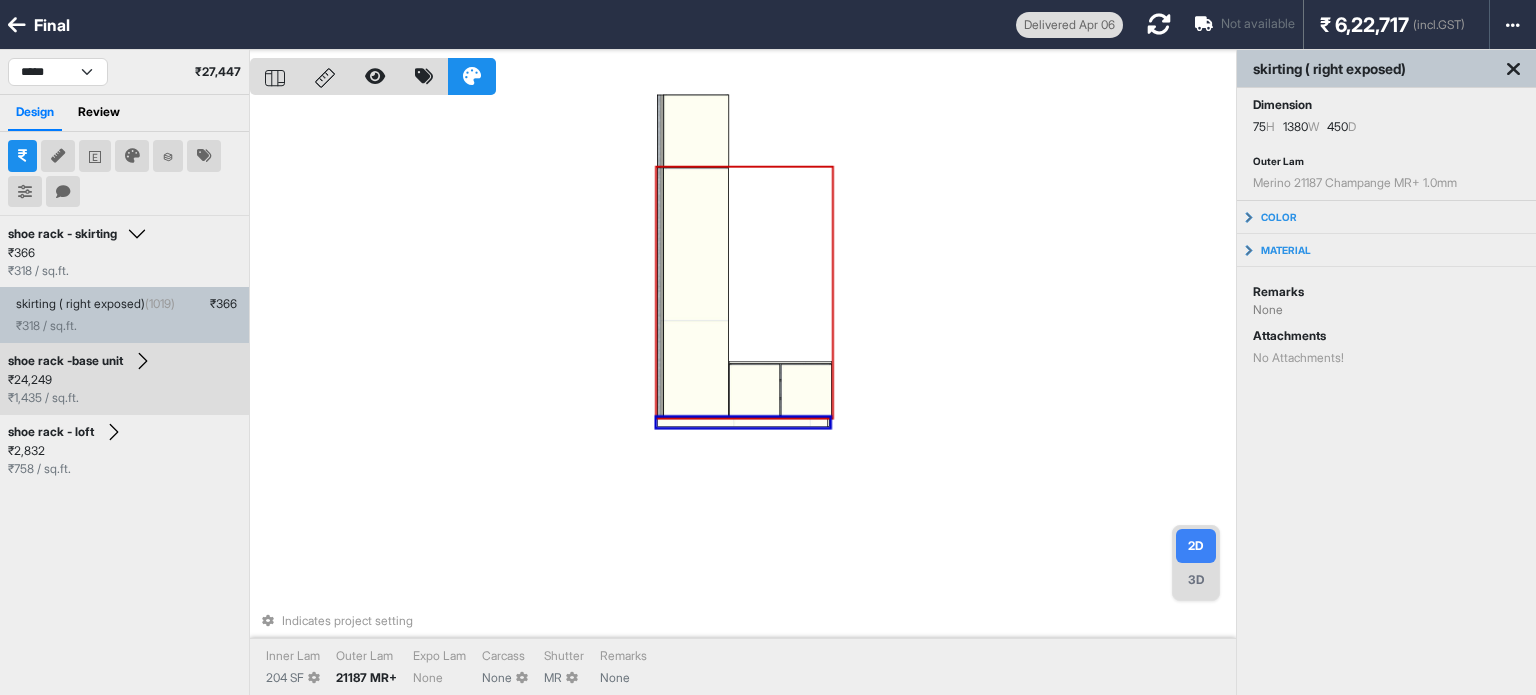 click on "₹ 24,249   ₹ 1,435   / sq.ft." at bounding box center [124, 389] 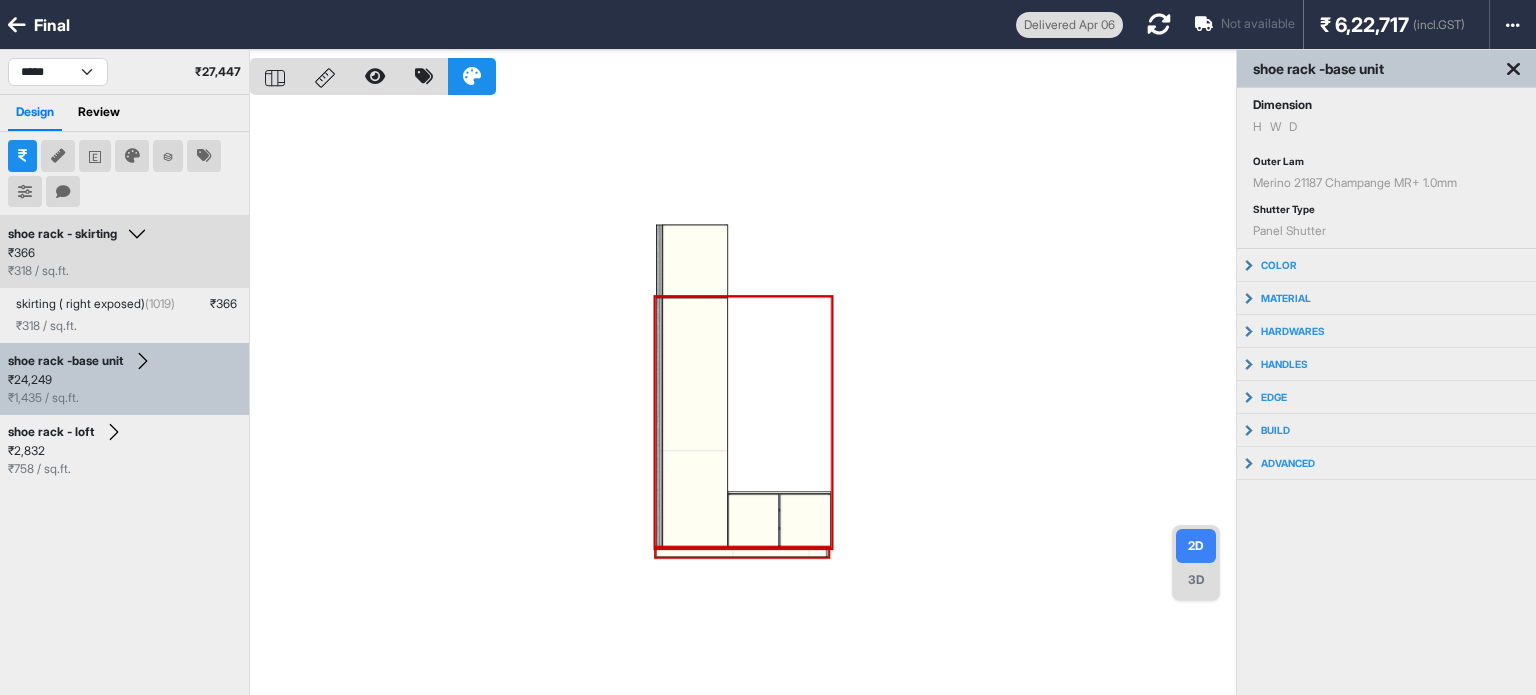click on "shoe rack - skirting   ₹ 366   ₹ 318   / sq.ft." at bounding box center (124, 252) 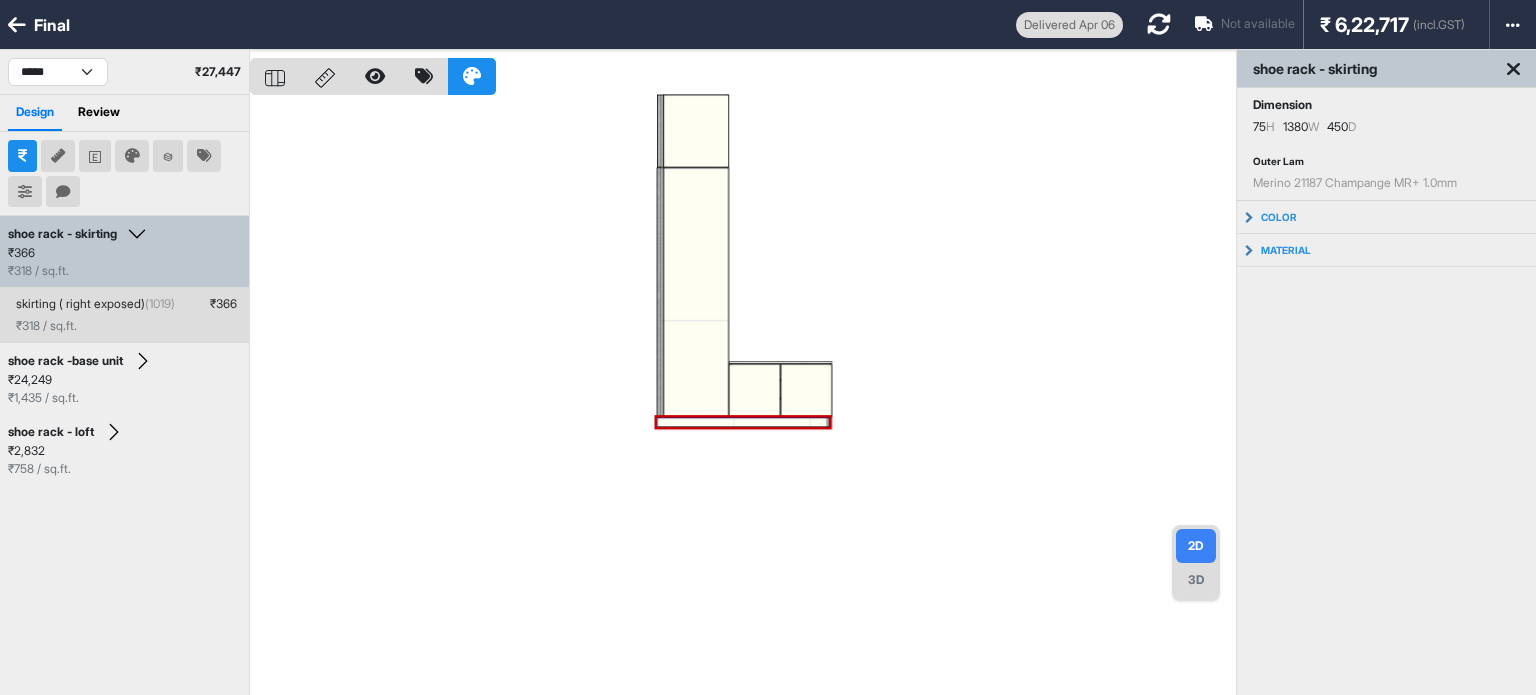 click on "skirting ( right exposed)  (1019) ₹ 366 ₹ 318   / sq.ft." at bounding box center [128, 315] 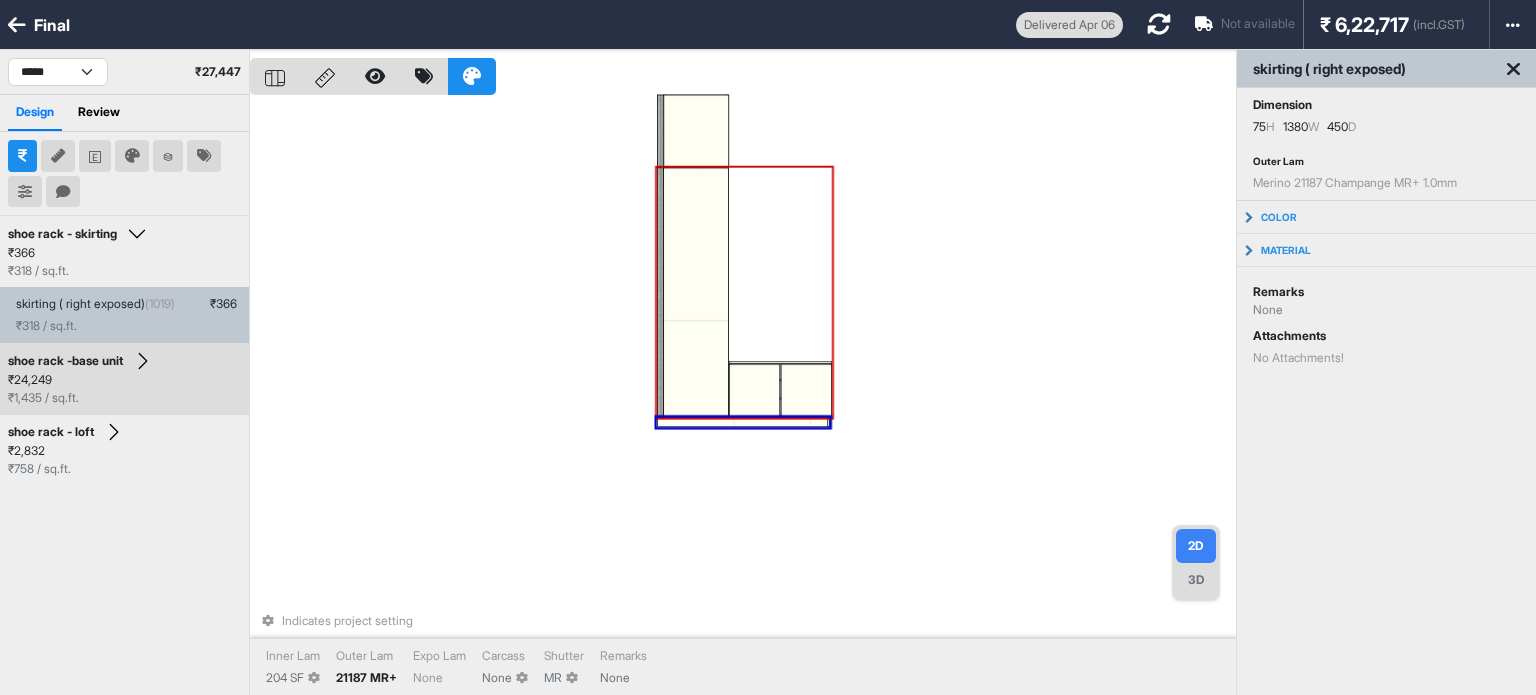 click on "₹ 24,249   ₹ 1,435   / sq.ft." at bounding box center [124, 389] 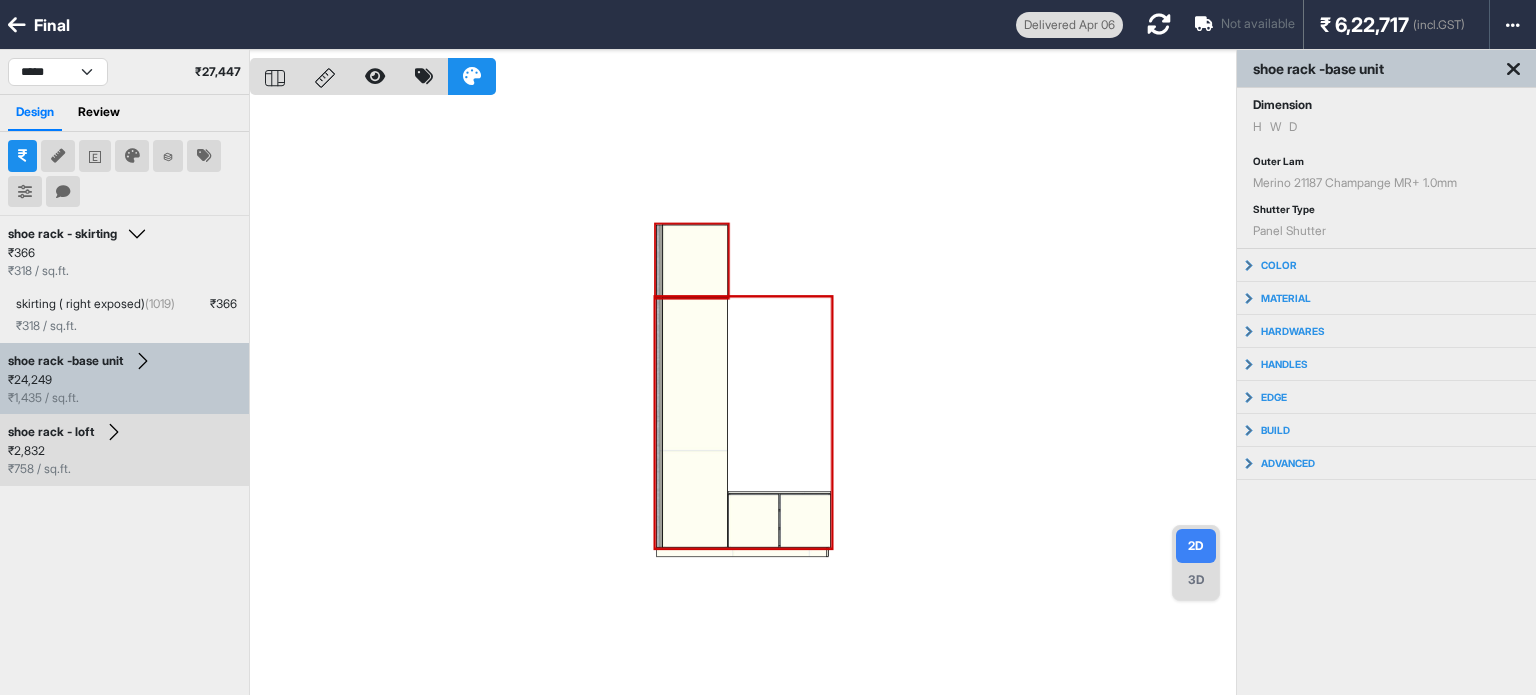 click on "₹ 2,832   ₹ 758   / sq.ft." at bounding box center [124, 460] 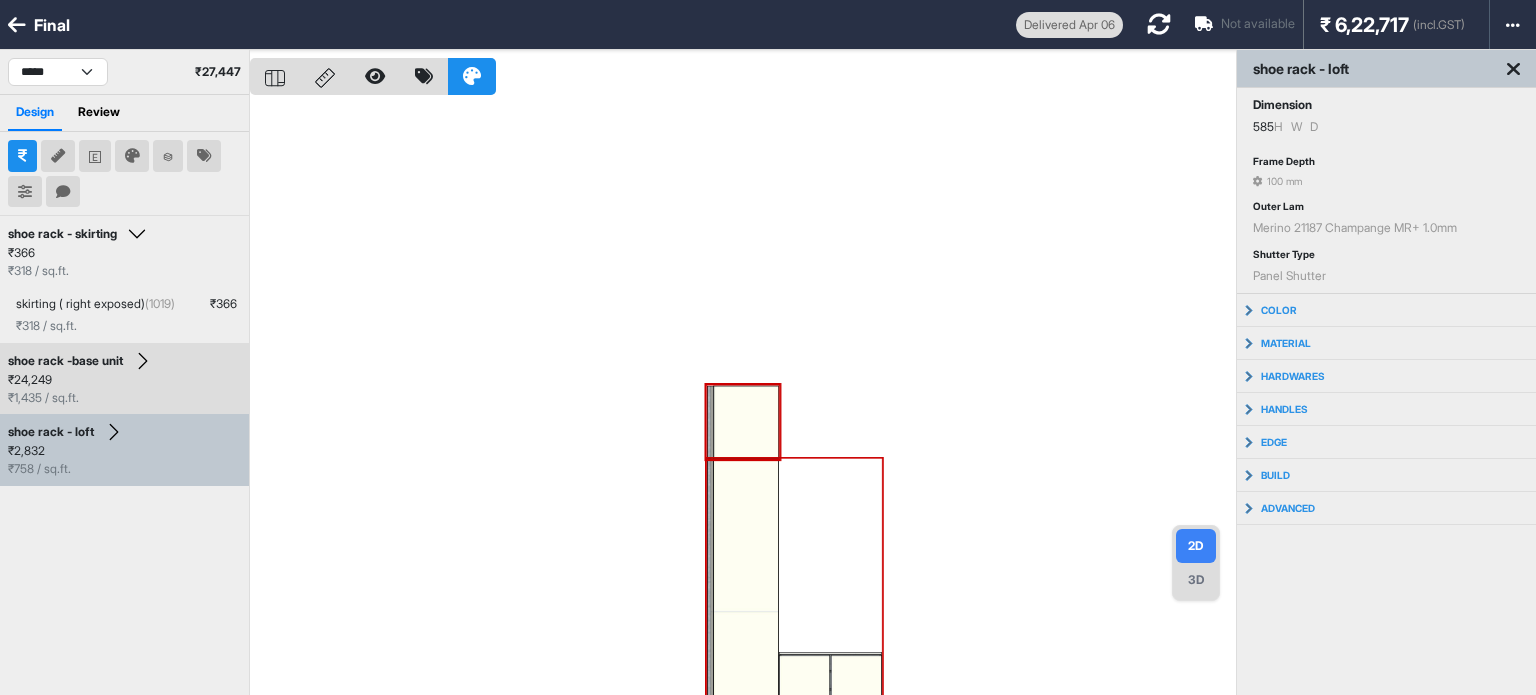 click on "₹ 24,249   ₹ 1,435   / sq.ft." at bounding box center (124, 389) 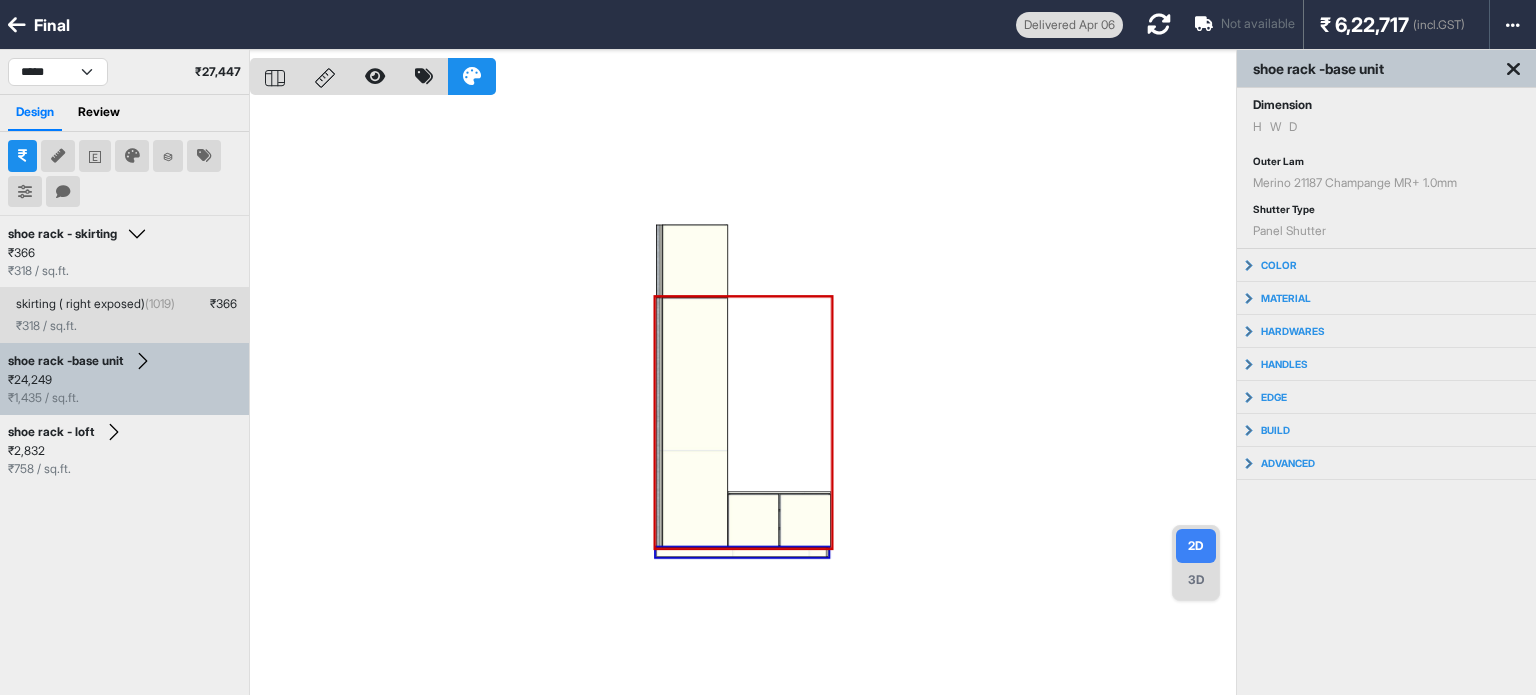 click on "(1019)" at bounding box center (160, 303) 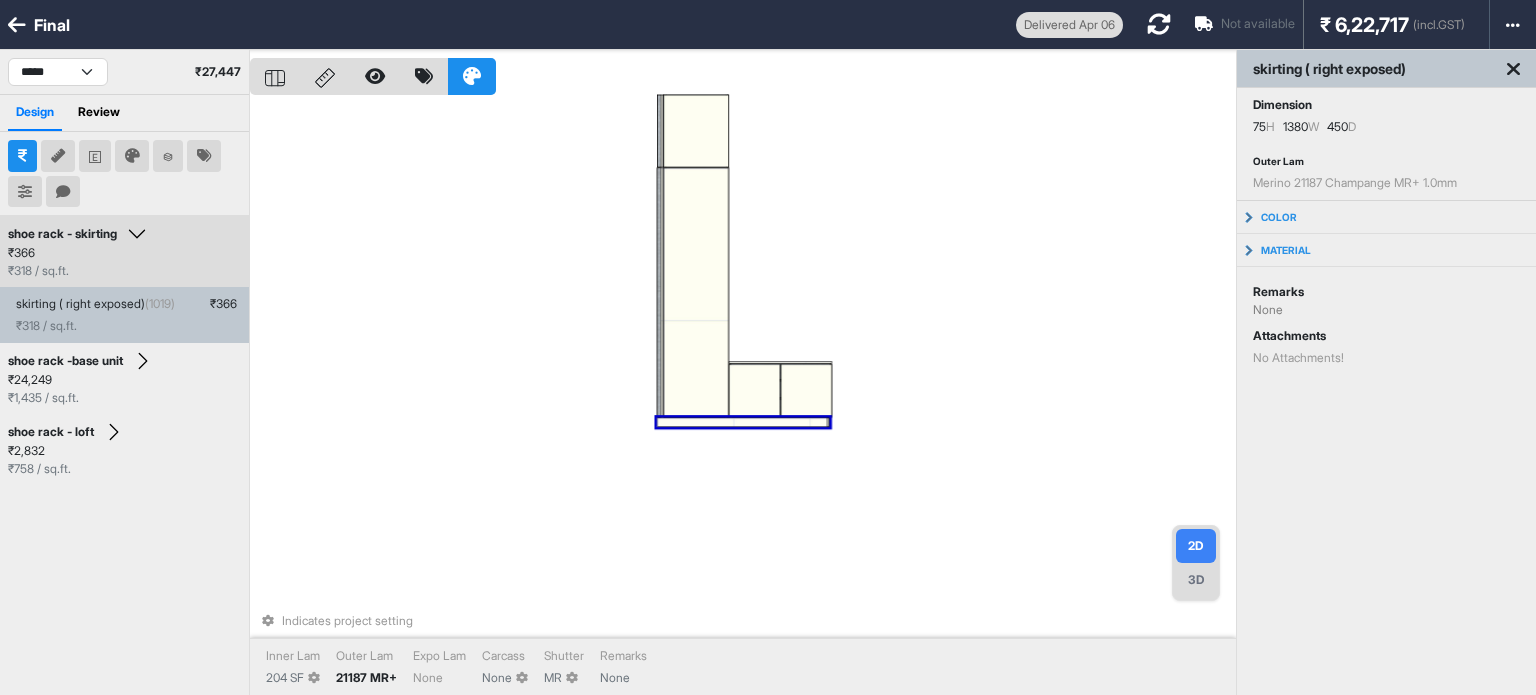 click on "shoe rack - skirting" at bounding box center (80, 234) 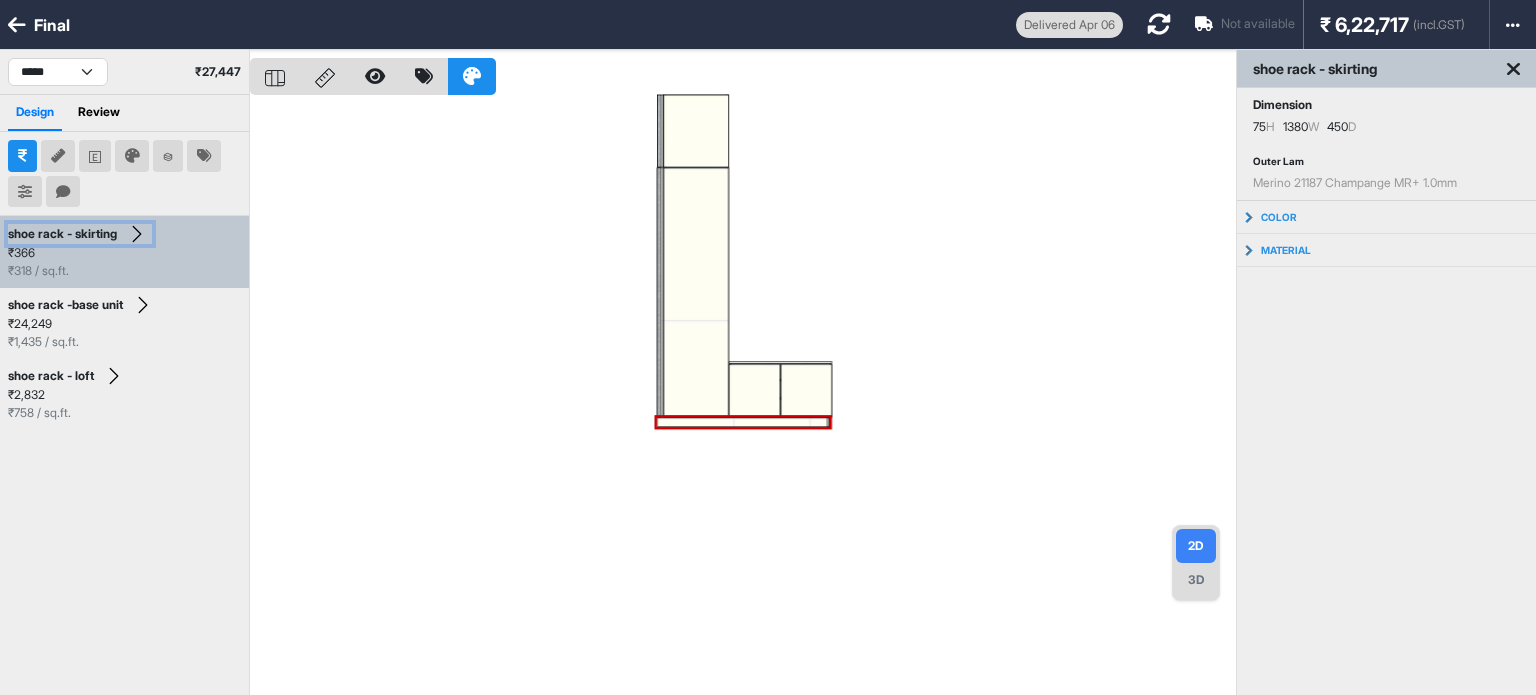 click on "shoe rack - skirting" at bounding box center [80, 234] 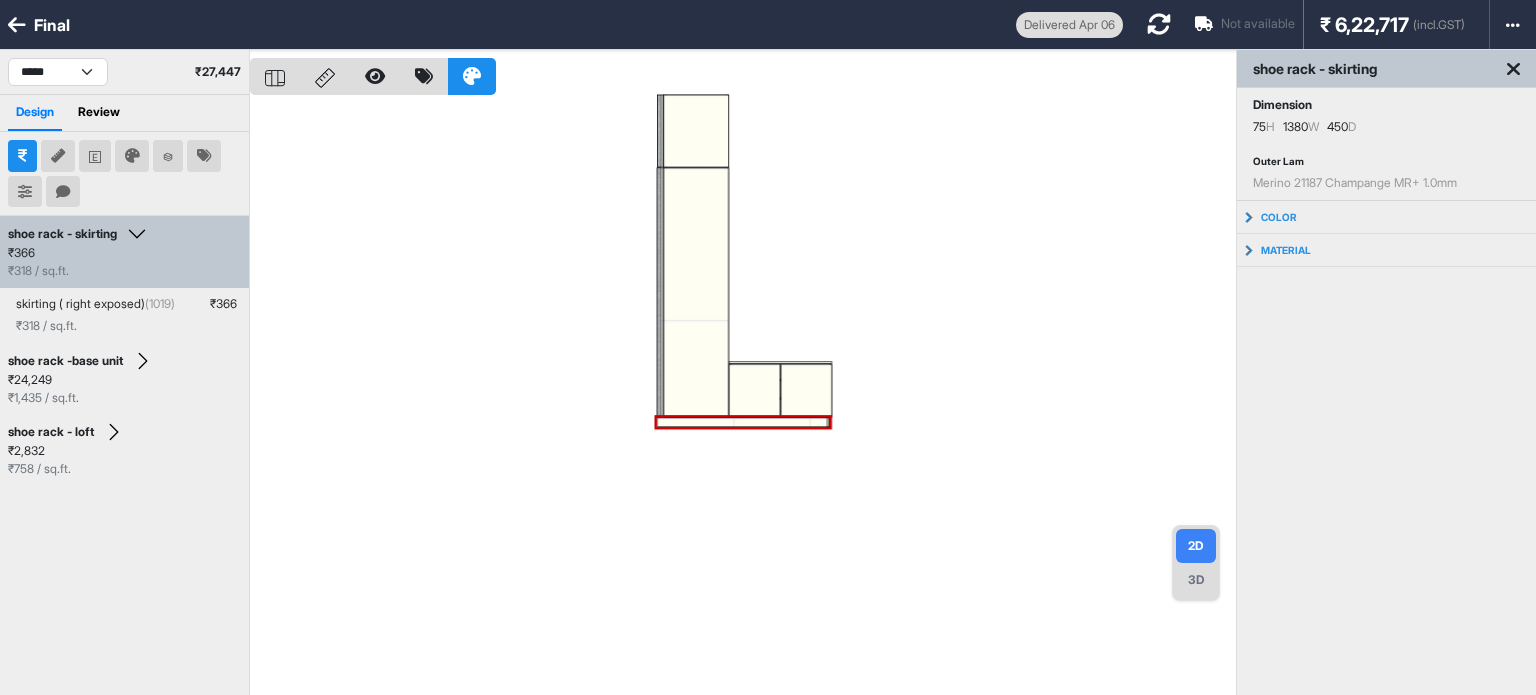 click on "shoe rack - skirting" at bounding box center (80, 234) 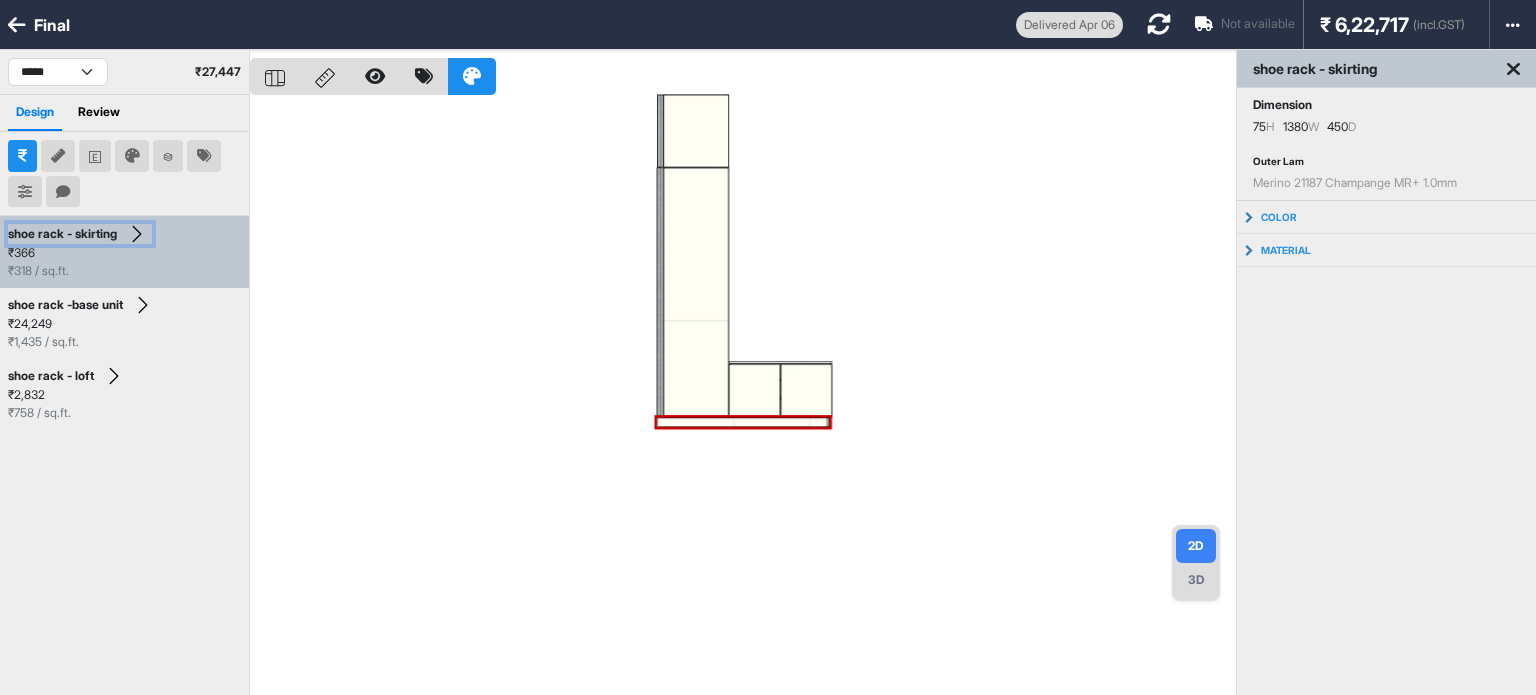 click on "shoe rack - skirting" at bounding box center [80, 234] 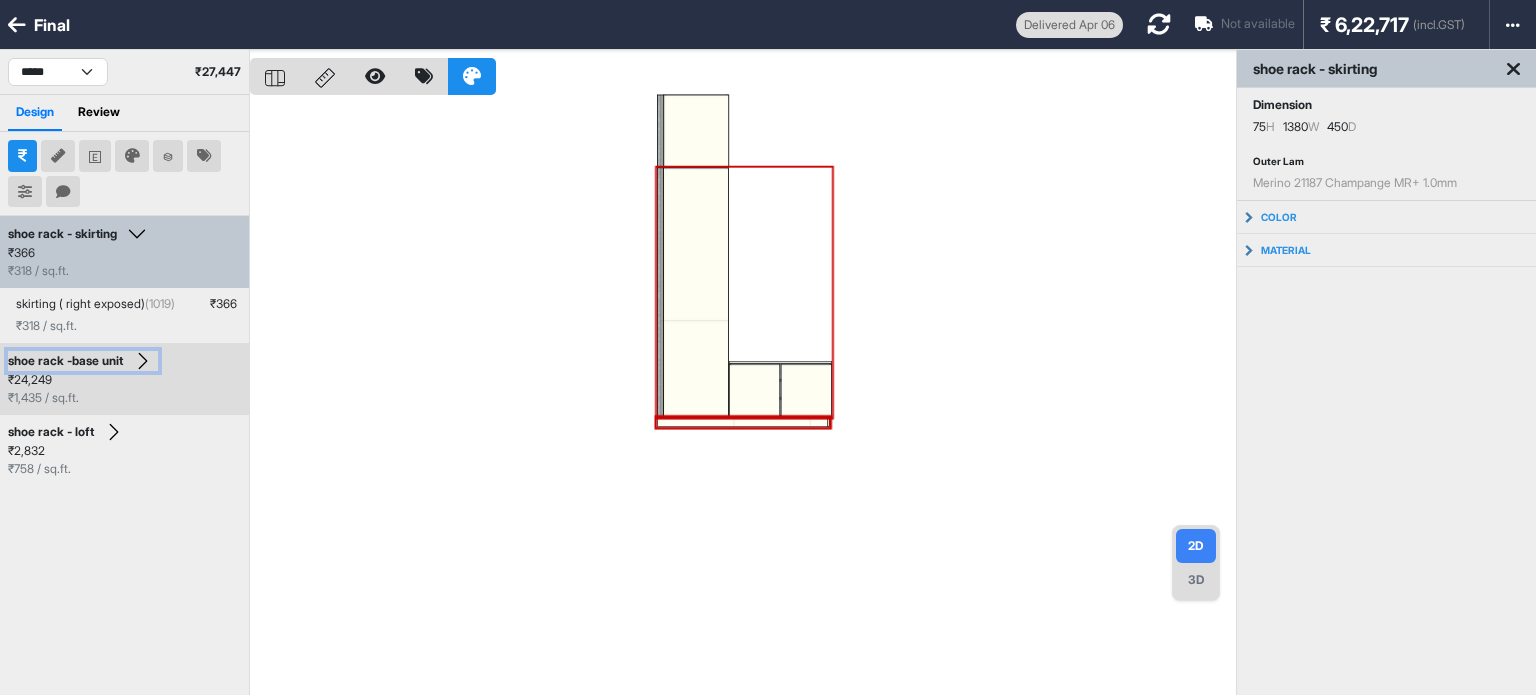 click on "shoe rack -base unit" at bounding box center (83, 361) 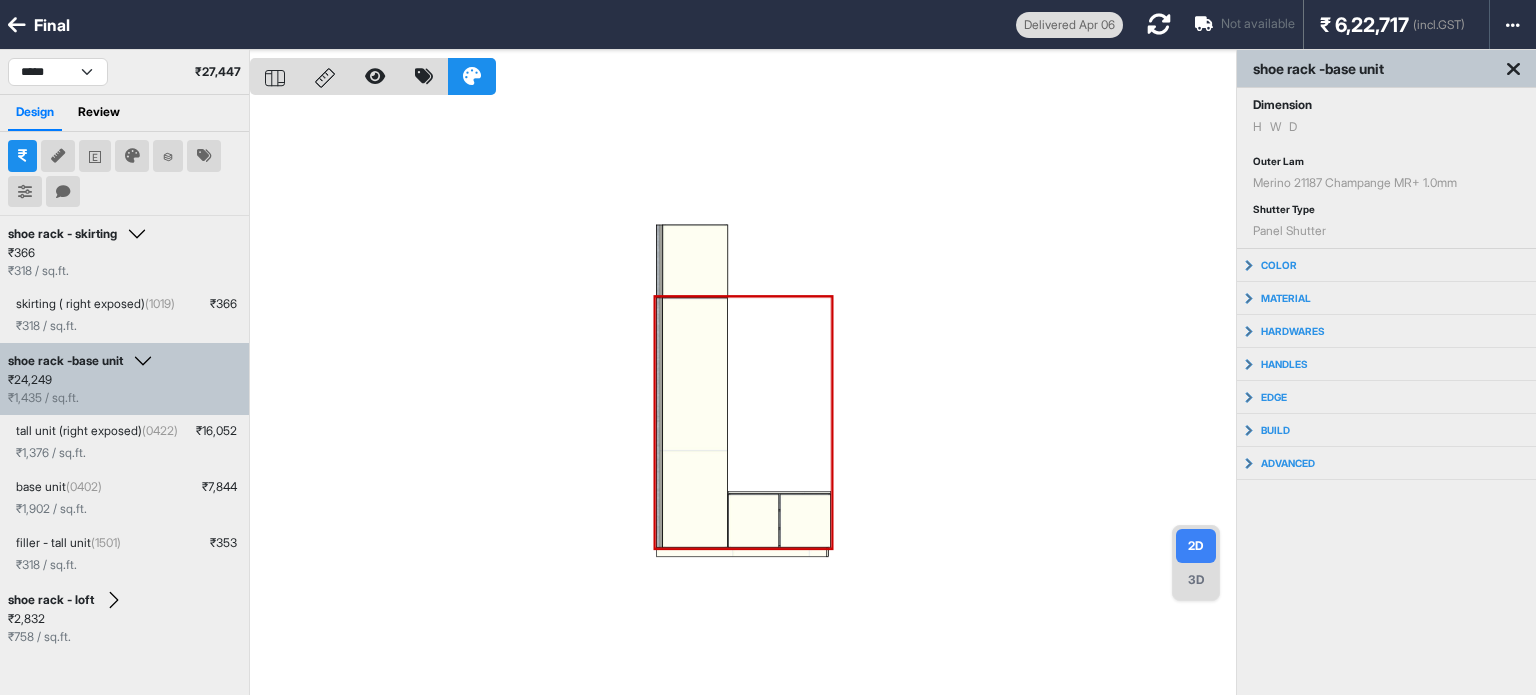 click on "shoe rack -base unit" at bounding box center (83, 361) 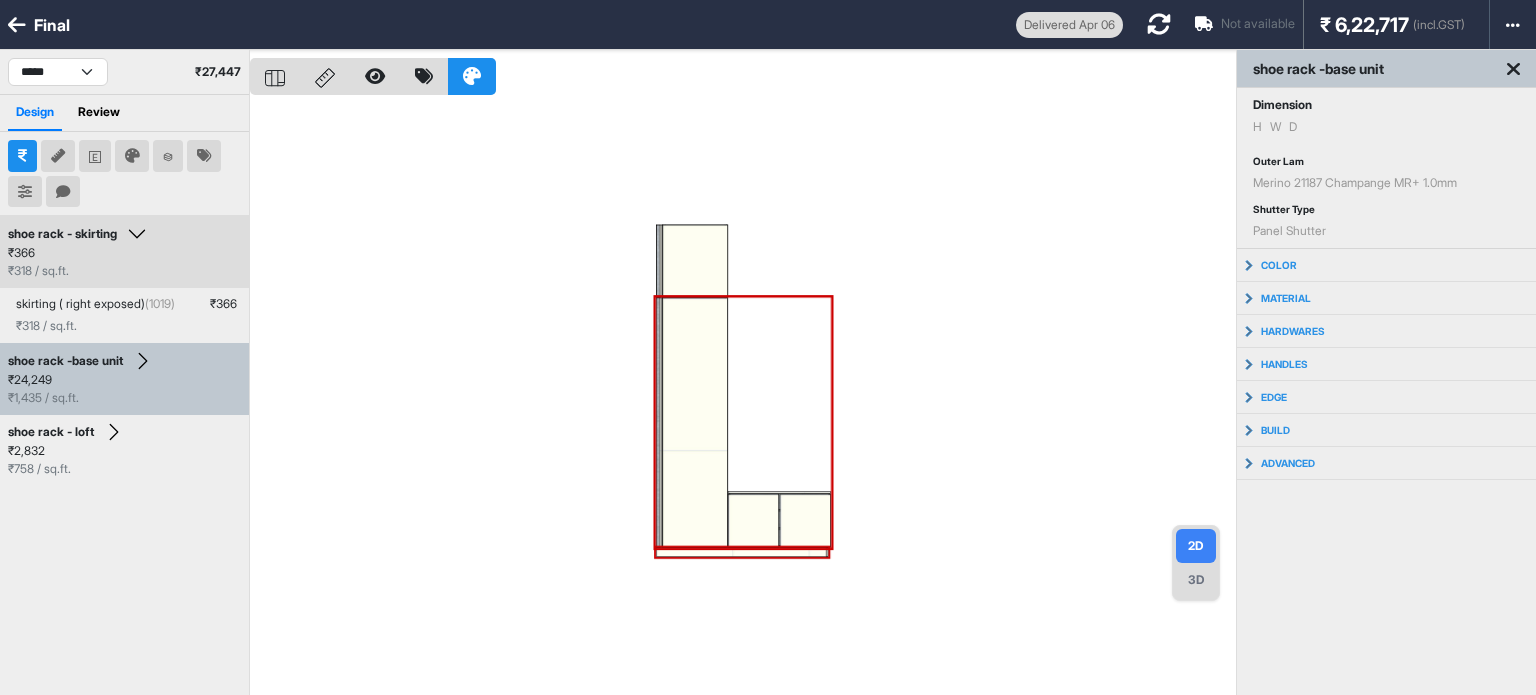 click on "shoe rack - skirting" at bounding box center (80, 234) 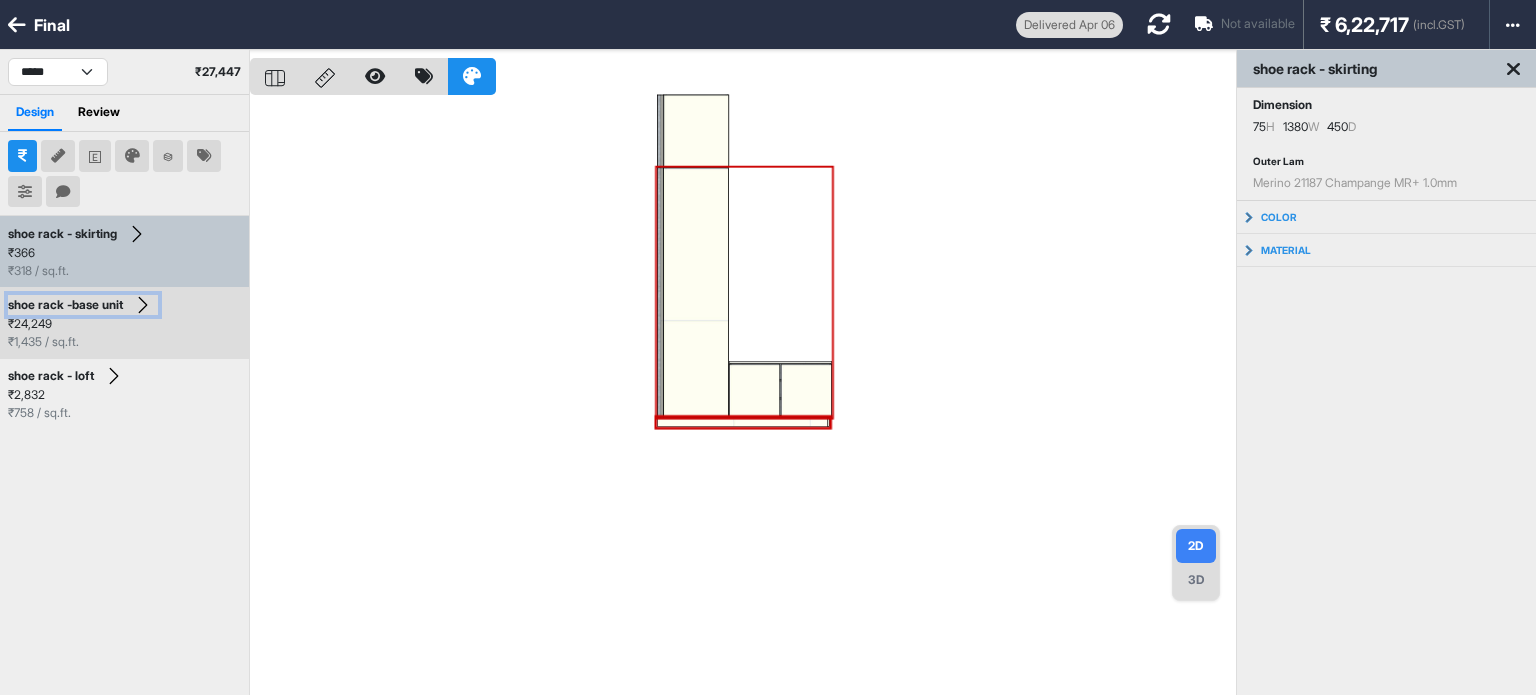click on "shoe rack -base unit" at bounding box center (83, 305) 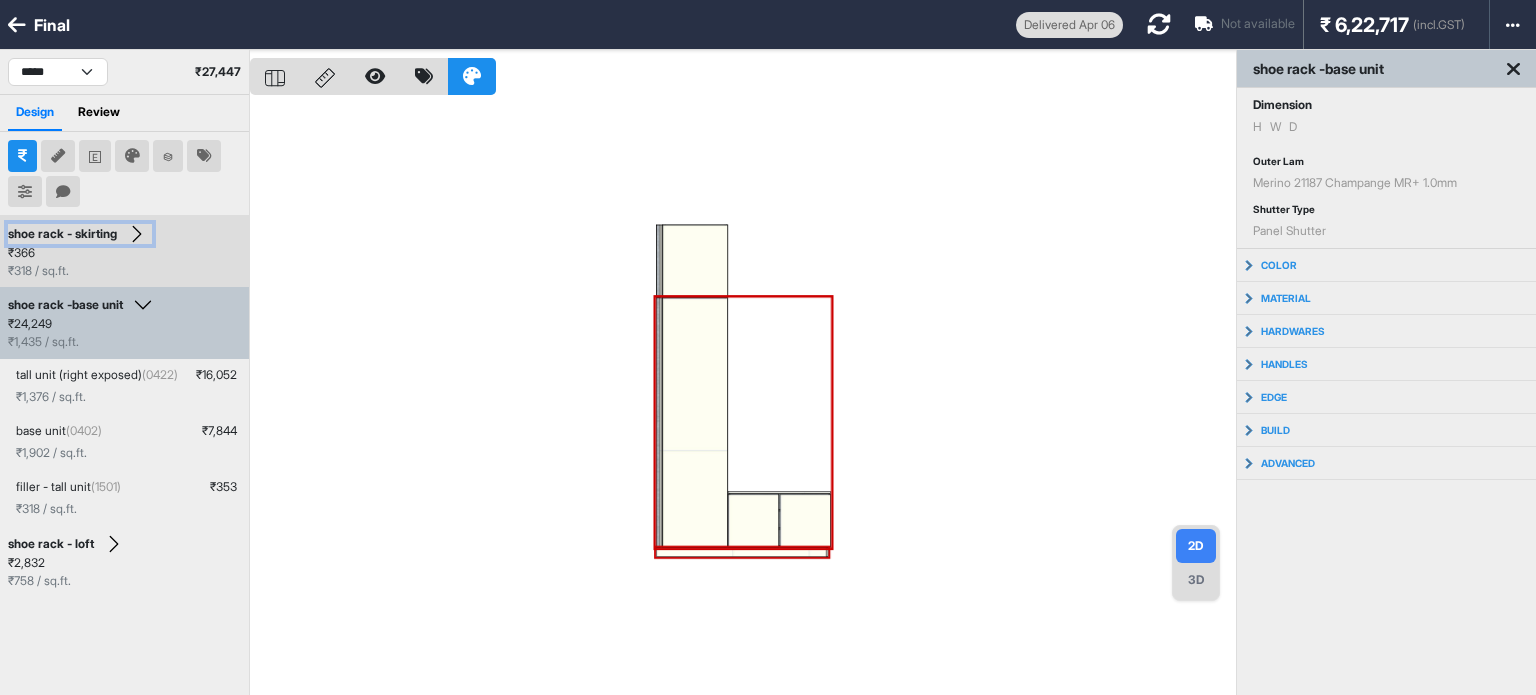 click on "shoe rack - skirting" at bounding box center (80, 234) 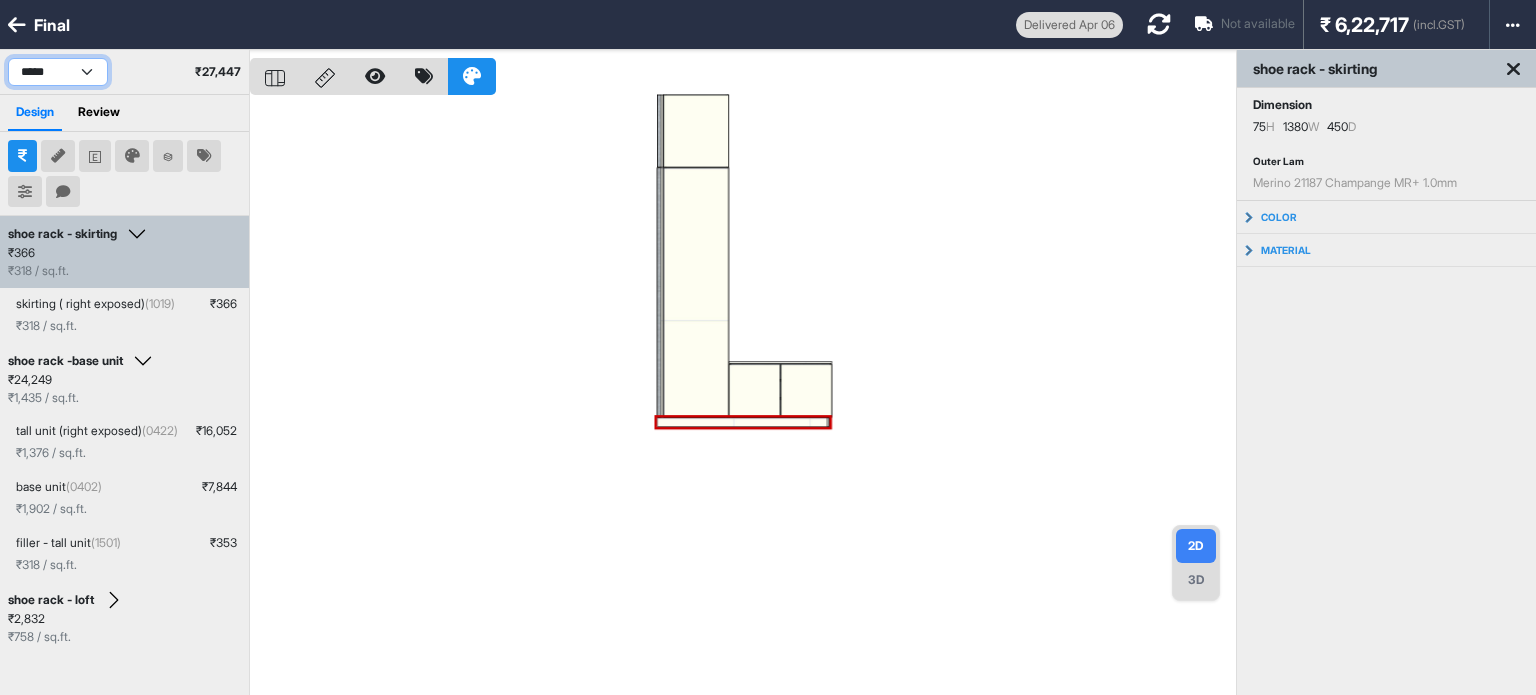 click on "**********" at bounding box center [58, 72] 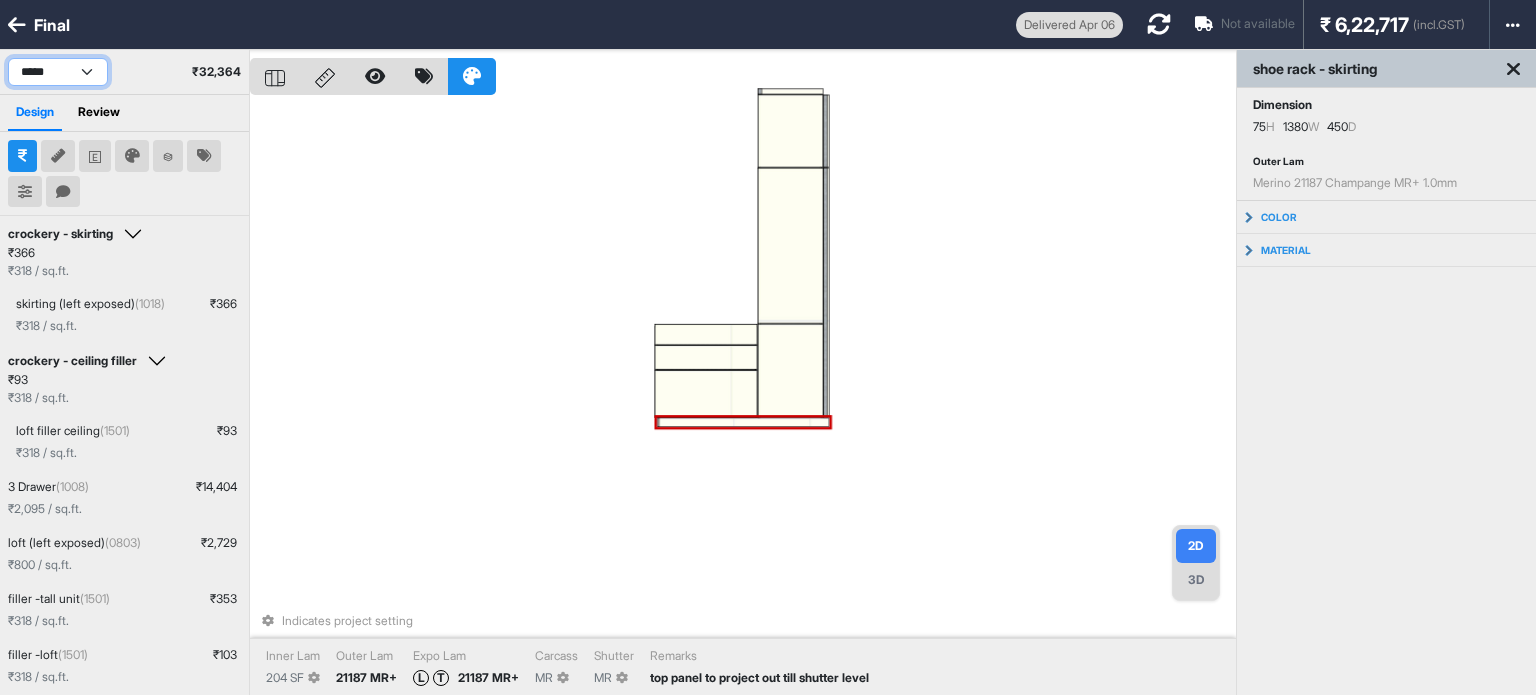 click on "**********" at bounding box center [58, 72] 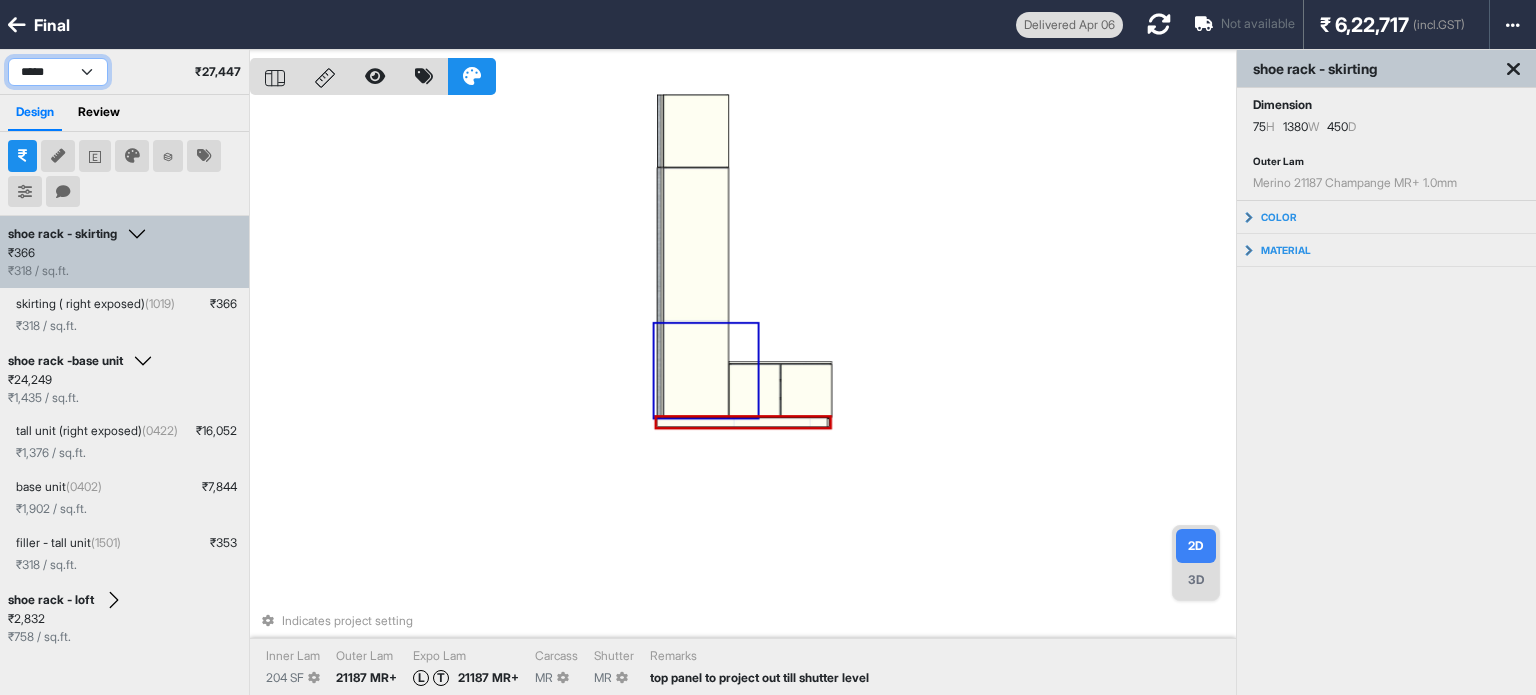 click on "**********" at bounding box center (58, 72) 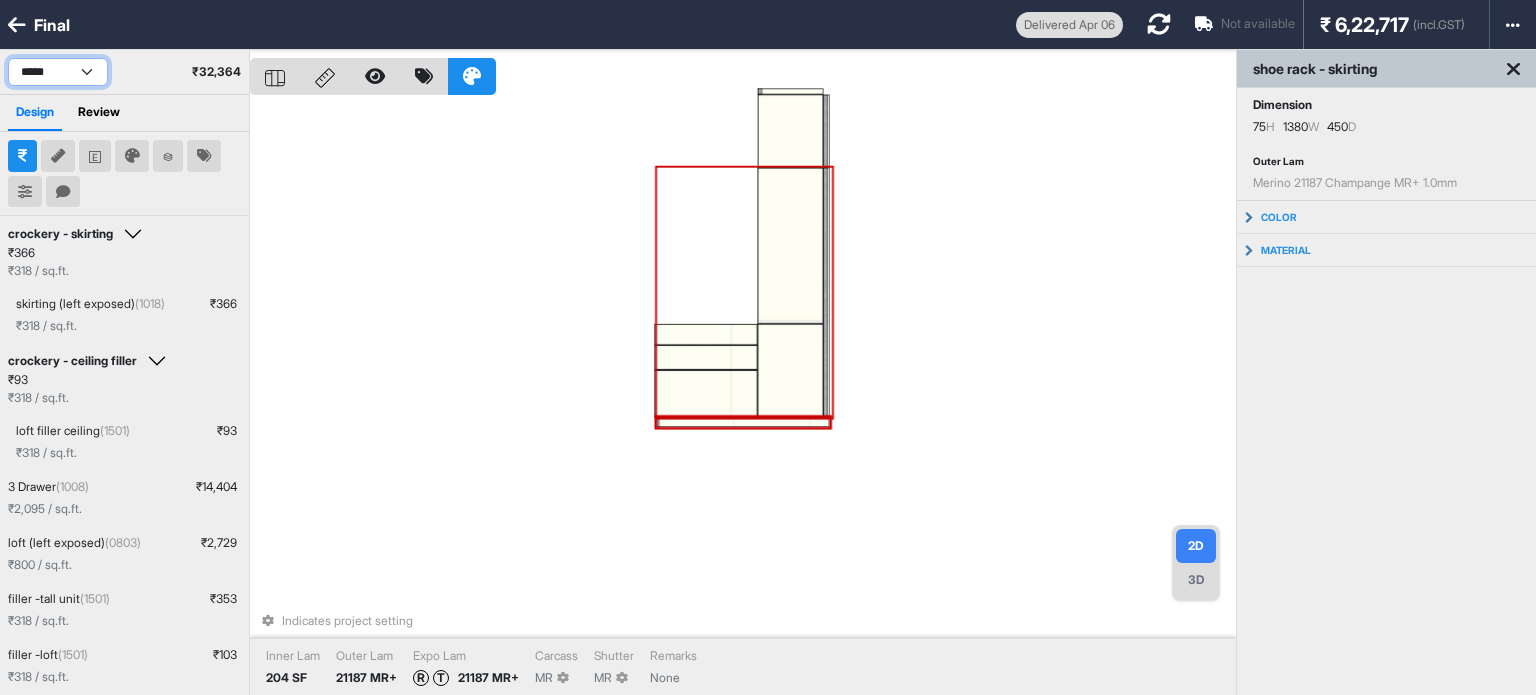 click on "**********" at bounding box center [58, 72] 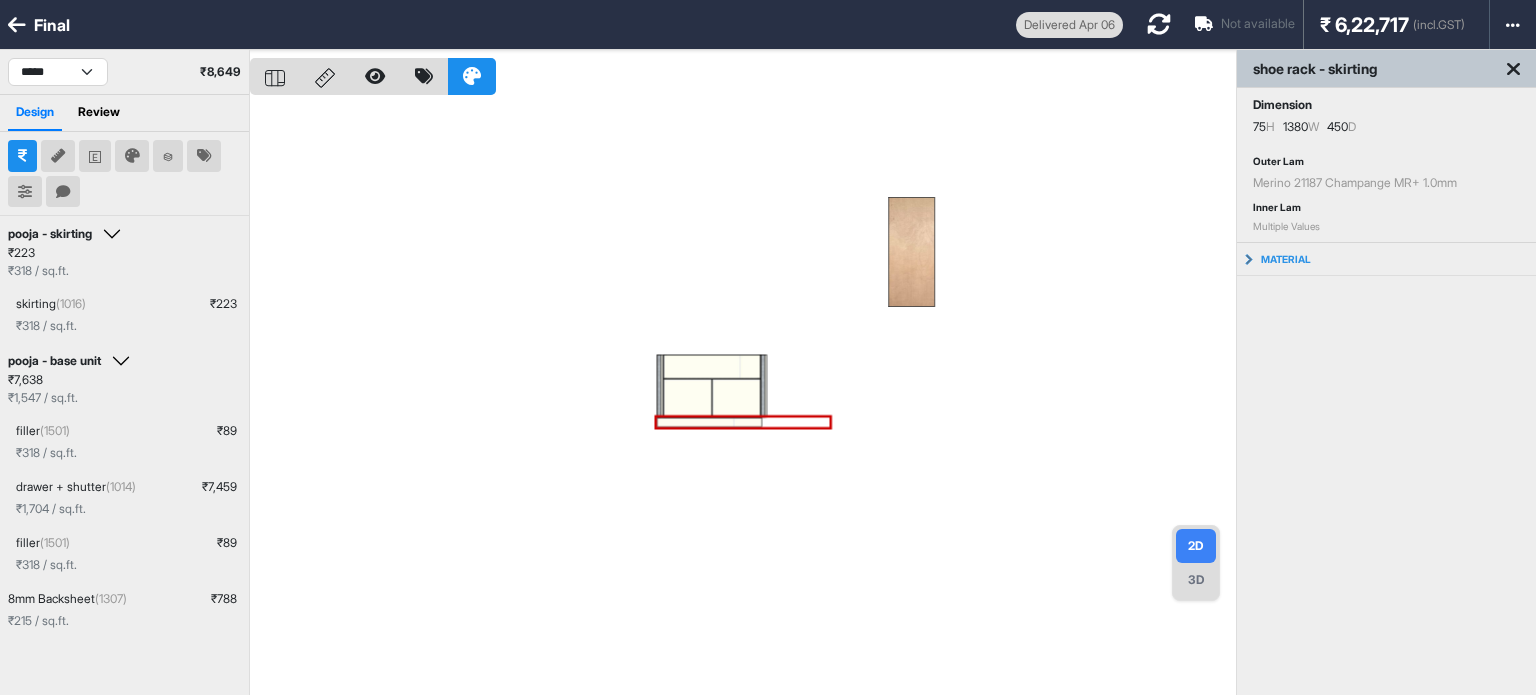 click on "**********" at bounding box center (124, 72) 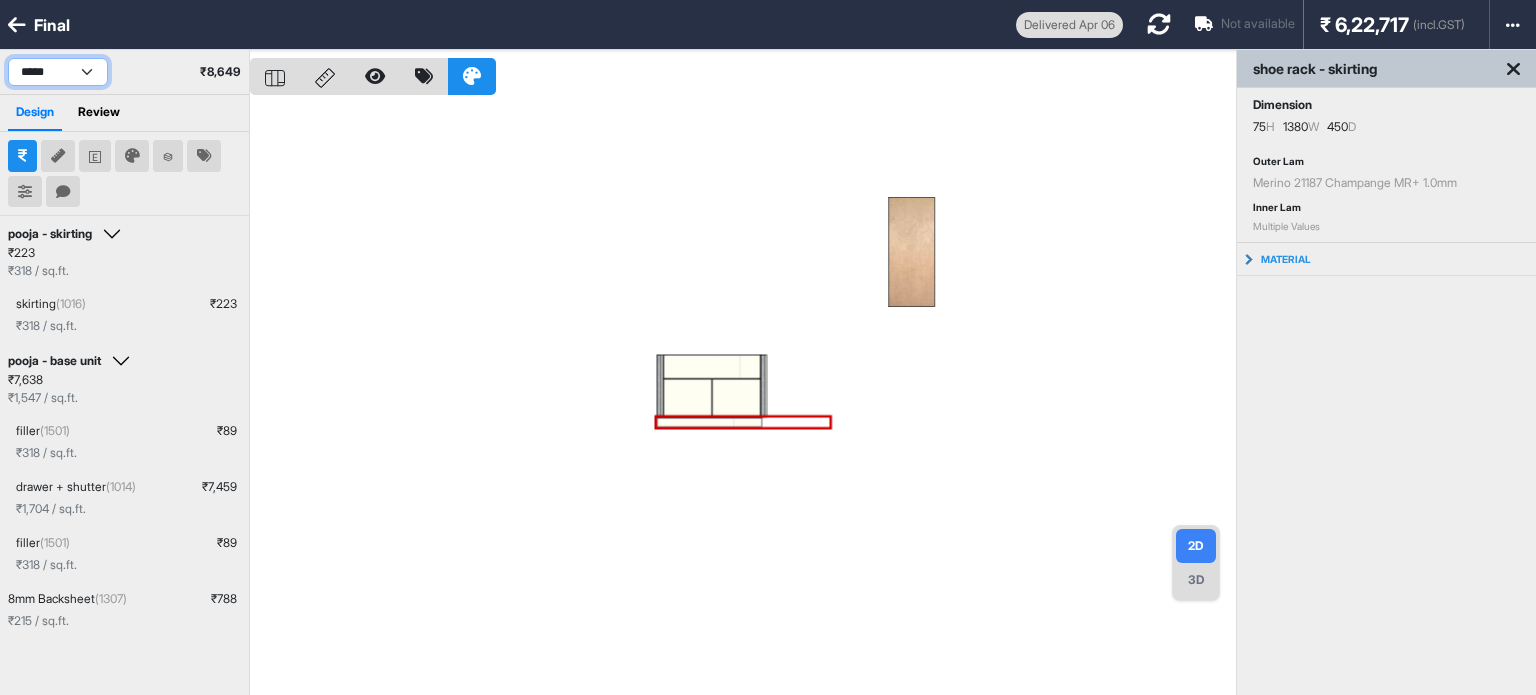 click on "**********" at bounding box center [58, 72] 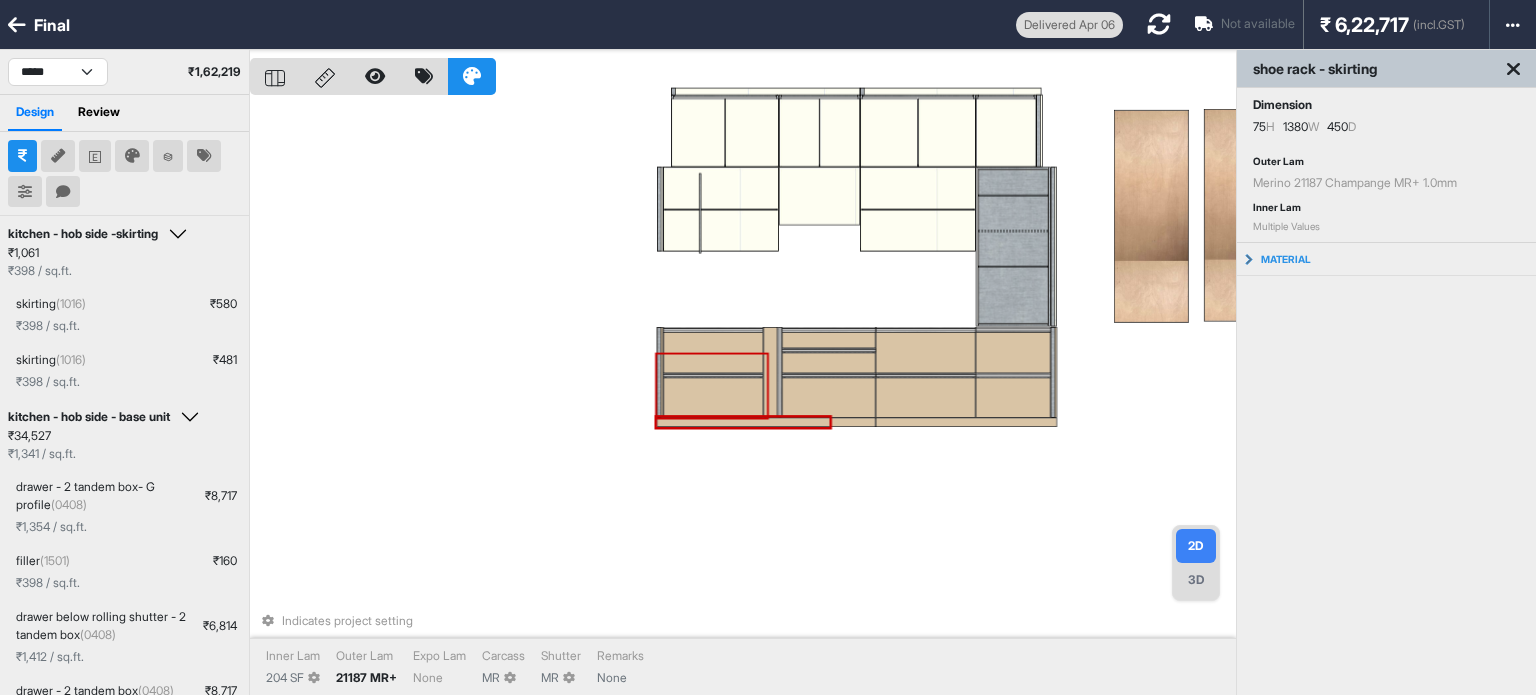 click on "**********" at bounding box center [124, 72] 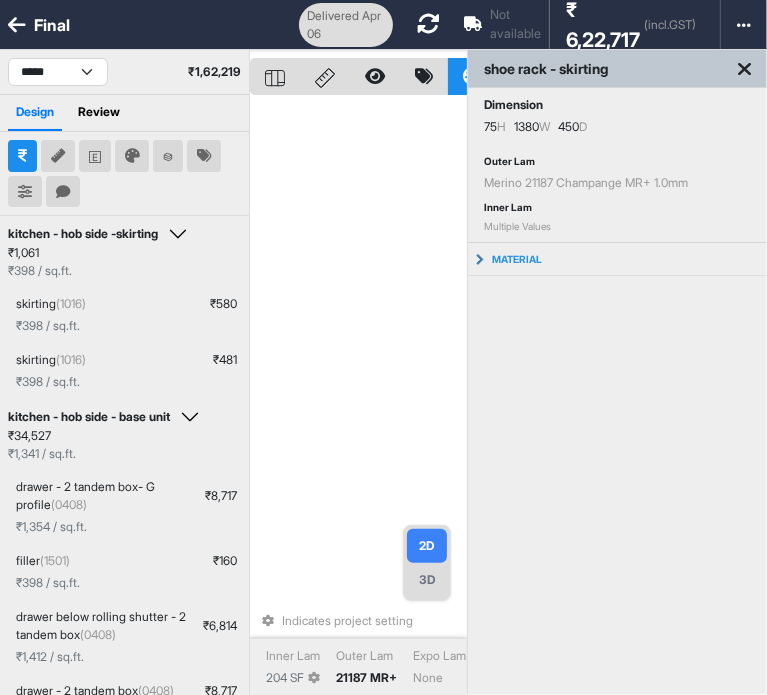 click on "final Delivered Apr 06 Not available ₹   6,22,717 (incl.GST) Import Assembly Archive Rename Refresh Price" at bounding box center (383, 25) 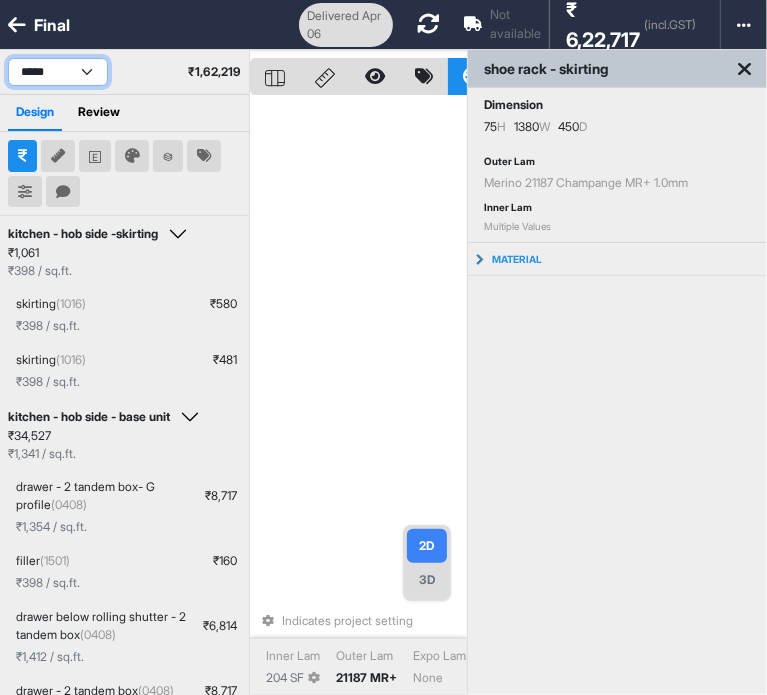 click on "**********" at bounding box center (58, 72) 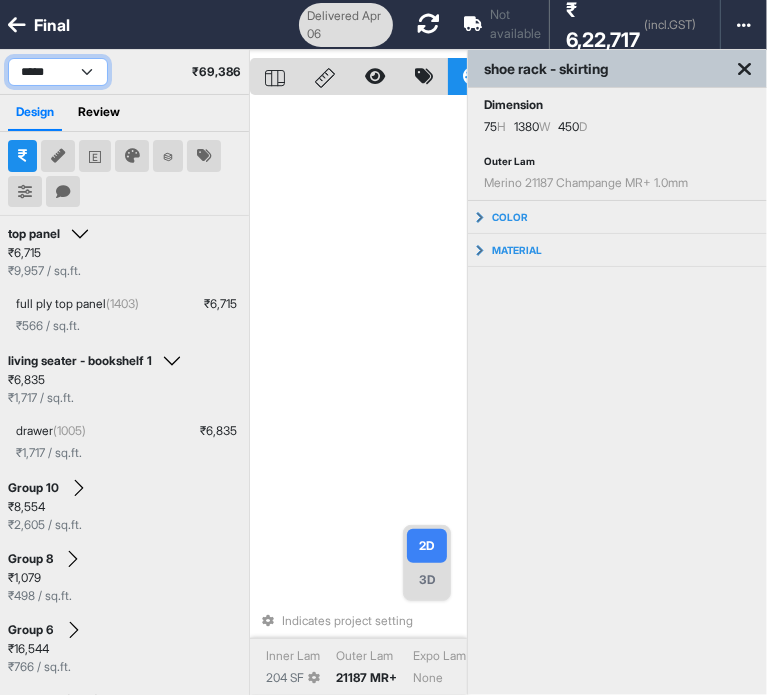 click on "**********" at bounding box center (58, 72) 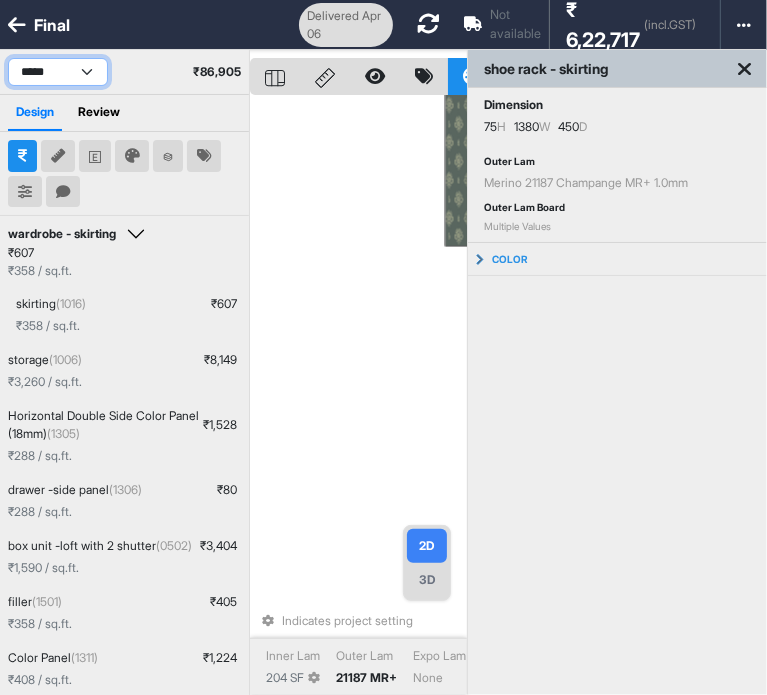 click on "**********" at bounding box center [58, 72] 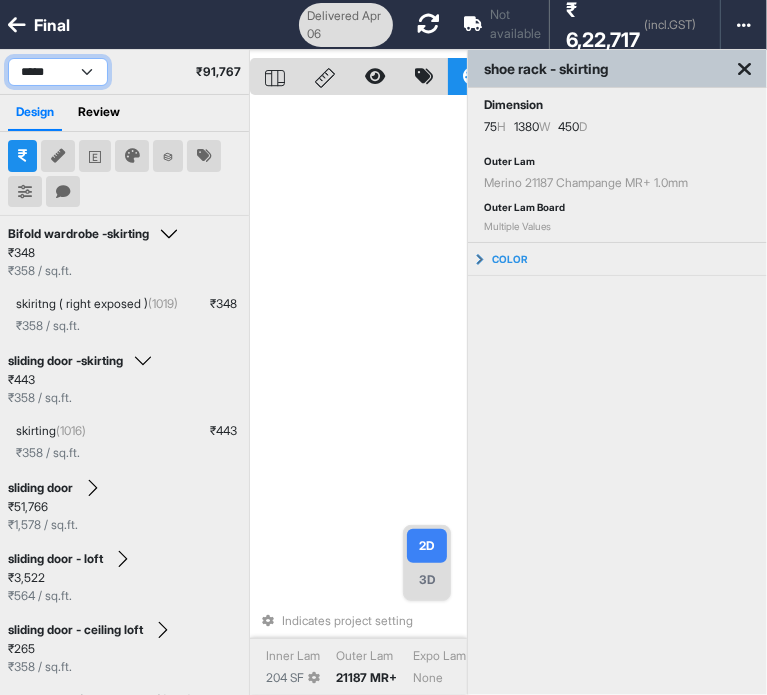 click on "**********" at bounding box center (58, 72) 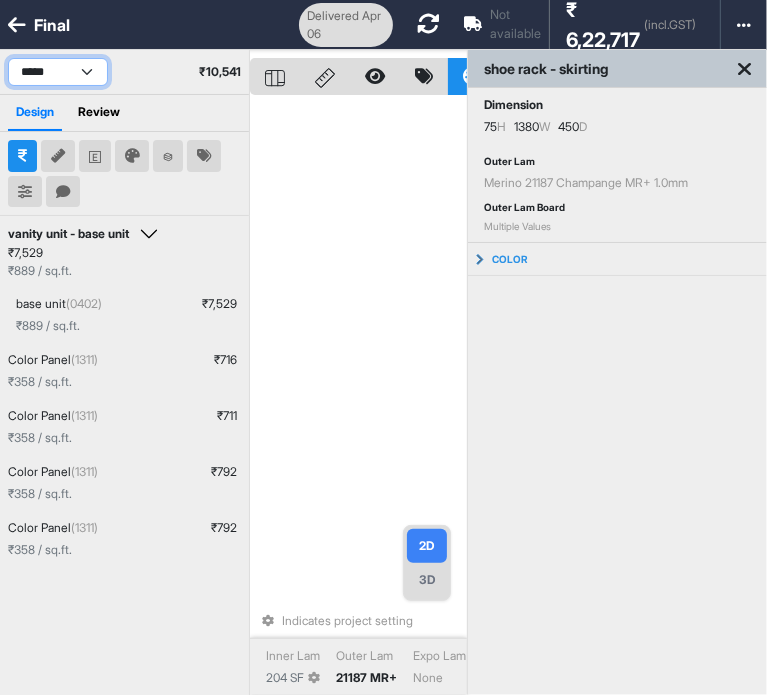 click on "**********" at bounding box center (58, 72) 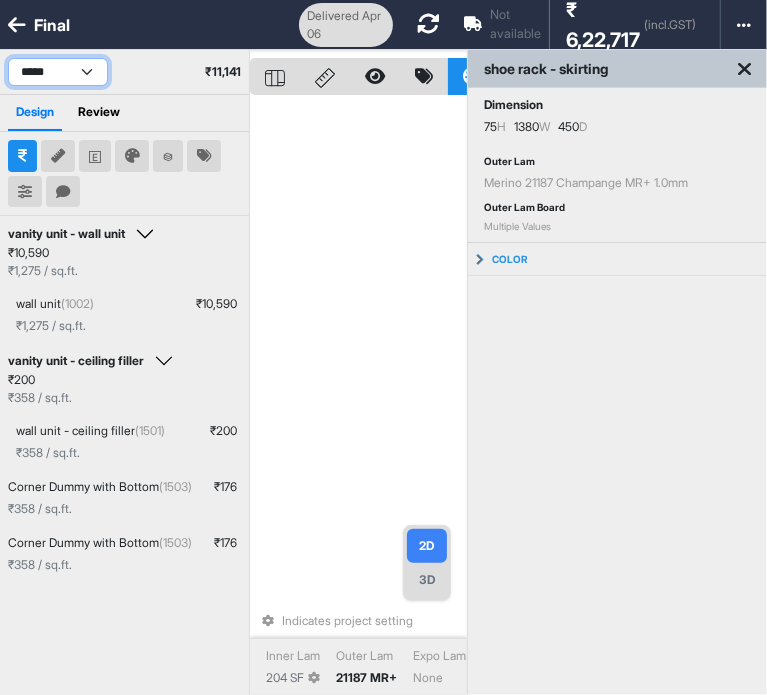 click on "**********" at bounding box center (58, 72) 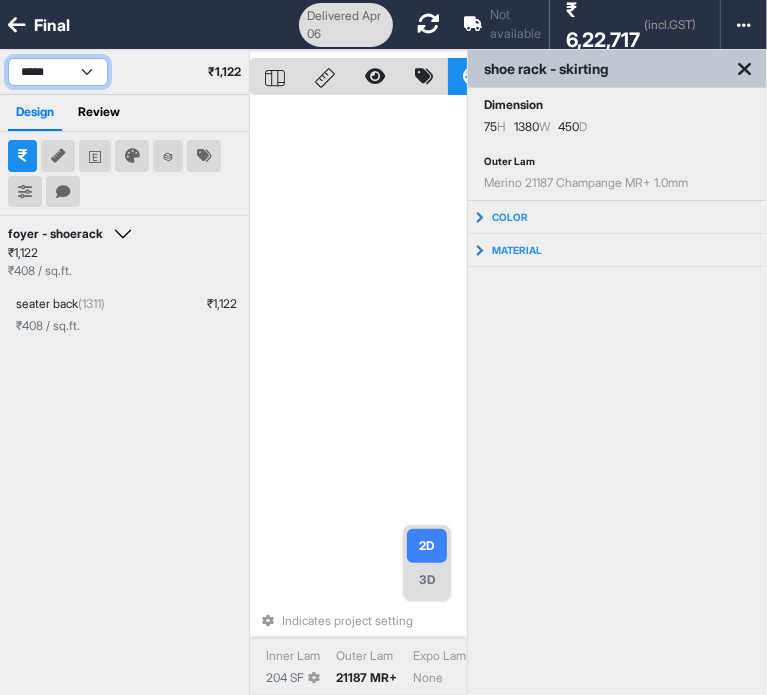 click on "**********" at bounding box center (58, 72) 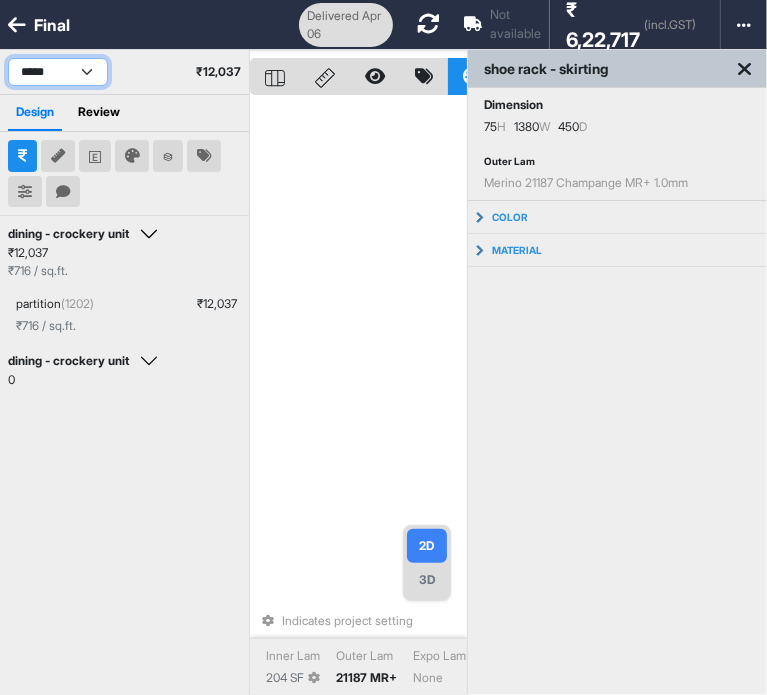 click on "**********" at bounding box center [58, 72] 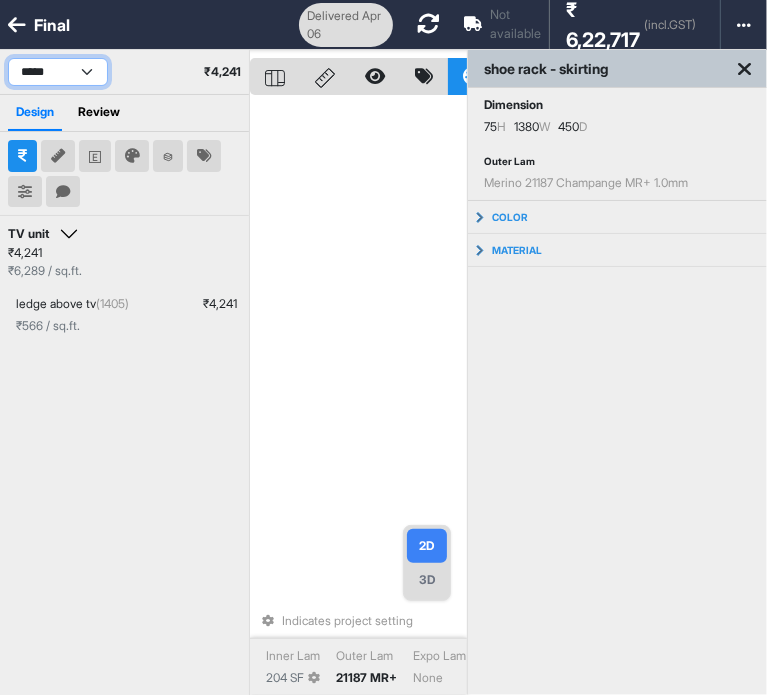 click on "**********" at bounding box center (58, 72) 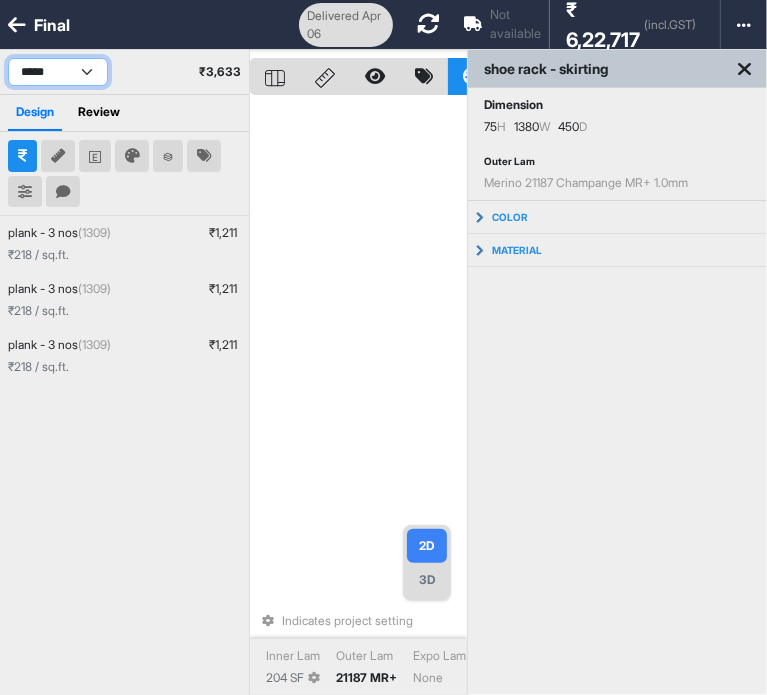 click on "**********" at bounding box center (58, 72) 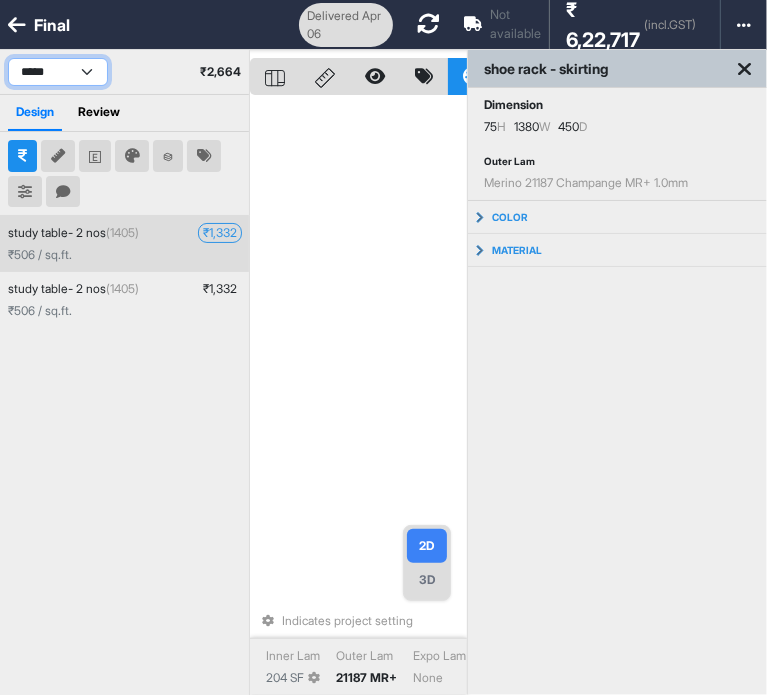 click on "**********" at bounding box center (58, 72) 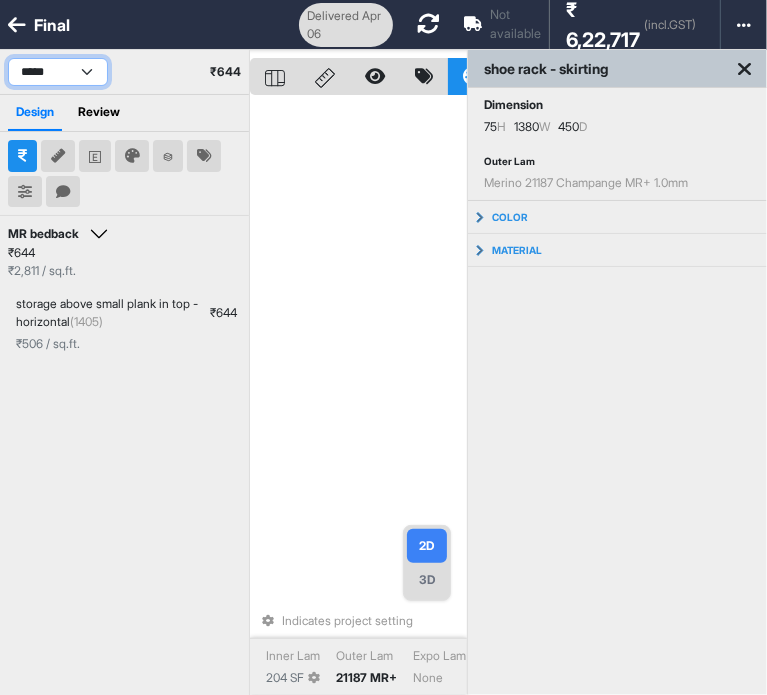 click on "**********" at bounding box center (58, 72) 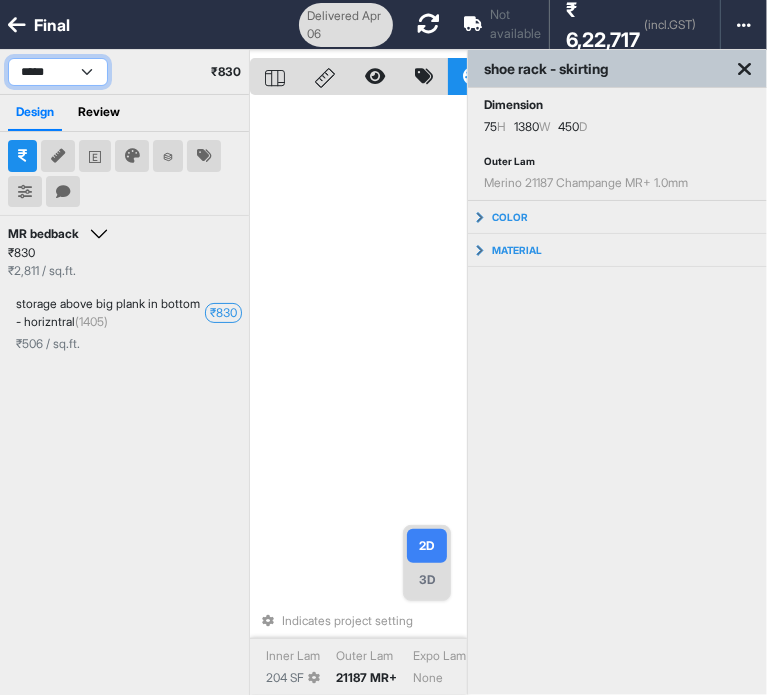 click on "**********" at bounding box center (58, 72) 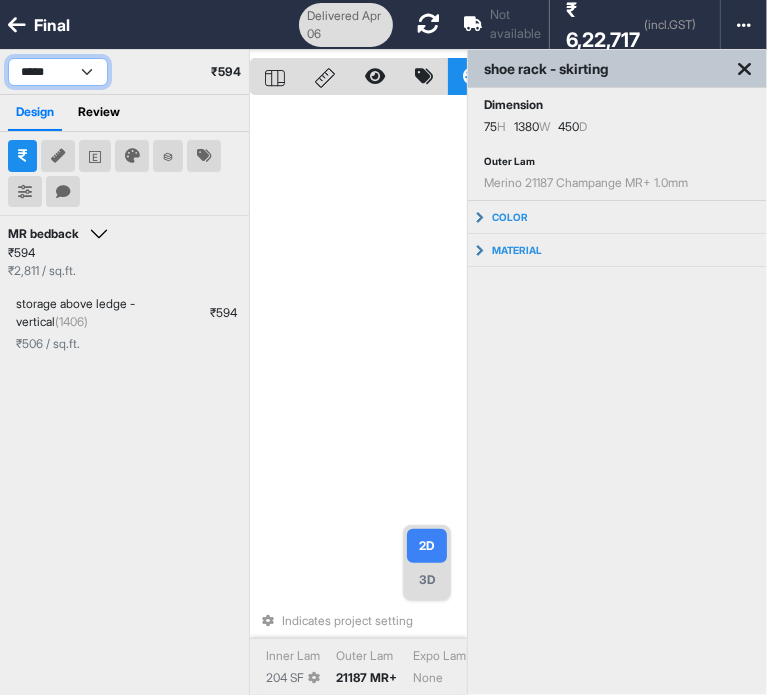 click on "**********" at bounding box center (58, 72) 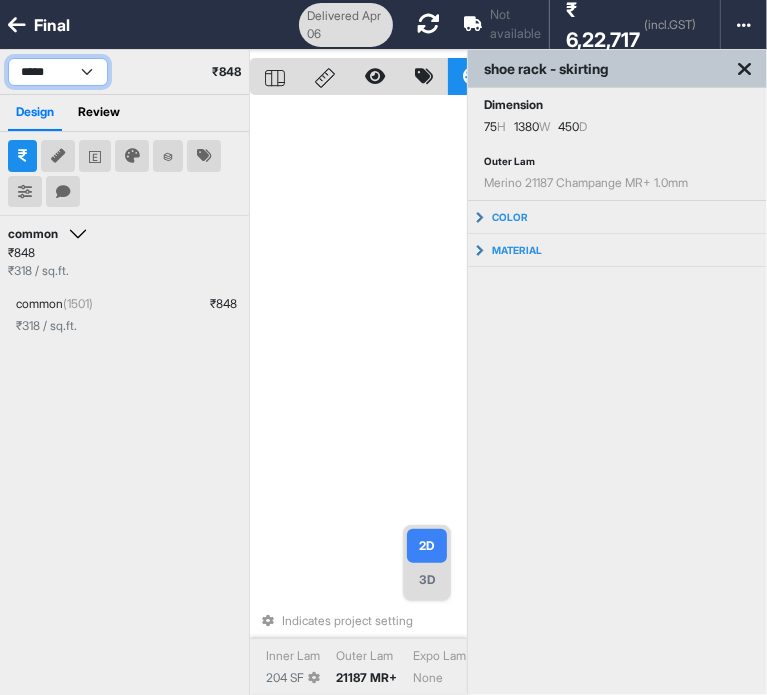 click on "**********" at bounding box center [58, 72] 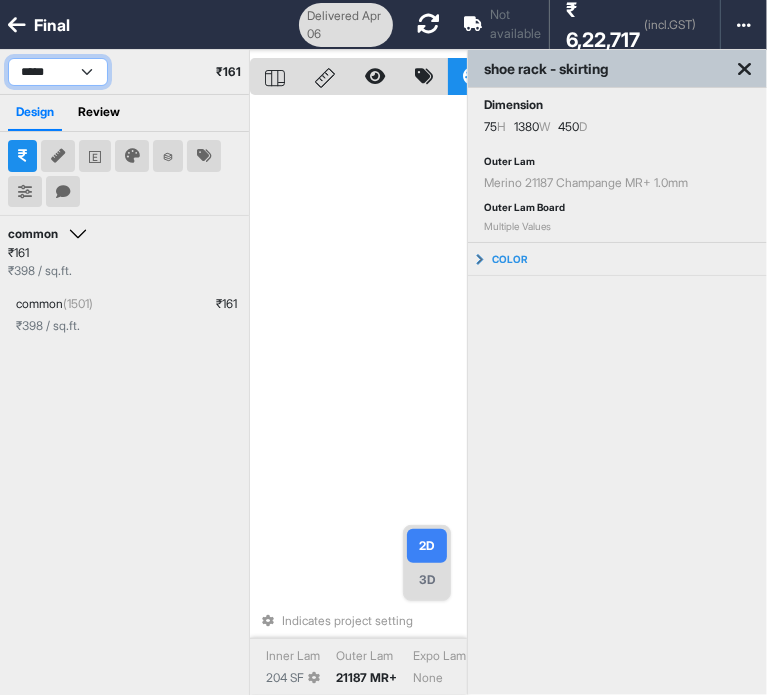 click on "**********" at bounding box center [58, 72] 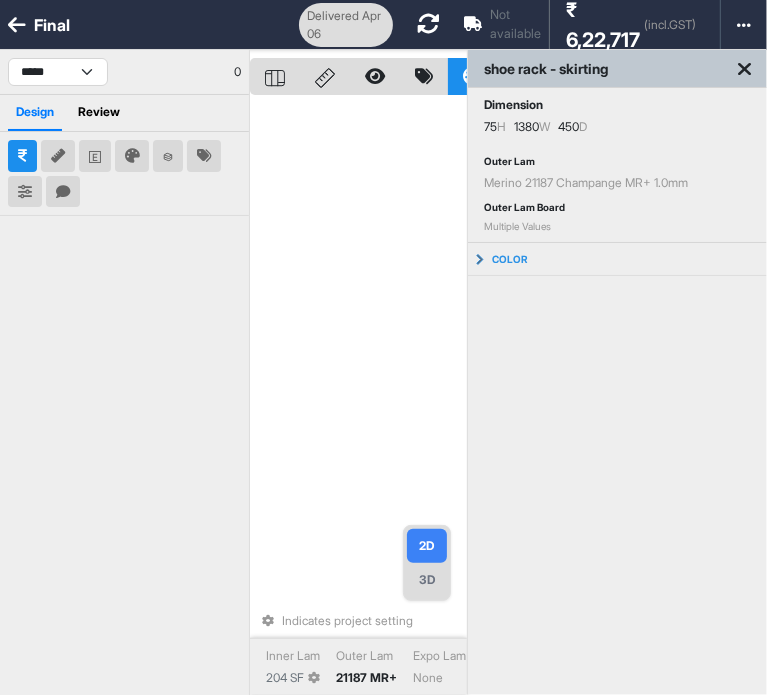click at bounding box center [744, 69] 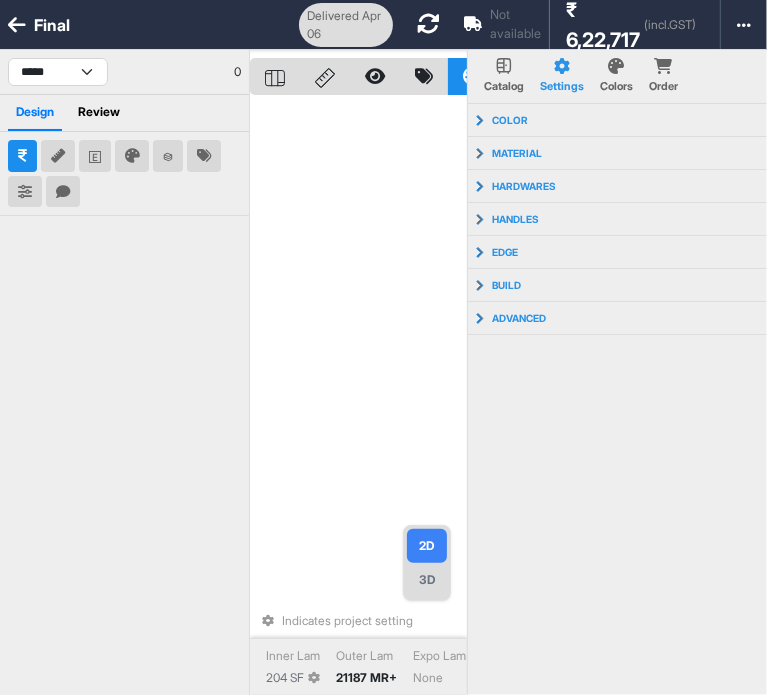 click on "Indicates project setting Inner Lam 204 SF Outer Lam 21187 MR+ Expo Lam None Carcass MR Shutter MR Remarks None" at bounding box center [358, 397] 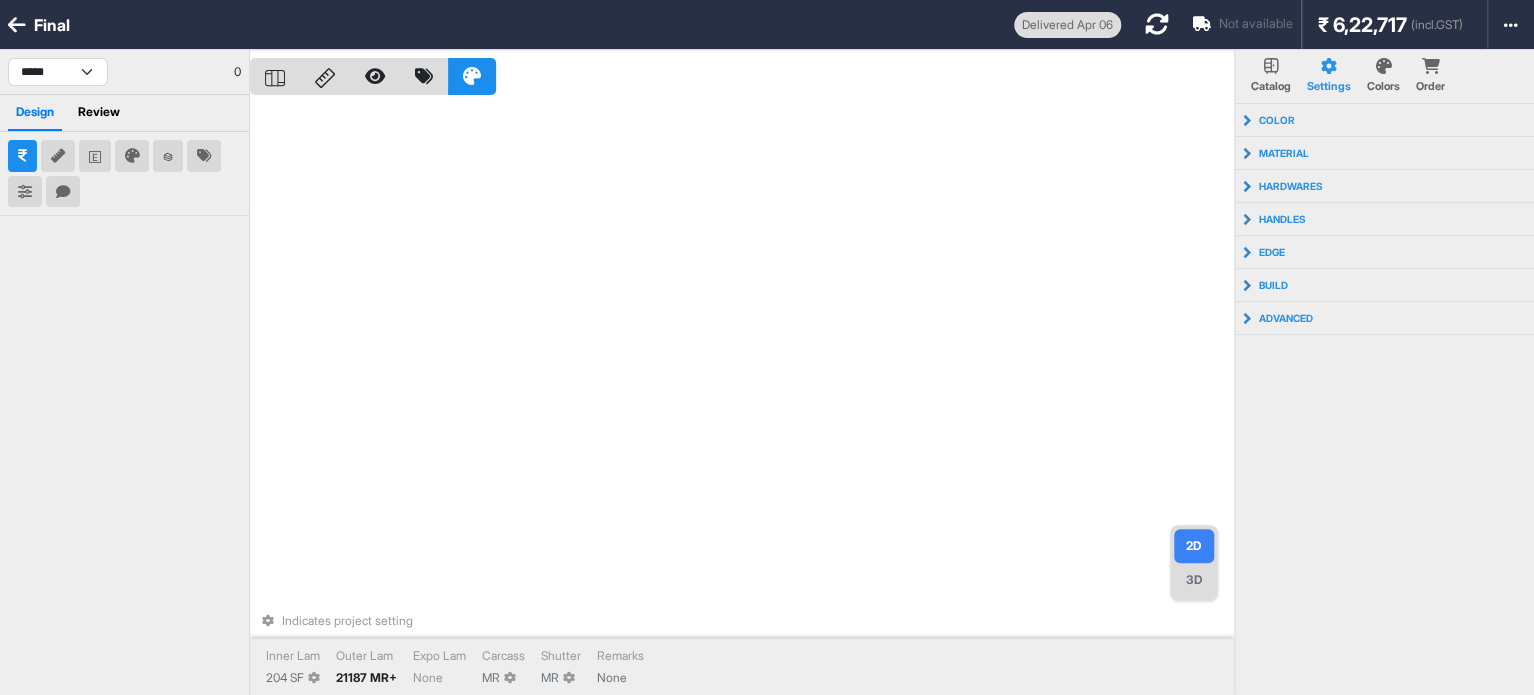 click at bounding box center (17, 25) 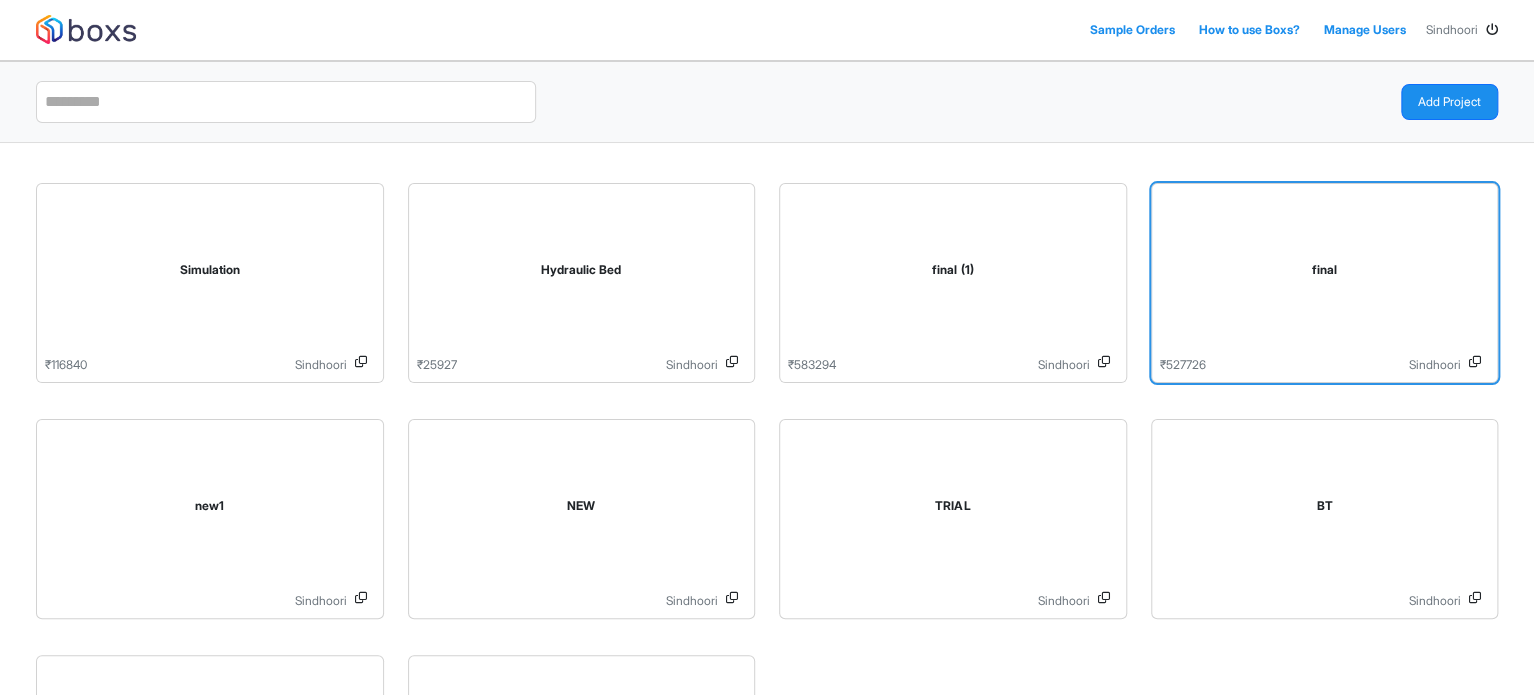 click on "final" at bounding box center [1325, 274] 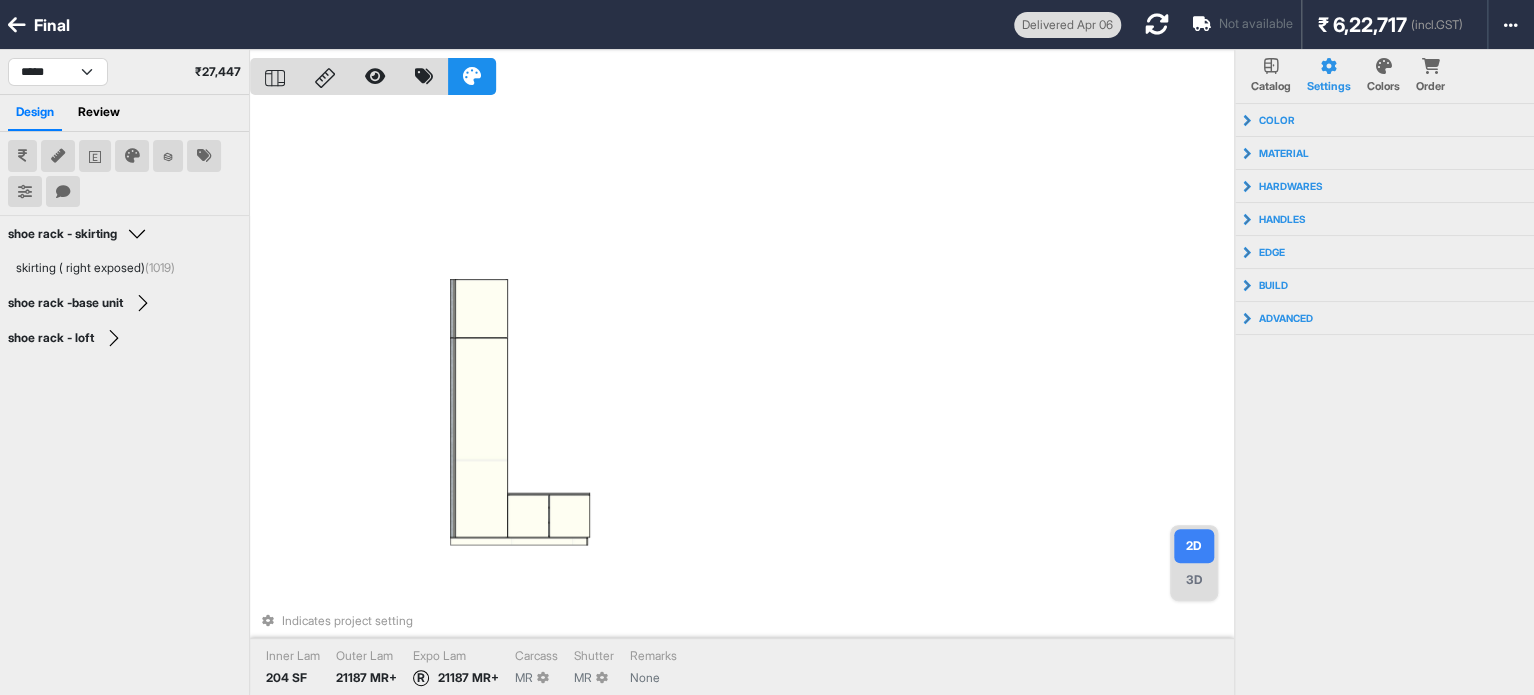 click on "**********" at bounding box center [124, 72] 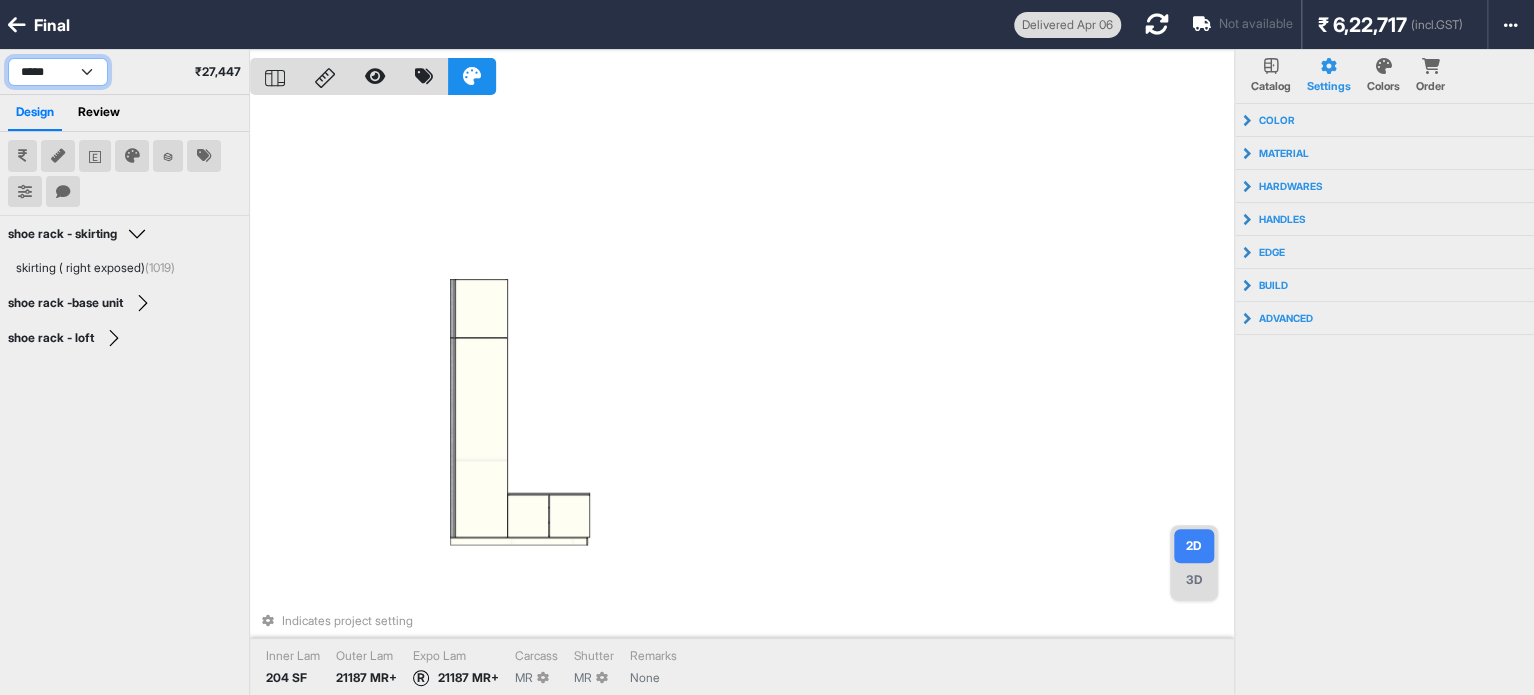click on "**********" at bounding box center [58, 72] 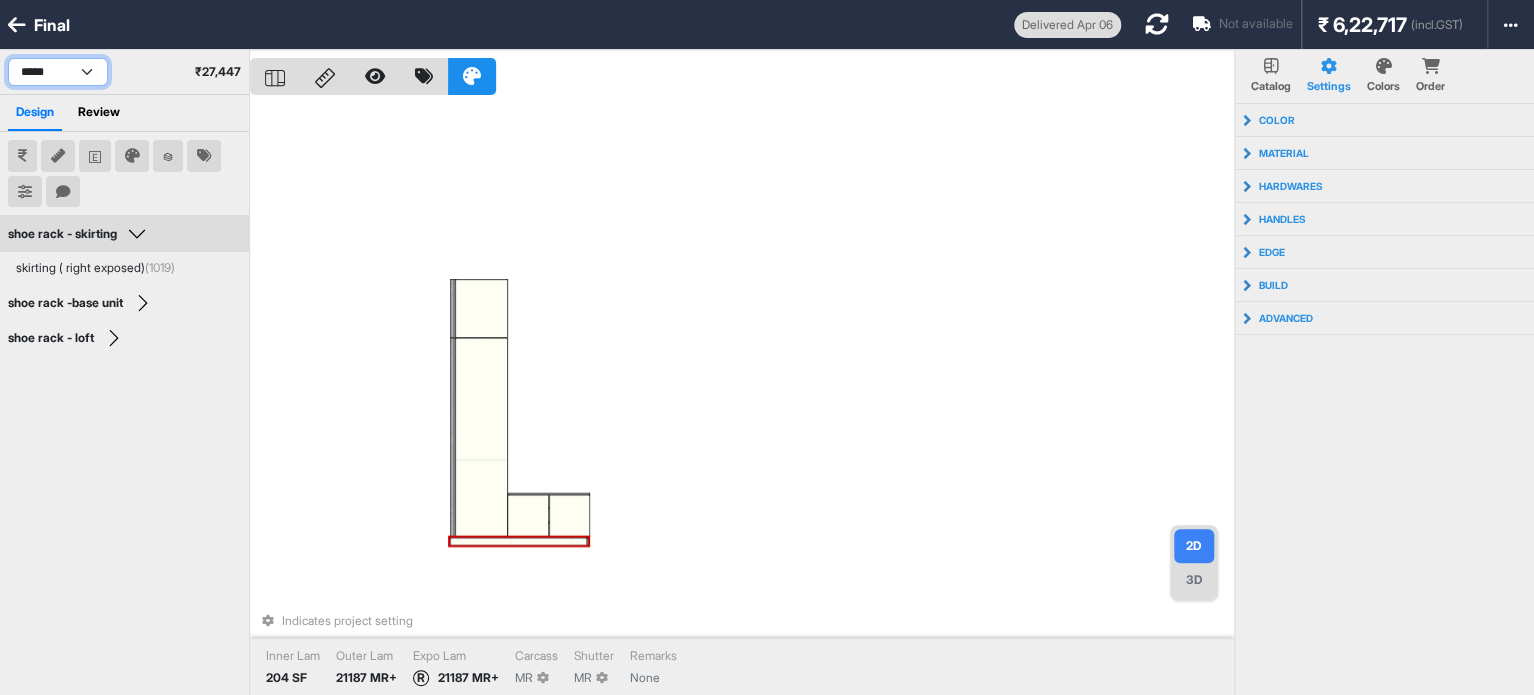 select on "****" 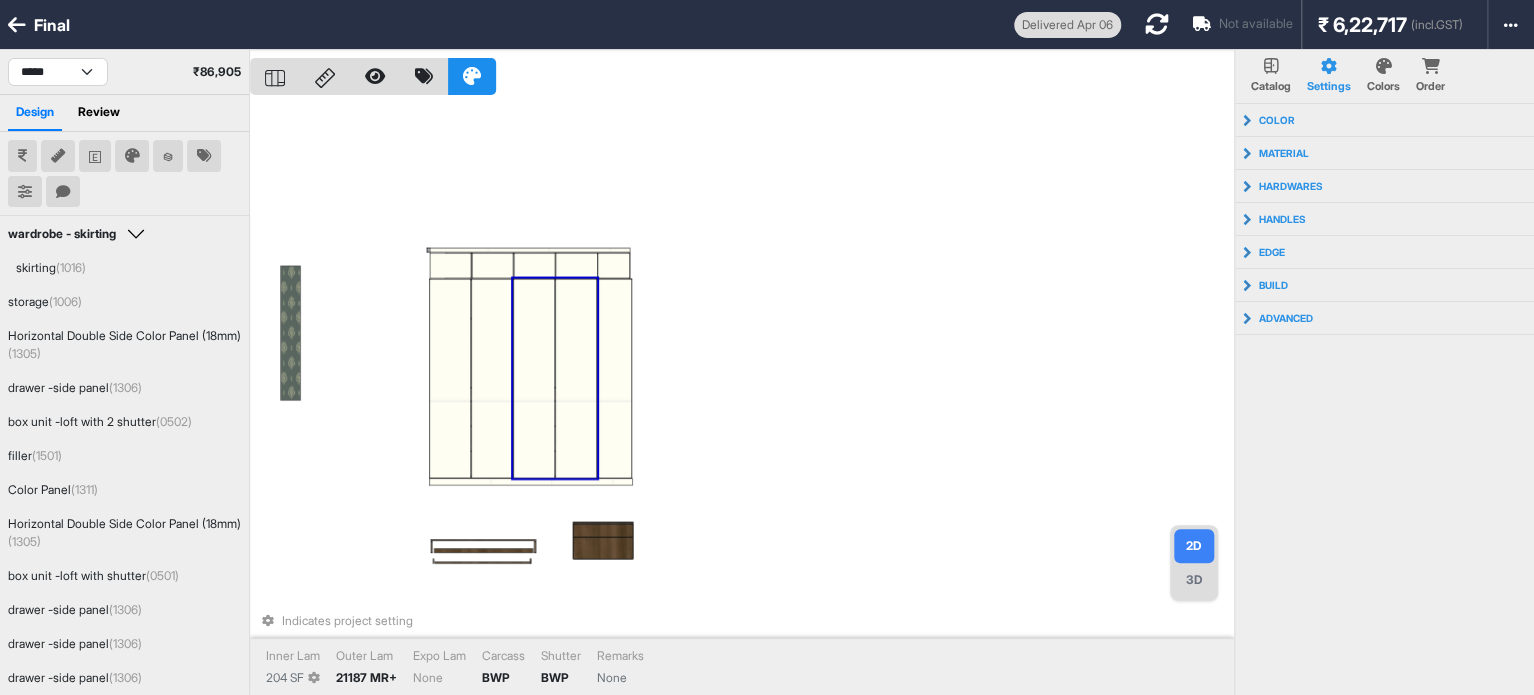 click at bounding box center [534, 379] 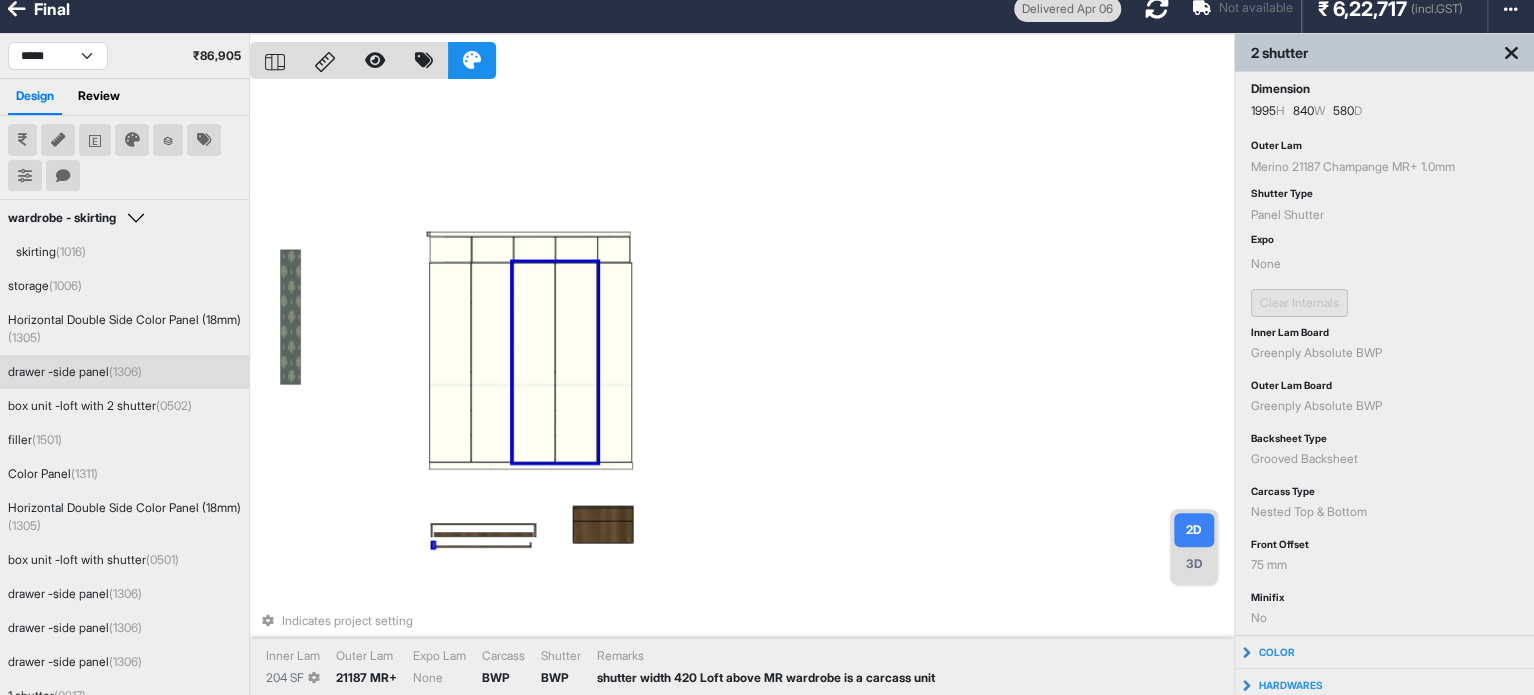 scroll, scrollTop: 0, scrollLeft: 0, axis: both 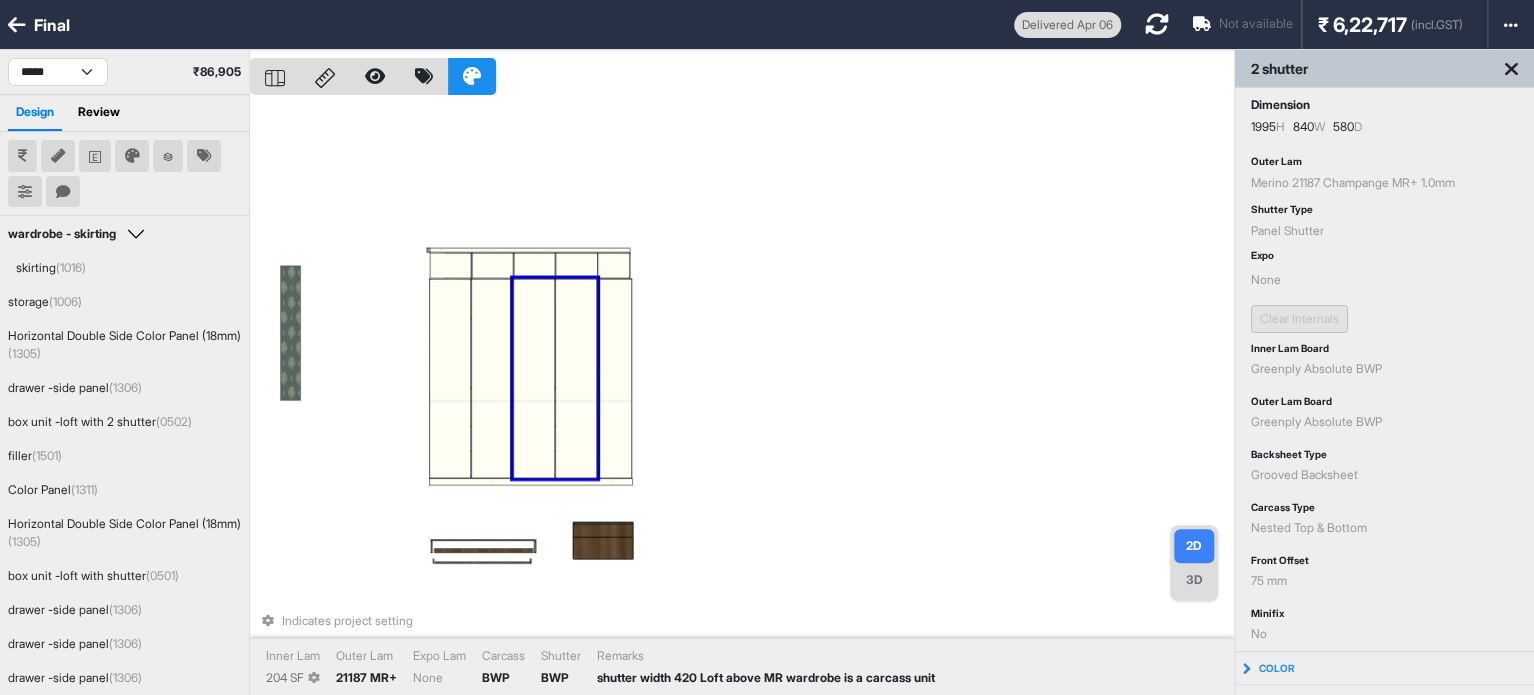 click at bounding box center [124, 173] 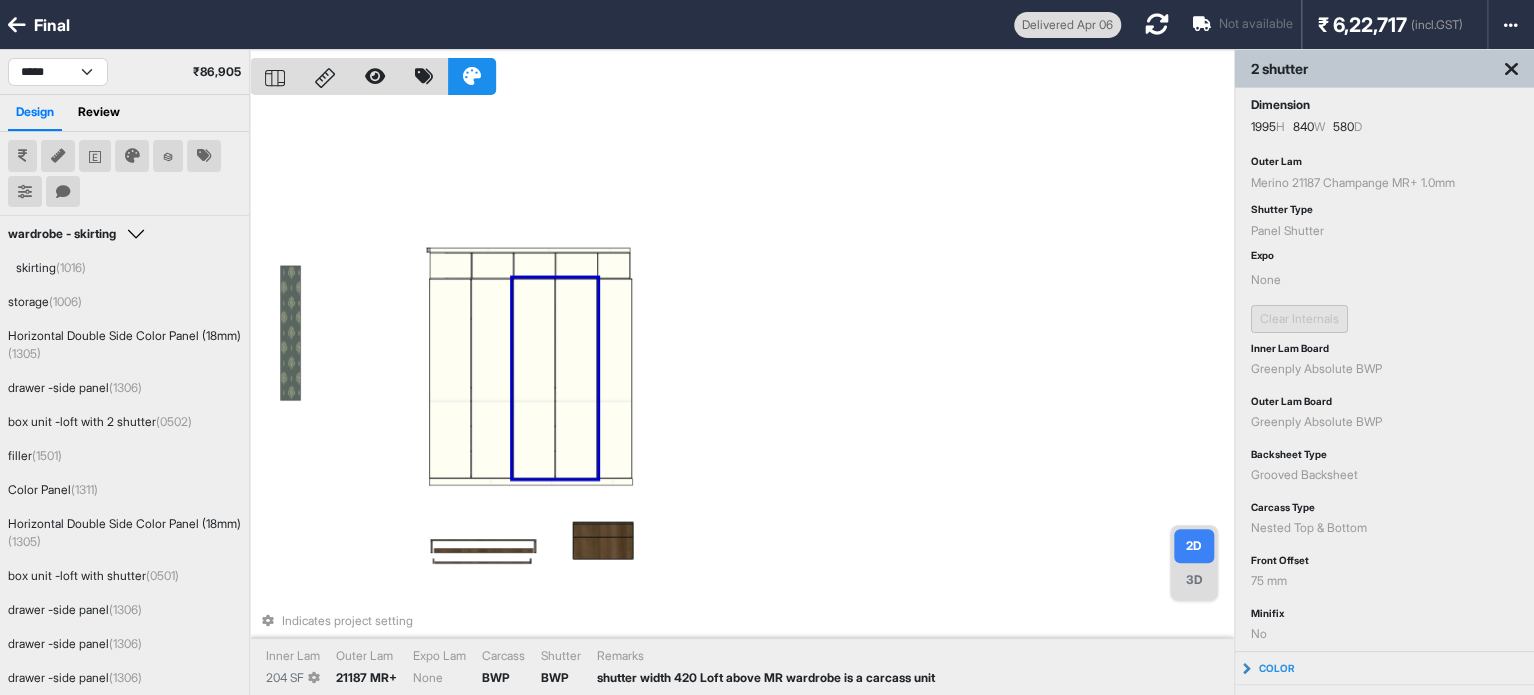 click at bounding box center (22, 156) 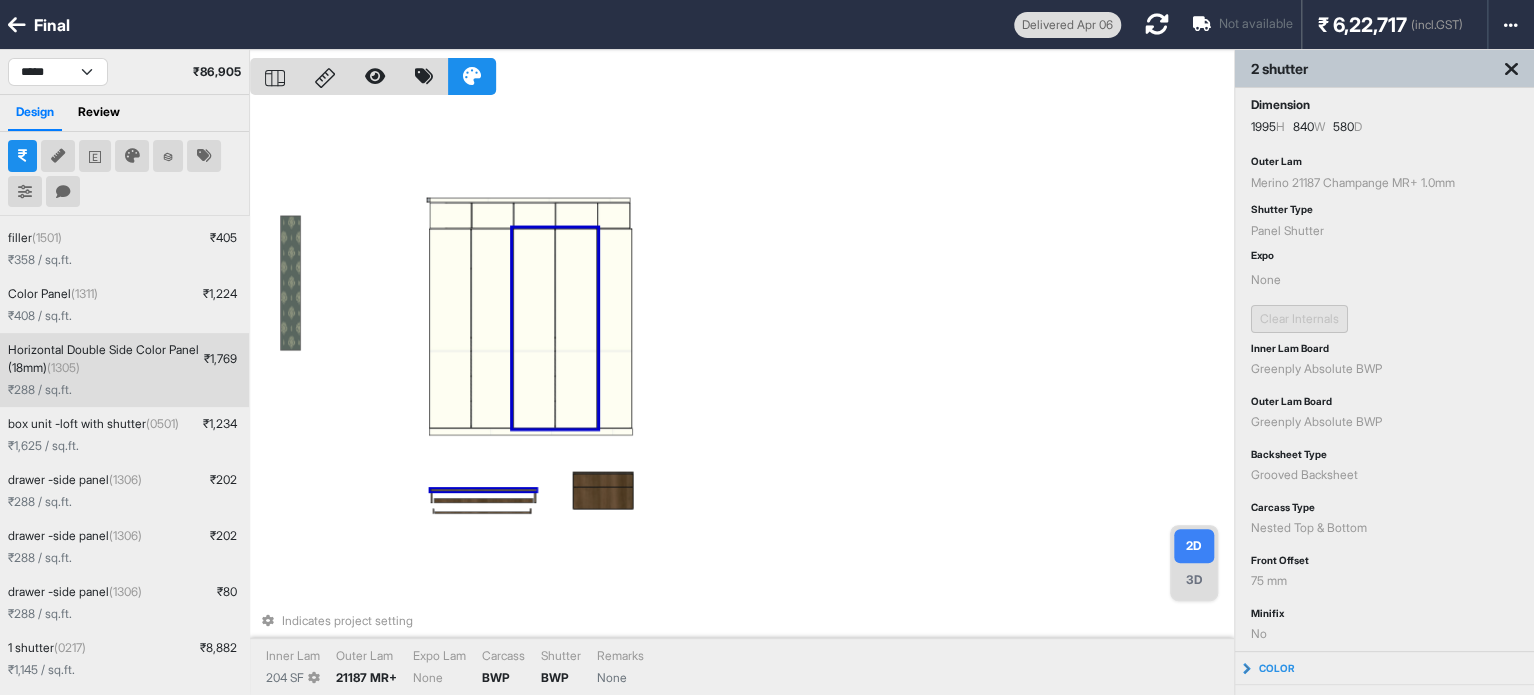 scroll, scrollTop: 399, scrollLeft: 0, axis: vertical 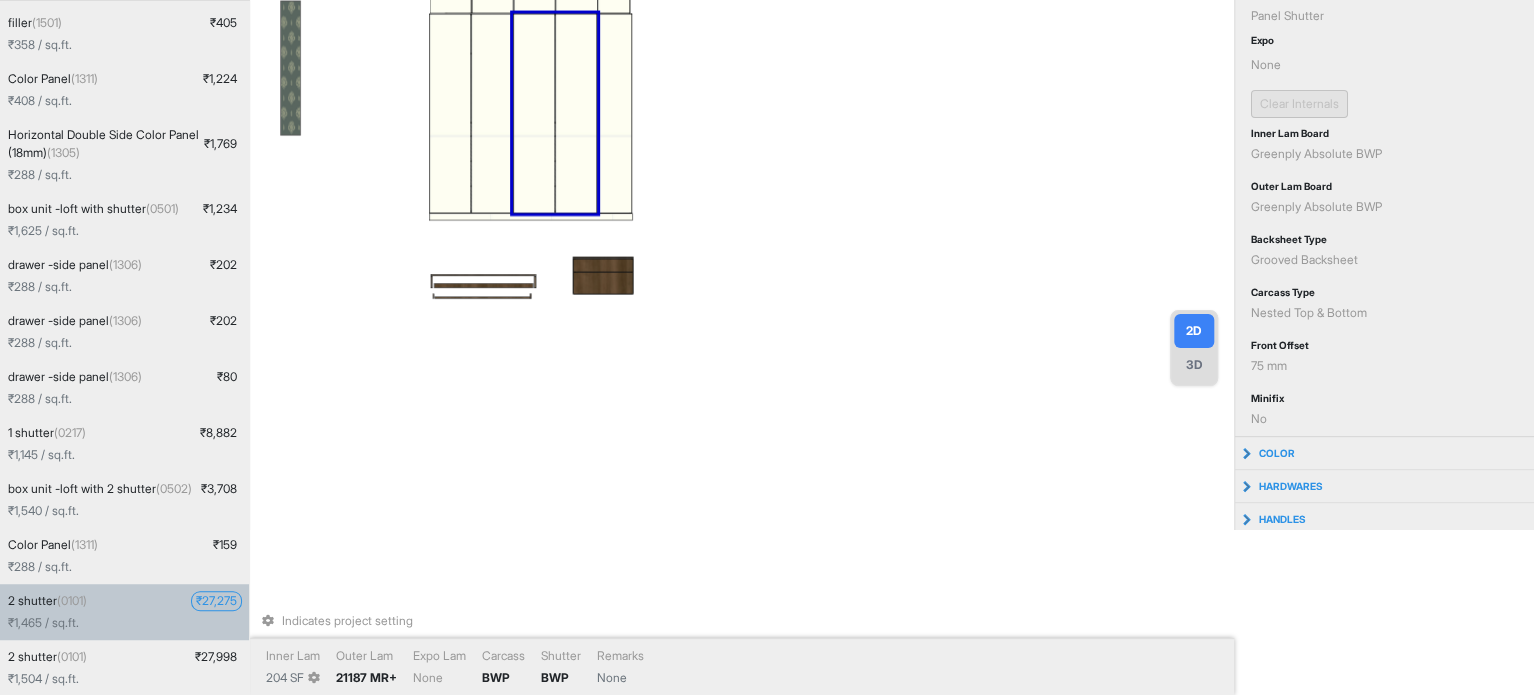 click on "₹ 27,275" at bounding box center [216, 601] 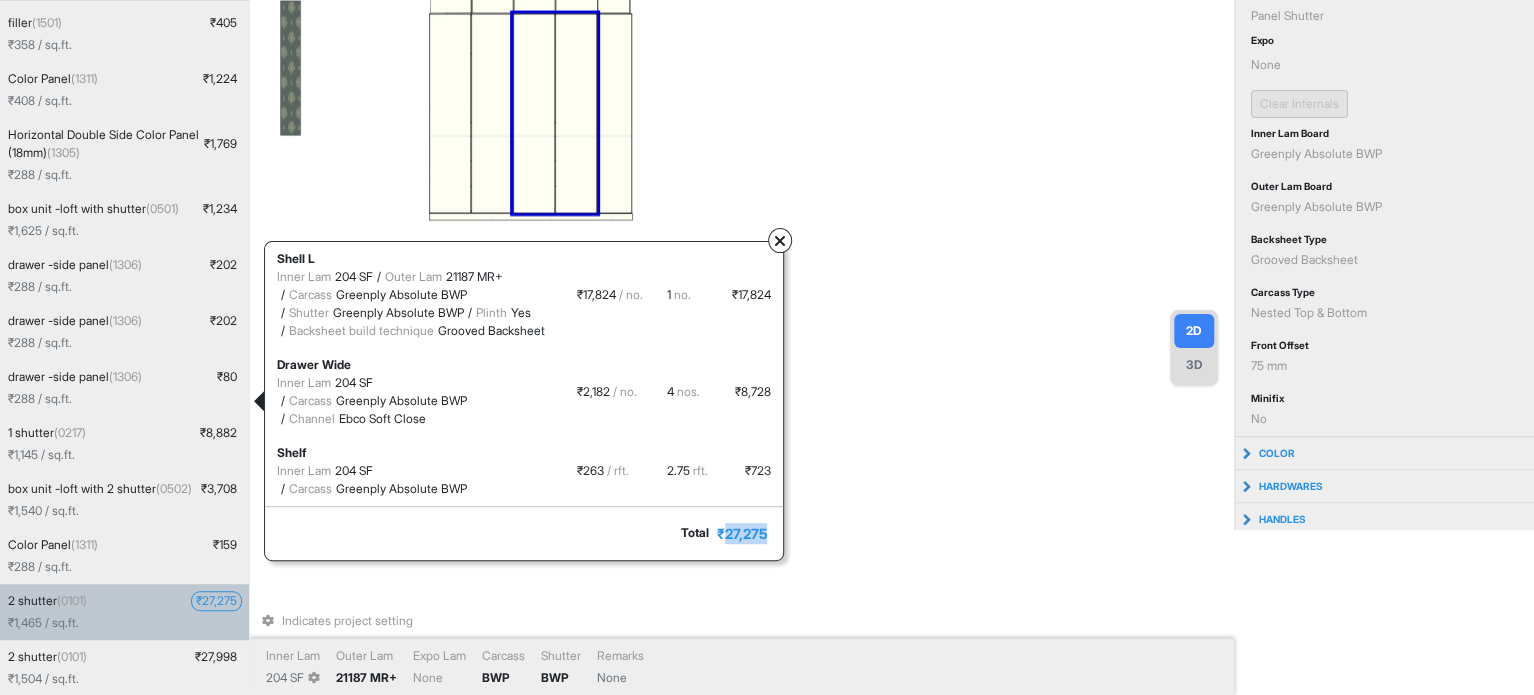 drag, startPoint x: 731, startPoint y: 546, endPoint x: 794, endPoint y: 539, distance: 63.387695 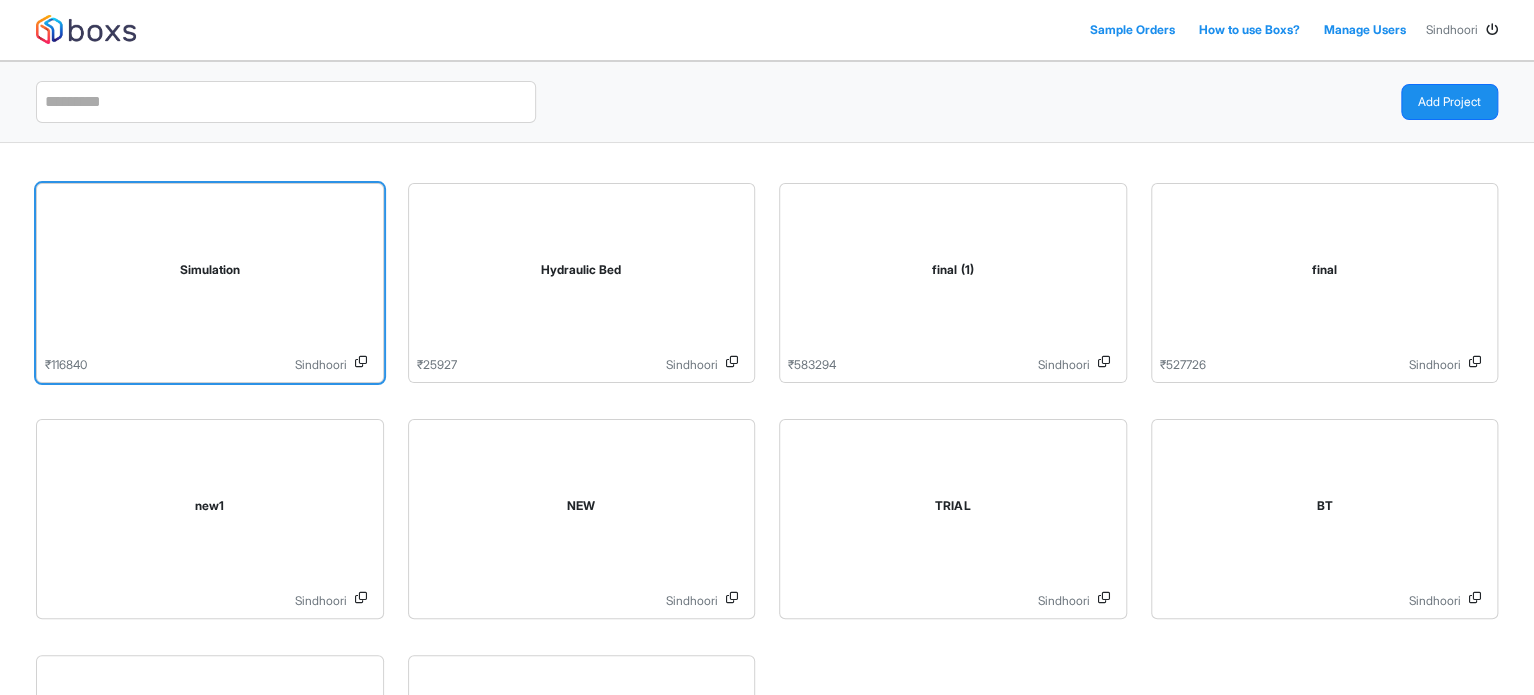 click on "Simulation" at bounding box center [210, 274] 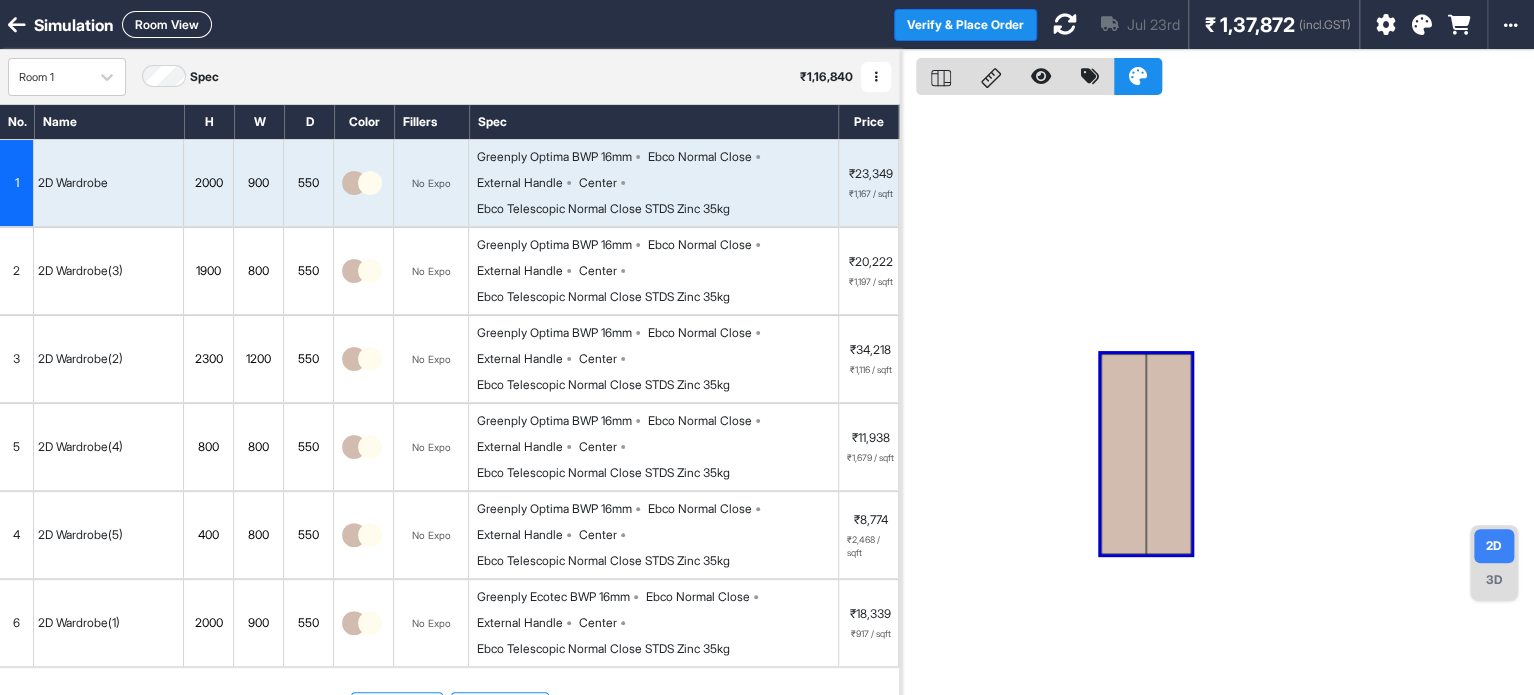 click at bounding box center [17, 25] 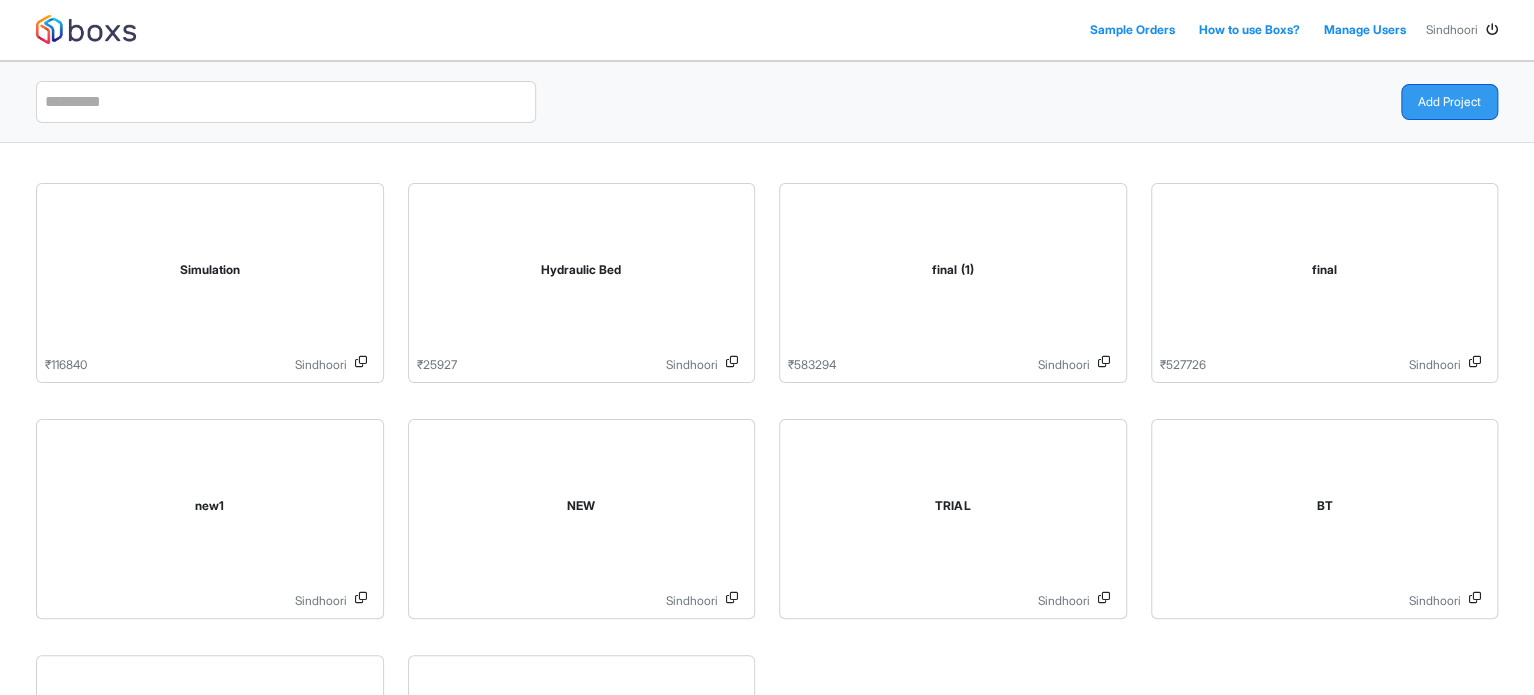 click on "Add Project" at bounding box center (1449, 102) 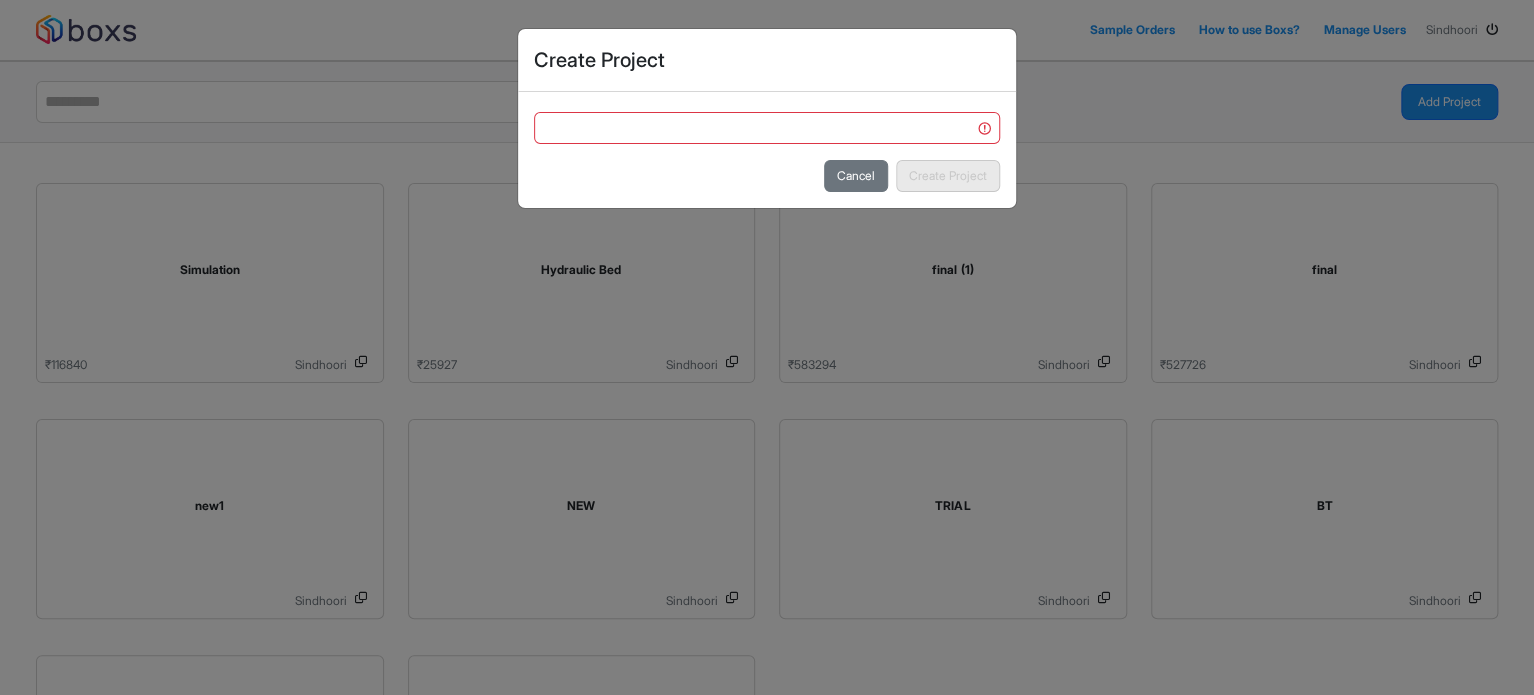click at bounding box center (767, 126) 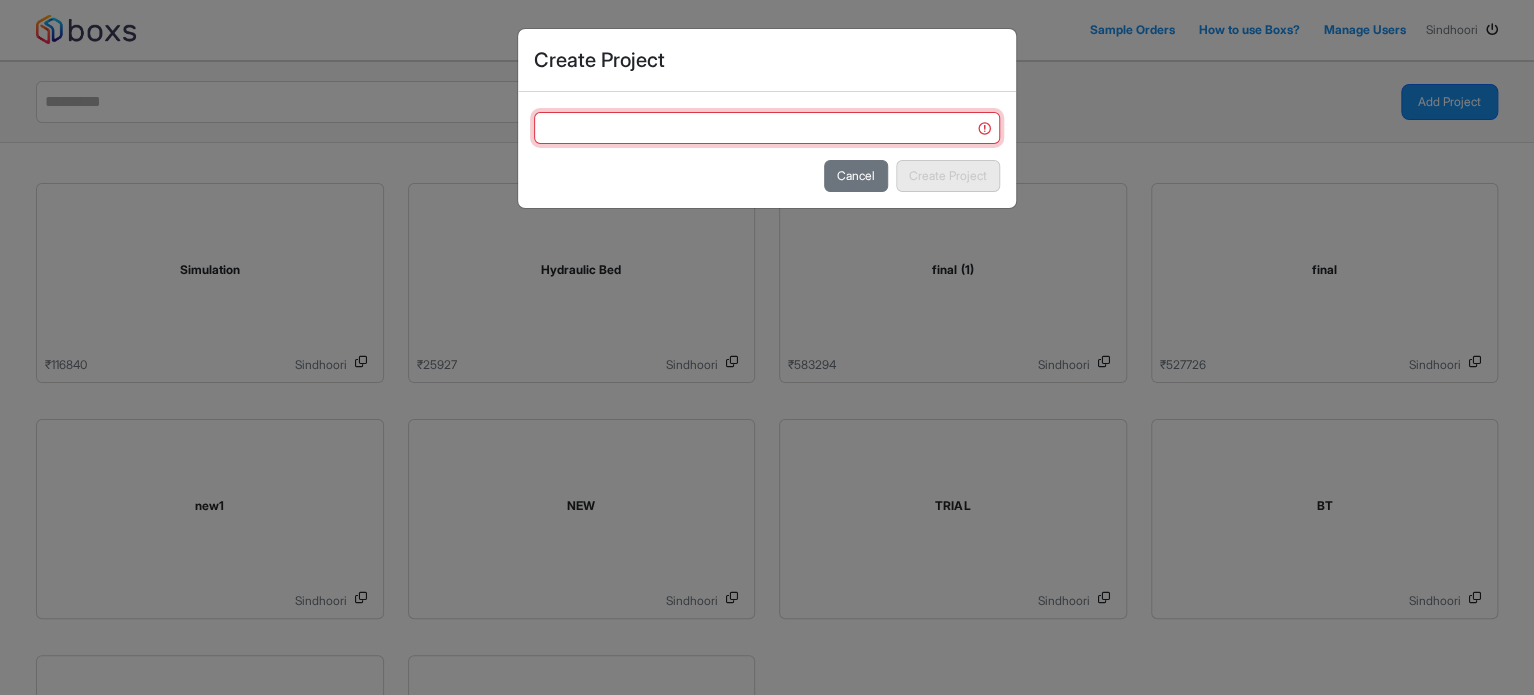 click at bounding box center [767, 128] 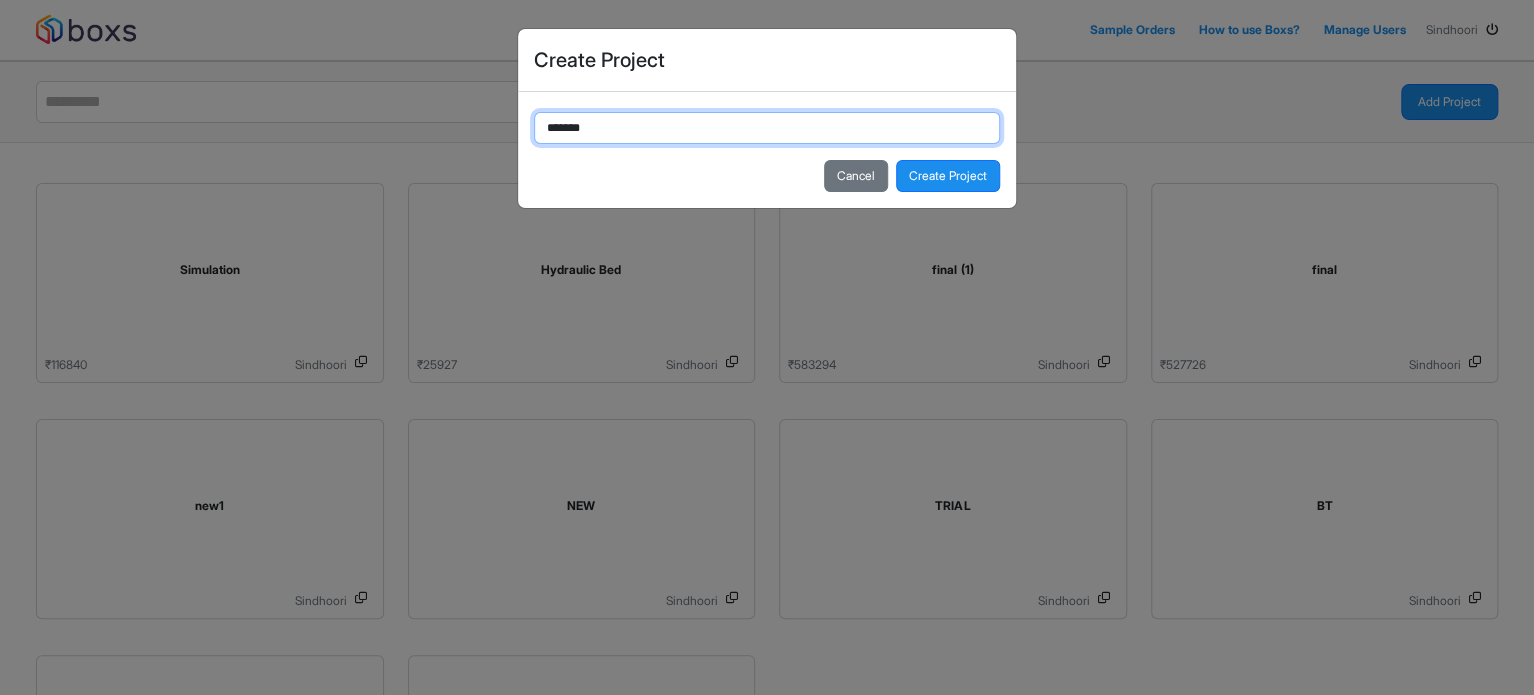 type on "*******" 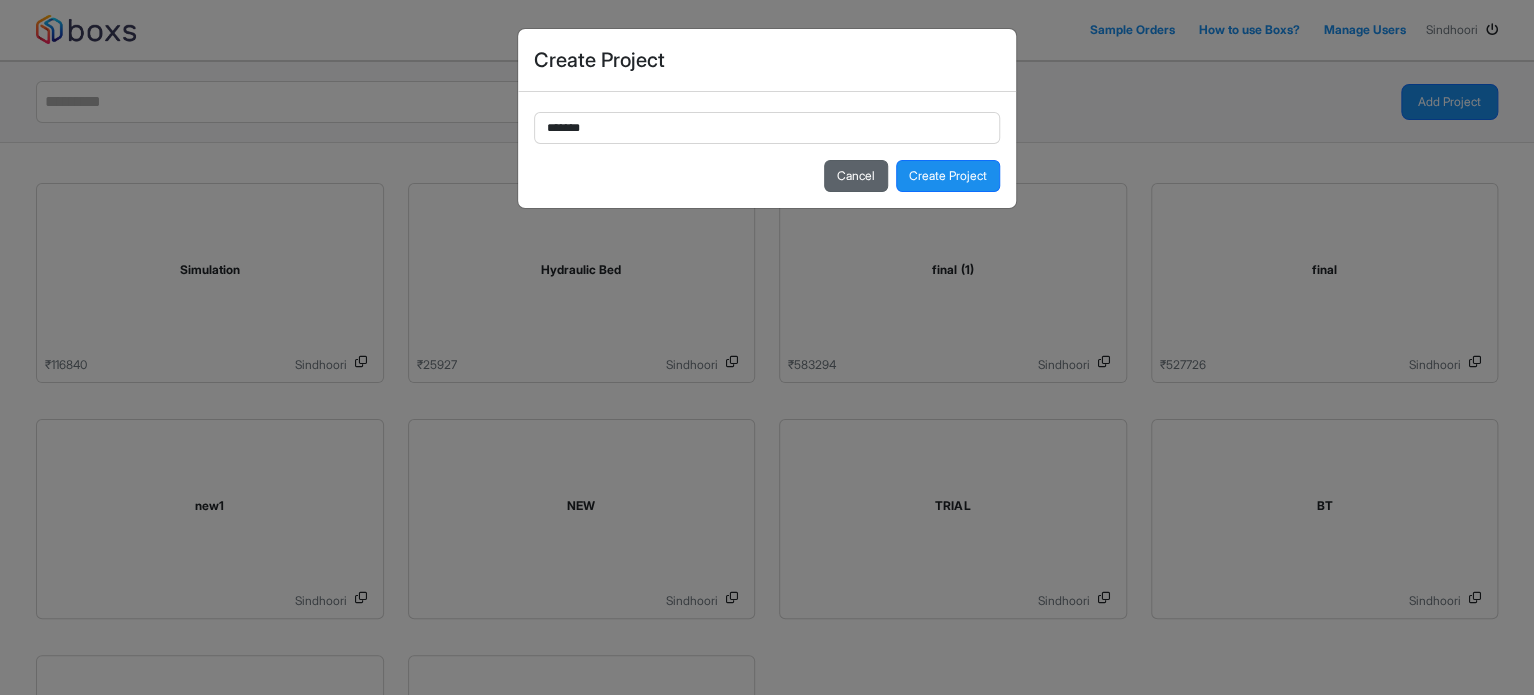 click on "Cancel" at bounding box center [856, 176] 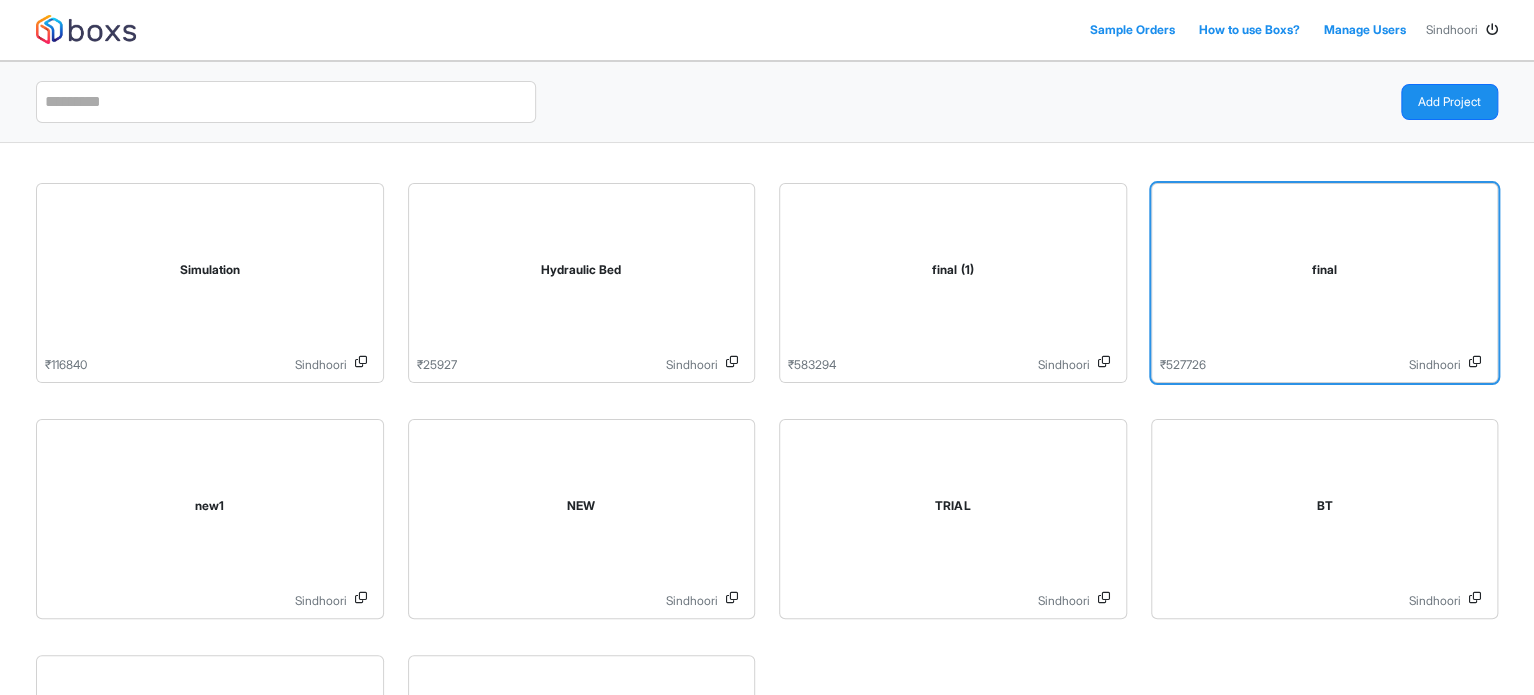 click on "final" at bounding box center (1325, 270) 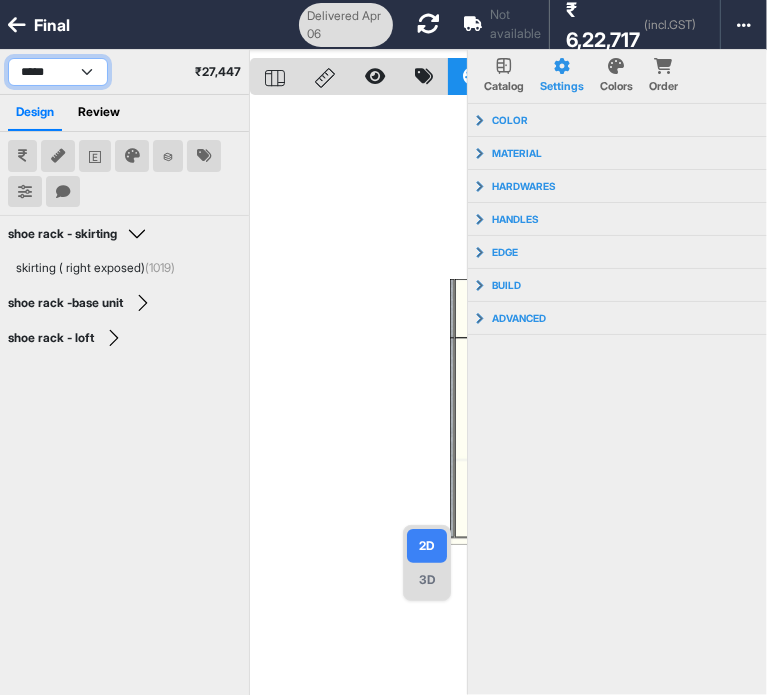 click on "**********" at bounding box center (58, 72) 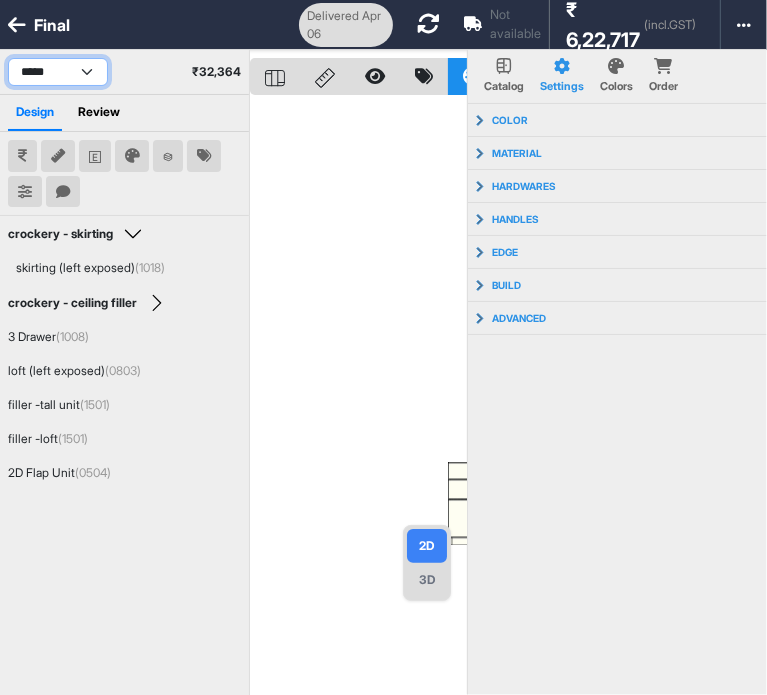click on "**********" at bounding box center (58, 72) 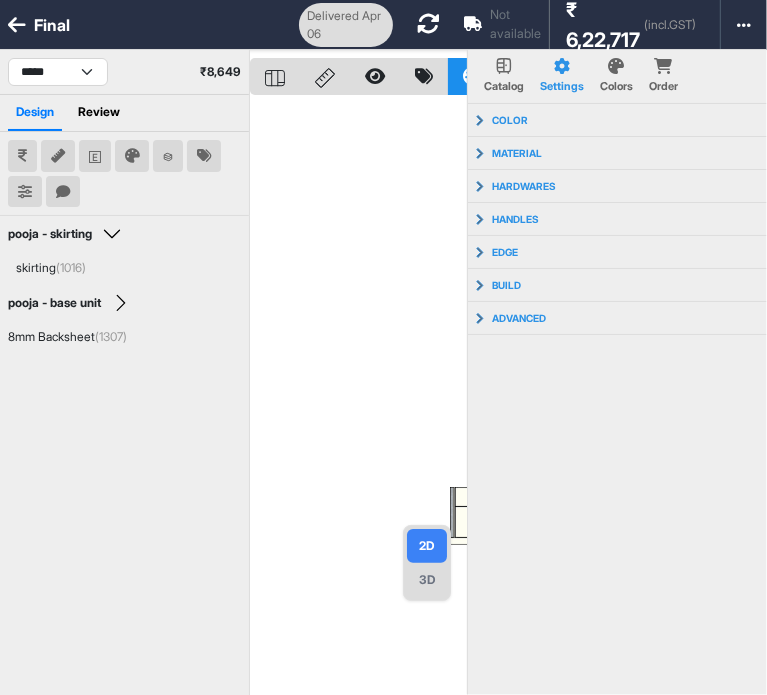 click on "**********" at bounding box center (124, 72) 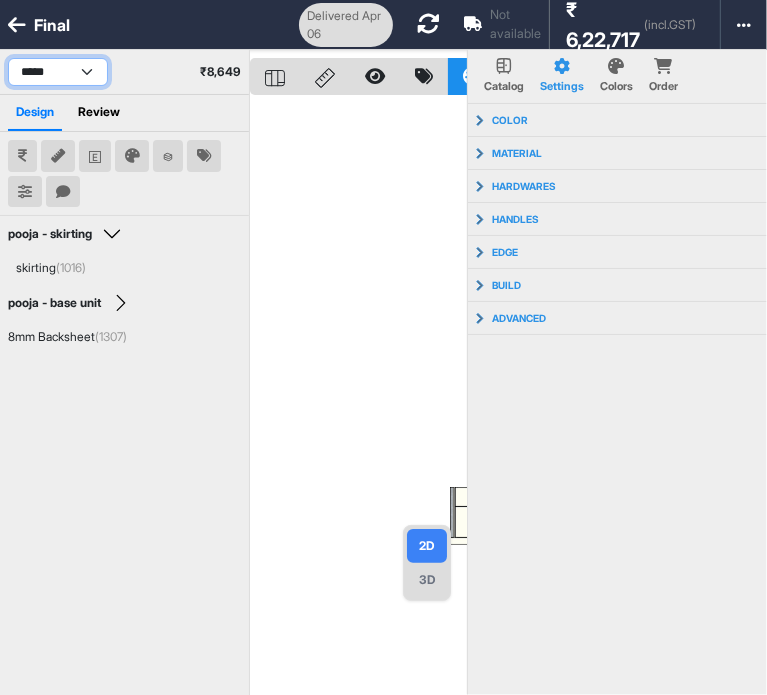 click on "**********" at bounding box center (58, 72) 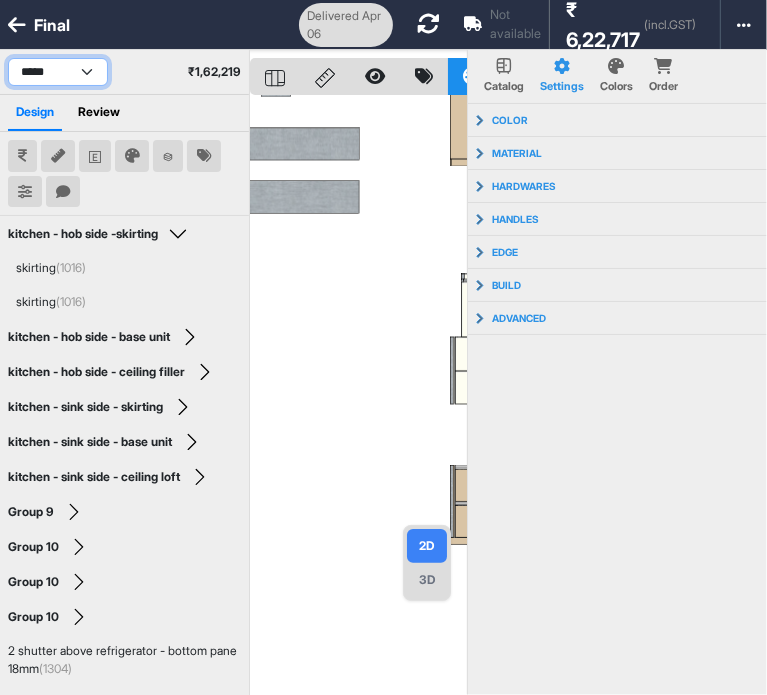 click on "**********" at bounding box center (58, 72) 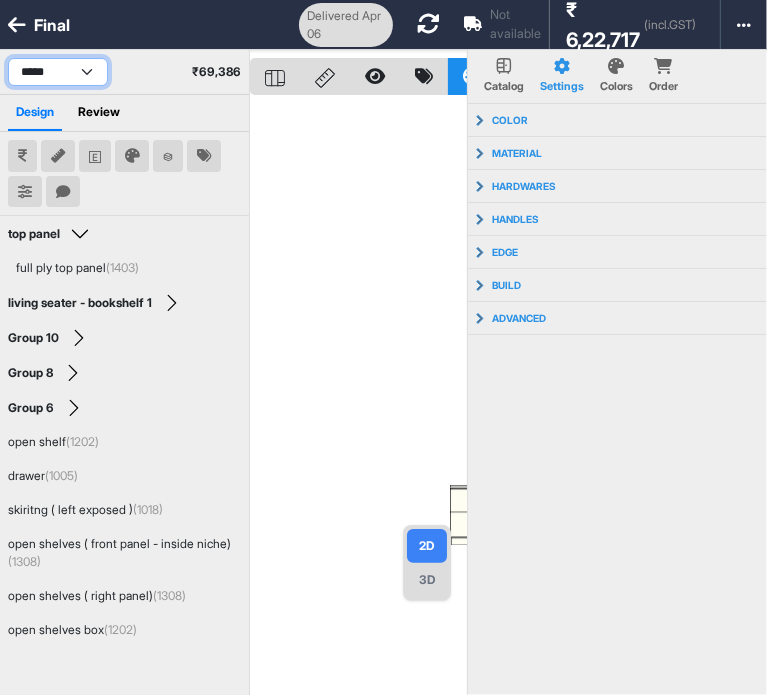 click on "**********" at bounding box center (58, 72) 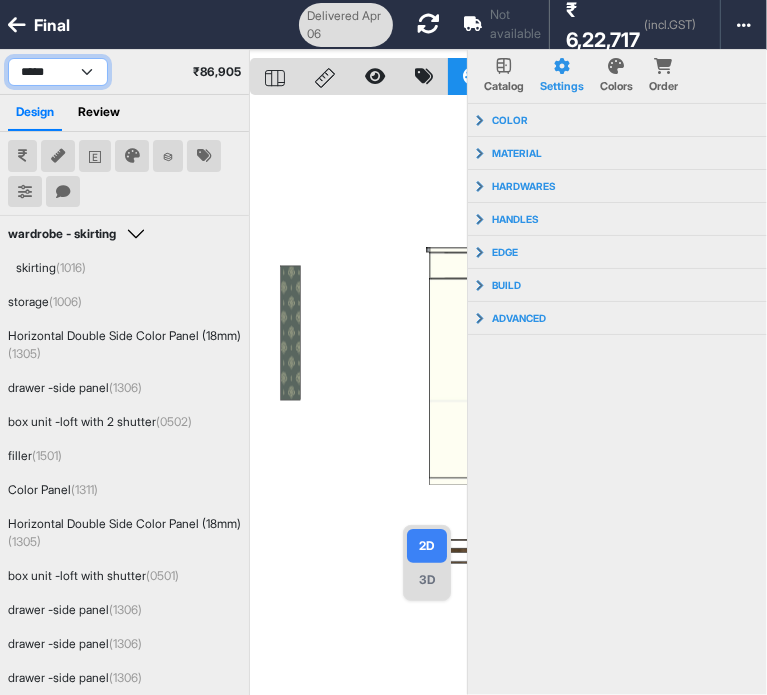 click on "**********" at bounding box center (58, 72) 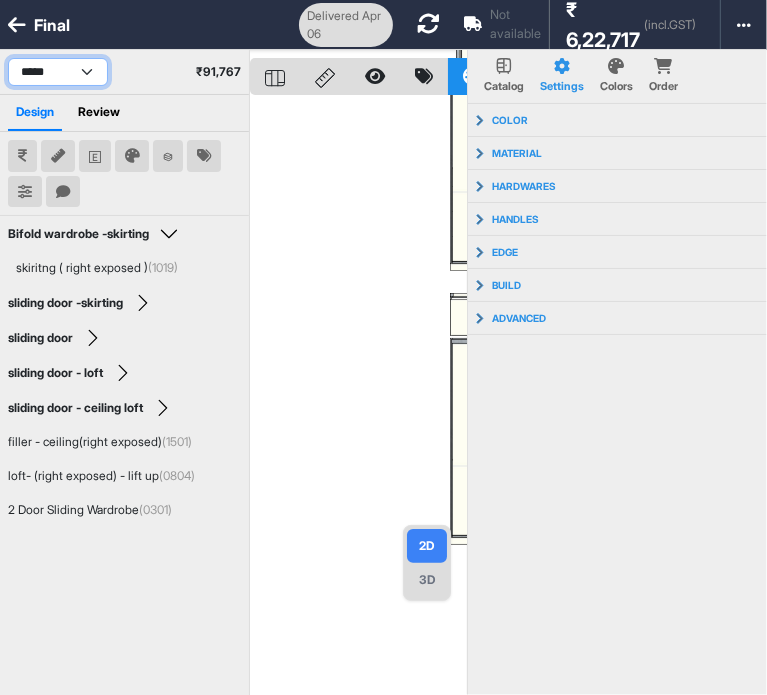 click on "**********" at bounding box center [58, 72] 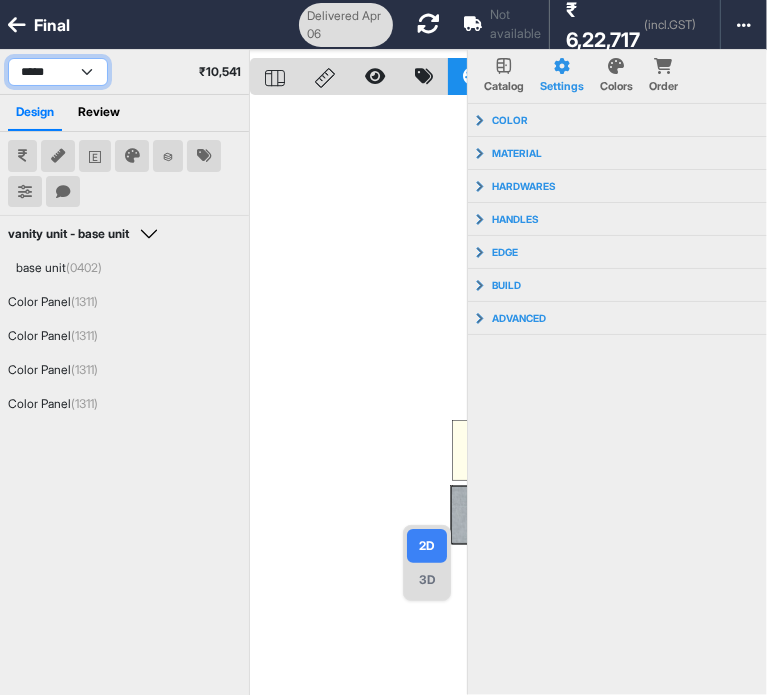 click on "**********" at bounding box center [58, 72] 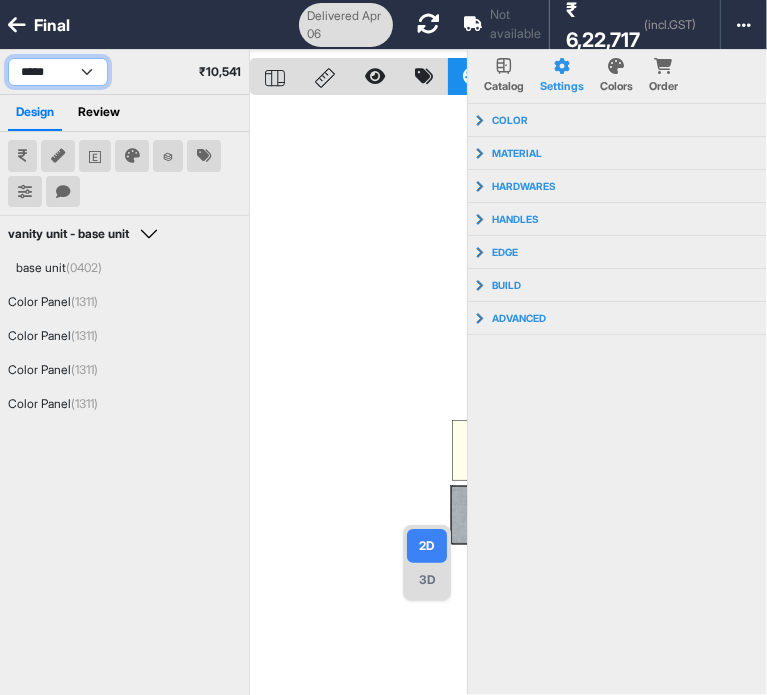 click on "**********" at bounding box center [58, 72] 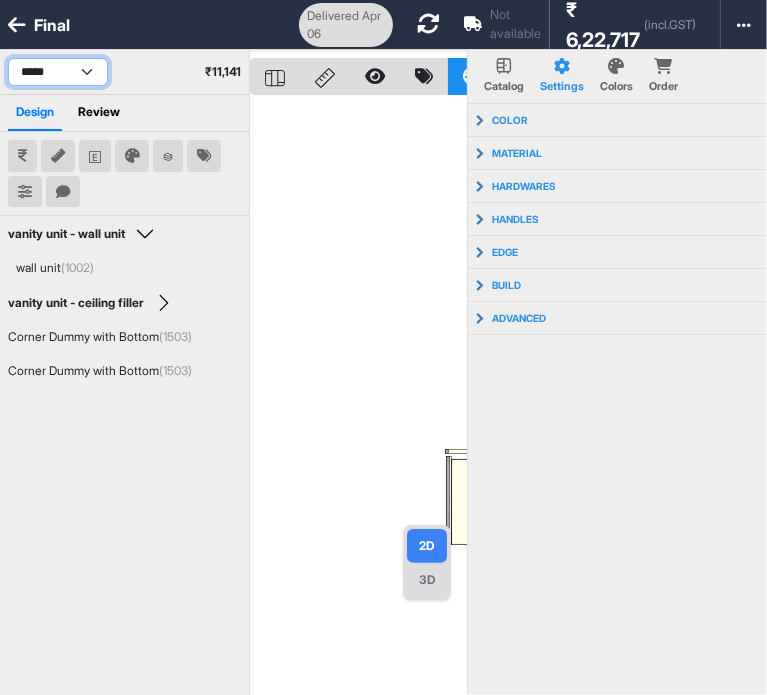 click on "**********" at bounding box center [58, 72] 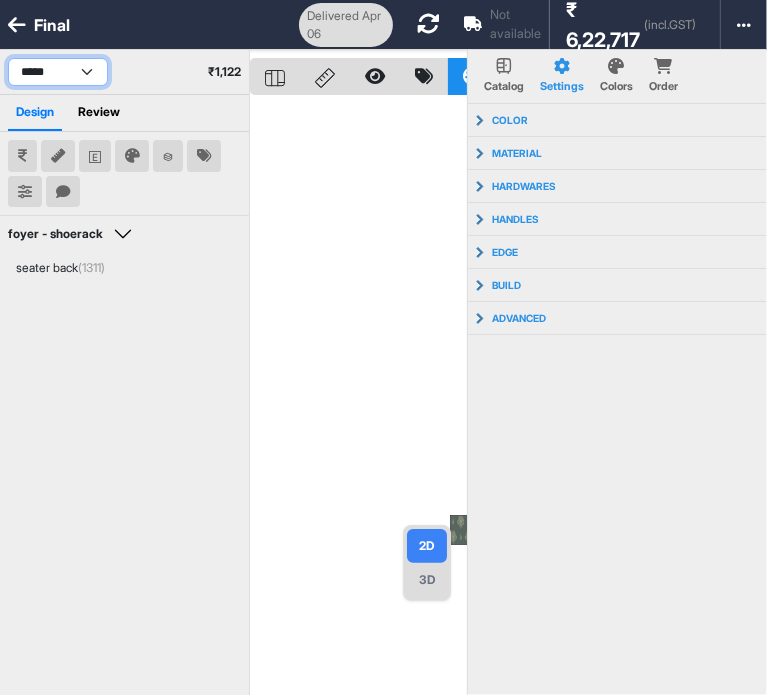 click on "**********" at bounding box center (58, 72) 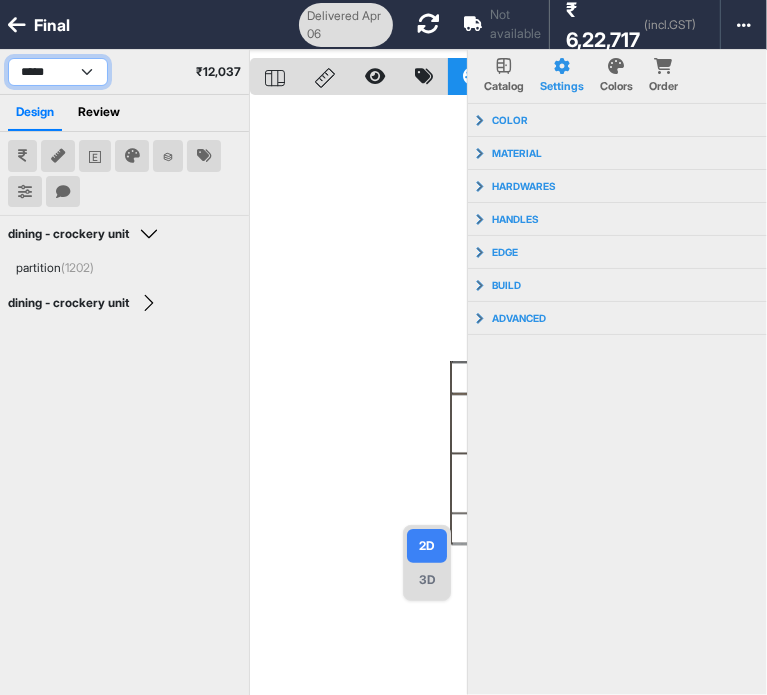 click on "**********" at bounding box center (58, 72) 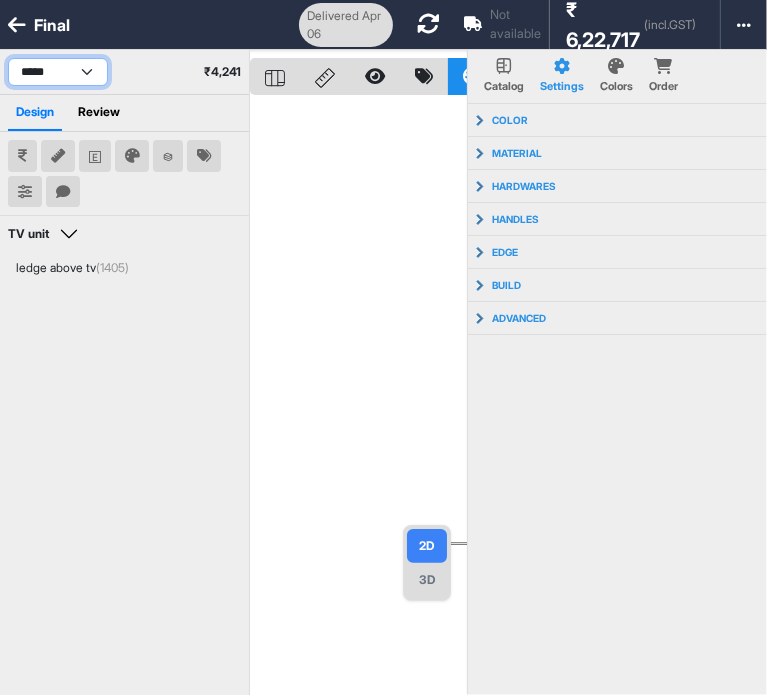 click on "**********" at bounding box center (58, 72) 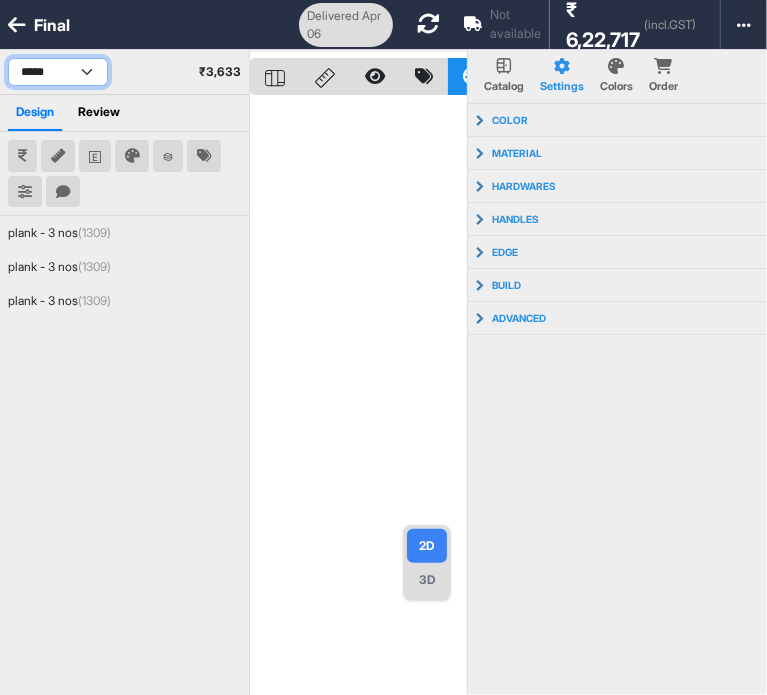 click on "**********" at bounding box center [58, 72] 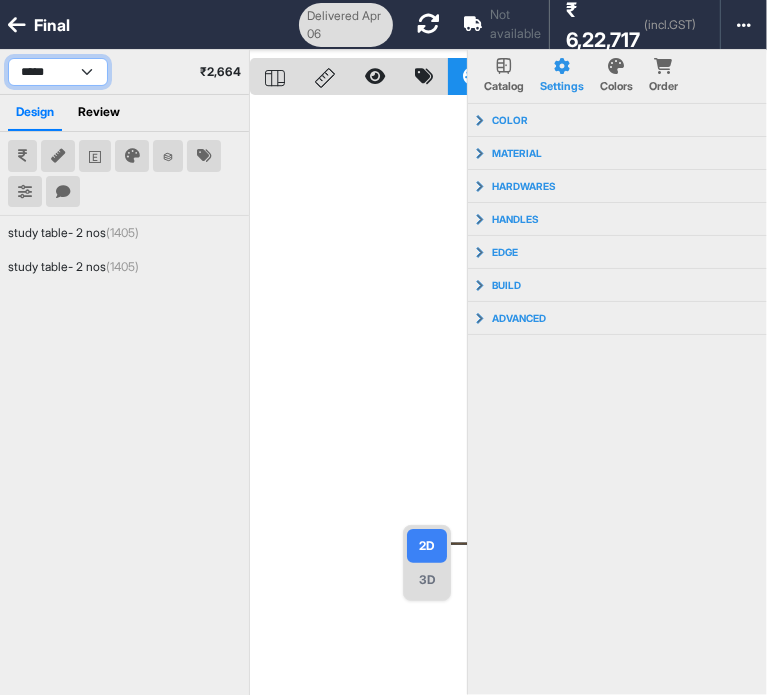 click on "**********" at bounding box center [58, 72] 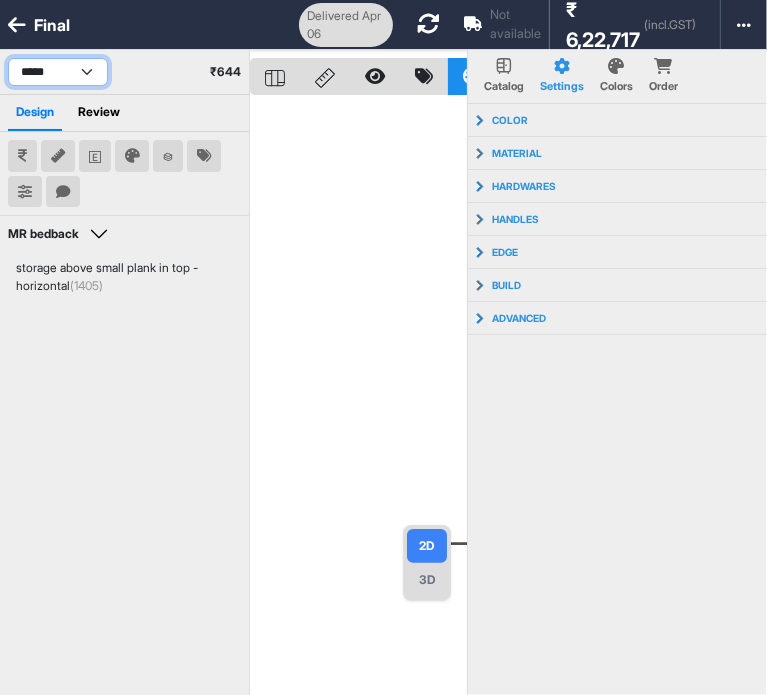 click on "**********" at bounding box center [58, 72] 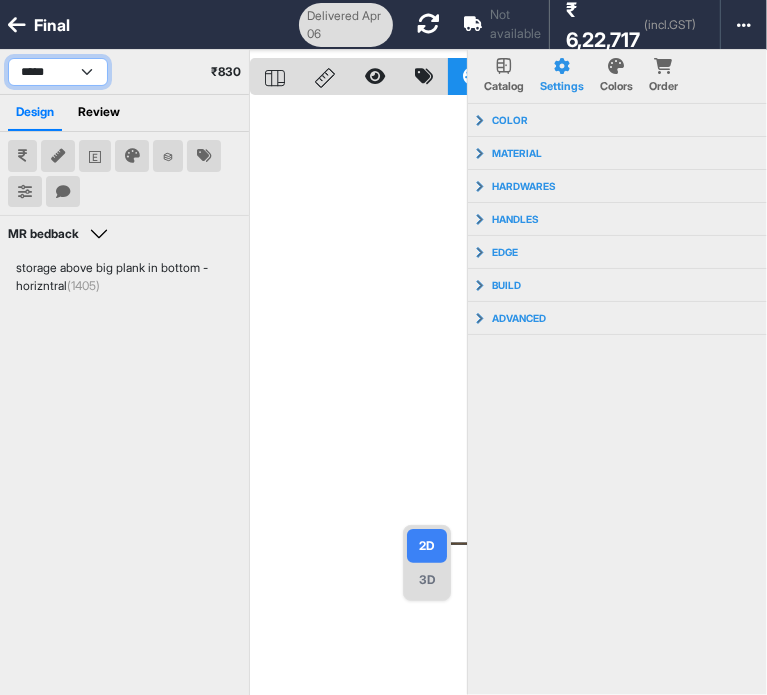 click on "**********" at bounding box center (58, 72) 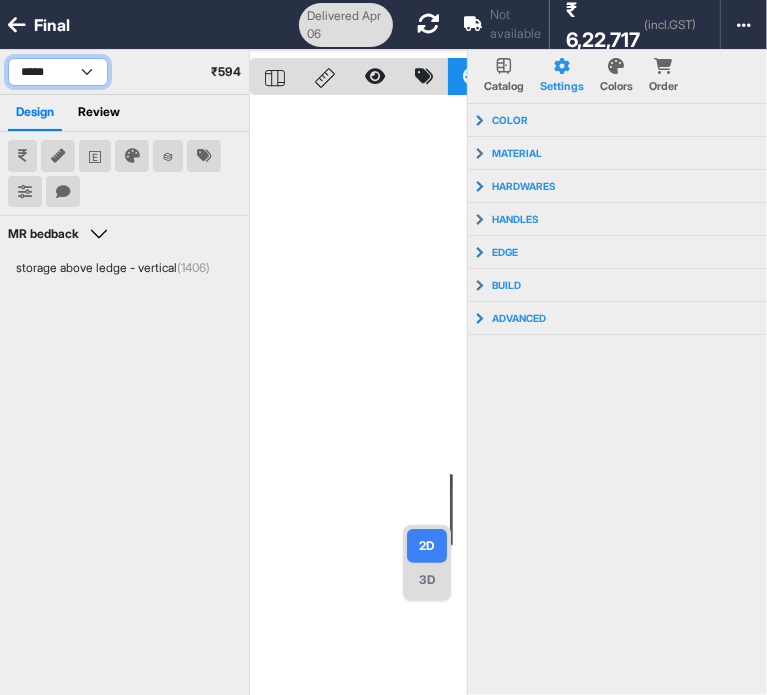 click on "**********" at bounding box center [58, 72] 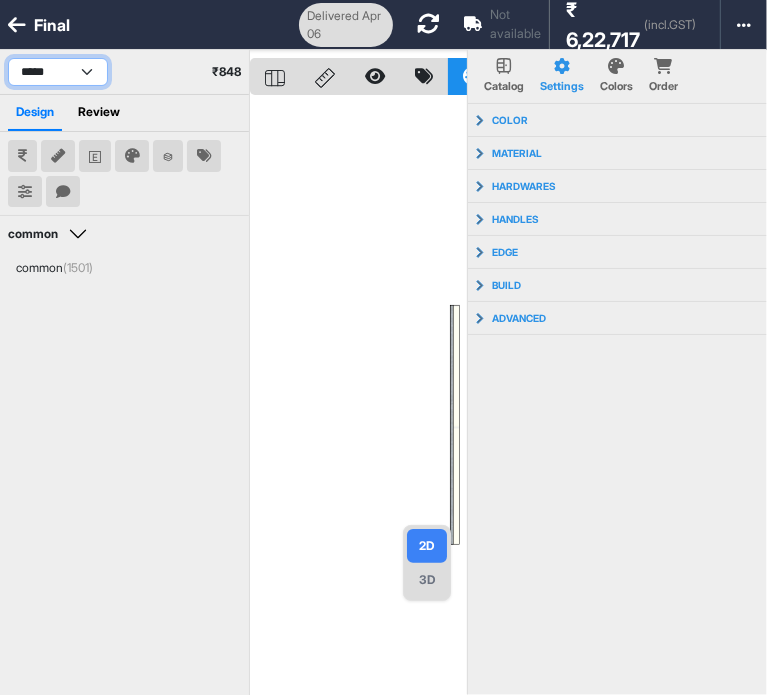 click on "**********" at bounding box center [58, 72] 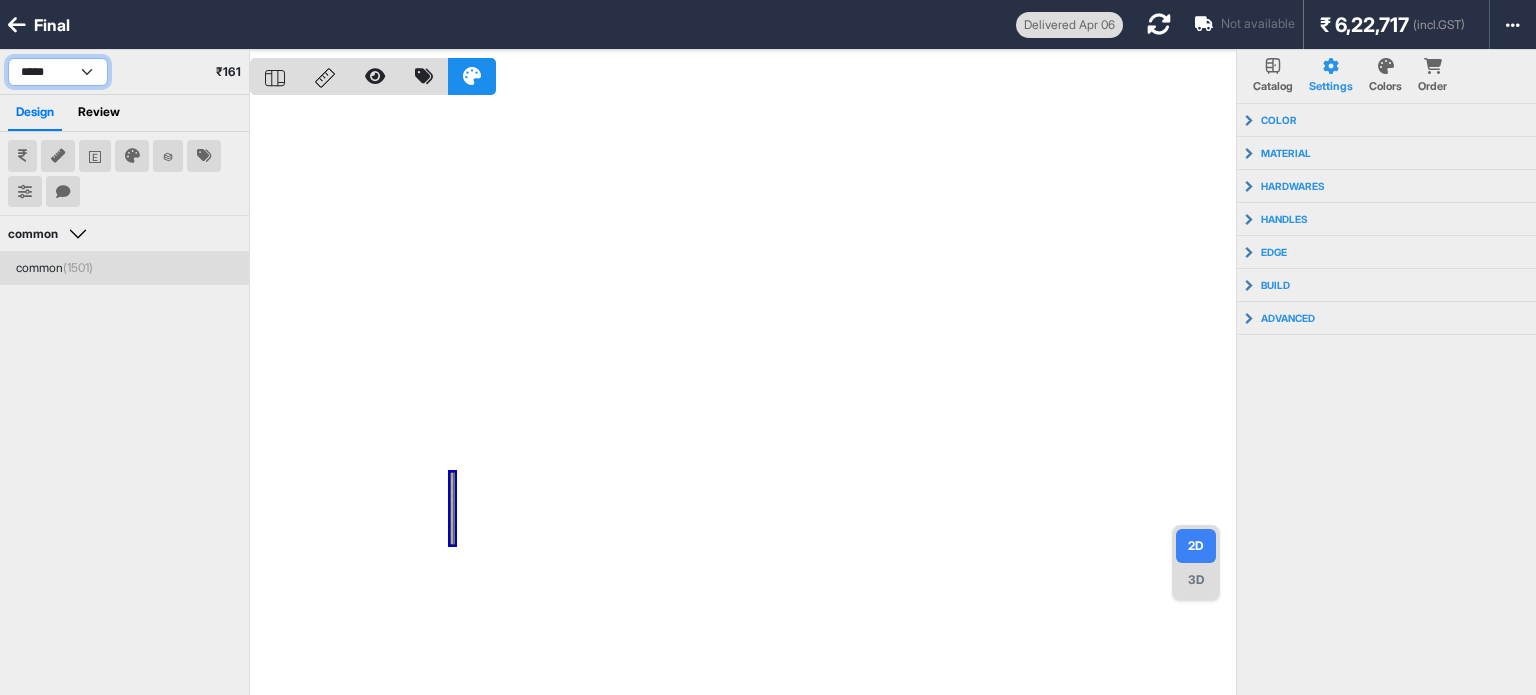 click on "**********" at bounding box center (58, 72) 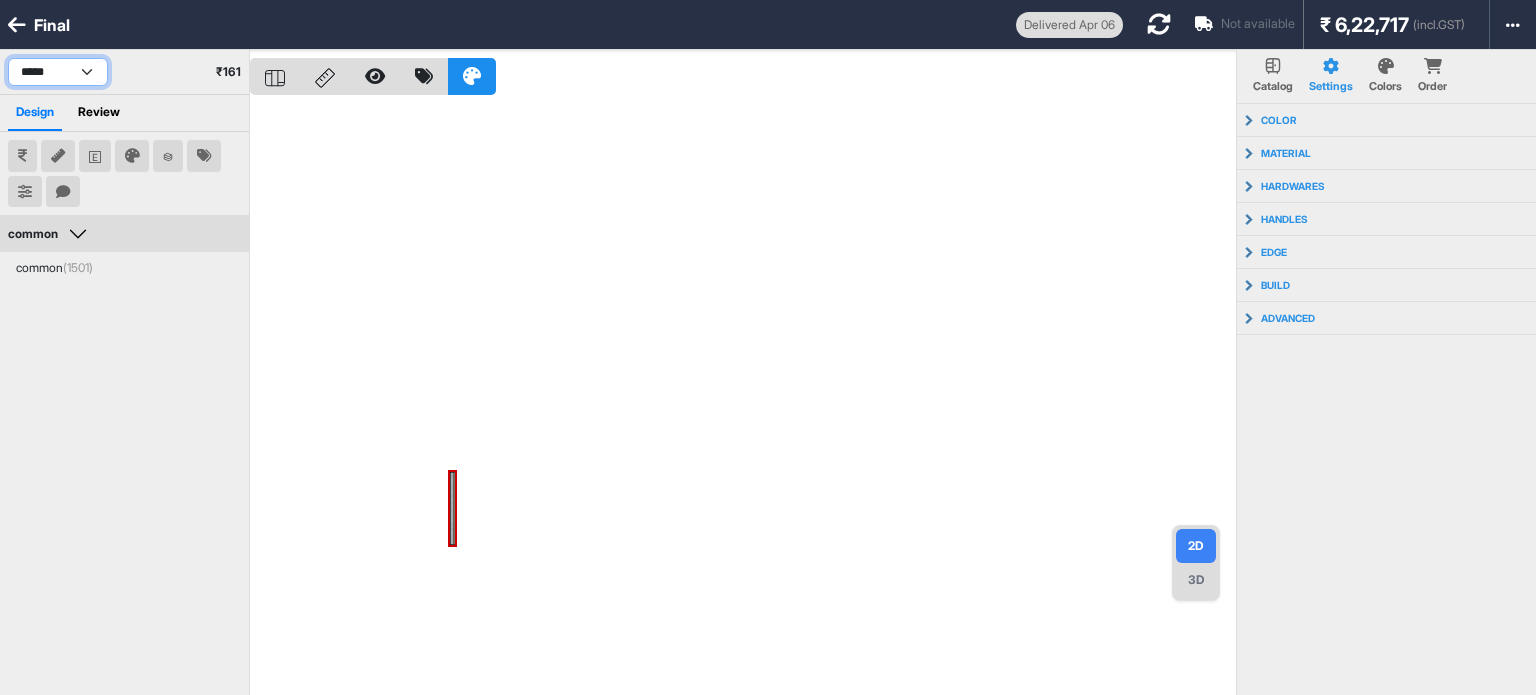 select on "****" 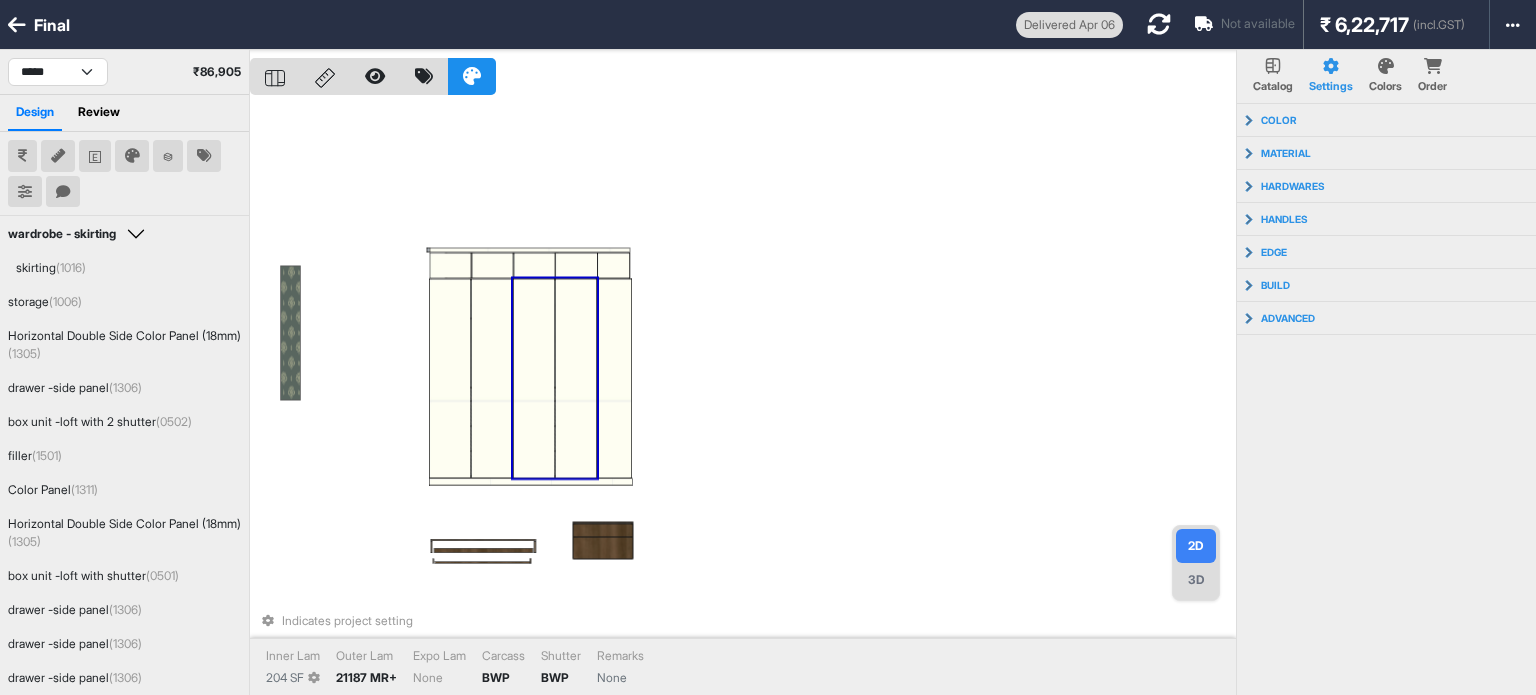 click at bounding box center [534, 379] 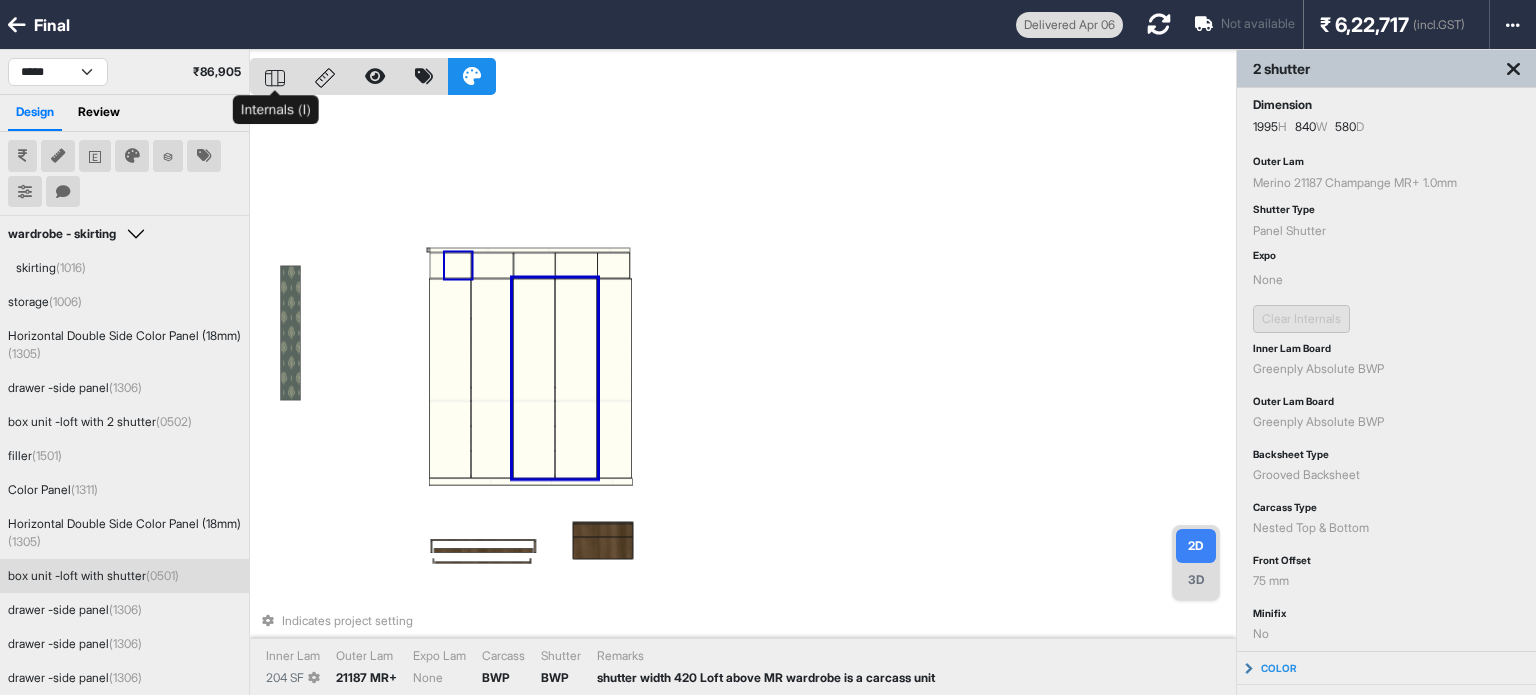 click 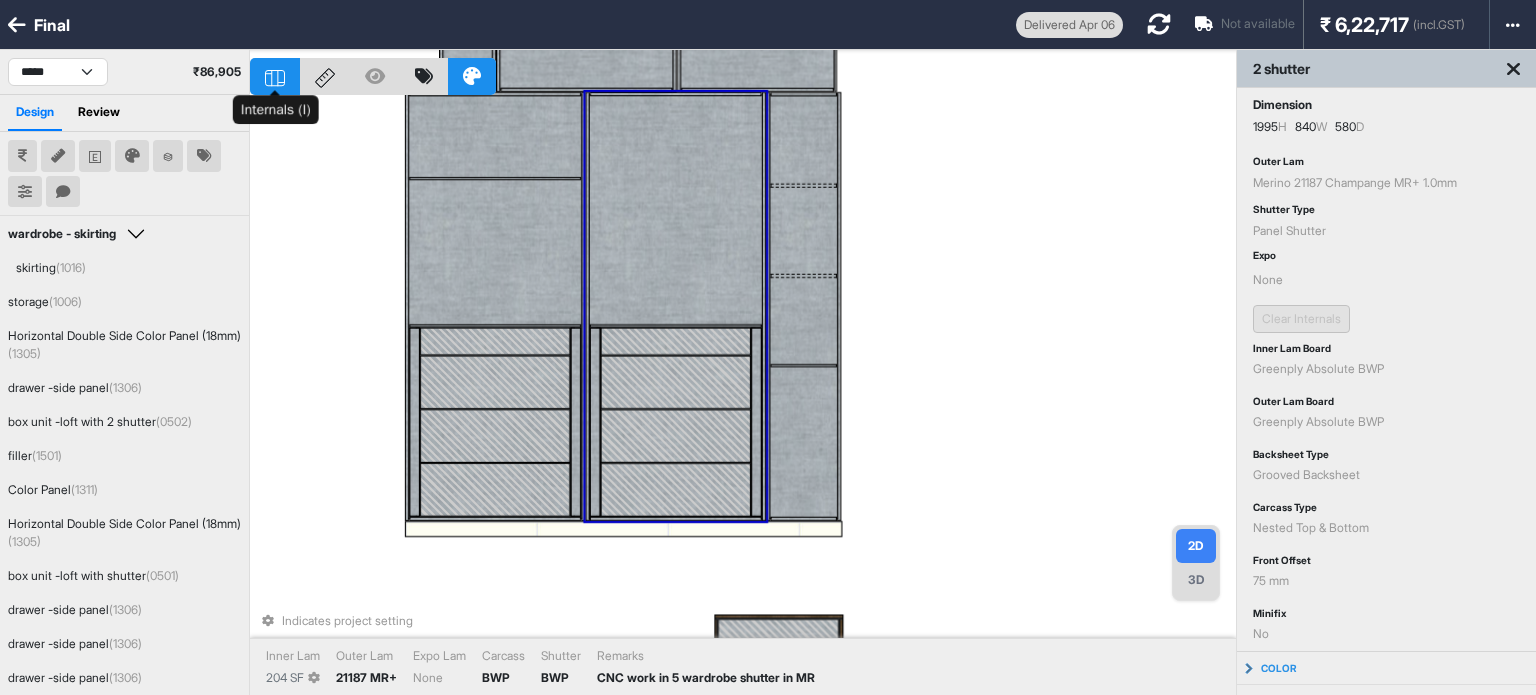 click at bounding box center [275, 76] 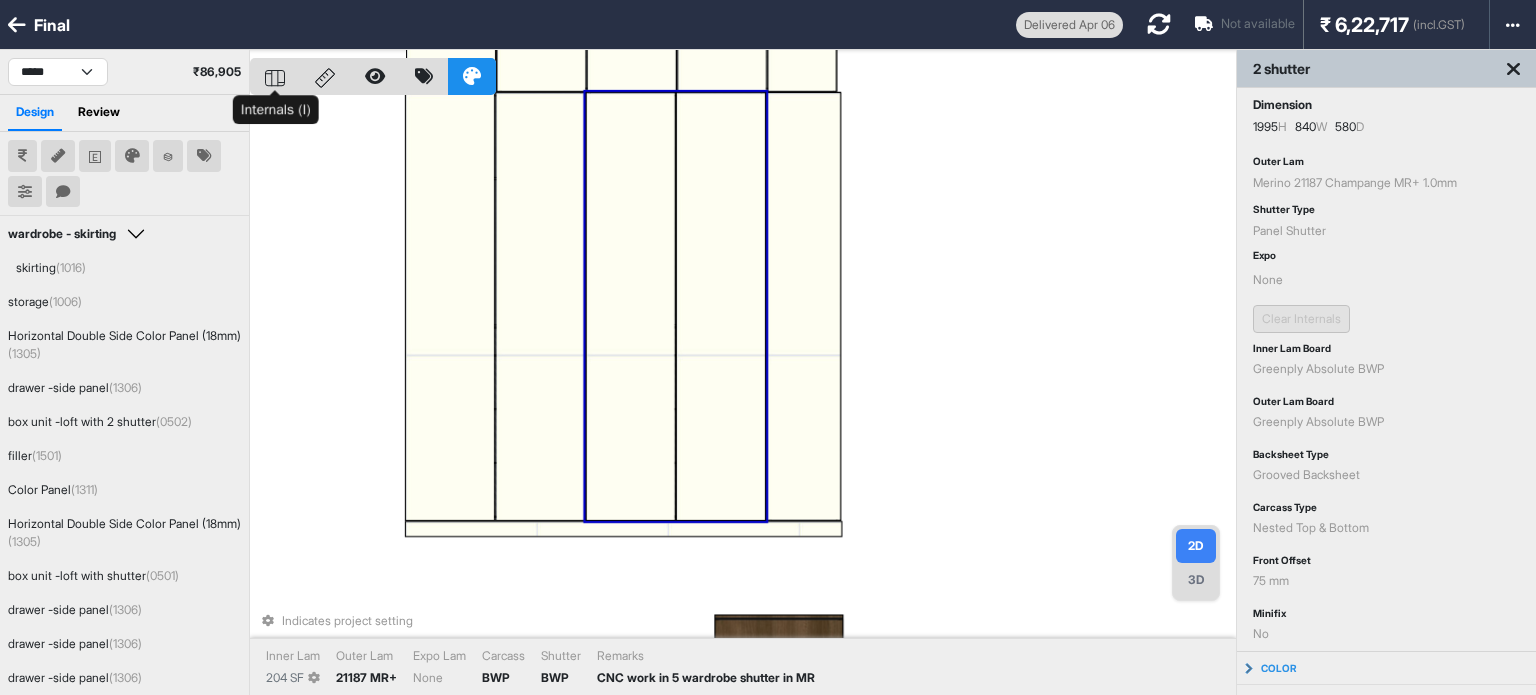 click at bounding box center (275, 76) 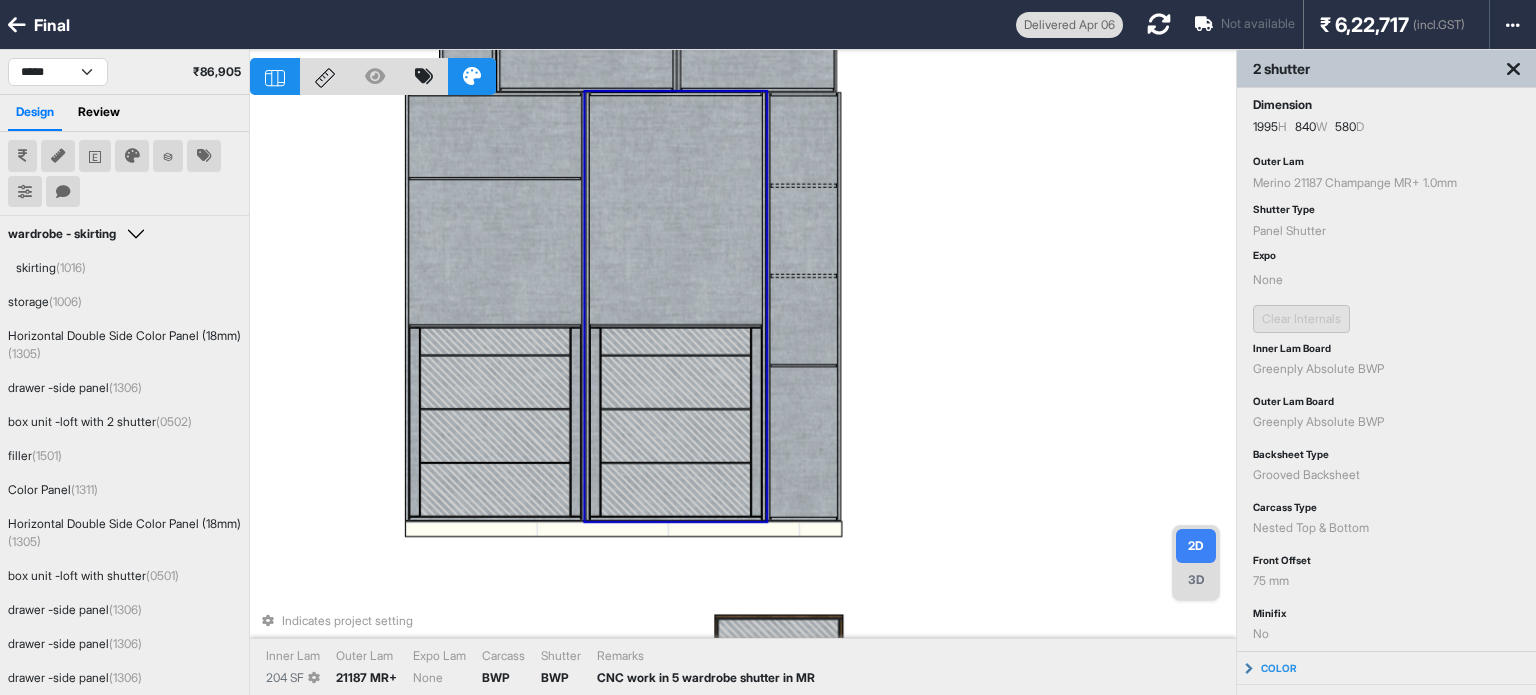 click at bounding box center (325, 76) 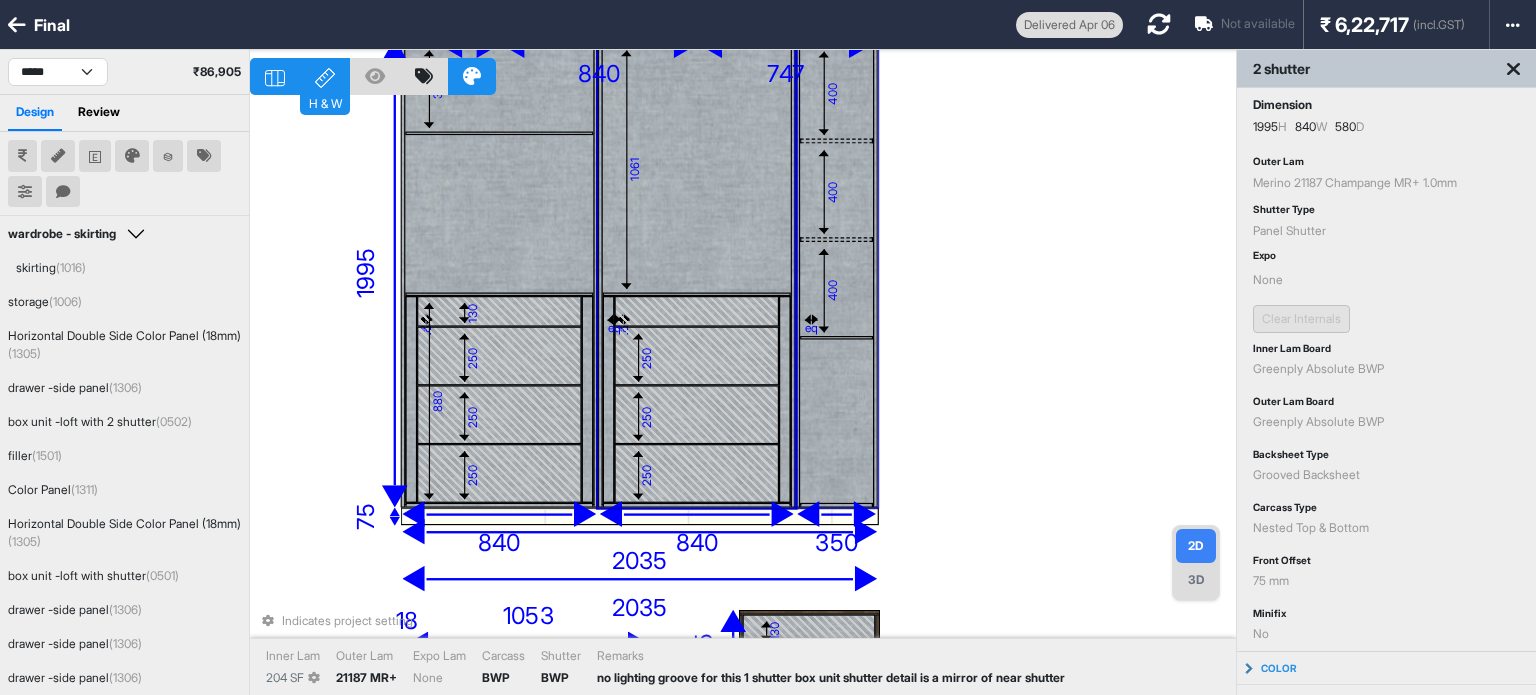 click on "130 400 400 400 1061 eq 250 250 250 eq 375 eq 130 250 250 250 eq 880 375 600 18 955 50 18 747 50 2035 1350 200 18 1053 258 265 120 18 18 18 350 840 50 991 840 1995 840 2035 75 2035 Indicates project setting Inner Lam 204 SF Outer Lam 21187 MR+ Expo Lam None Carcass BWP Shutter BWP Remarks no lighting groove for this 1 shutter box unit
shutter detail is a mirror of near shutter" at bounding box center (743, 397) 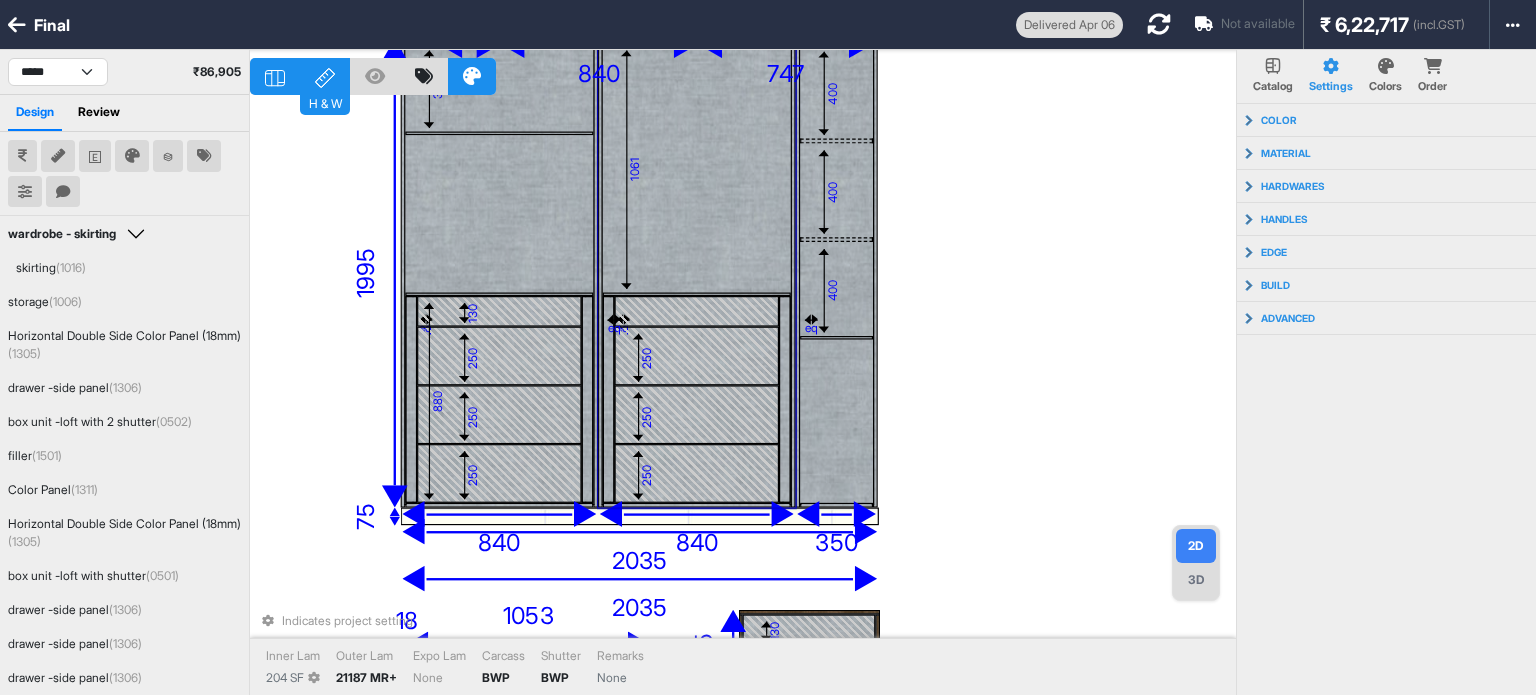 click on "1061" at bounding box center (696, 167) 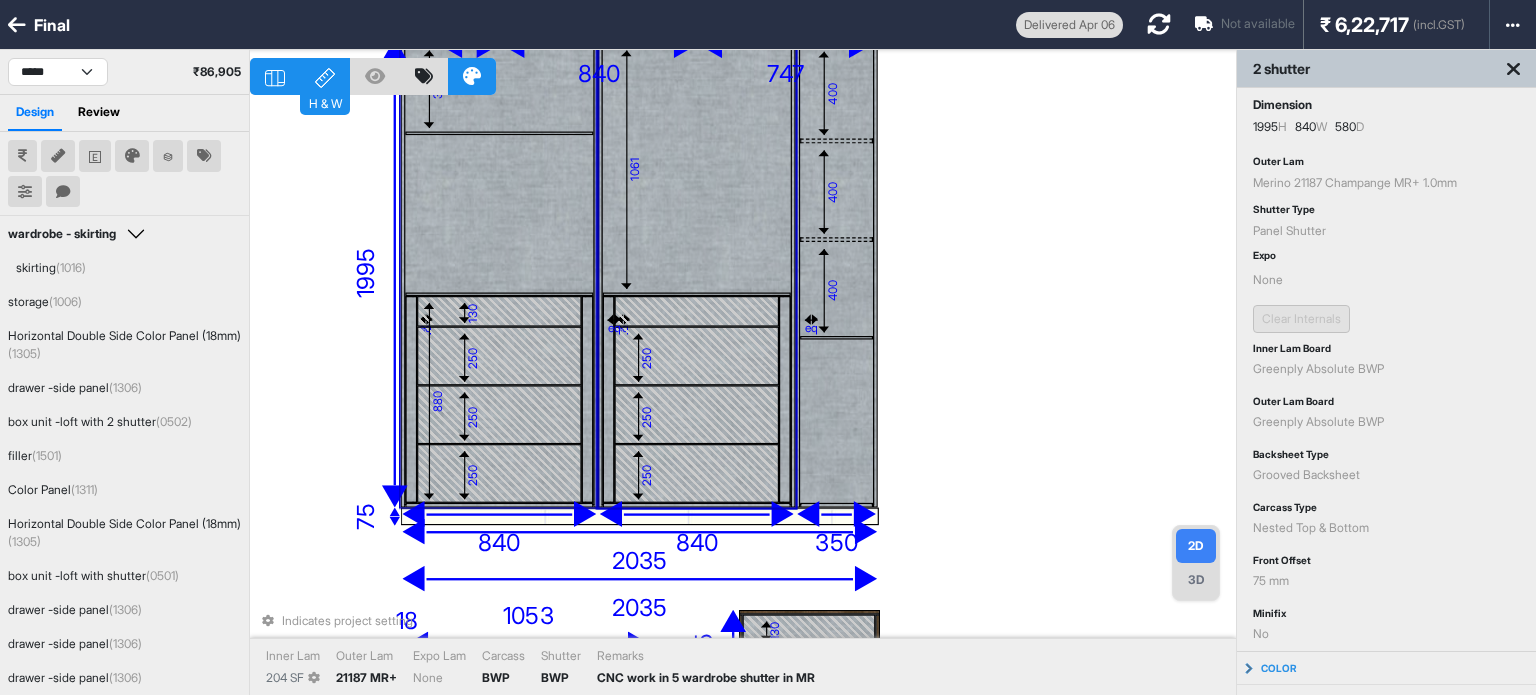 click 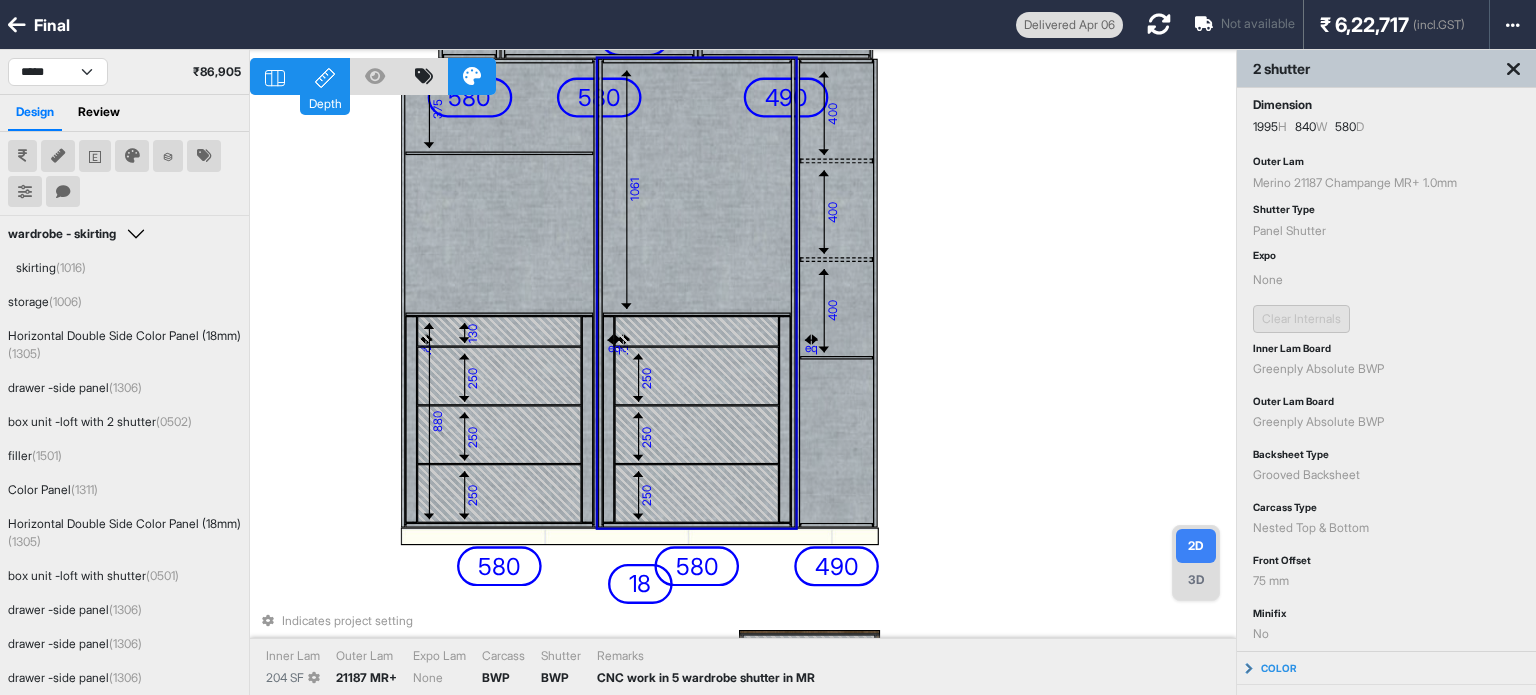 click 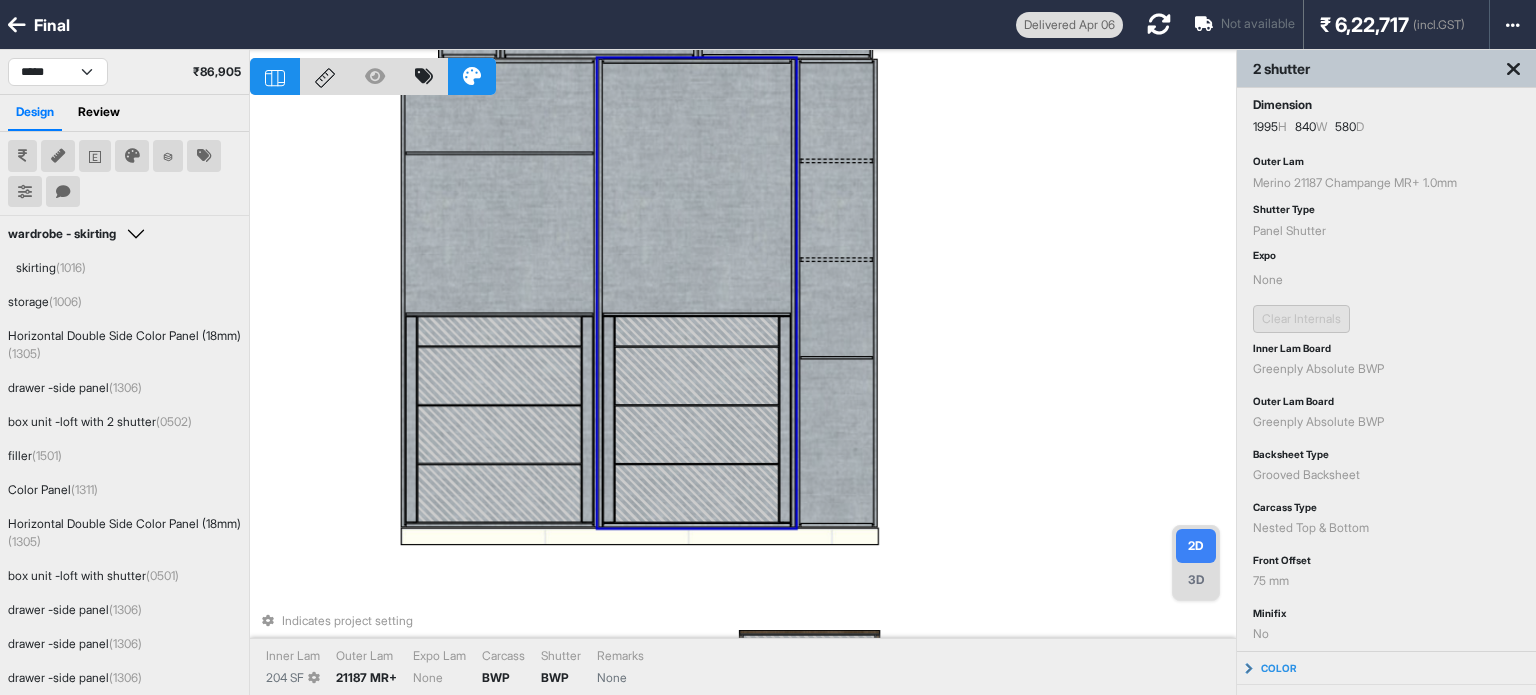drag, startPoint x: 1140, startPoint y: 287, endPoint x: 980, endPoint y: 259, distance: 162.43152 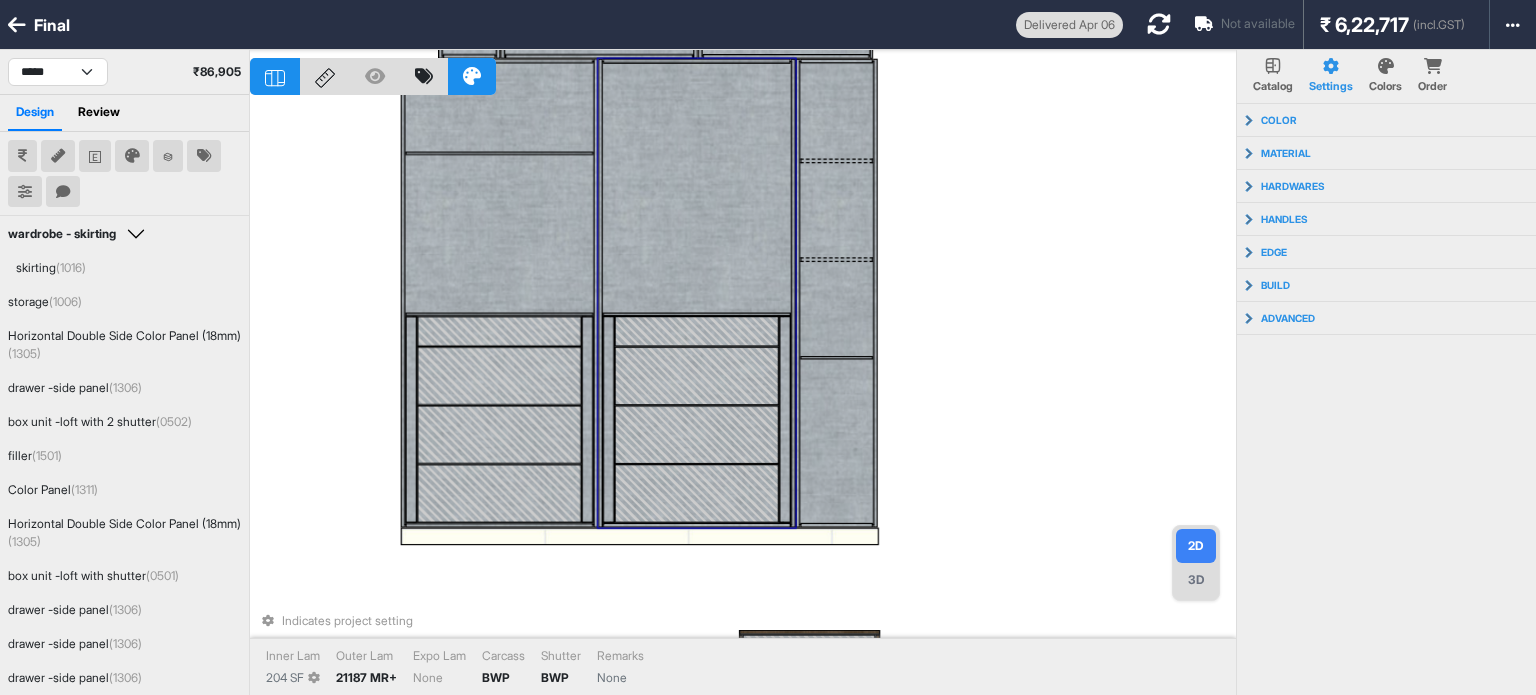 click at bounding box center [696, 187] 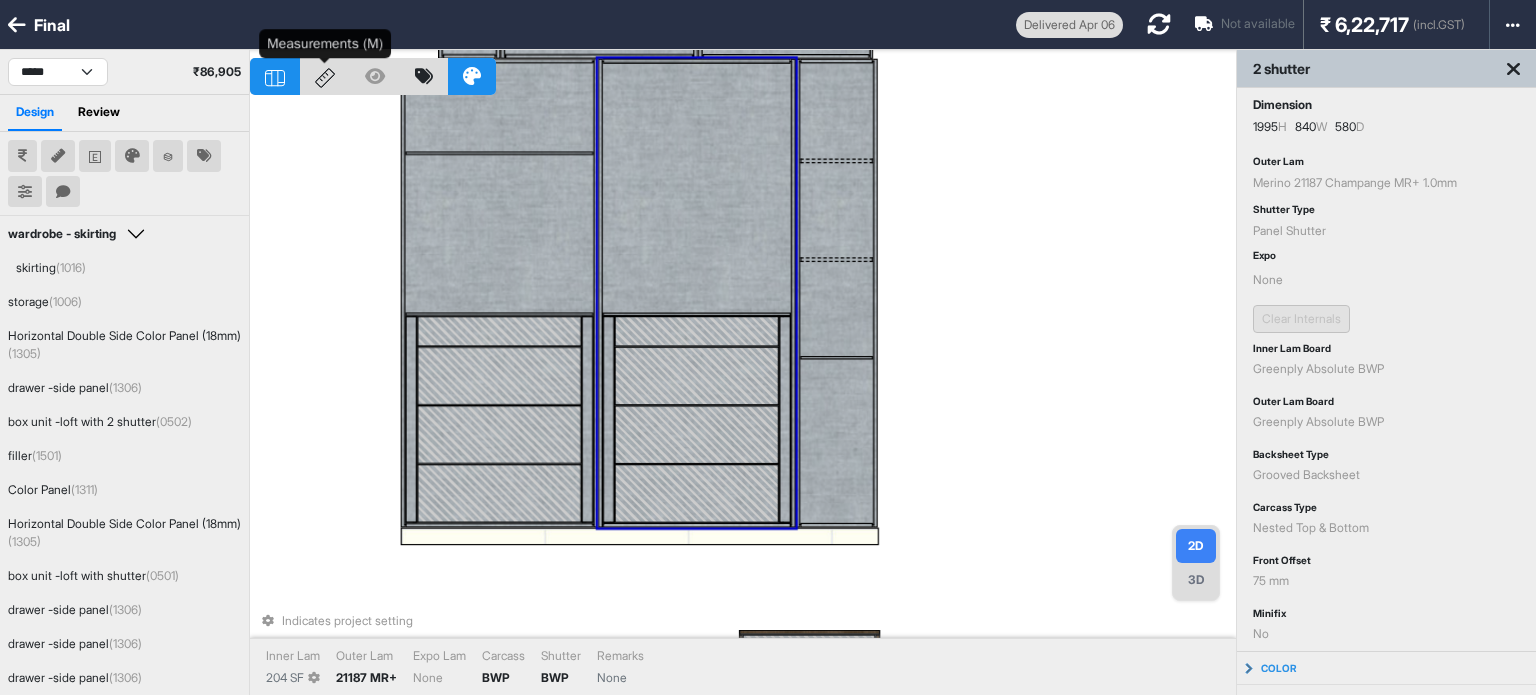 click 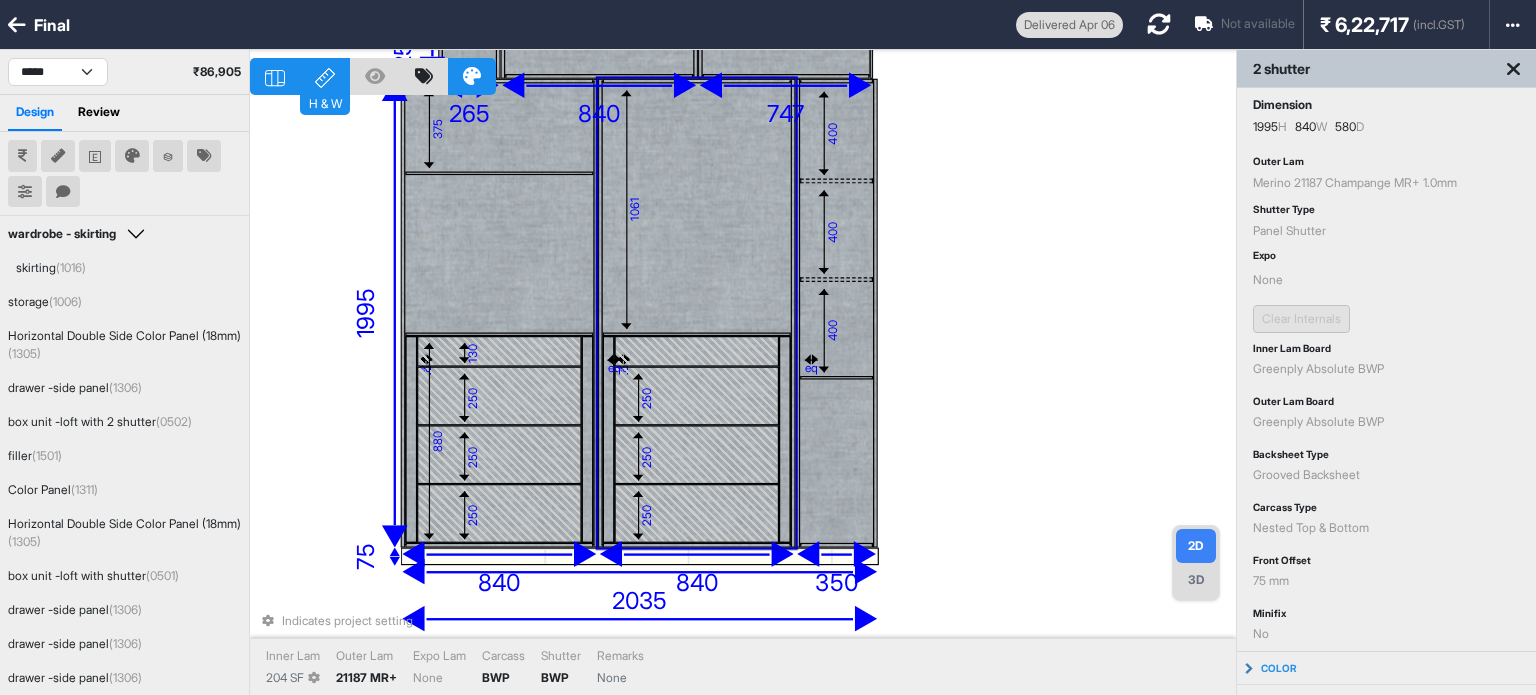 click at bounding box center [696, 514] 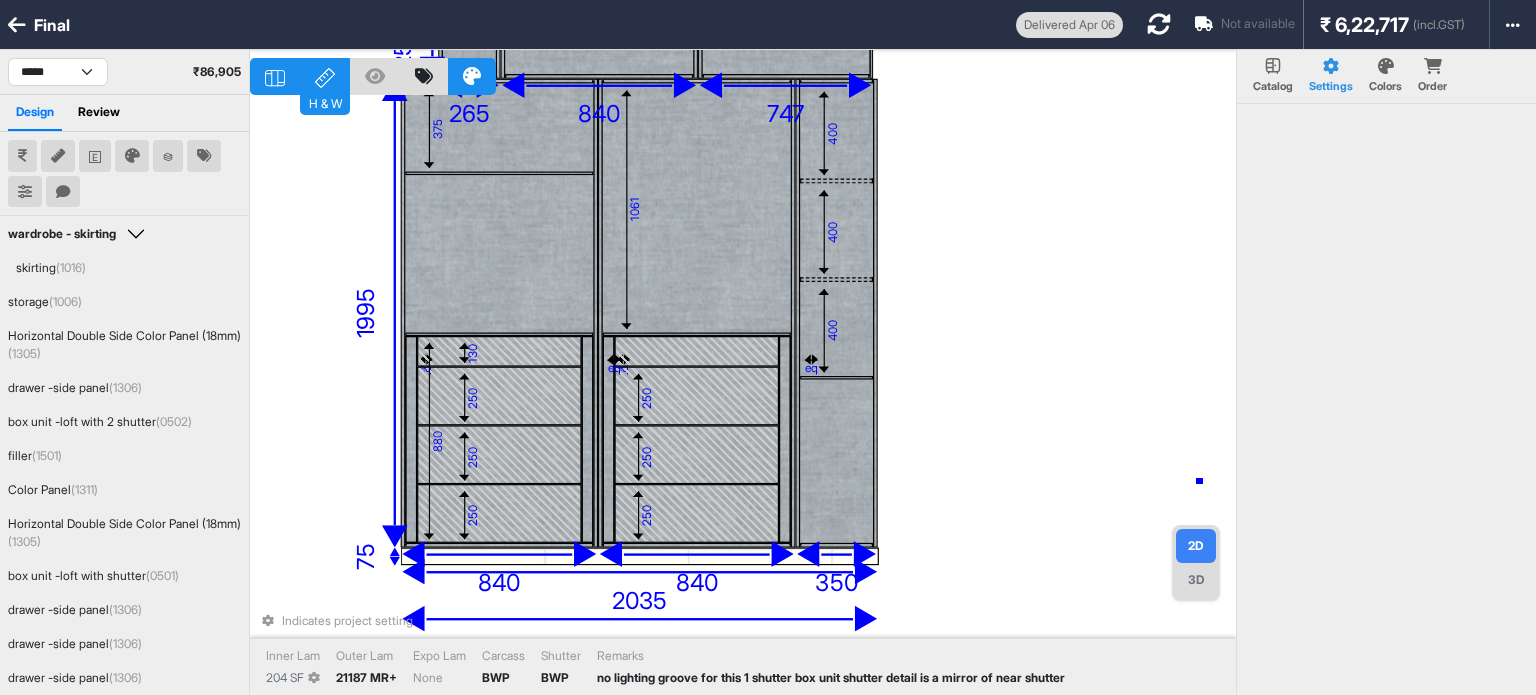 click on "130 400 400 400 1061 eq 250 250 250 eq 375 eq 130 250 250 250 eq 880 375 600 18 955 50 18 747 50 2035 1350 200 18 1053 258 265 120 18 18 18 350 840 50 991 840 1995 840 2035 75 2035 Indicates project setting Inner Lam 204 SF Outer Lam 21187 MR+ Expo Lam None Carcass BWP Shutter BWP Remarks no lighting groove for this 1 shutter box unit
shutter detail is a mirror of near shutter" at bounding box center (743, 397) 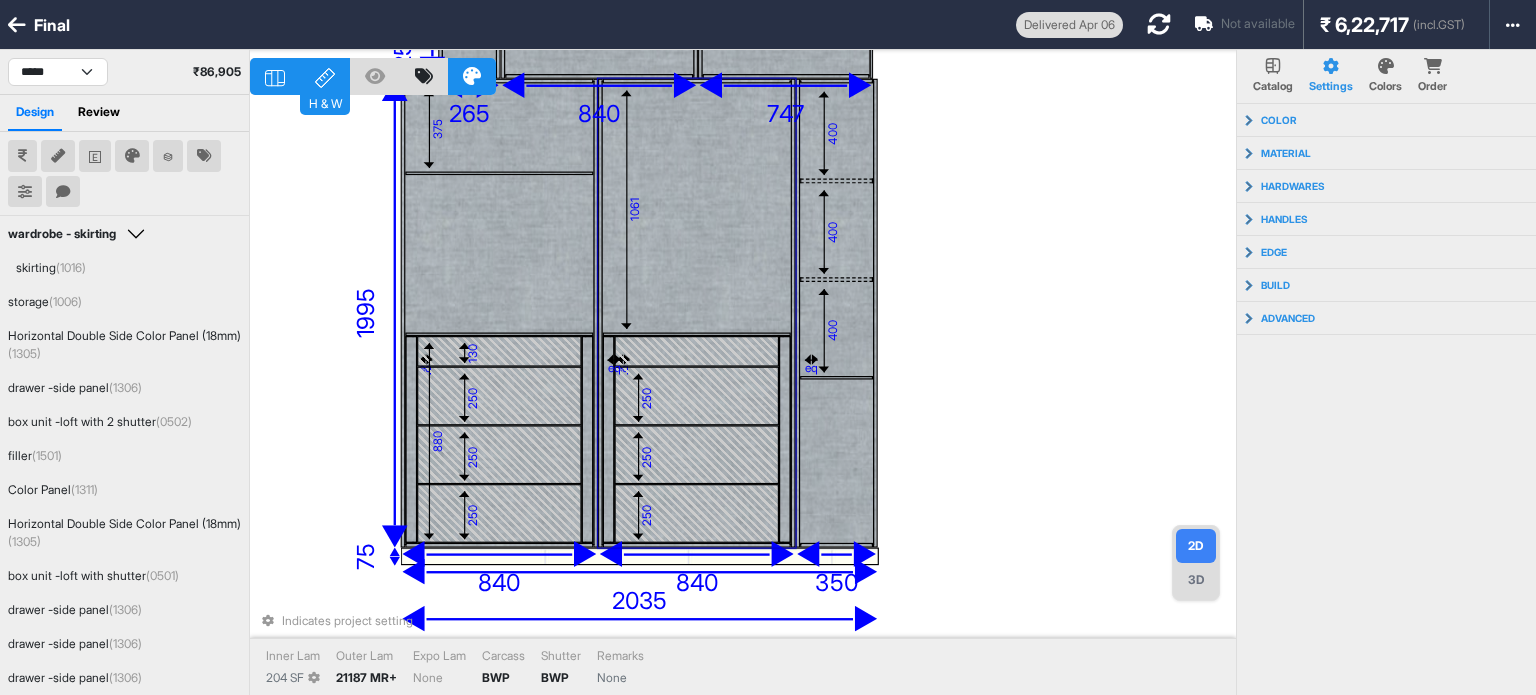 click at bounding box center [696, 455] 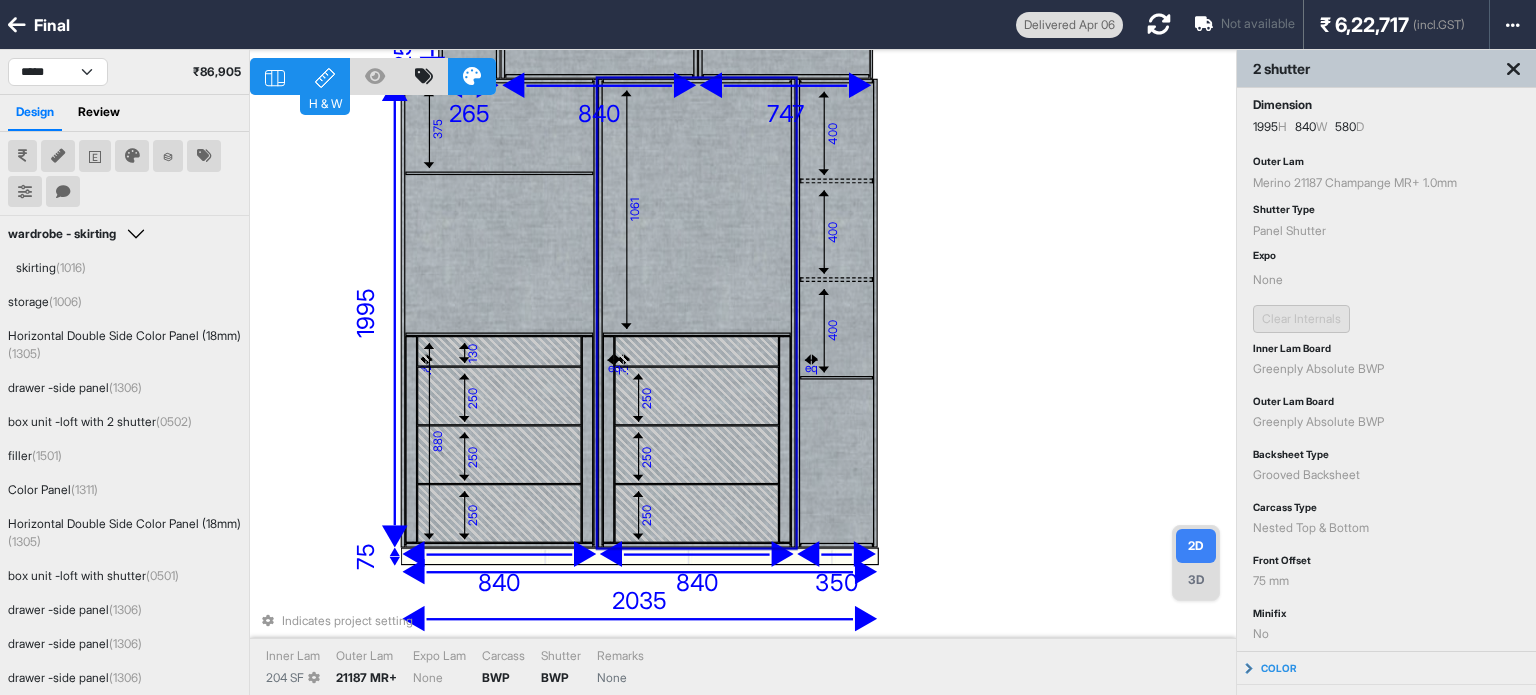 click at bounding box center (696, 455) 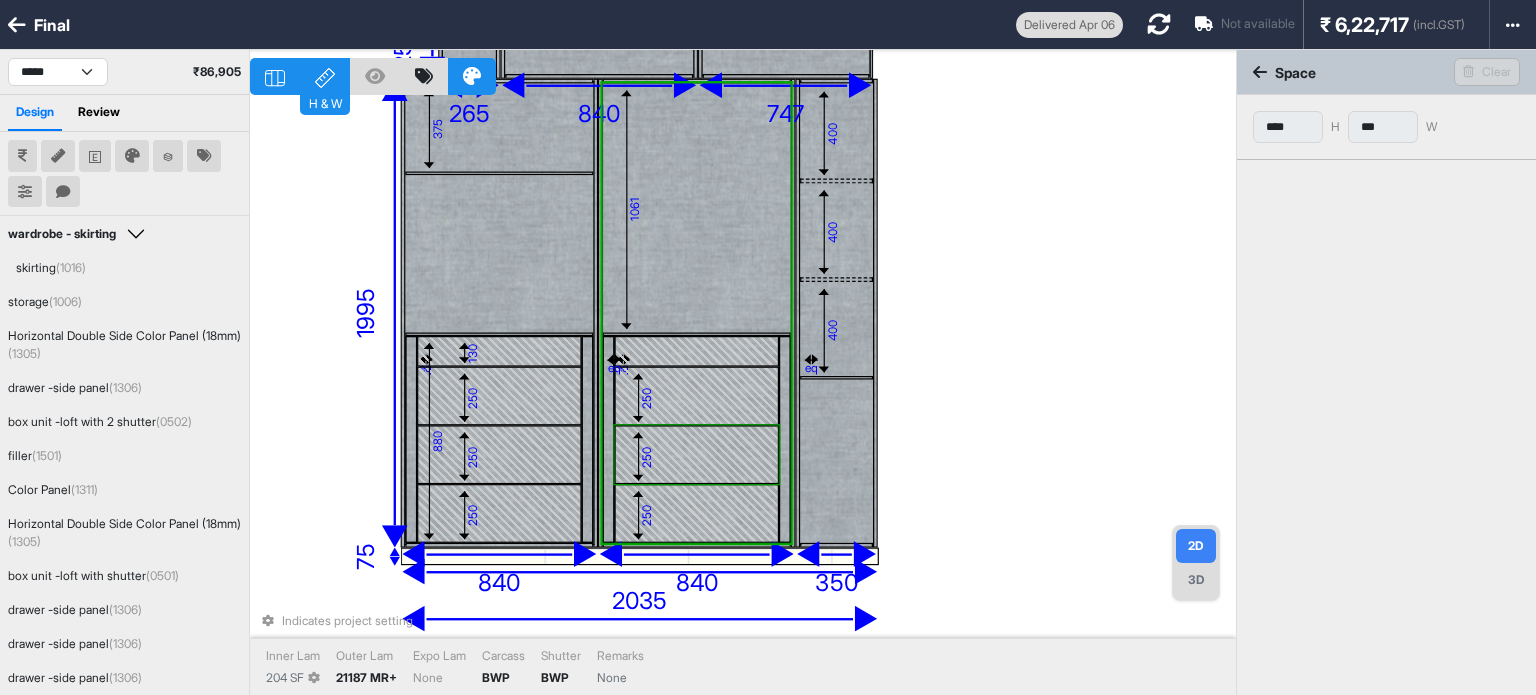 click at bounding box center [696, 455] 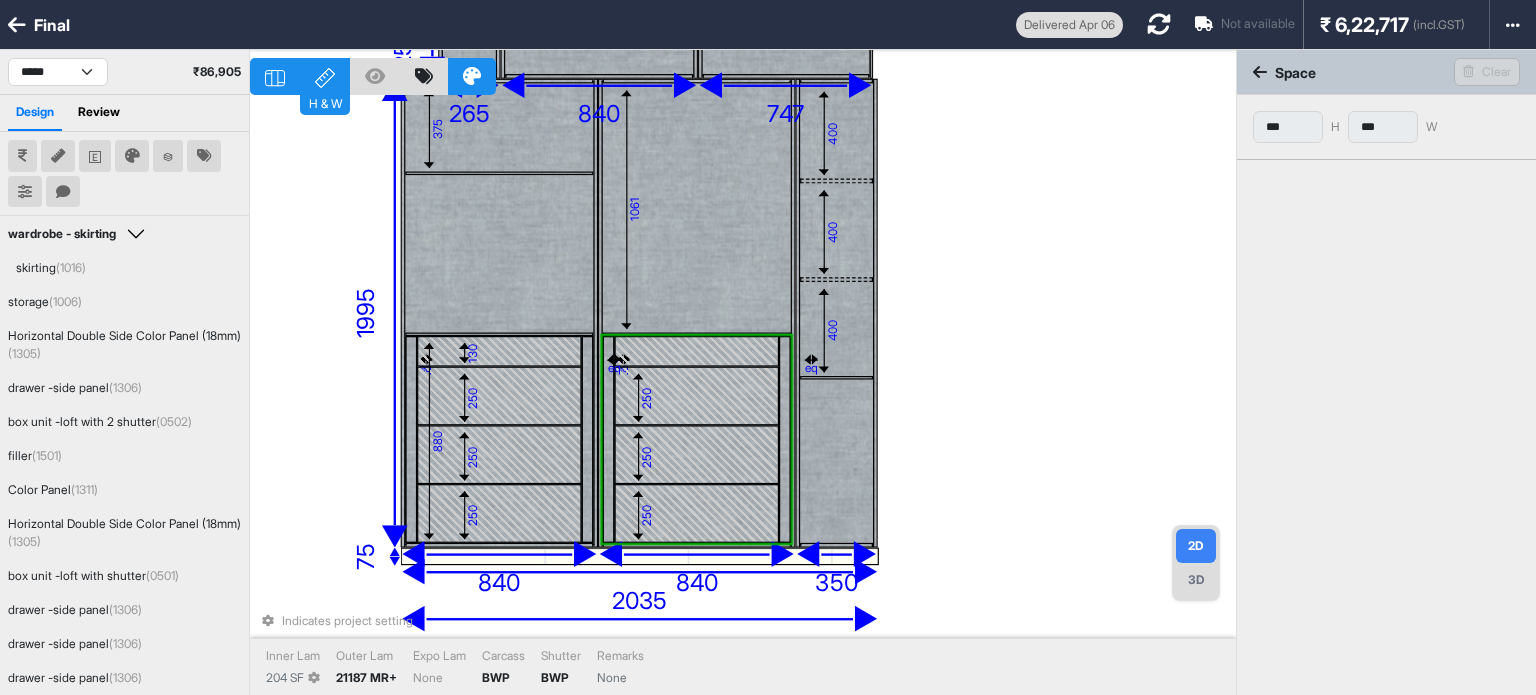 click at bounding box center (696, 455) 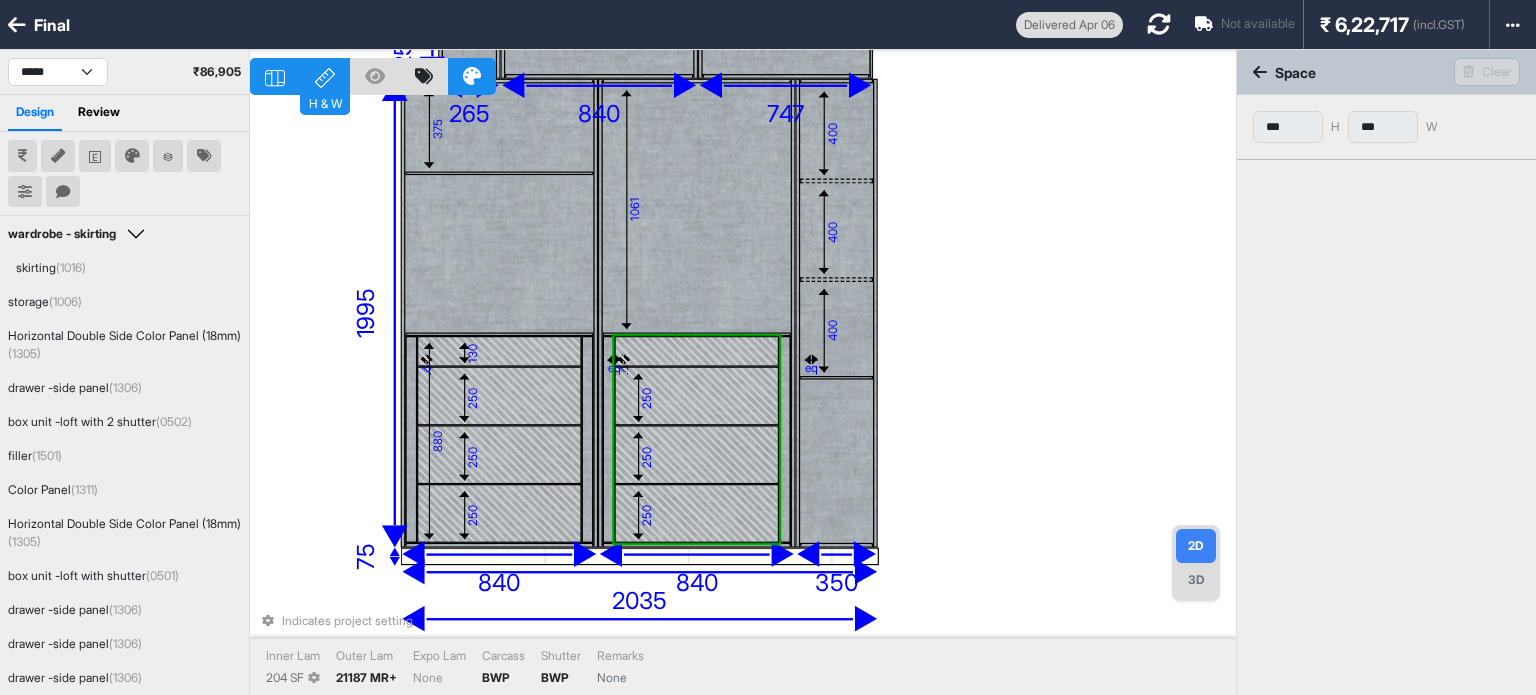click at bounding box center [785, 440] 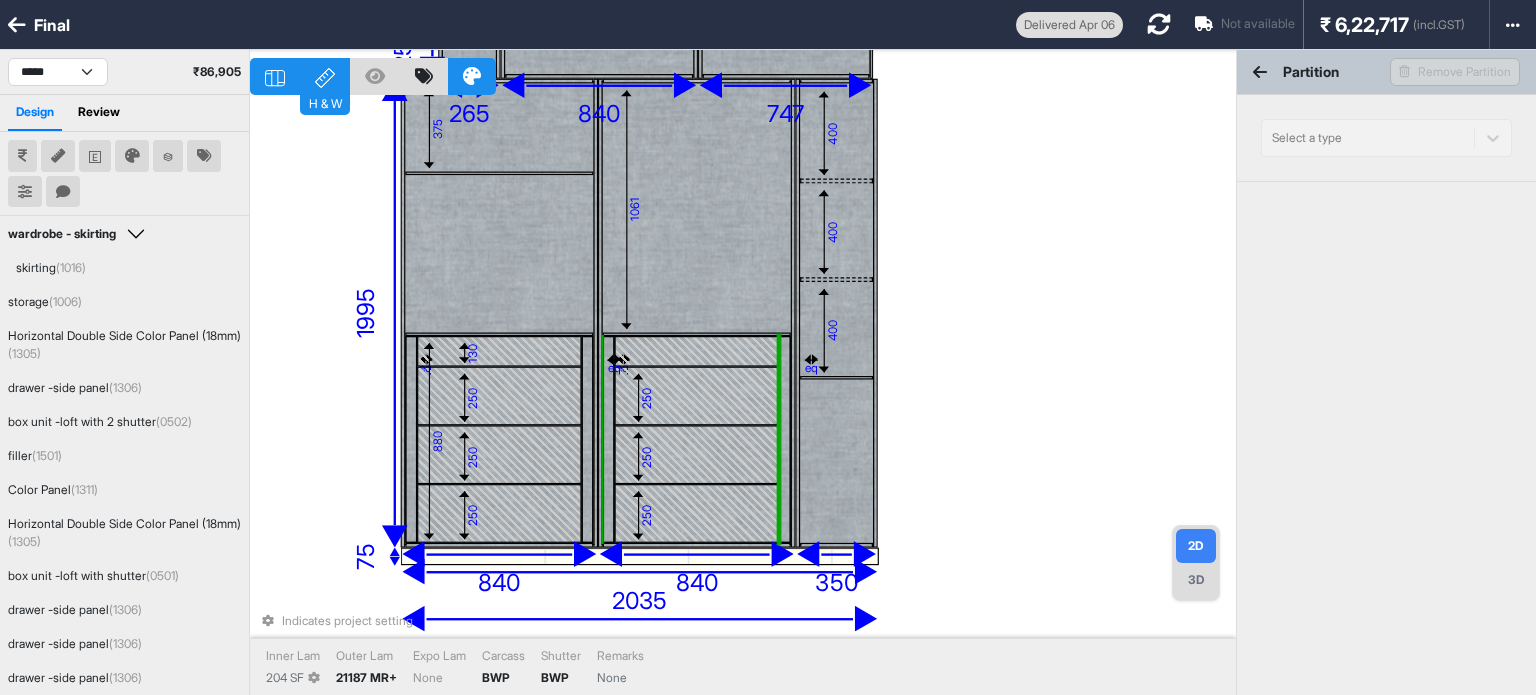 drag, startPoint x: 789, startPoint y: 354, endPoint x: 608, endPoint y: 336, distance: 181.89282 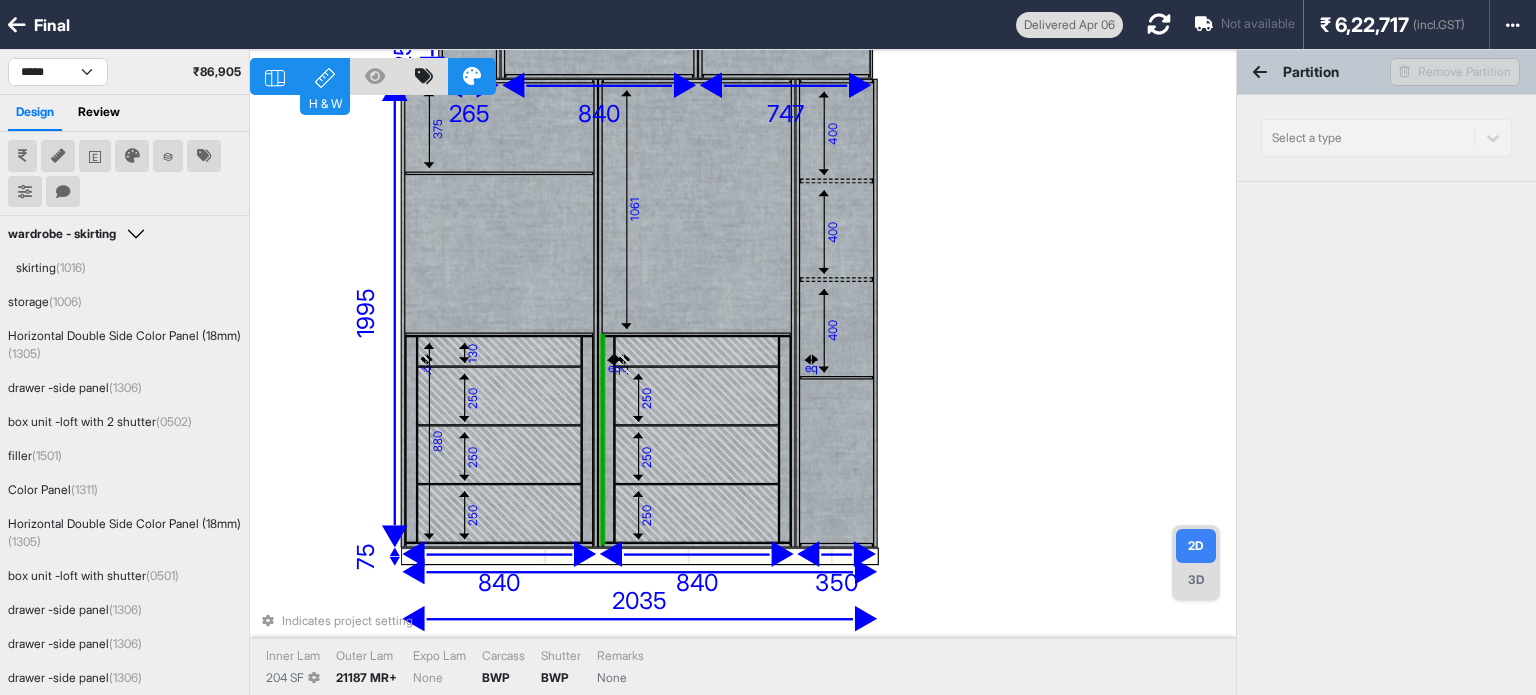 click at bounding box center [608, 440] 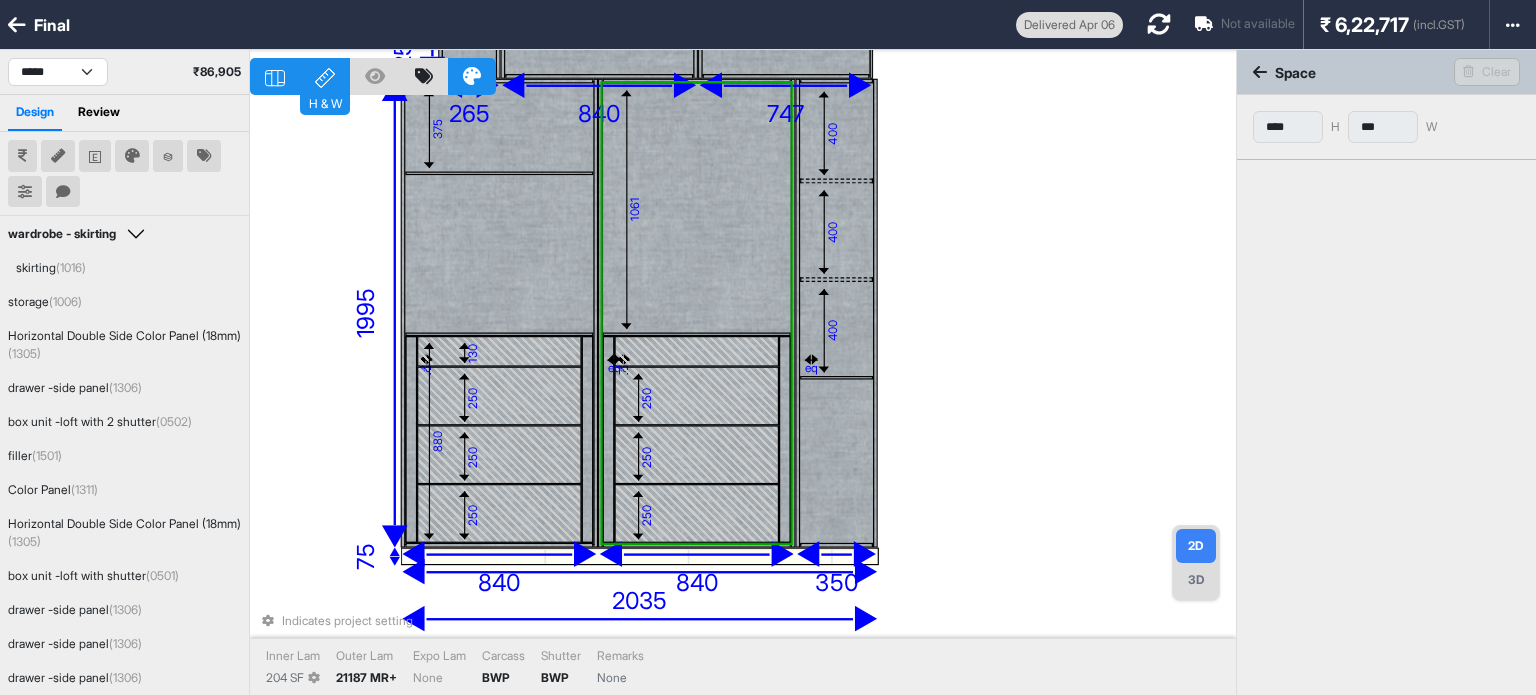 click at bounding box center [785, 440] 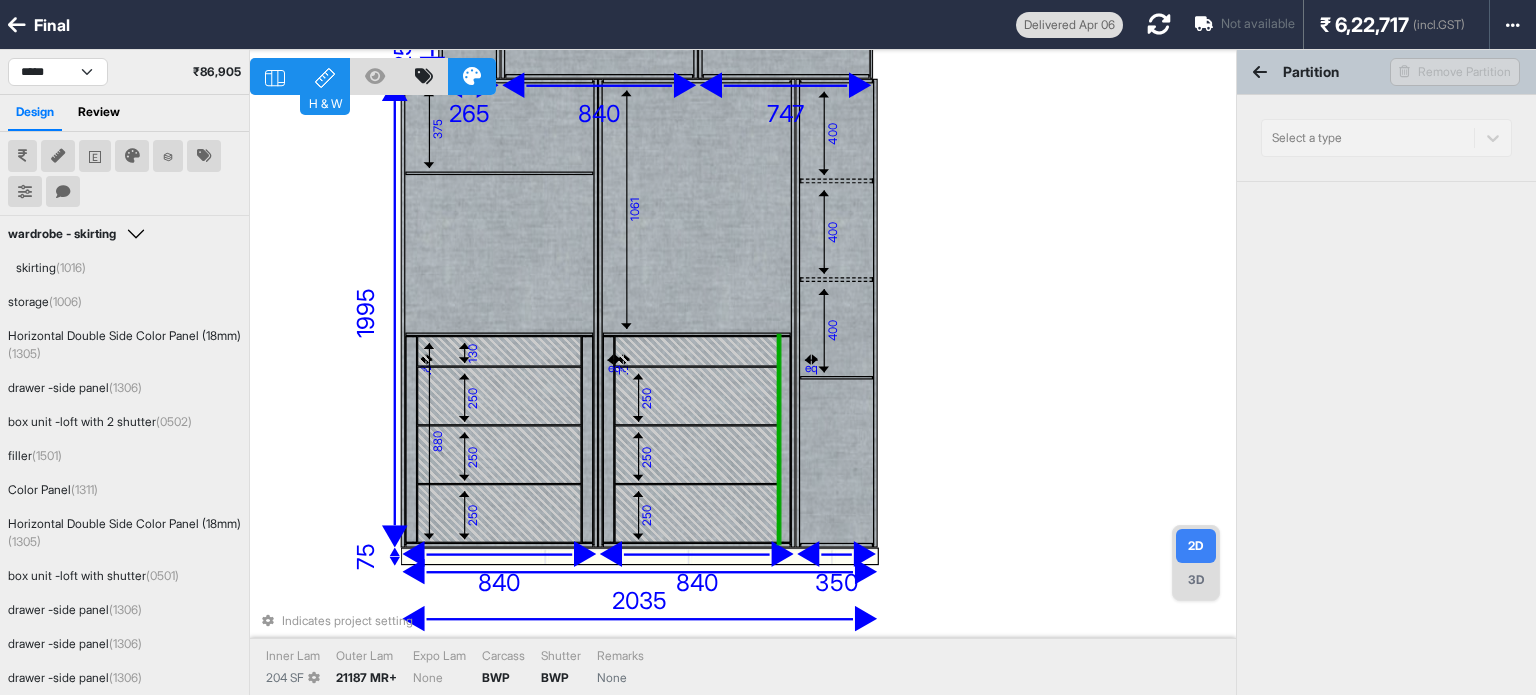 click at bounding box center (696, 396) 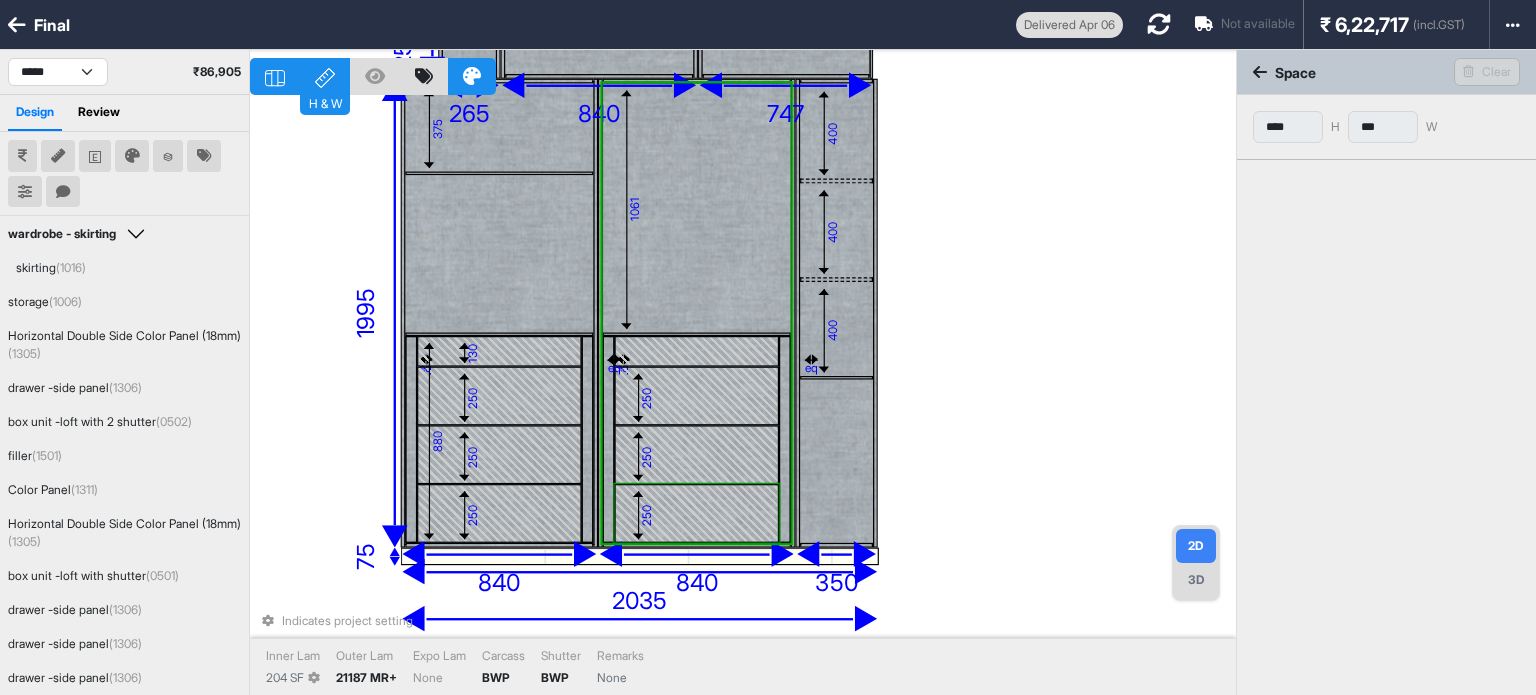 click at bounding box center (696, 514) 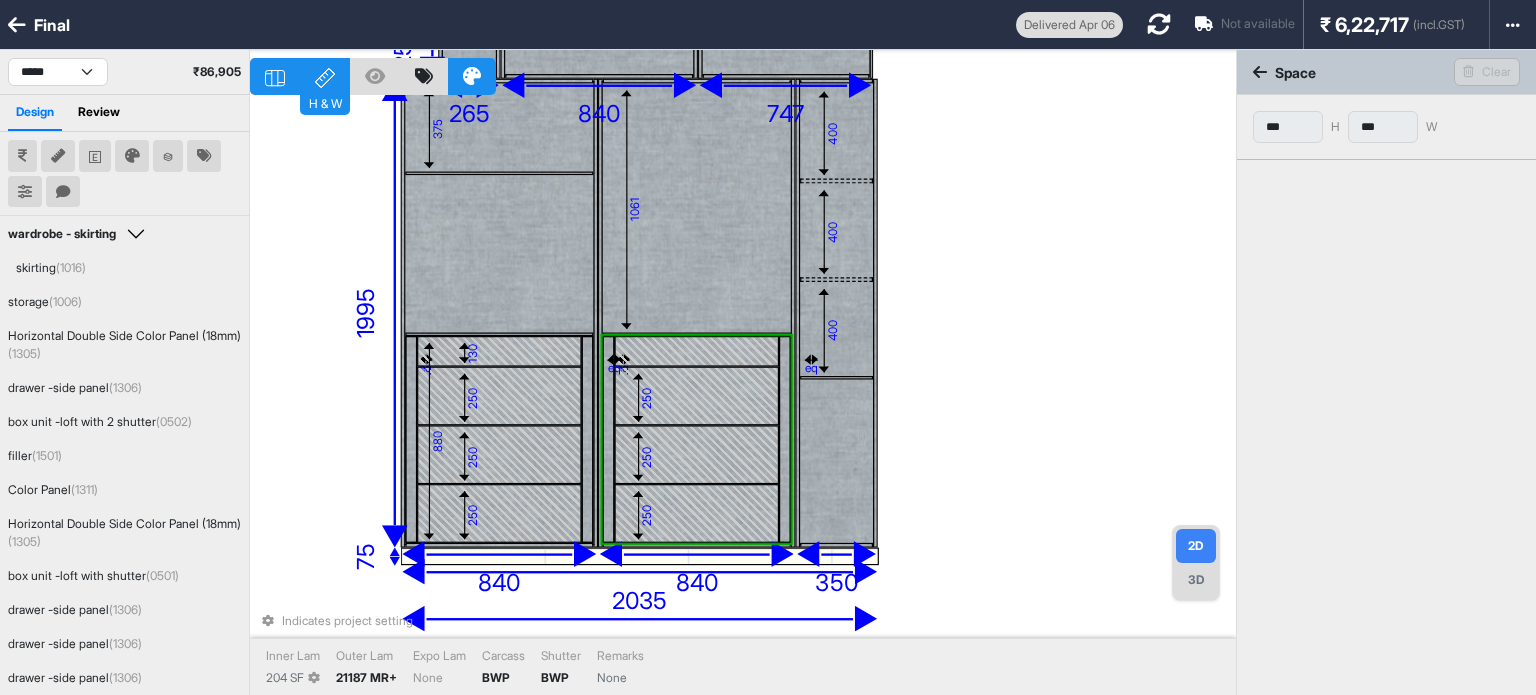 click at bounding box center (696, 514) 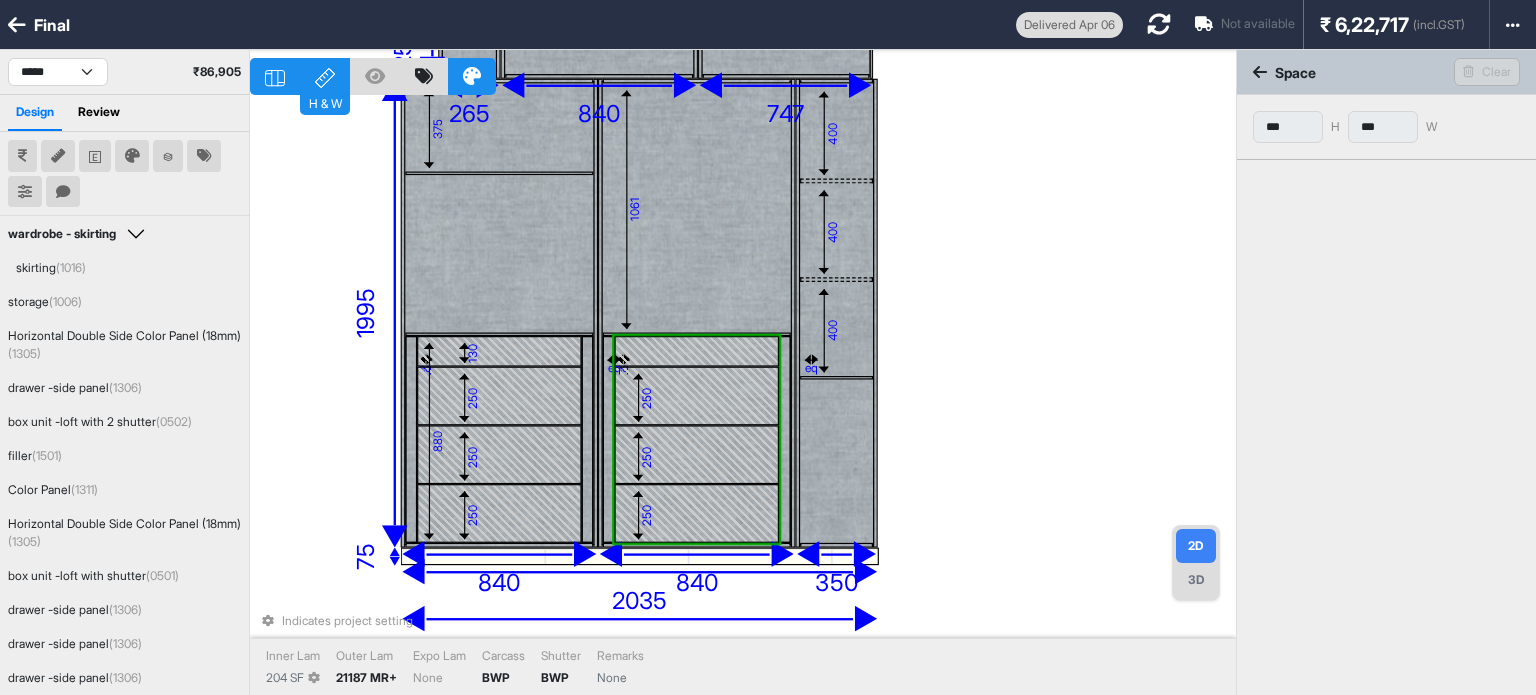 click at bounding box center [696, 514] 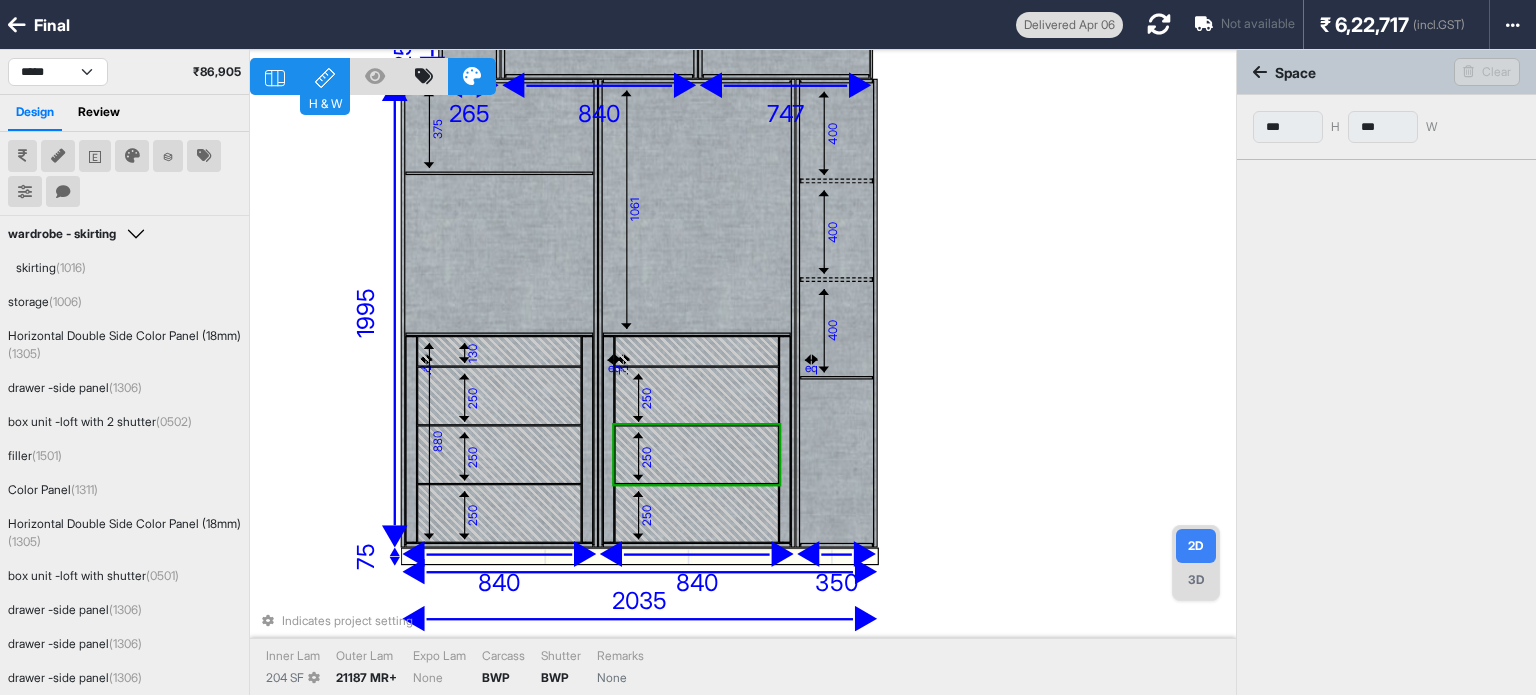 click at bounding box center (696, 455) 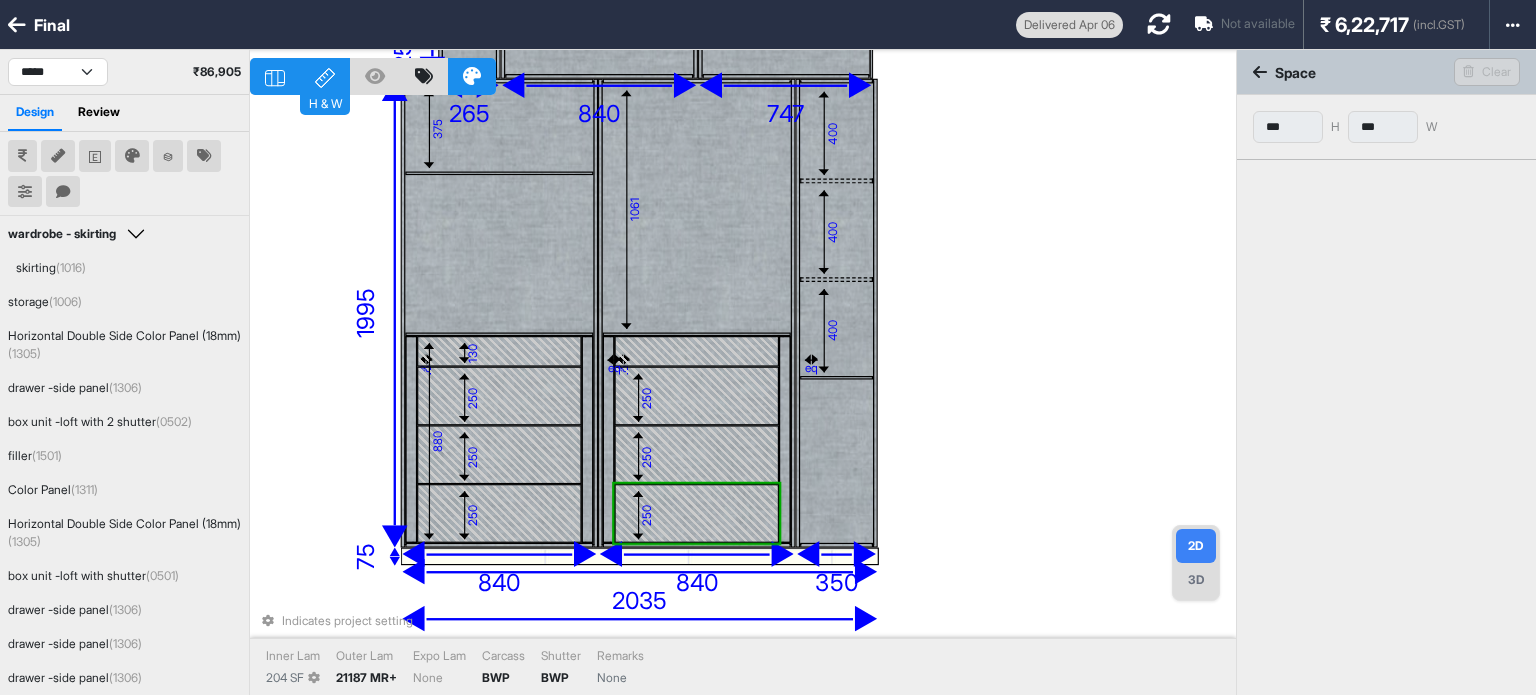 click at bounding box center (696, 514) 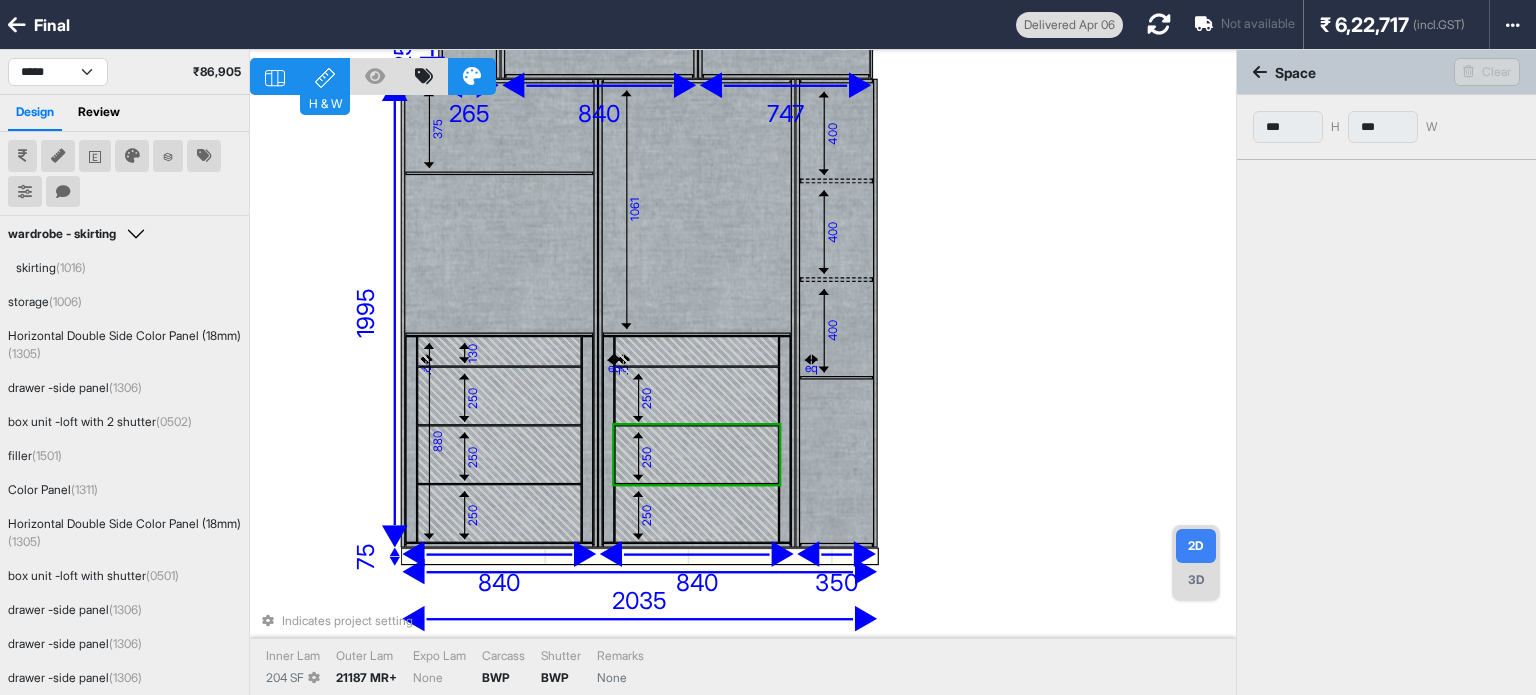 click at bounding box center [696, 396] 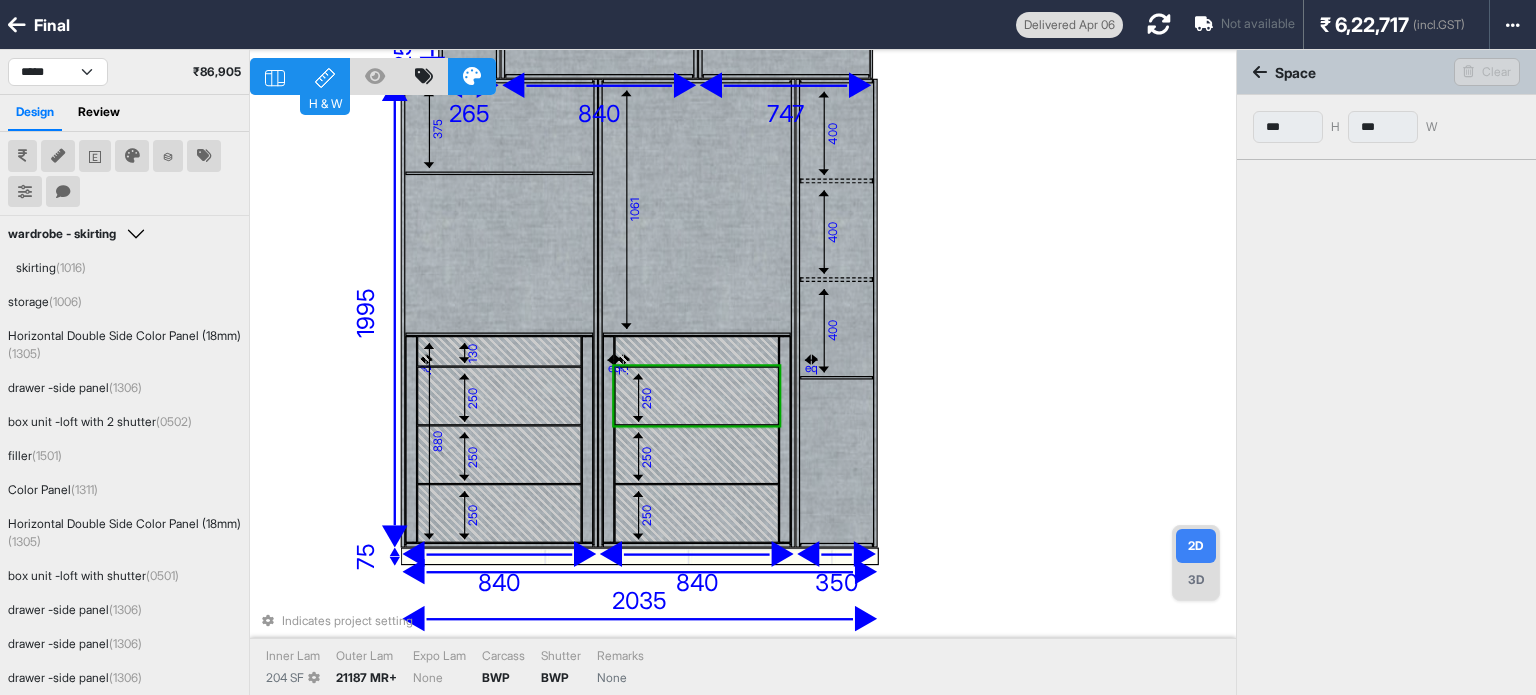 click at bounding box center [696, 455] 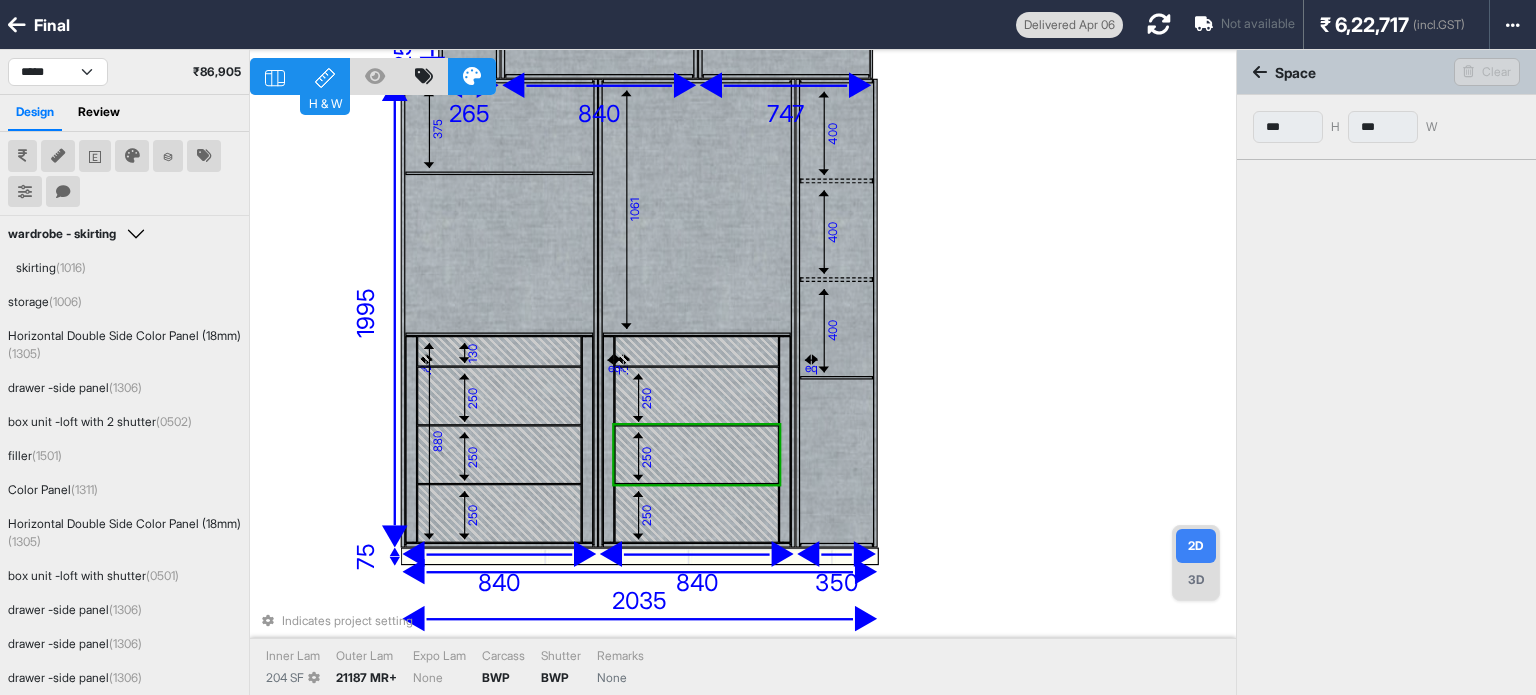 click at bounding box center [696, 352] 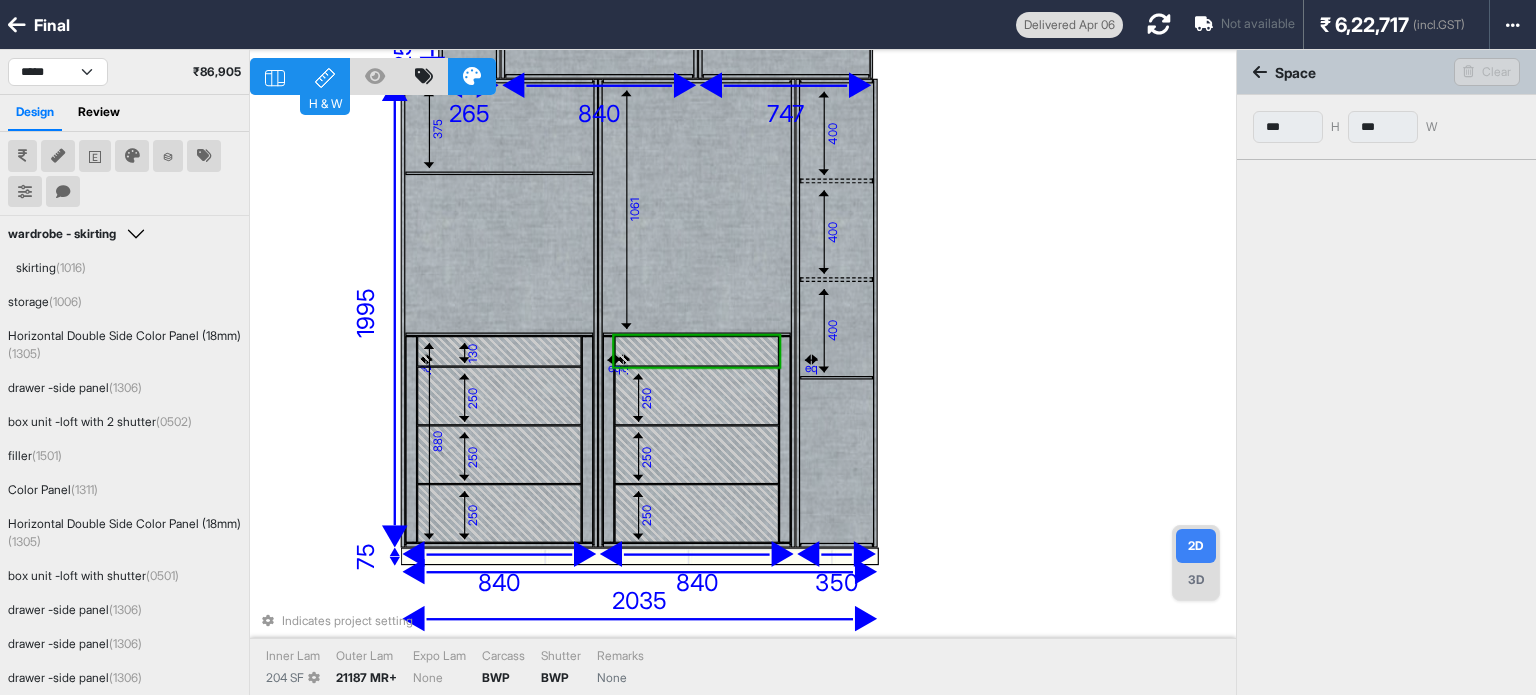click at bounding box center (696, 396) 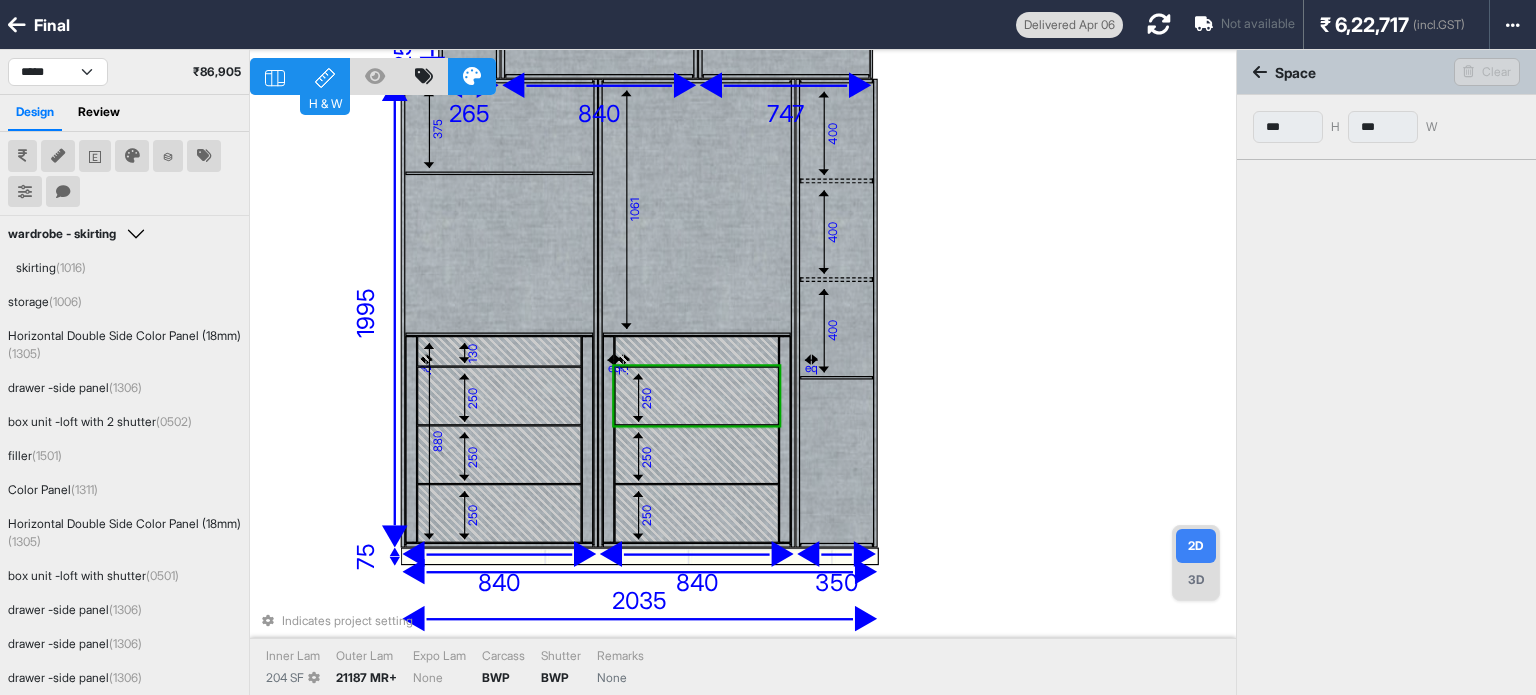 click at bounding box center [600, 313] 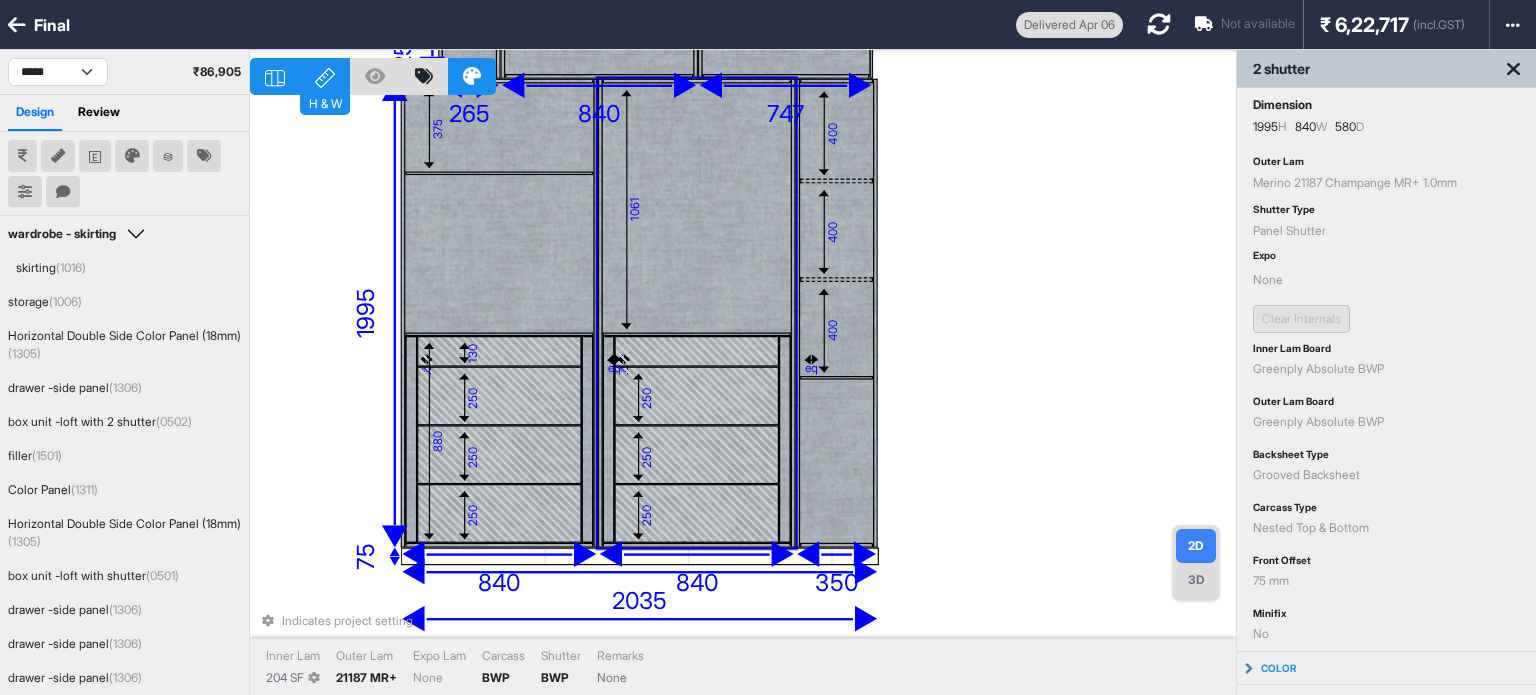 click at bounding box center (696, 396) 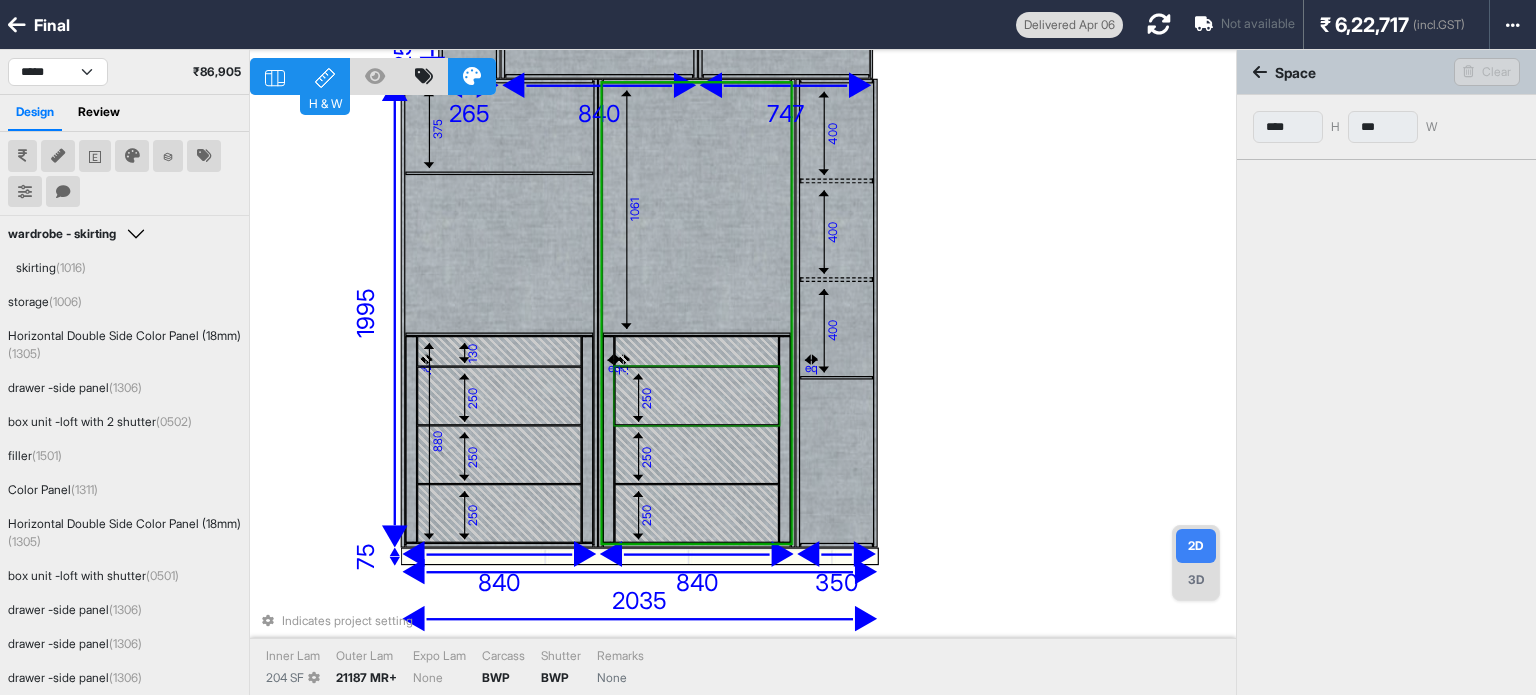 click at bounding box center [696, 396] 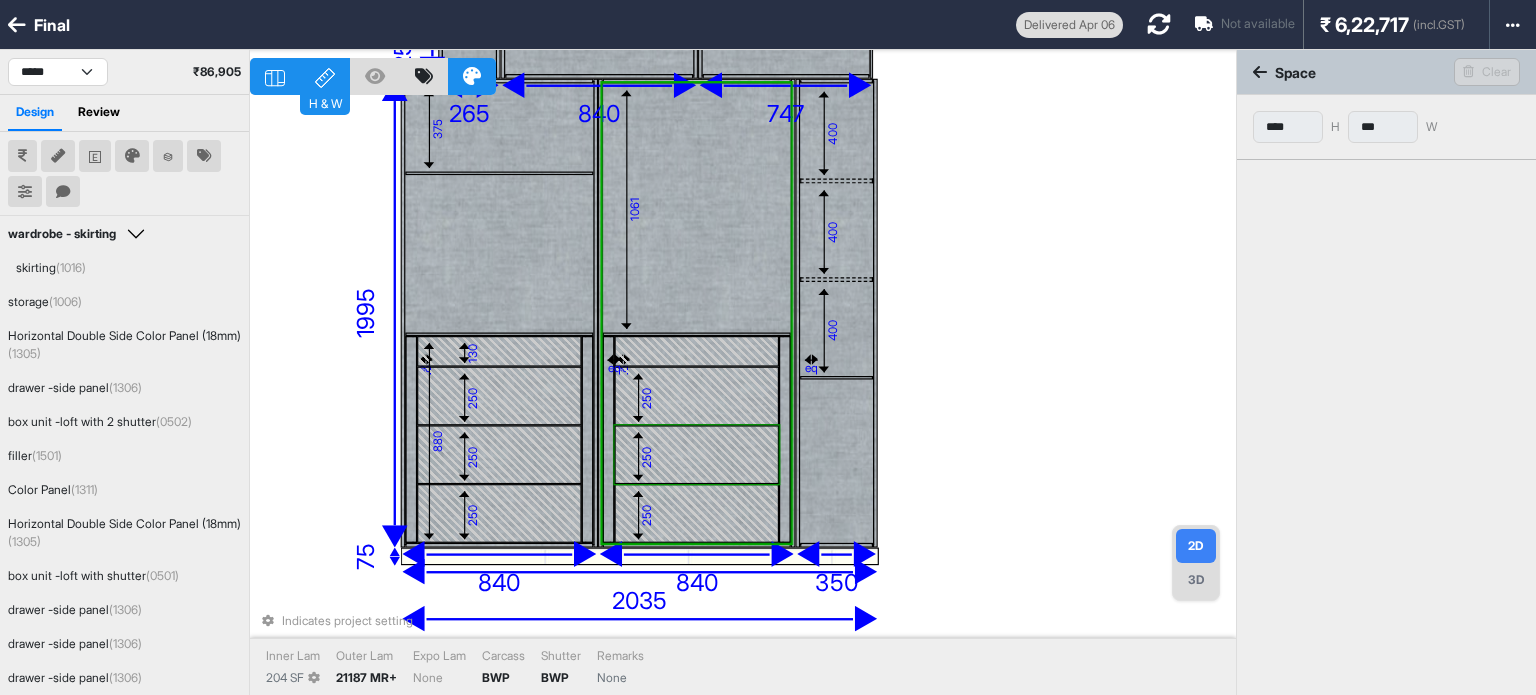 click at bounding box center [696, 455] 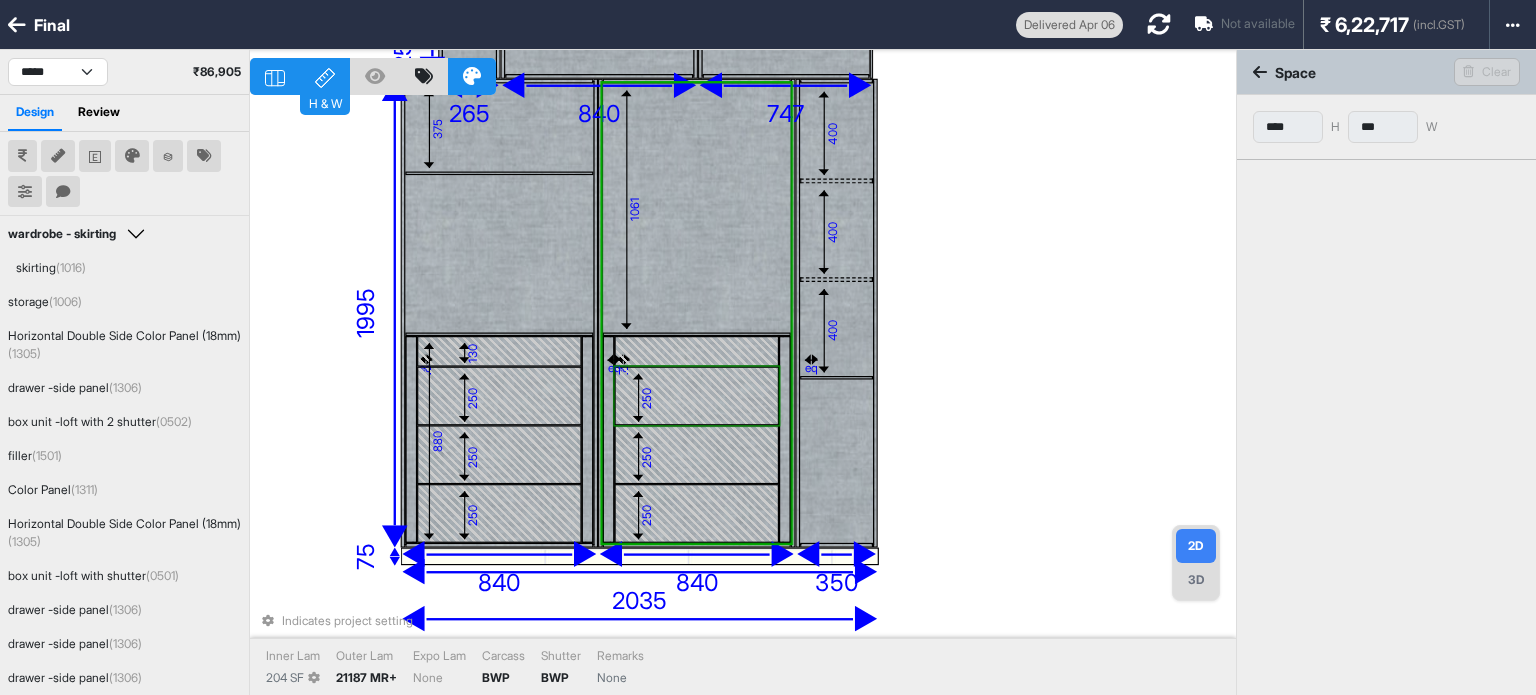 click at bounding box center [696, 396] 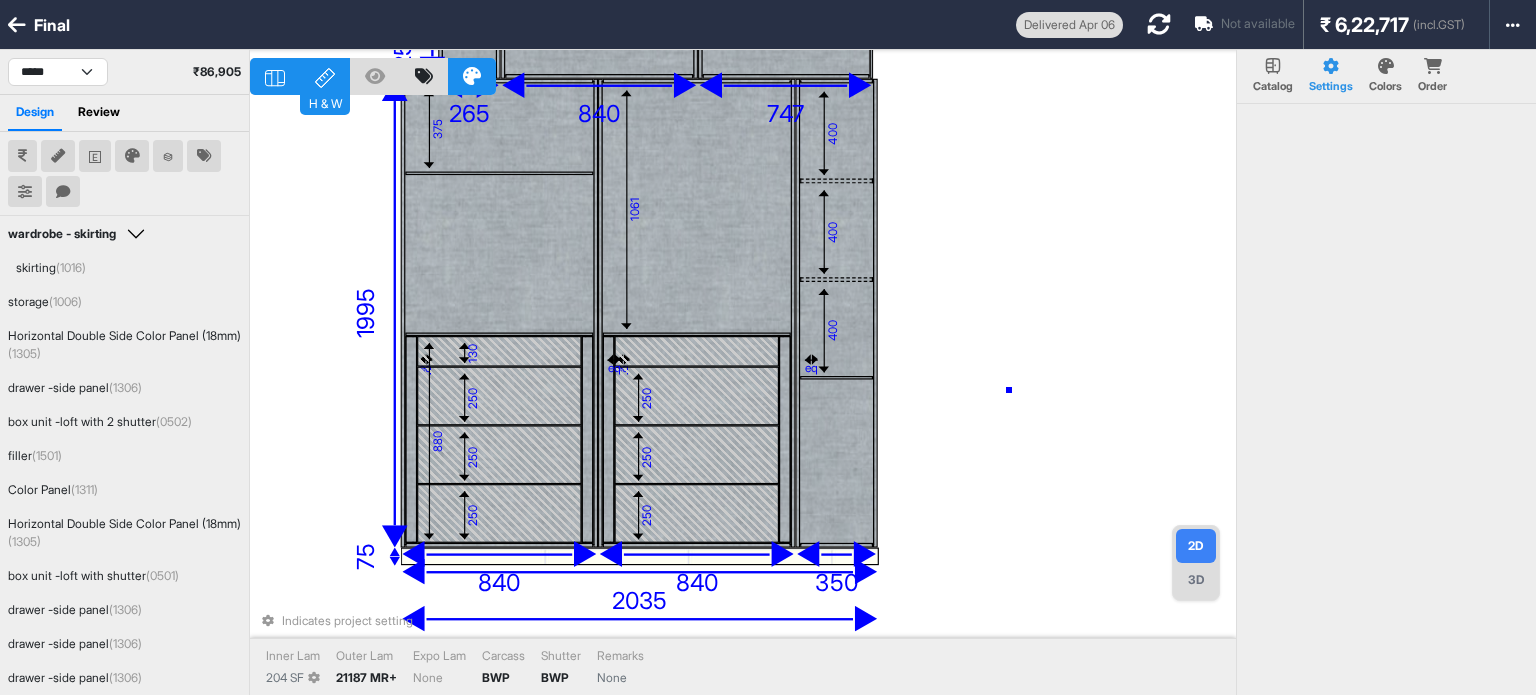 click on "130 400 400 400 1061 eq 250 250 250 eq 375 eq 130 250 250 250 eq 880 375 600 18 955 50 18 747 50 2035 1350 200 18 1053 258 265 120 18 18 18 350 840 50 991 840 1995 840 2035 75 2035 Indicates project setting Inner Lam 204 SF Outer Lam 21187 MR+ Expo Lam None Carcass BWP Shutter BWP Remarks None" at bounding box center [743, 397] 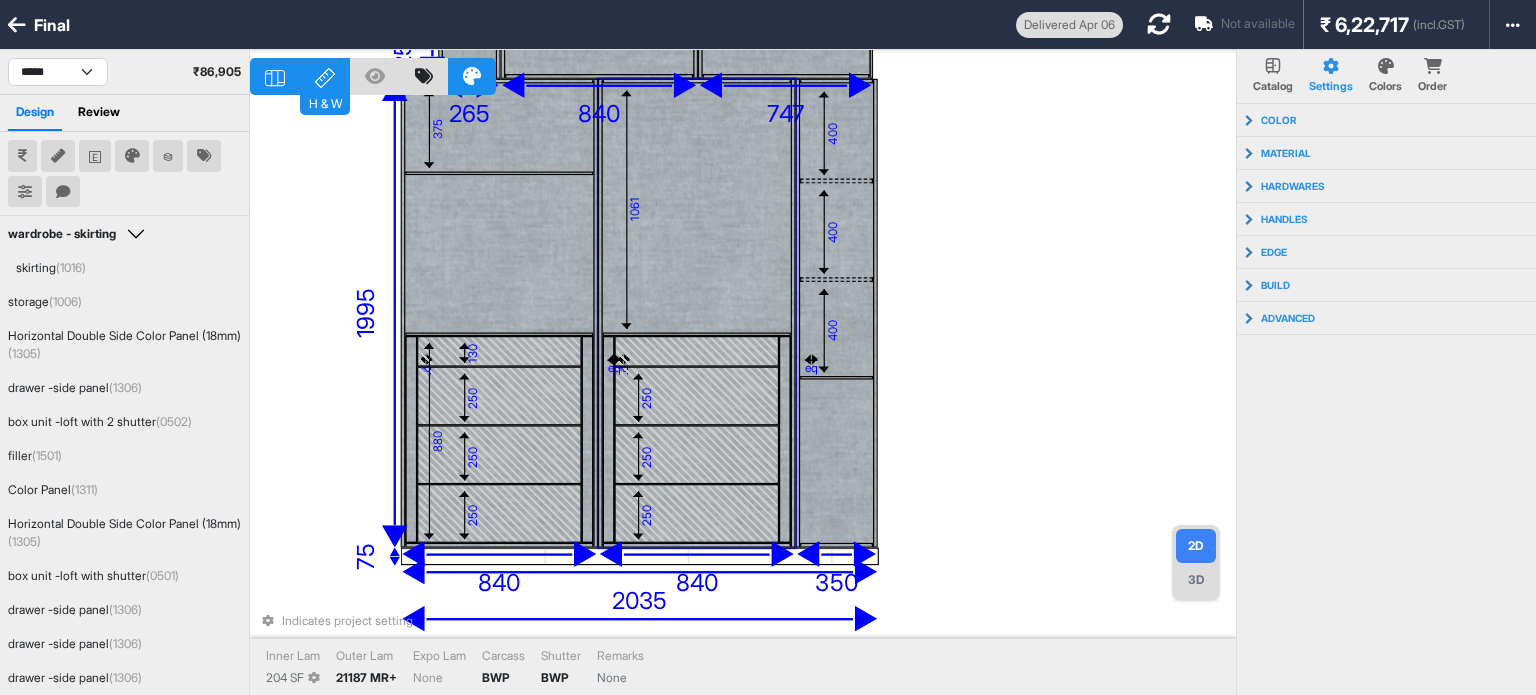 click at bounding box center (608, 440) 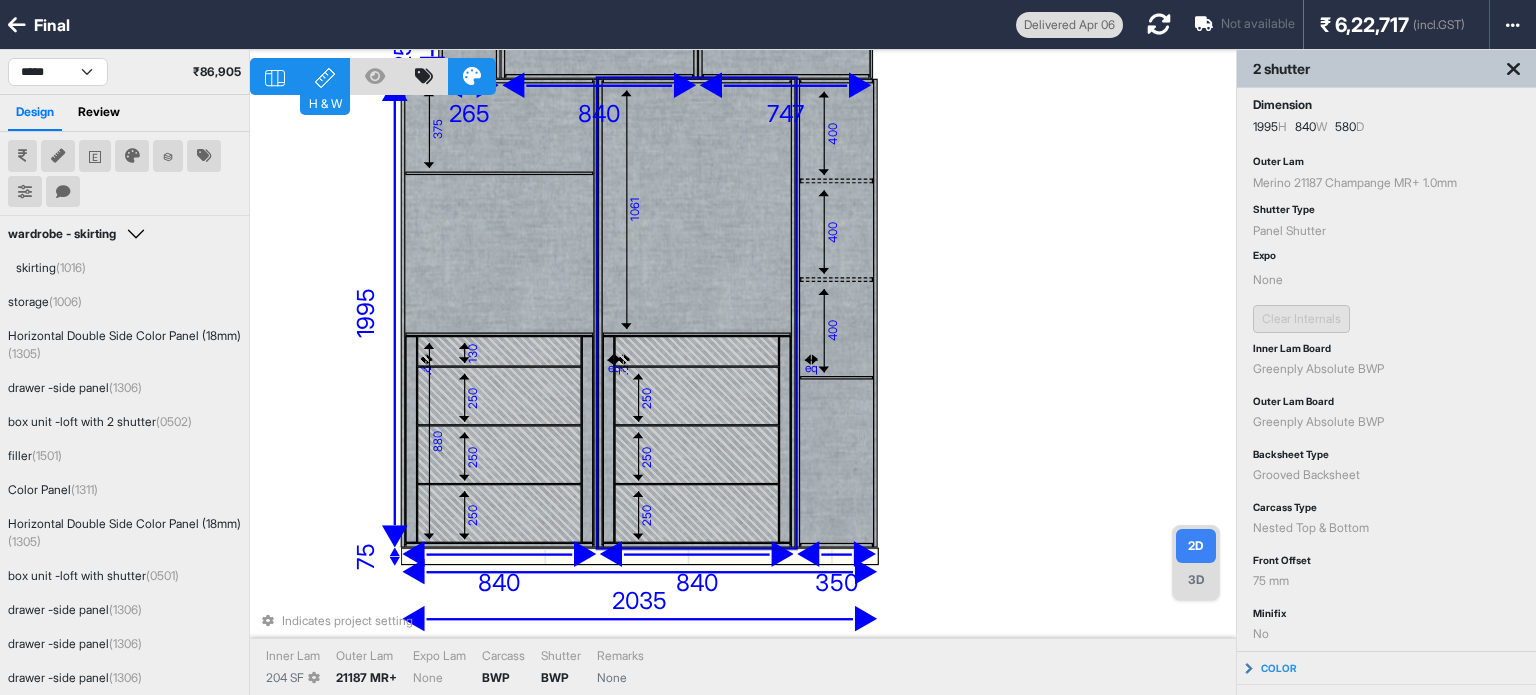 click at bounding box center (696, 396) 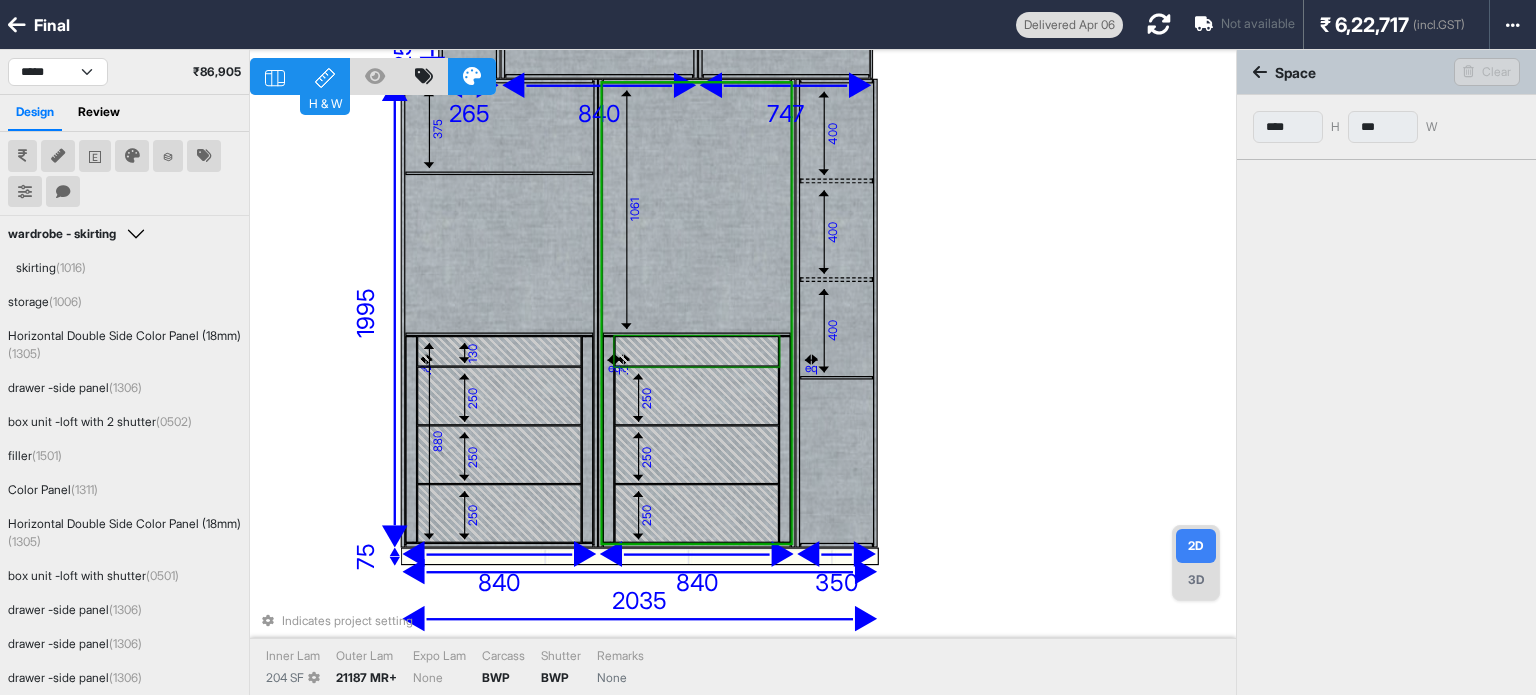 drag, startPoint x: 615, startPoint y: 387, endPoint x: 626, endPoint y: 374, distance: 17.029387 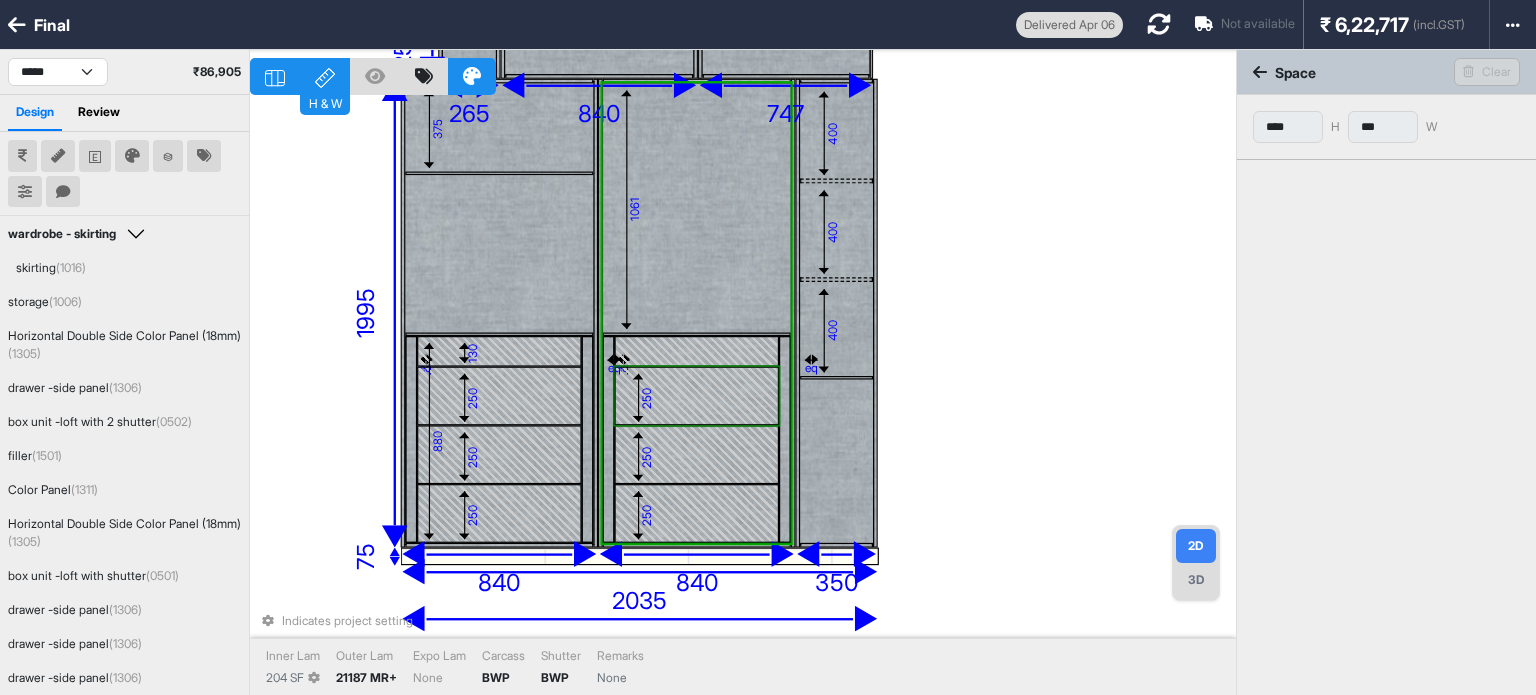 click at bounding box center (696, 396) 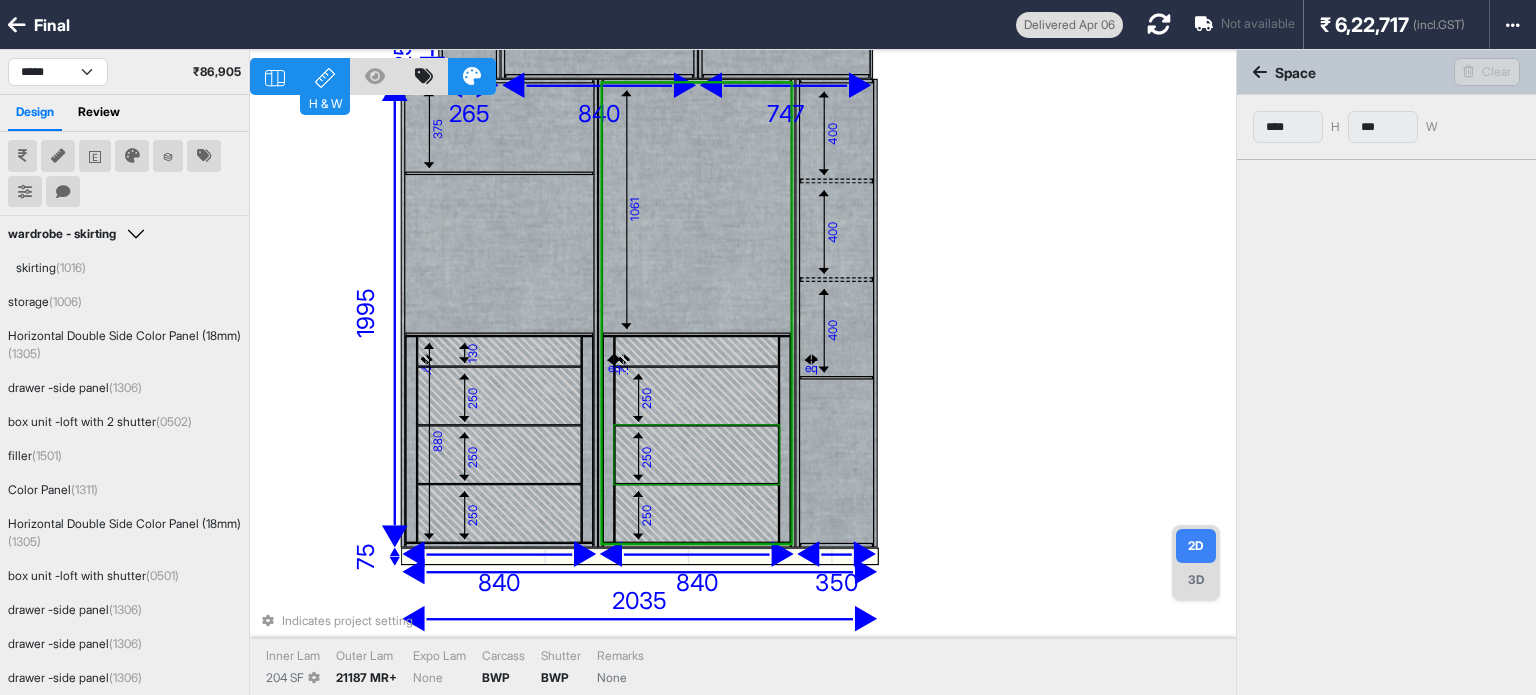 click at bounding box center (696, 455) 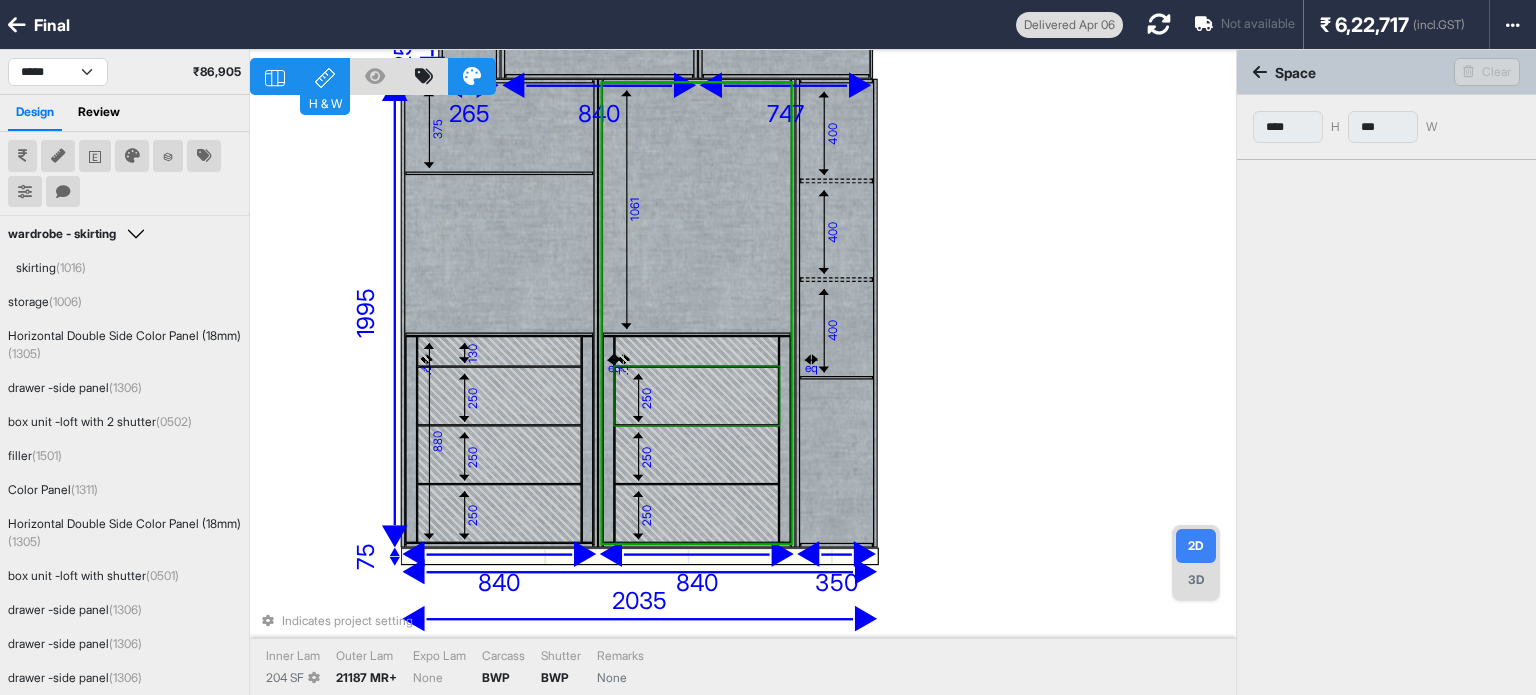 click at bounding box center (696, 396) 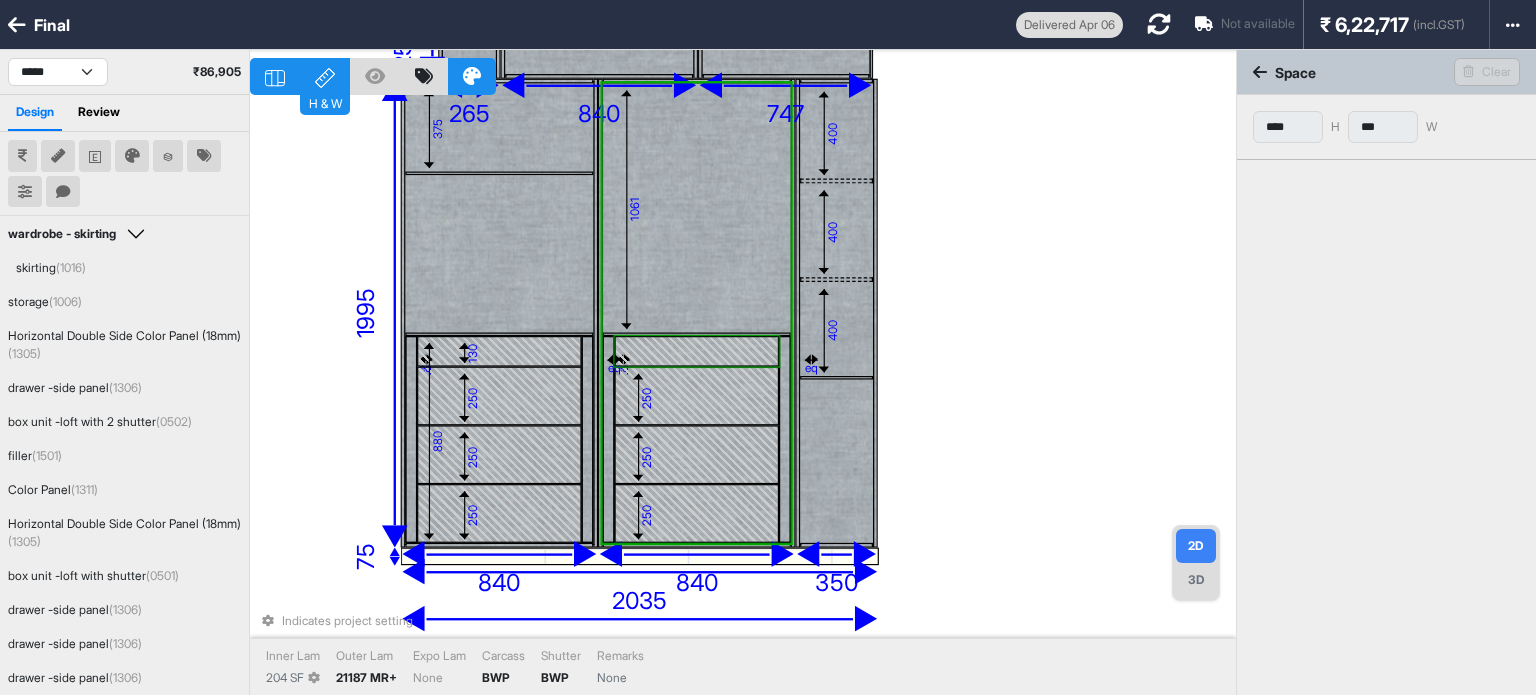 click at bounding box center [696, 352] 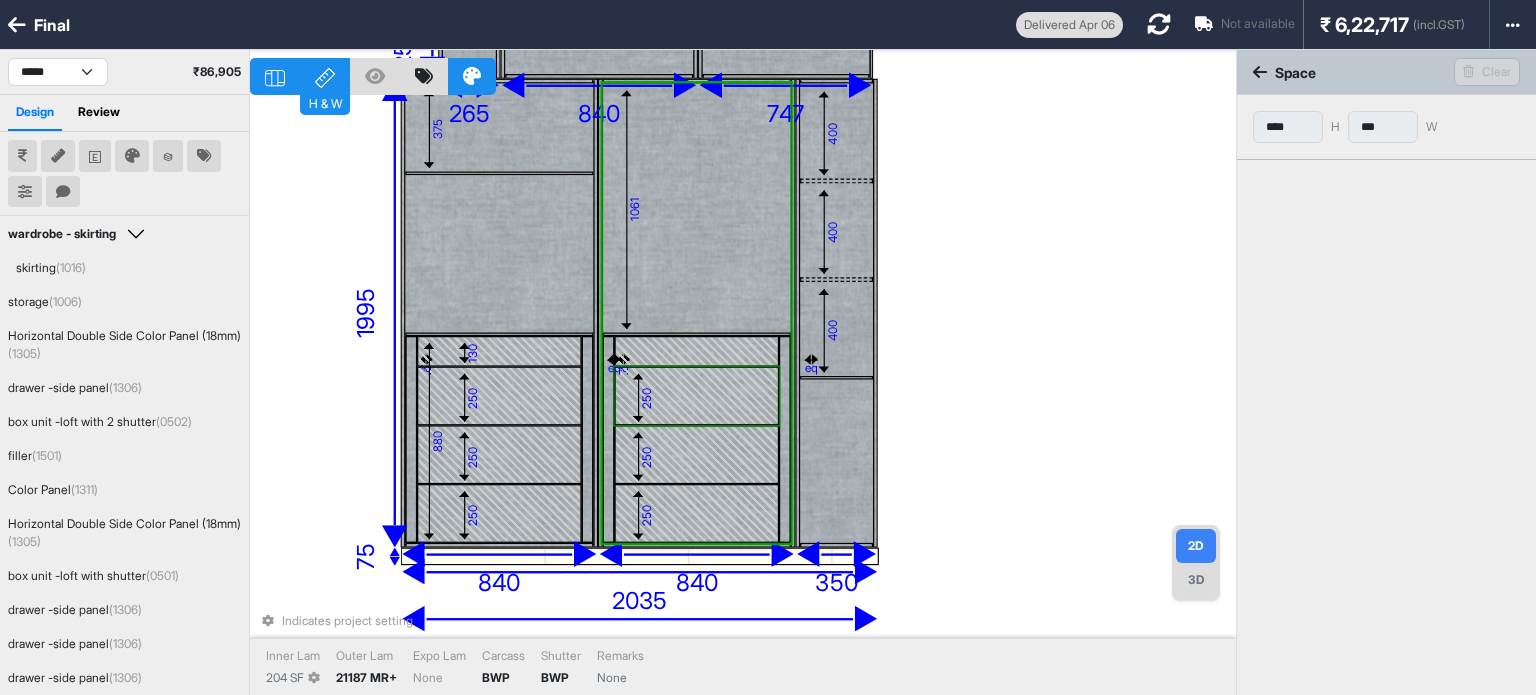 click at bounding box center [696, 396] 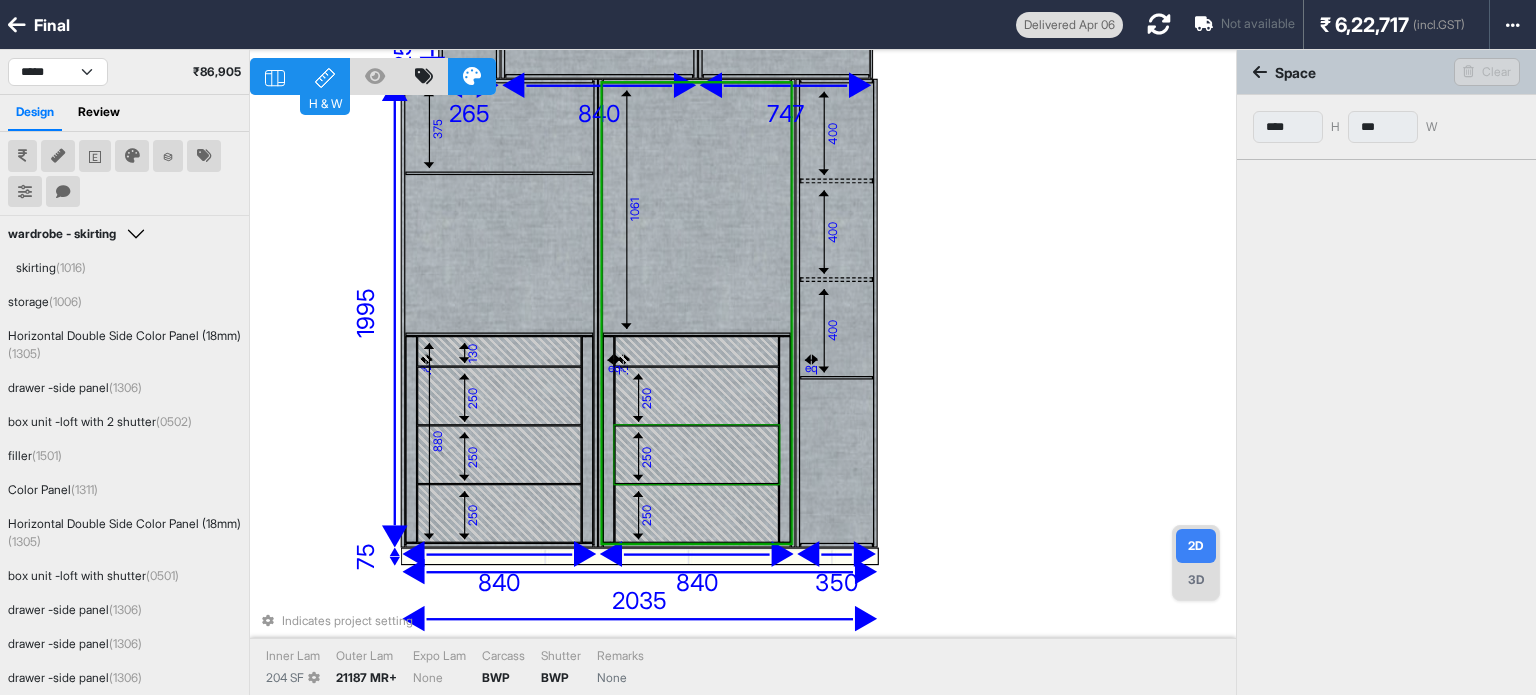 click at bounding box center [696, 455] 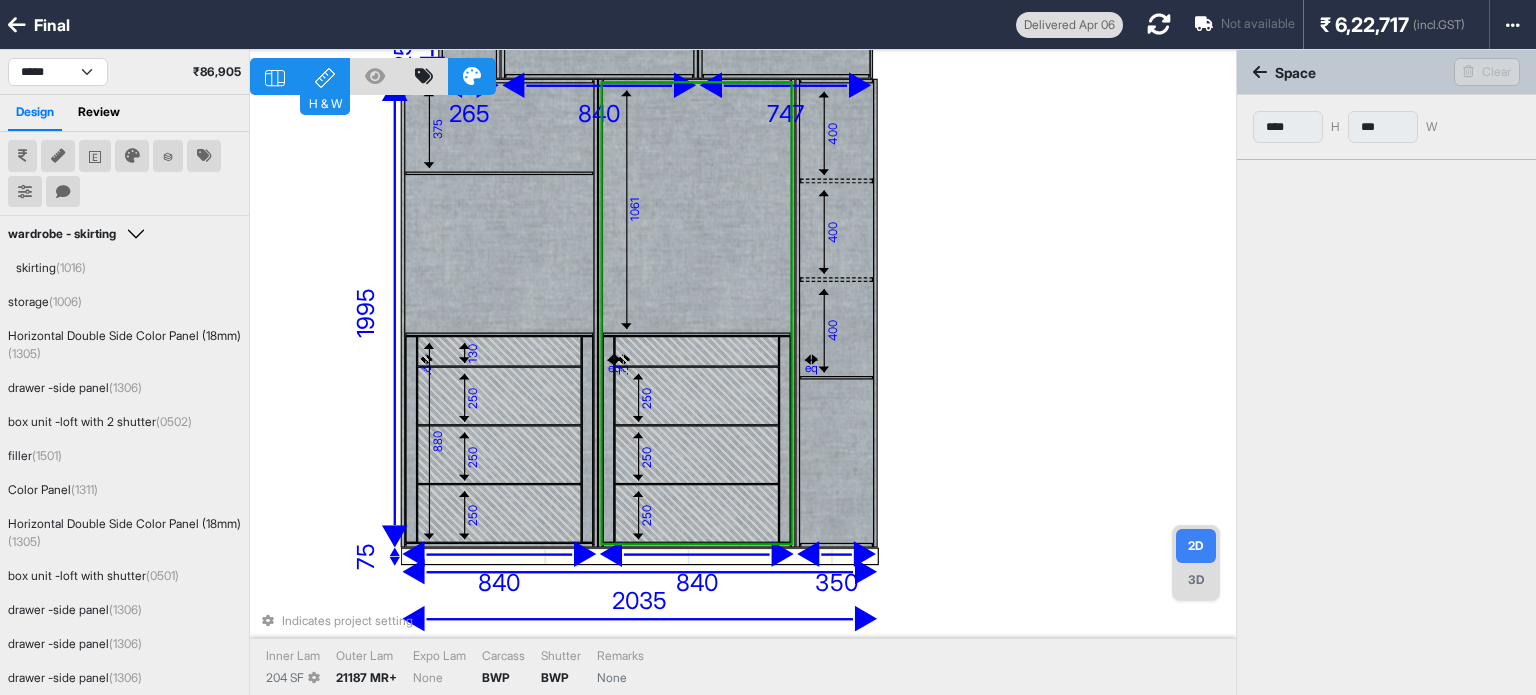 click on "130 400 400 400 1061 eq 250 250 250 eq 375 eq 130 250 250 250 eq 880 375 600 18 955 50 18 747 50 2035 1350 200 18 1053 258 265 120 18 18 18 350 840 50 991 840 1995 840 2035 75 2035 Indicates project setting Inner Lam 204 SF Outer Lam 21187 MR+ Expo Lam None Carcass BWP Shutter BWP Remarks None" at bounding box center (743, 397) 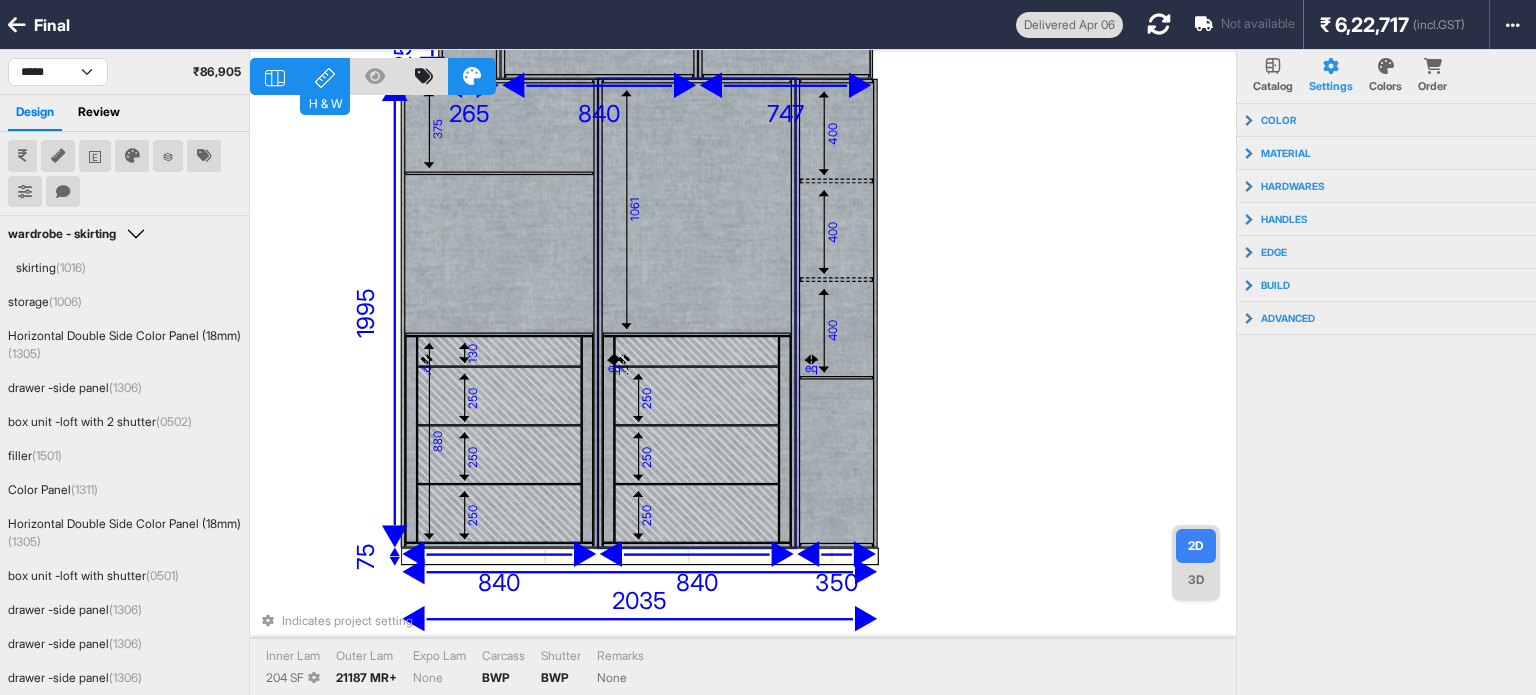 click at bounding box center [696, 455] 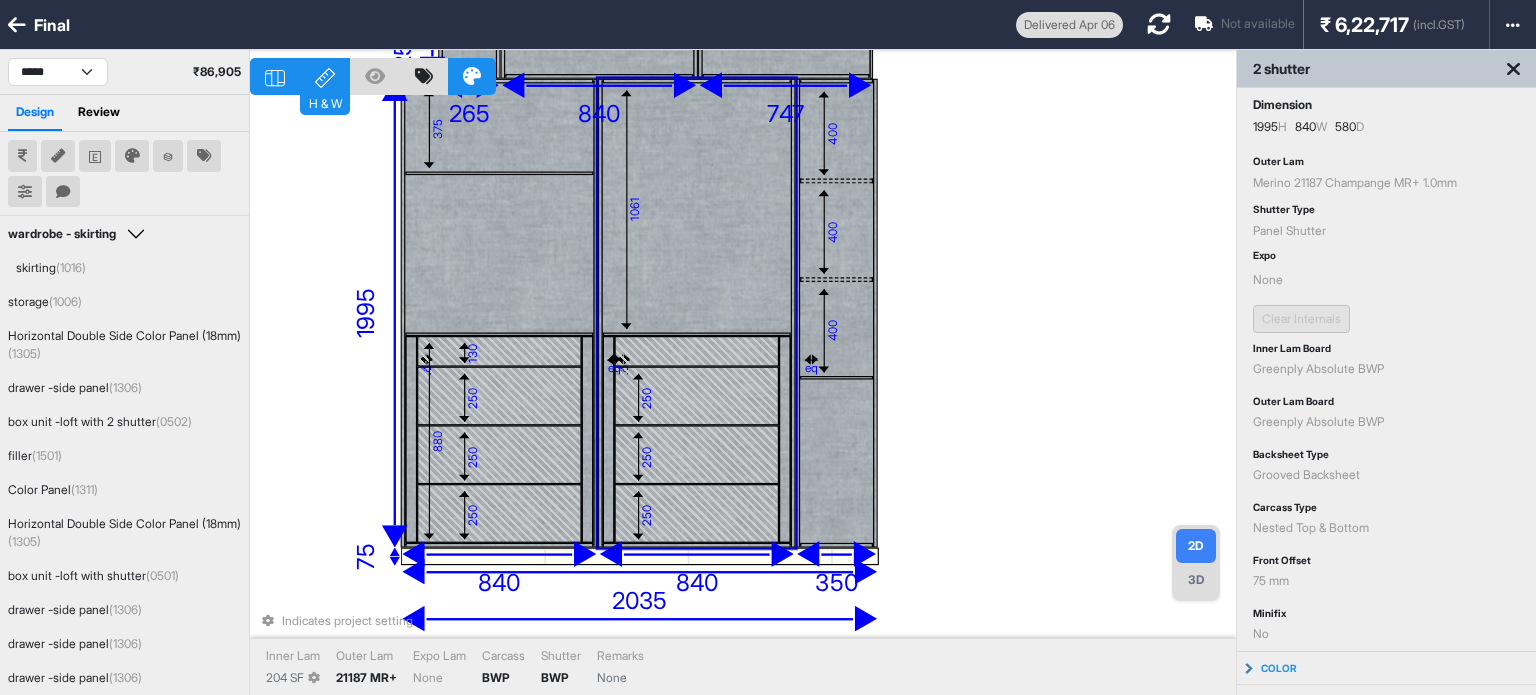 click on "130 400 400 400 1061 eq 250 250 250 eq 375 eq 130 250 250 250 eq 880 375 600 18 955 50 18 747 50 2035 1350 200 18 1053 258 265 120 18 18 18 350 840 50 991 840 1995 840 2035 75 2035 Indicates project setting Inner Lam 204 SF Outer Lam 21187 MR+ Expo Lam None Carcass BWP Shutter BWP Remarks None" at bounding box center (743, 397) 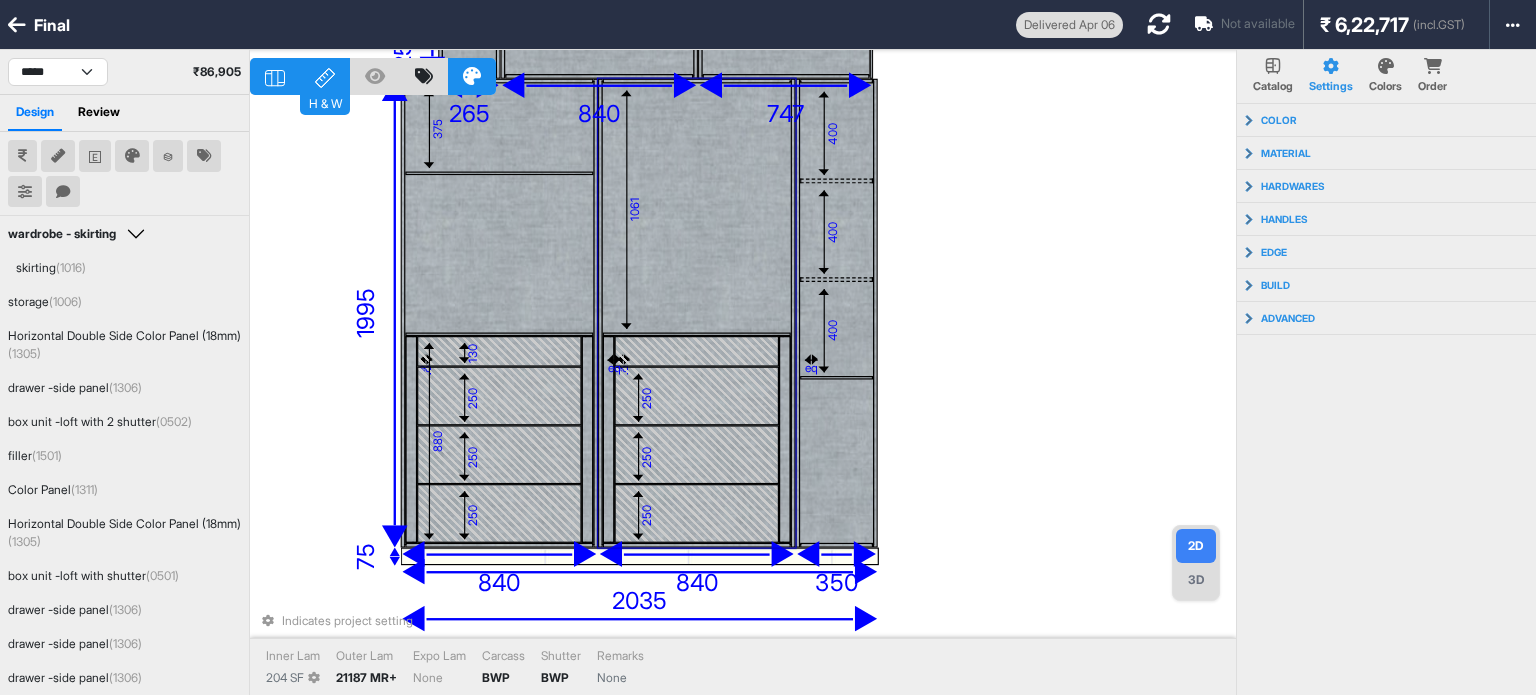 click at bounding box center (696, 396) 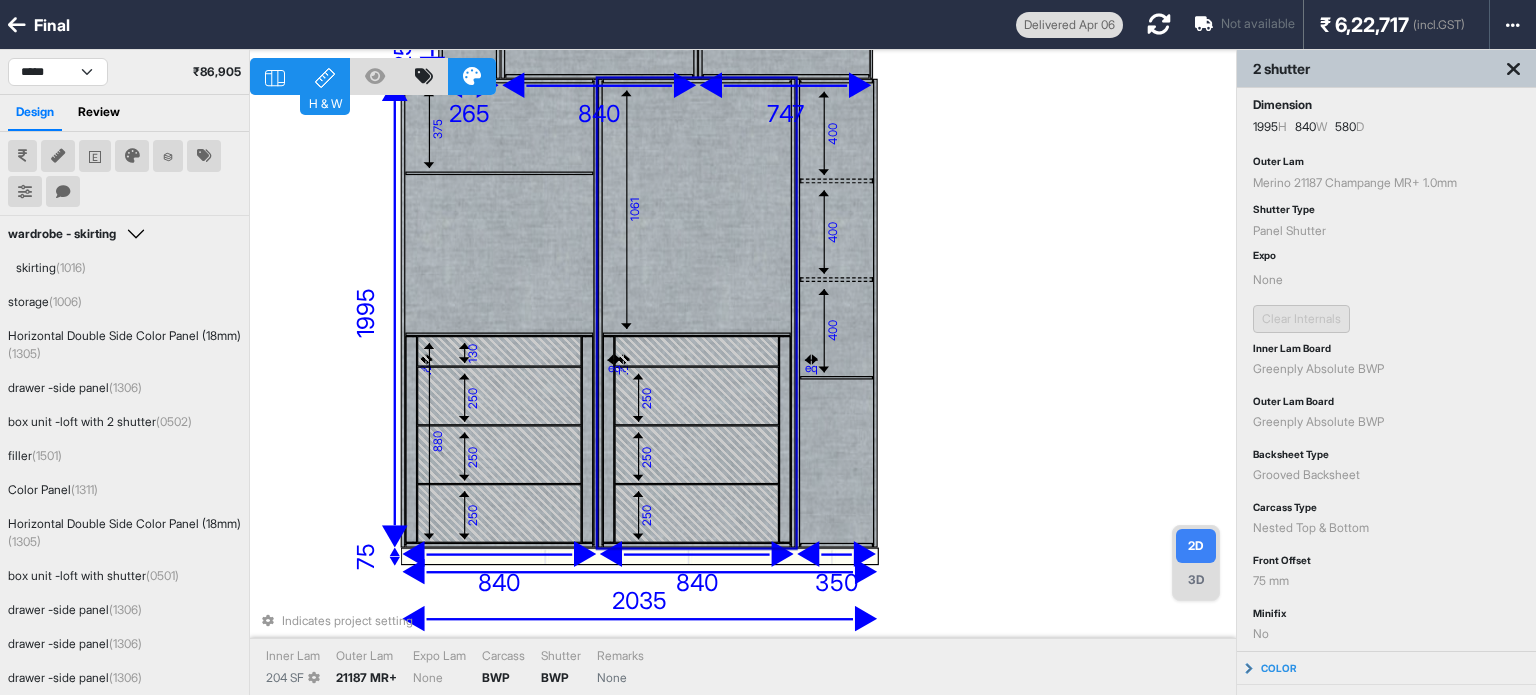 click at bounding box center [696, 396] 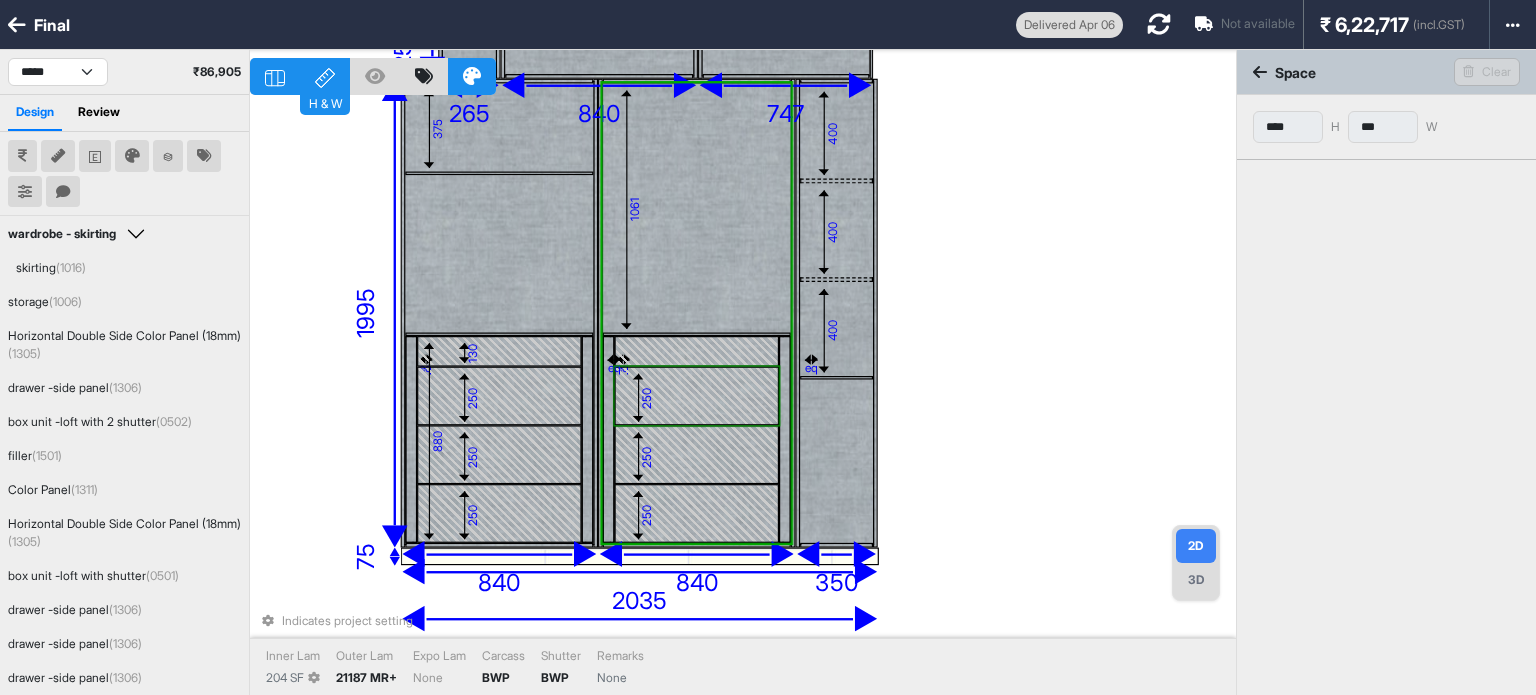 click at bounding box center (696, 396) 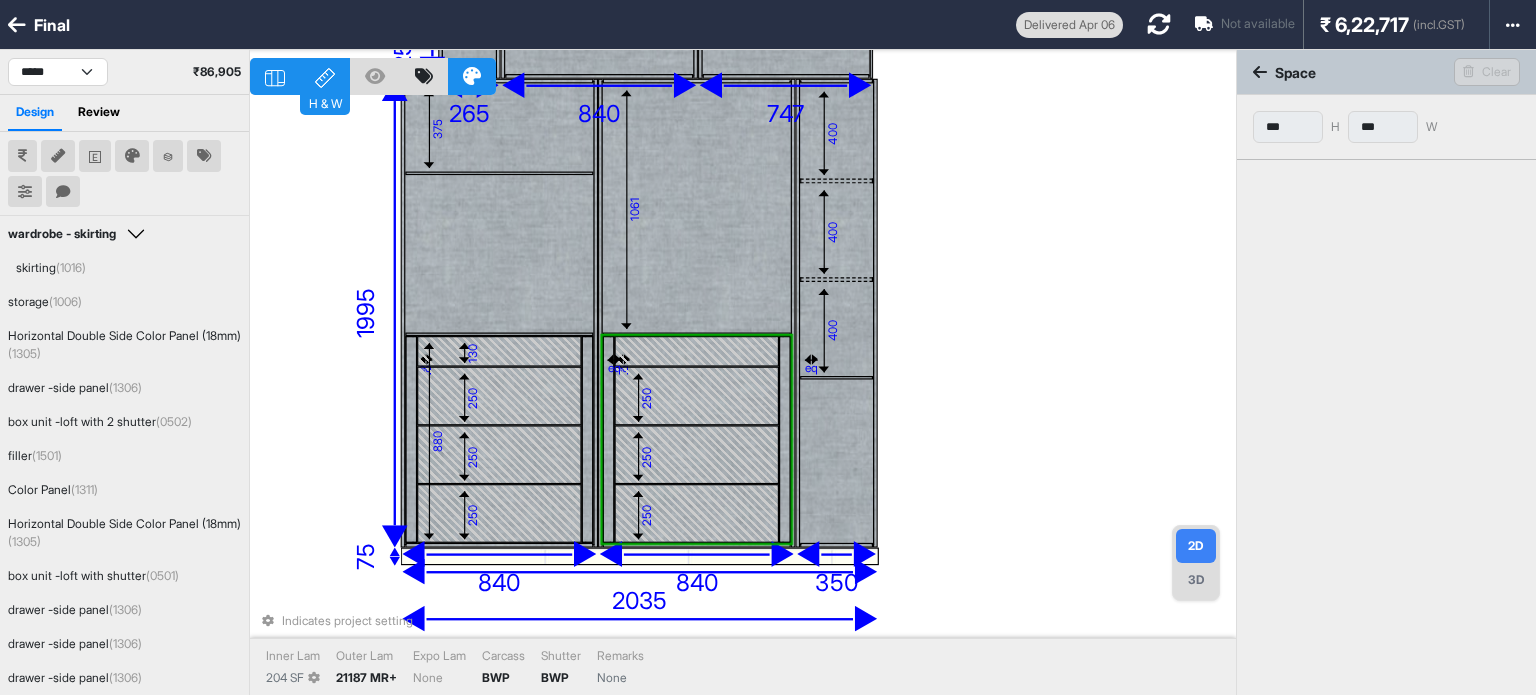 type on "***" 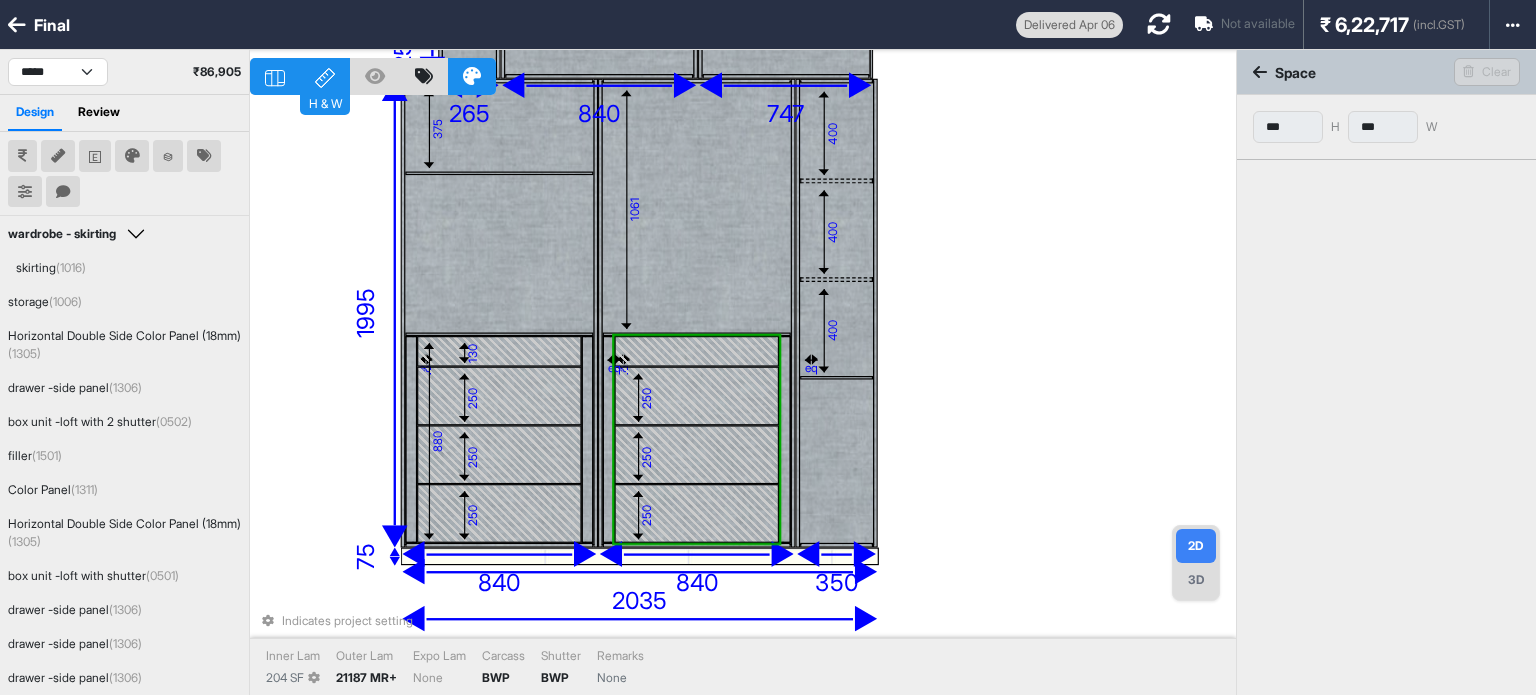 type on "***" 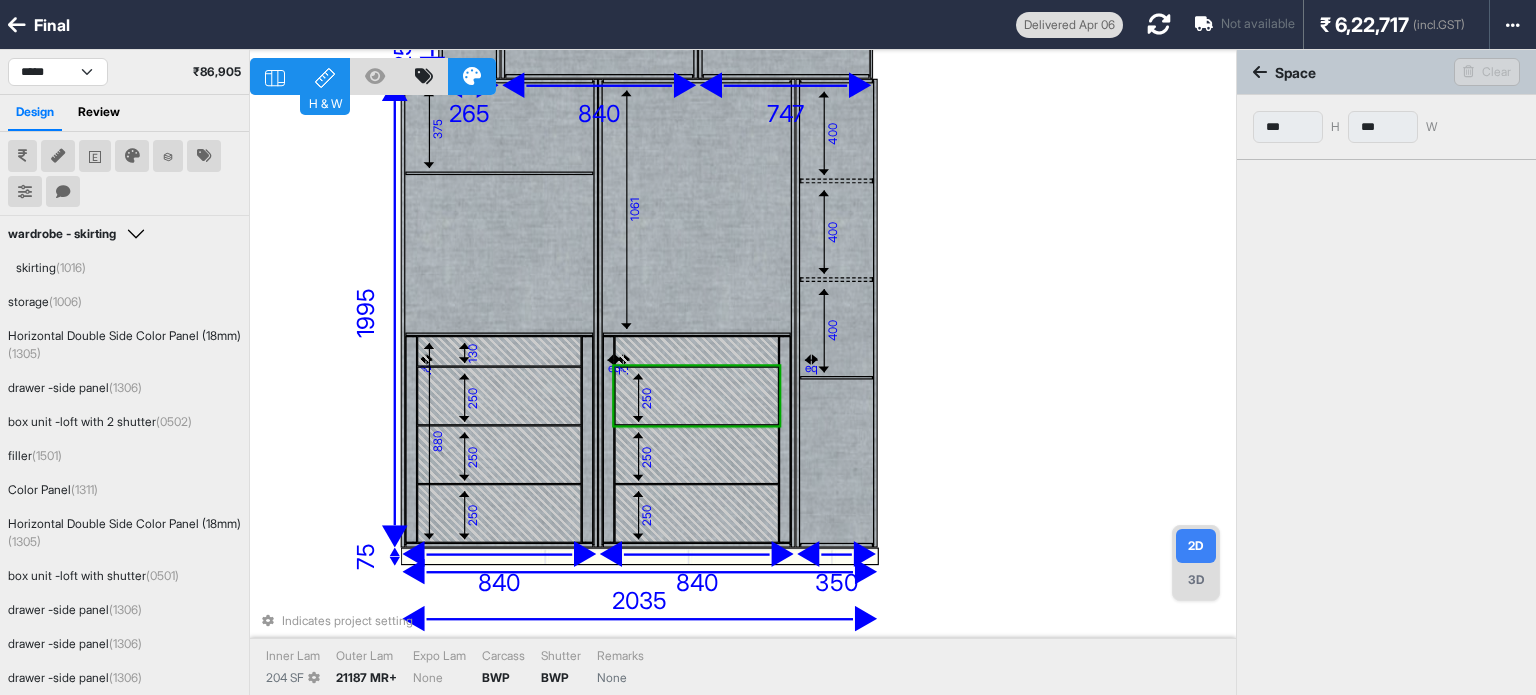 click at bounding box center [696, 396] 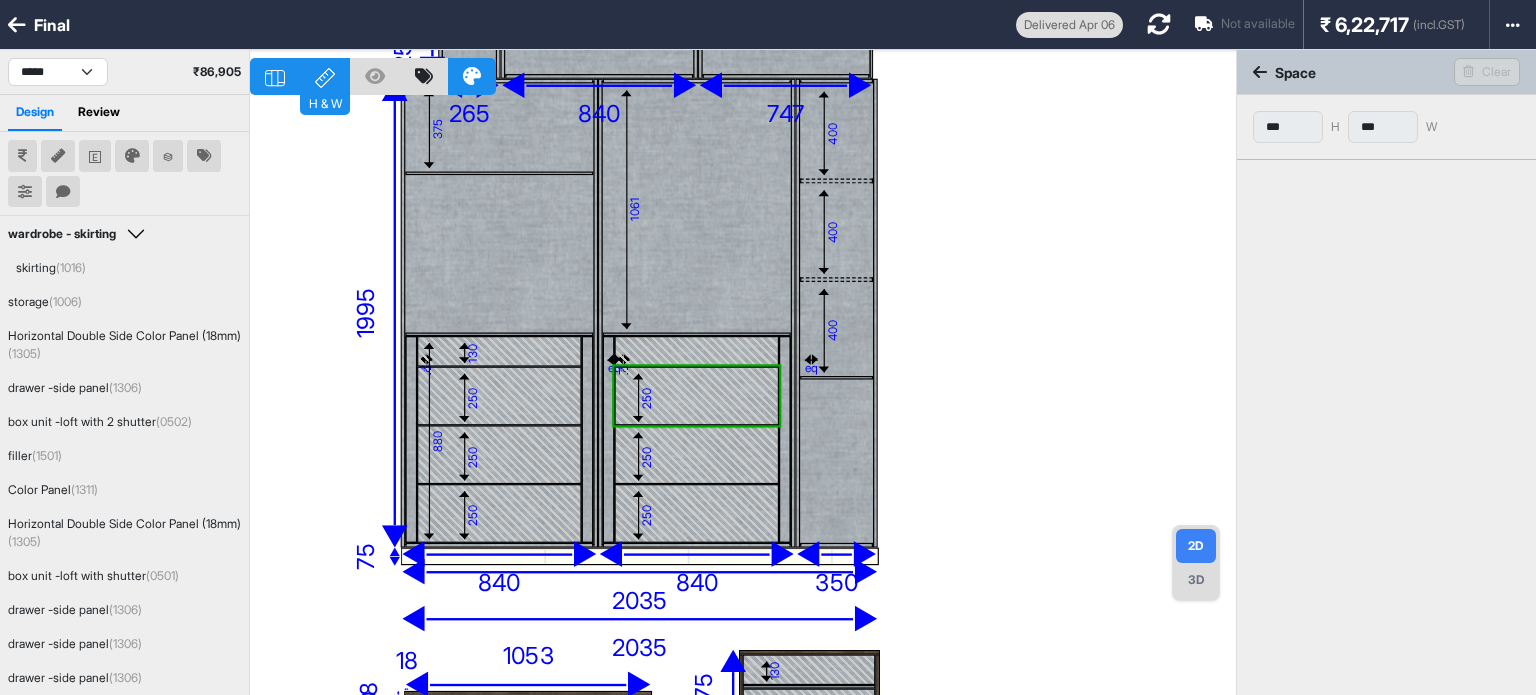 click on "130 400 400 400 1061 eq 250 250 250 eq 375 eq 130 250 250 250 eq 880 375 600 18 955 50 18 747 50 2035 1350 200 18 1053 258 265 120 18 18 18 350 840 50 991 840 1995 840 2035 75 2035" at bounding box center [743, 397] 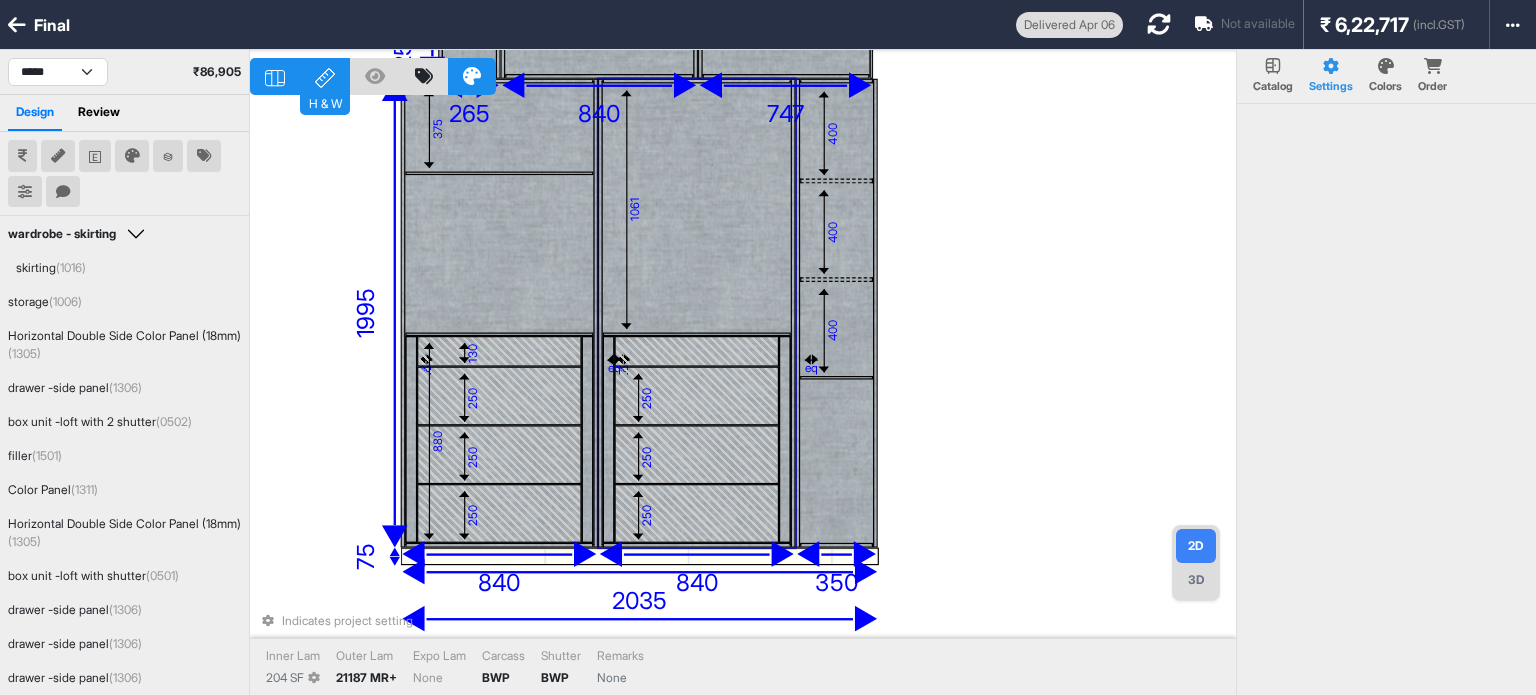 click at bounding box center (696, 352) 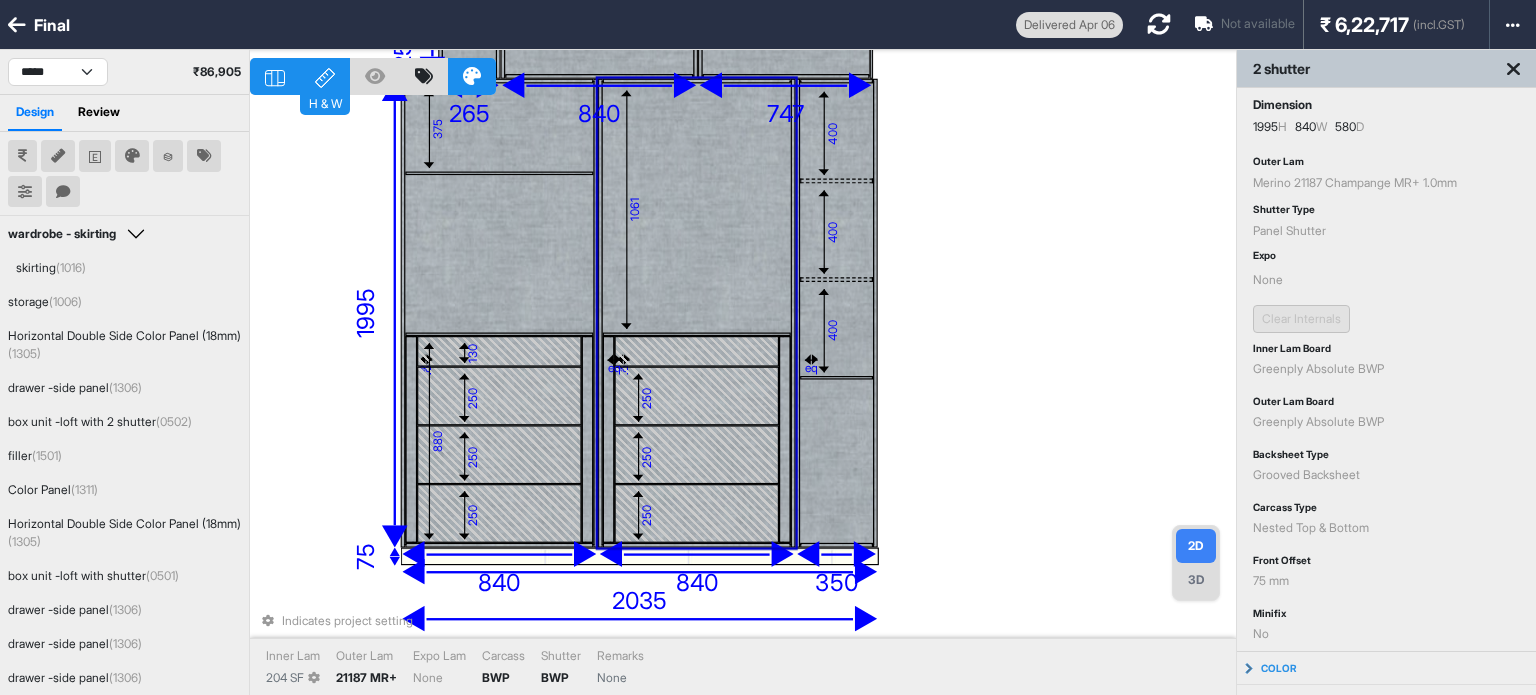 click at bounding box center [696, 352] 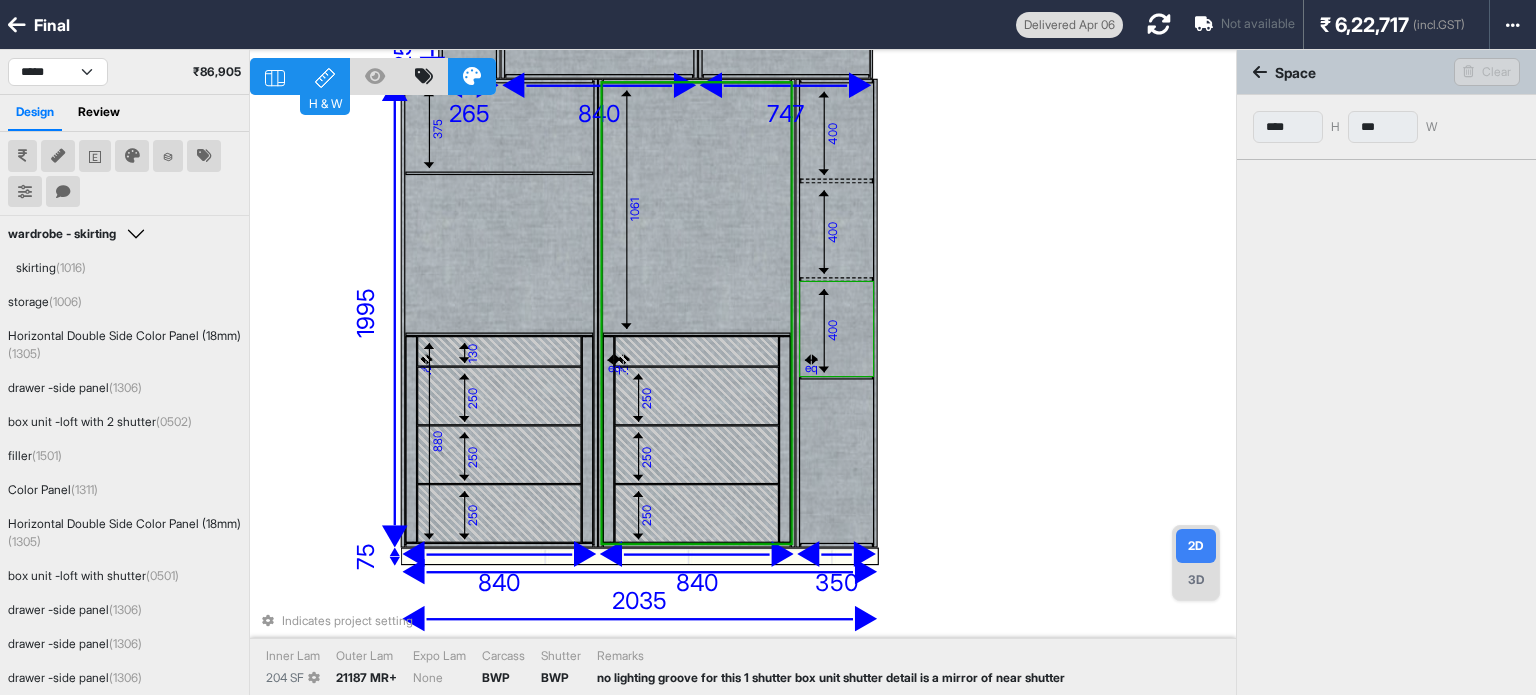 click on "130 400 400 400 1061 eq 250 250 250 eq 375 eq 130 250 250 250 eq 880 375 600 18 955 50 18 747 50 2035 1350 200 18 1053 258 265 120 18 18 18 350 840 50 991 840 1995 840 2035 75 2035 Indicates project setting Inner Lam 204 SF Outer Lam 21187 MR+ Expo Lam None Carcass BWP Shutter BWP Remarks no lighting groove for this 1 shutter box unit
shutter detail is a mirror of near shutter" at bounding box center (743, 397) 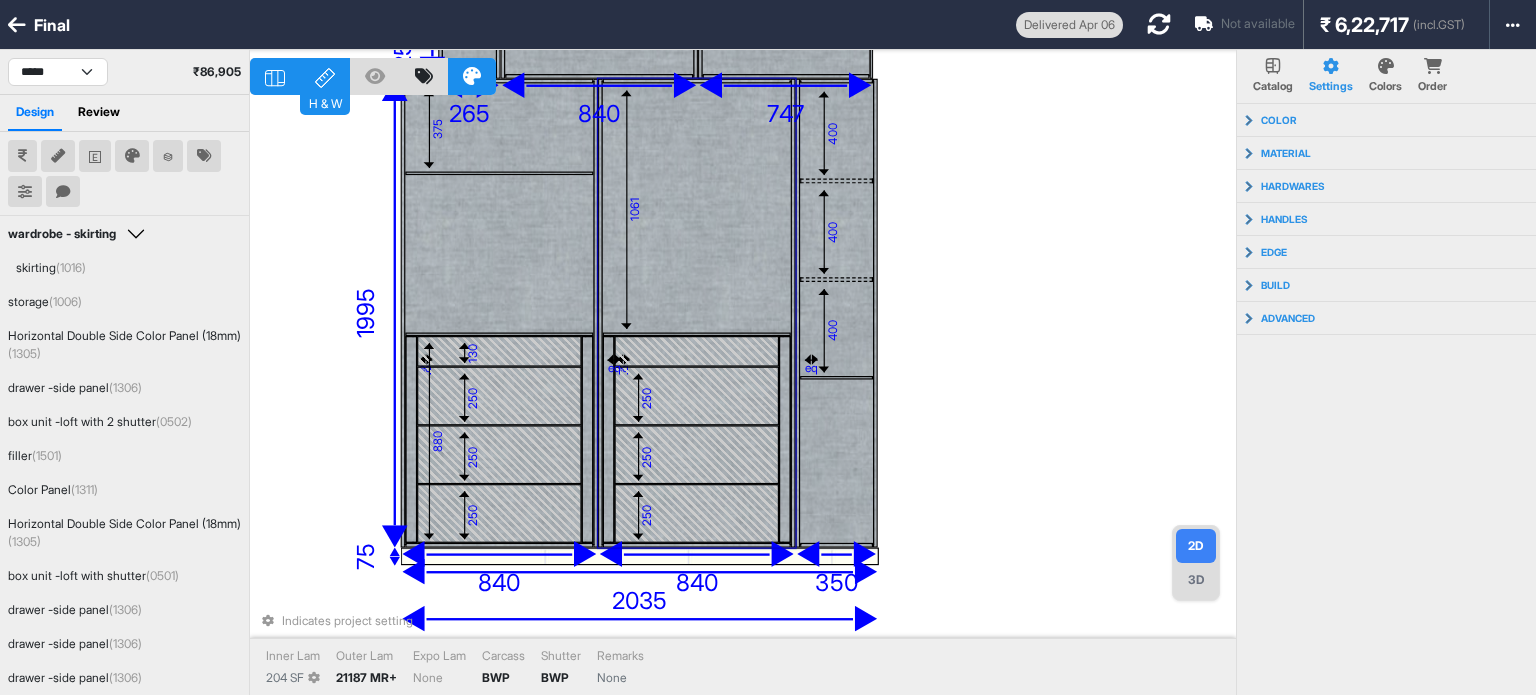 click at bounding box center [696, 396] 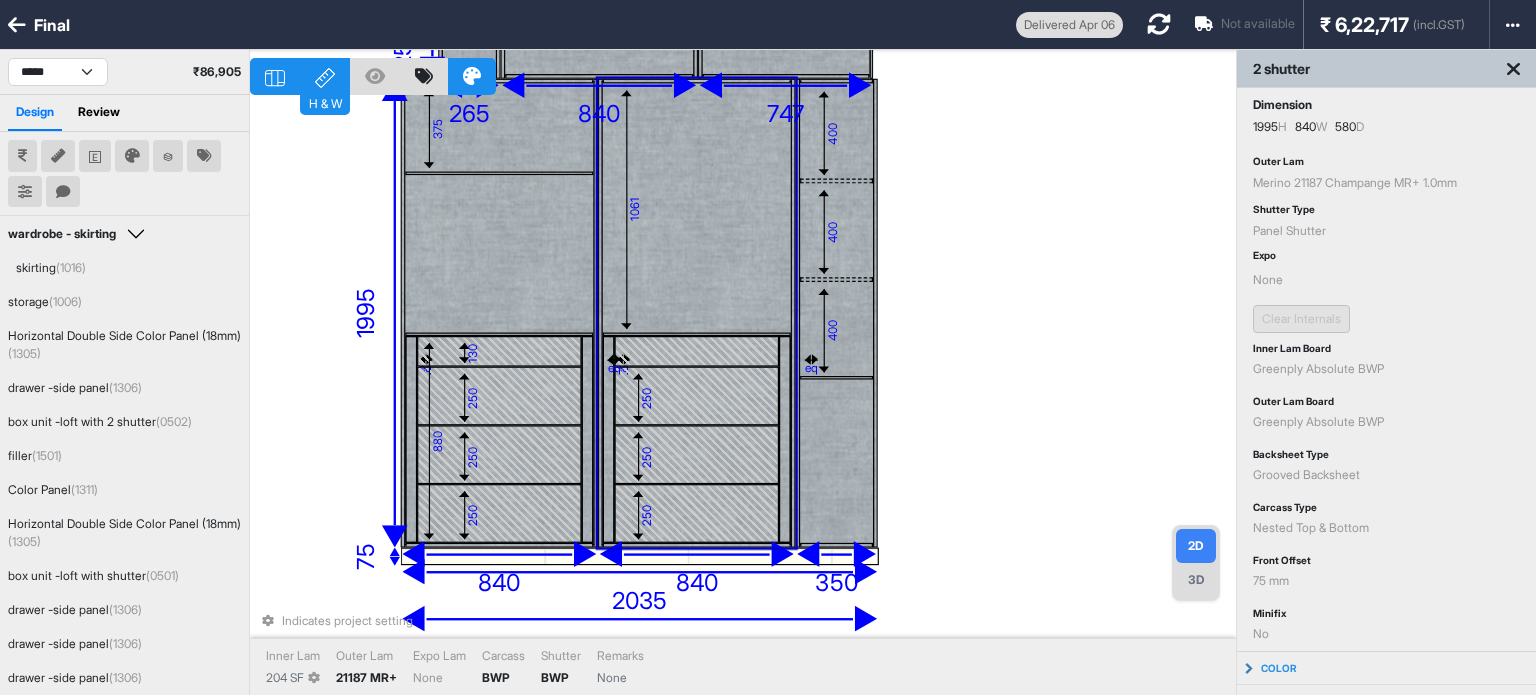 click at bounding box center [696, 396] 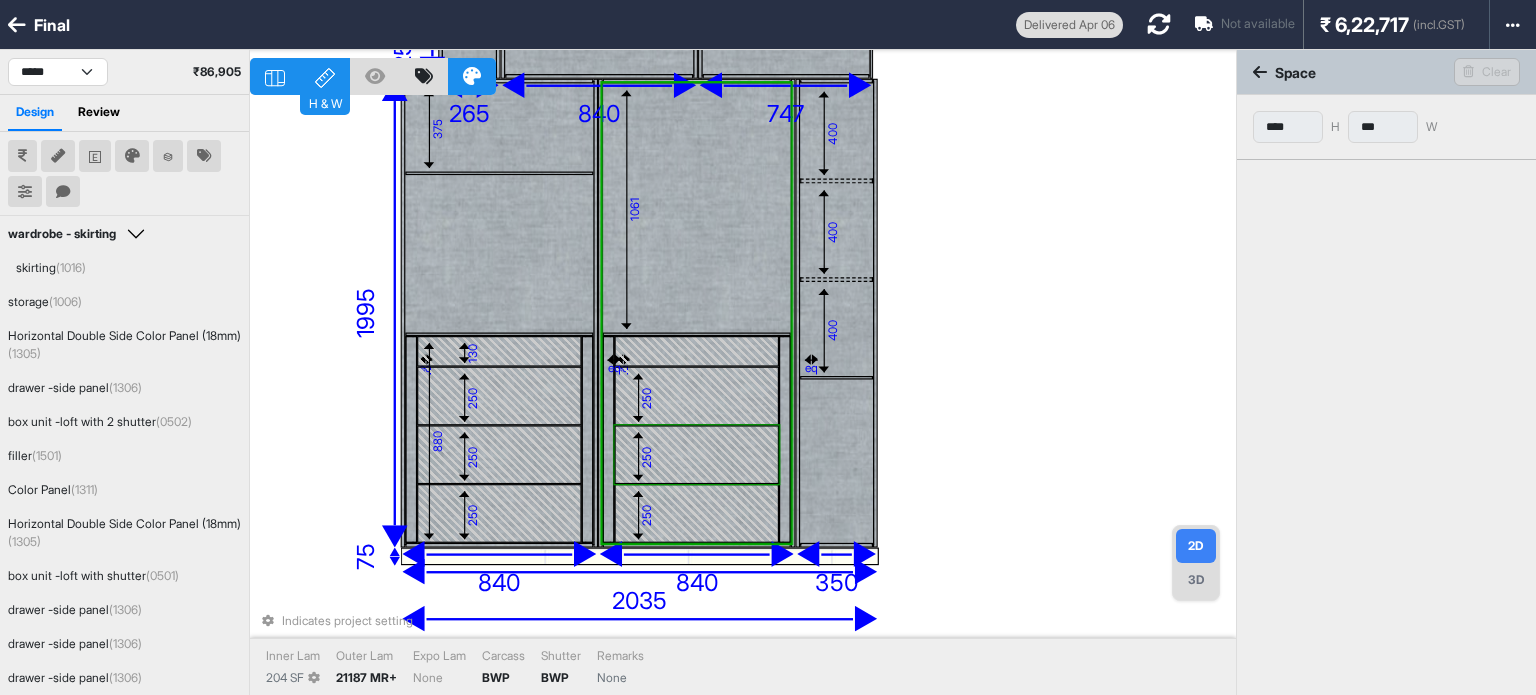 click at bounding box center [696, 455] 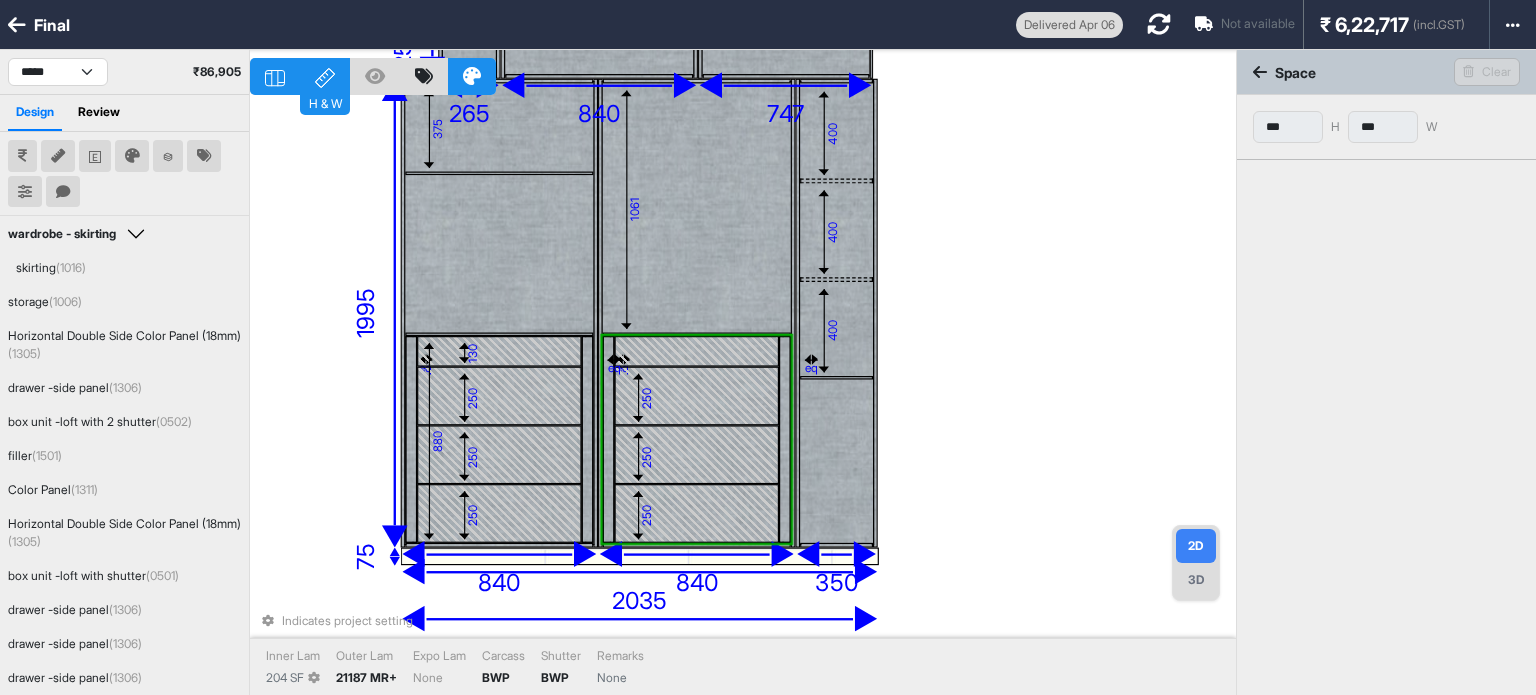 click at bounding box center (696, 396) 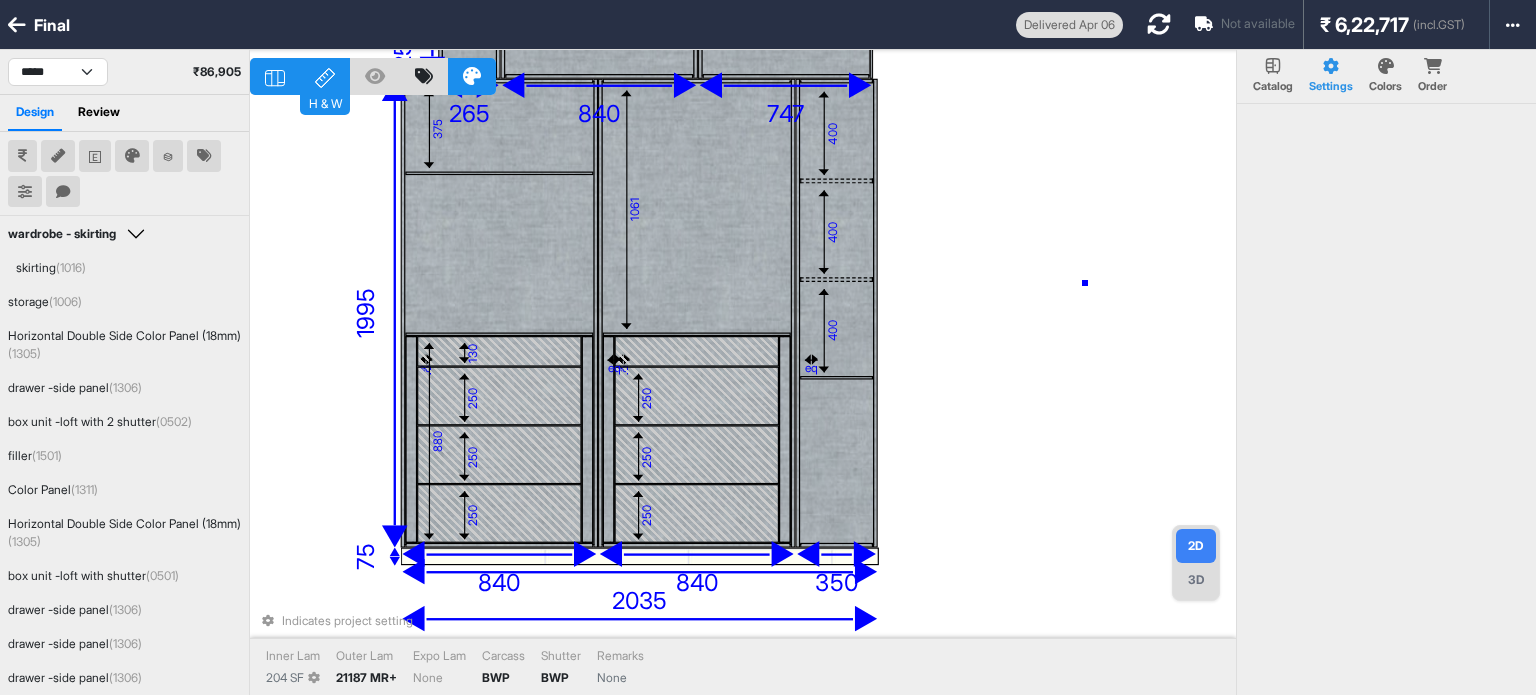 click on "130 400 400 400 1061 eq 250 250 250 eq 375 eq 130 250 250 250 eq 880 375 600 18 955 50 18 747 50 2035 1350 200 18 1053 258 265 120 18 18 18 350 840 50 991 840 1995 840 2035 75 2035 Indicates project setting Inner Lam 204 SF Outer Lam 21187 MR+ Expo Lam None Carcass BWP Shutter BWP Remarks None" at bounding box center [743, 397] 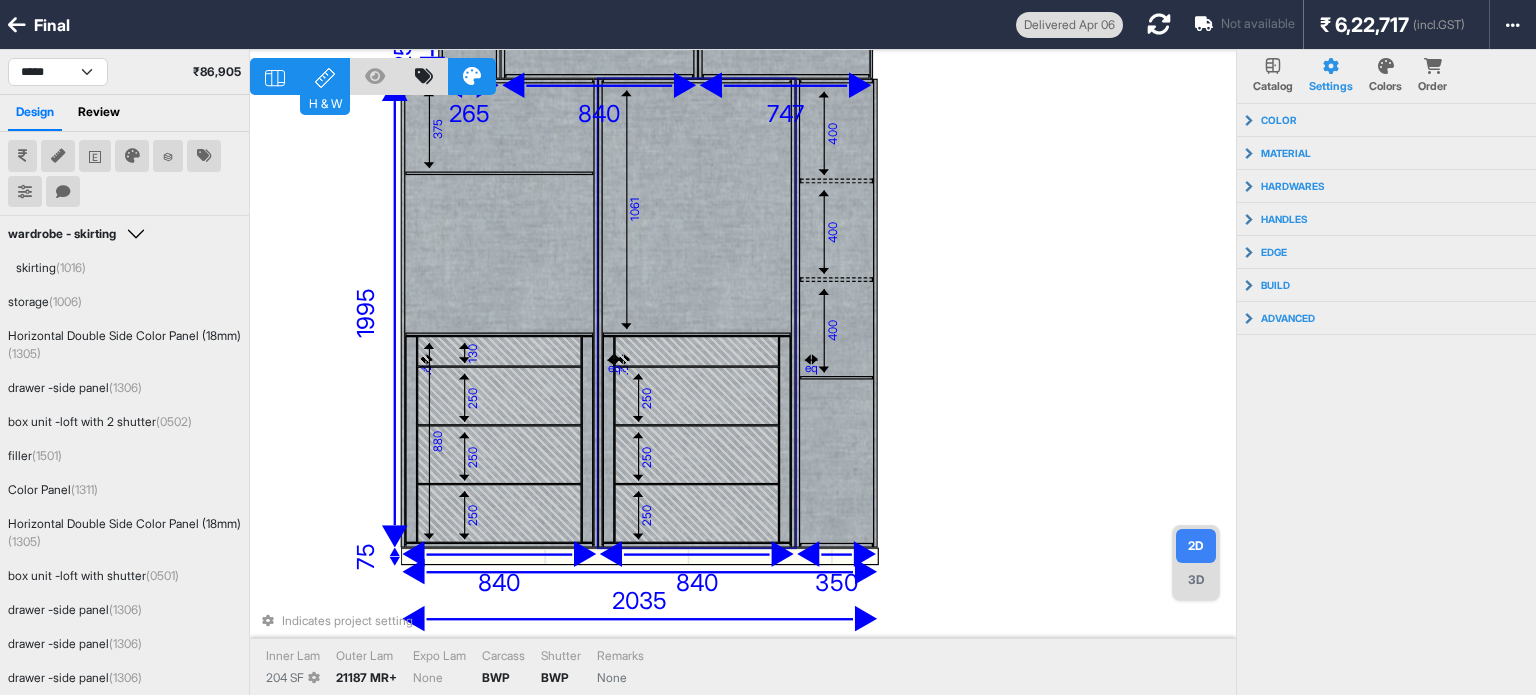 click at bounding box center [696, 396] 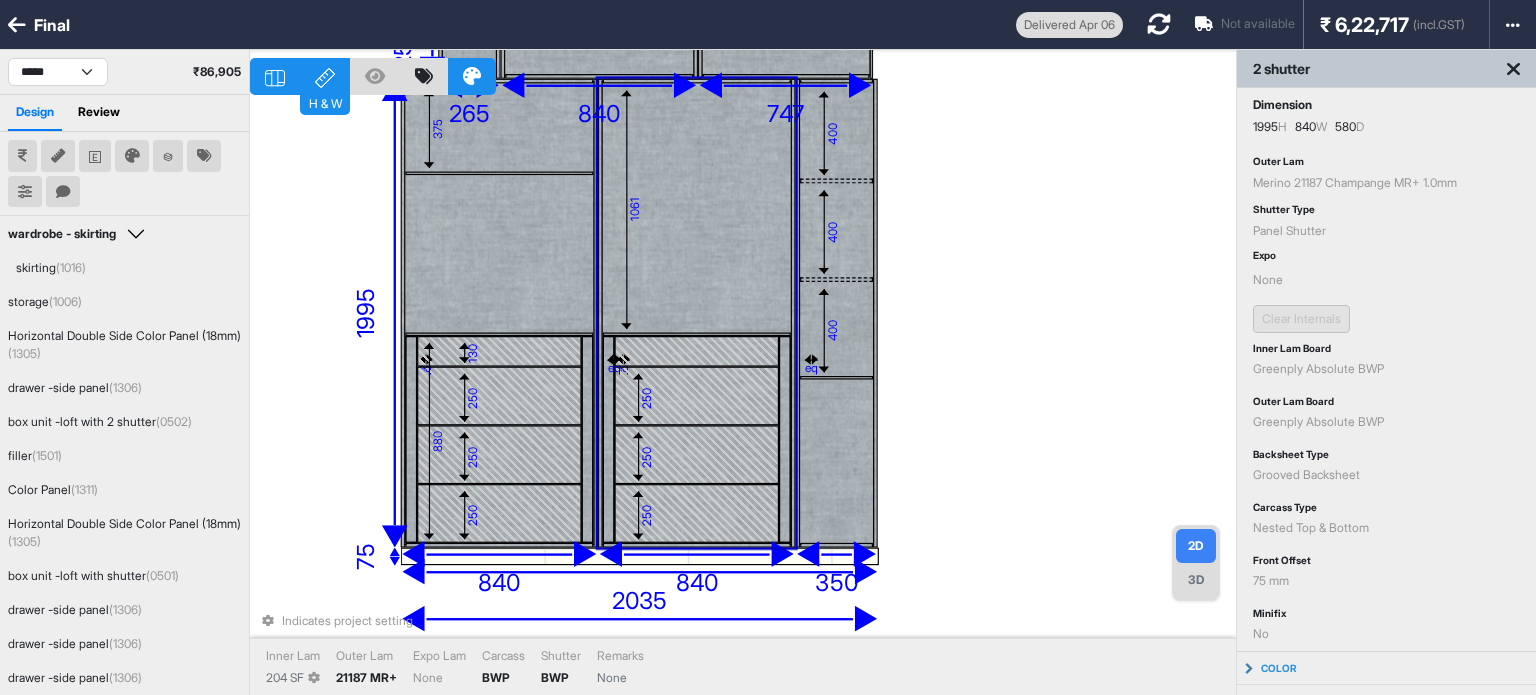 click at bounding box center [696, 396] 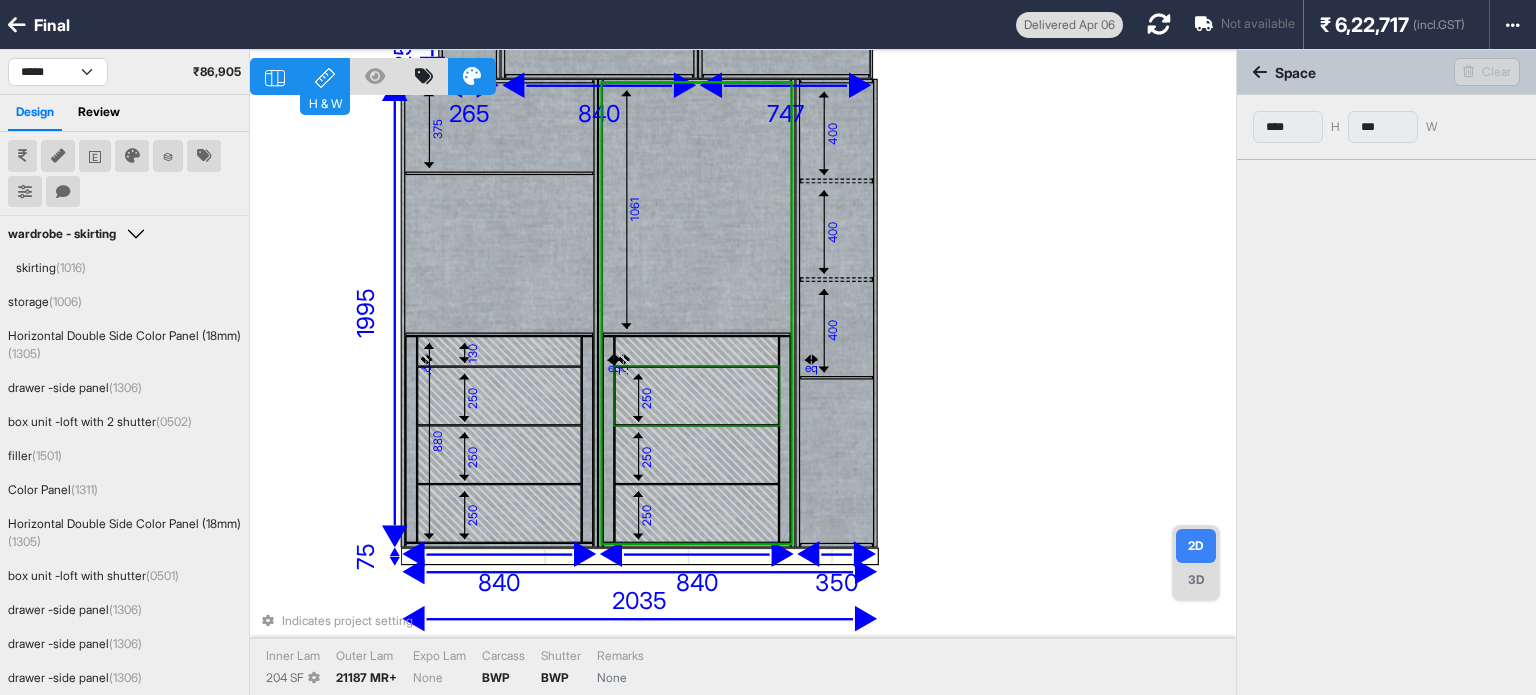 click on "130 400 400 400 1061 eq 250 250 250 eq 375 eq 130 250 250 250 eq 880 375 600 18 955 50 18 747 50 2035 1350 200 18 1053 258 265 120 18 18 18 350 840 50 991 840 1995 840 2035 75 2035 Indicates project setting Inner Lam 204 SF Outer Lam 21187 MR+ Expo Lam None Carcass BWP Shutter BWP Remarks None" at bounding box center (743, 397) 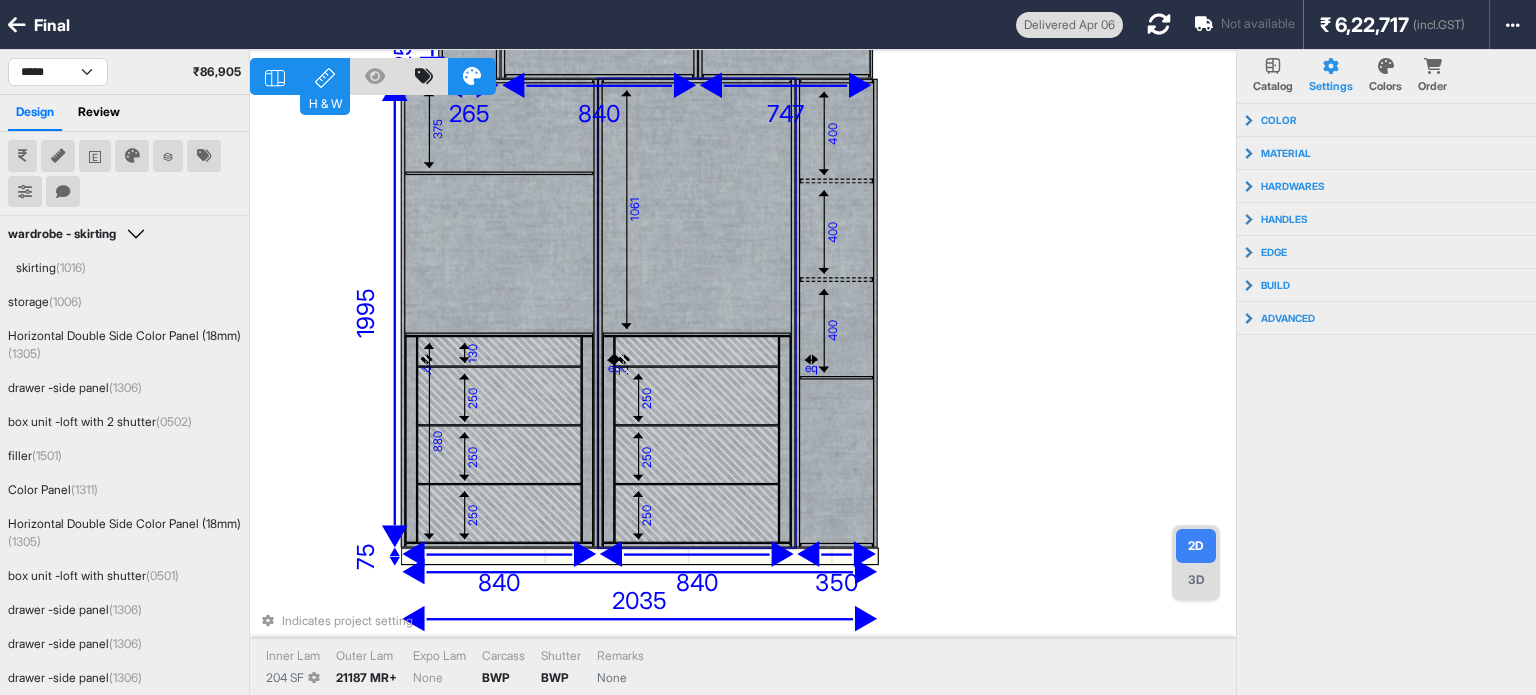 click at bounding box center (696, 396) 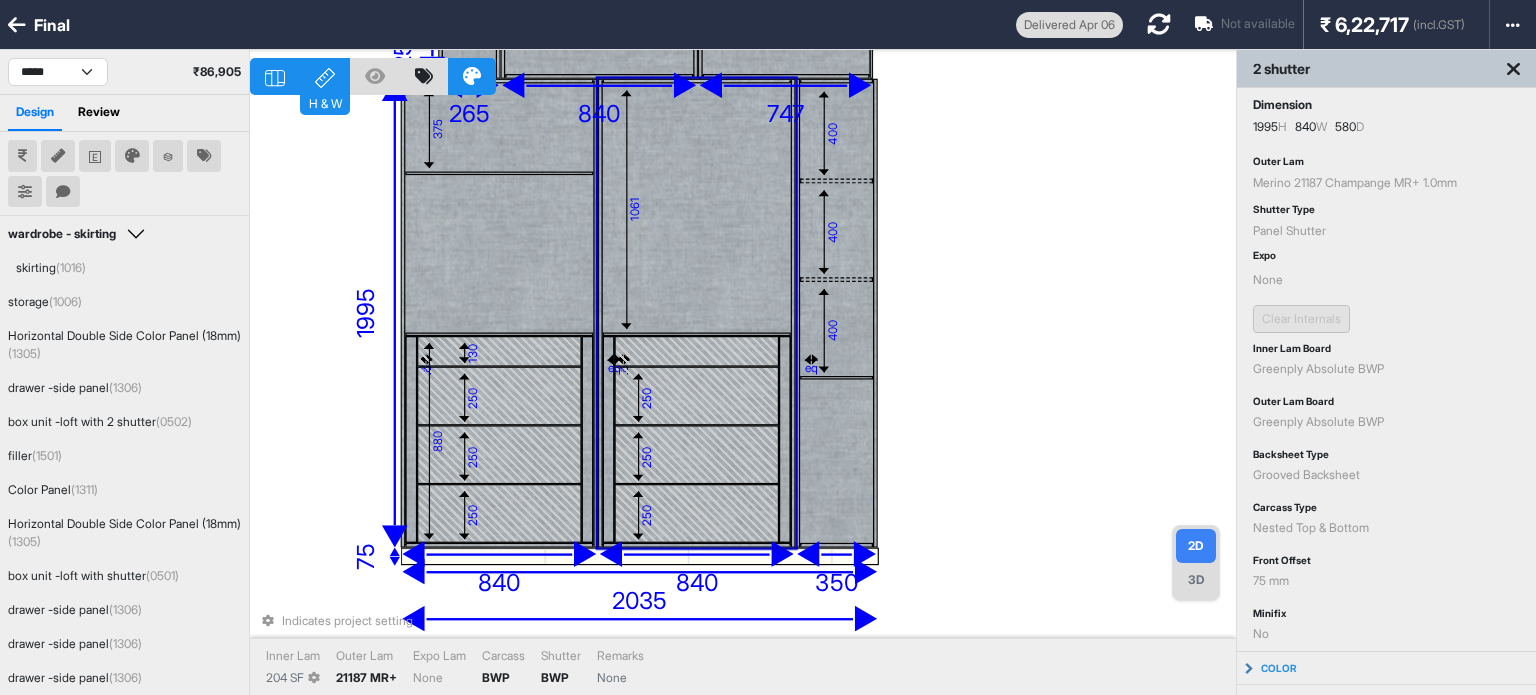 click at bounding box center [696, 396] 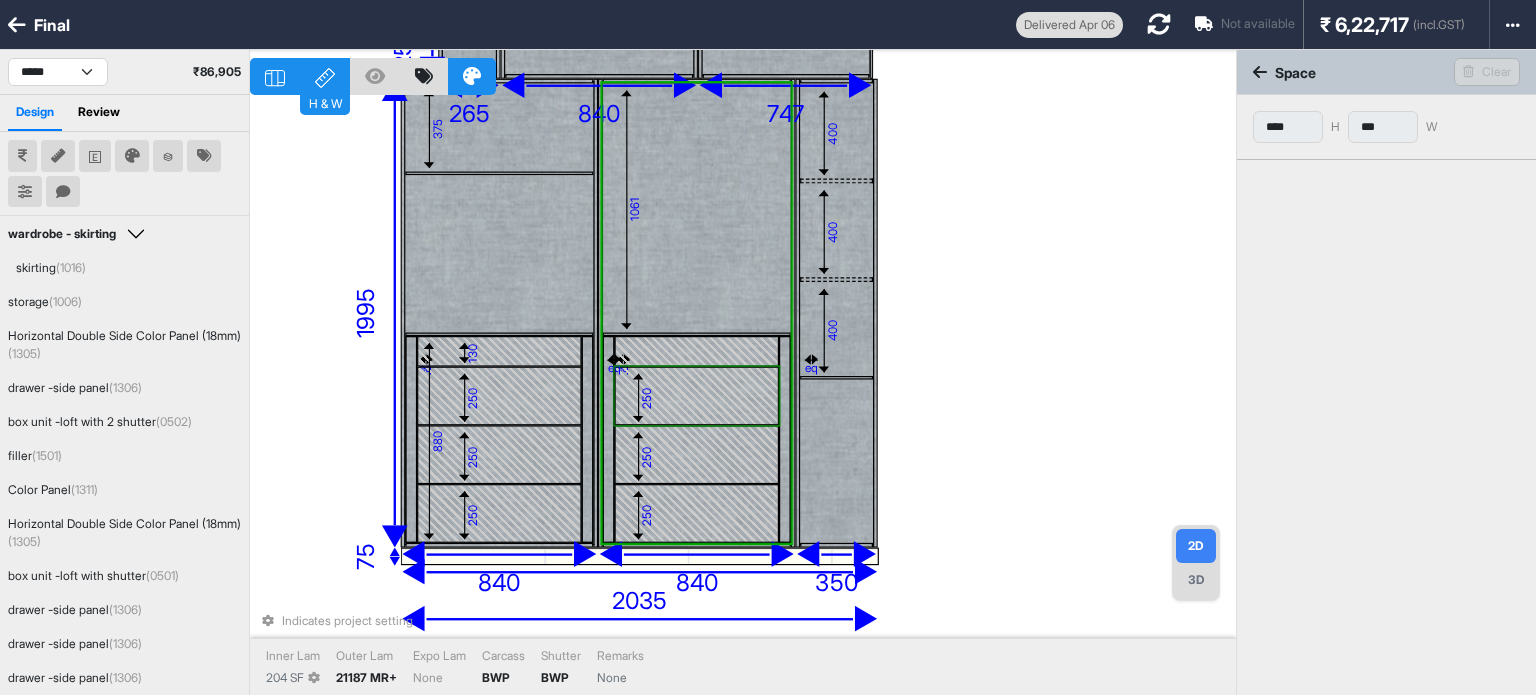 click at bounding box center (696, 396) 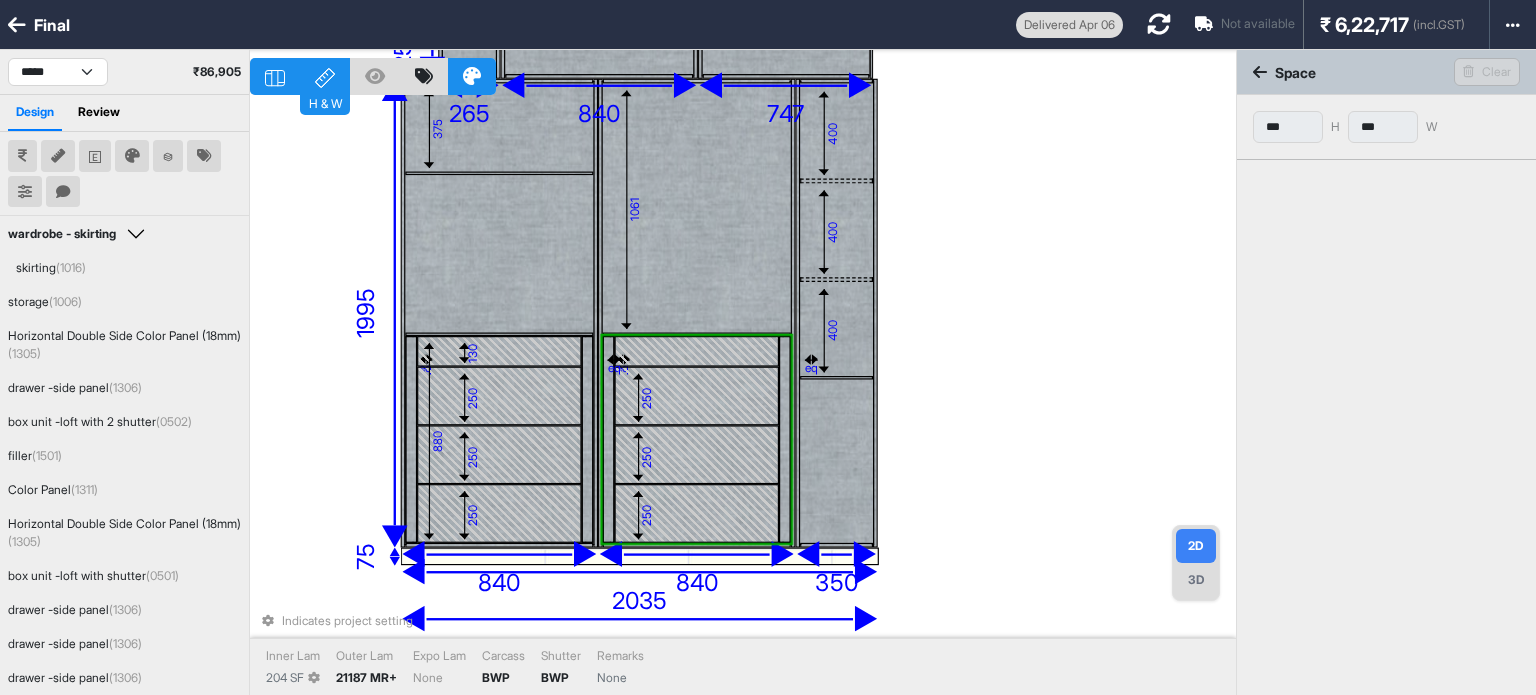 click at bounding box center (696, 396) 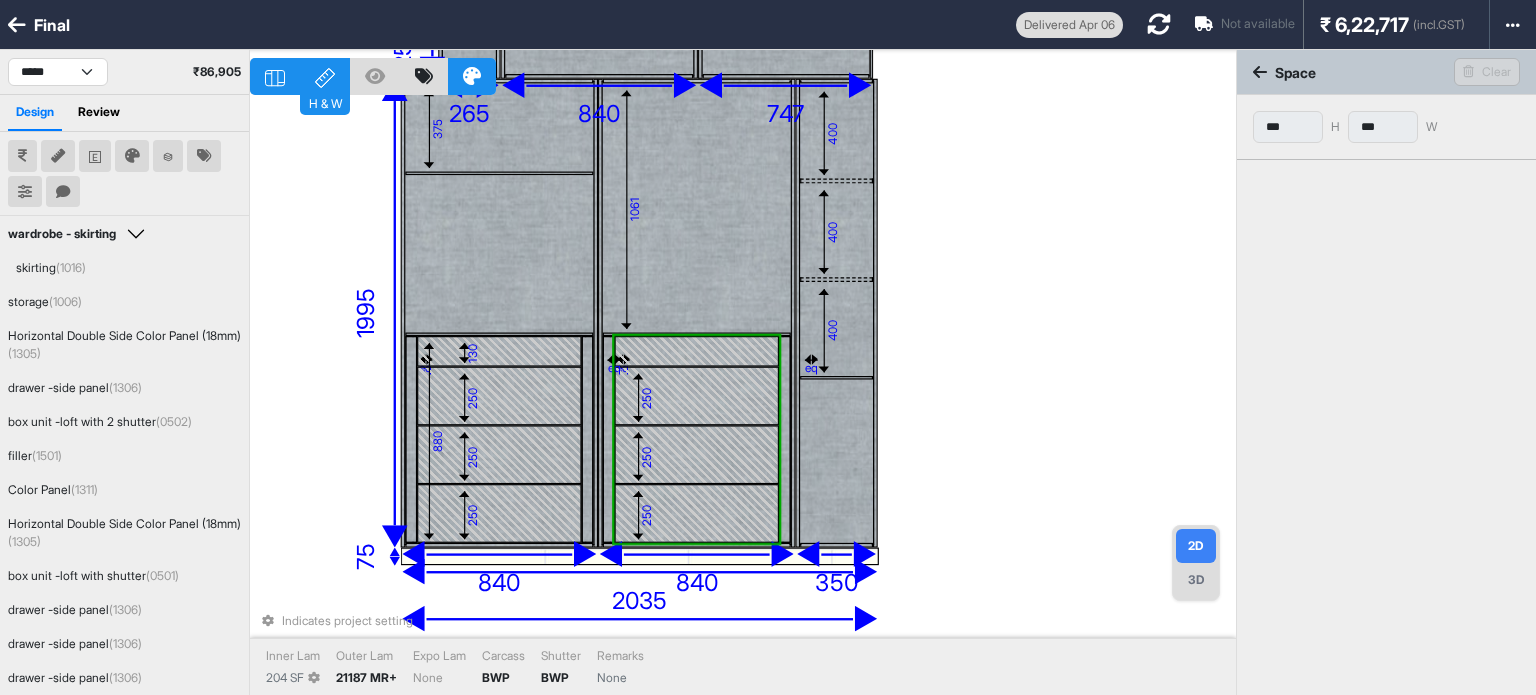 click at bounding box center [696, 396] 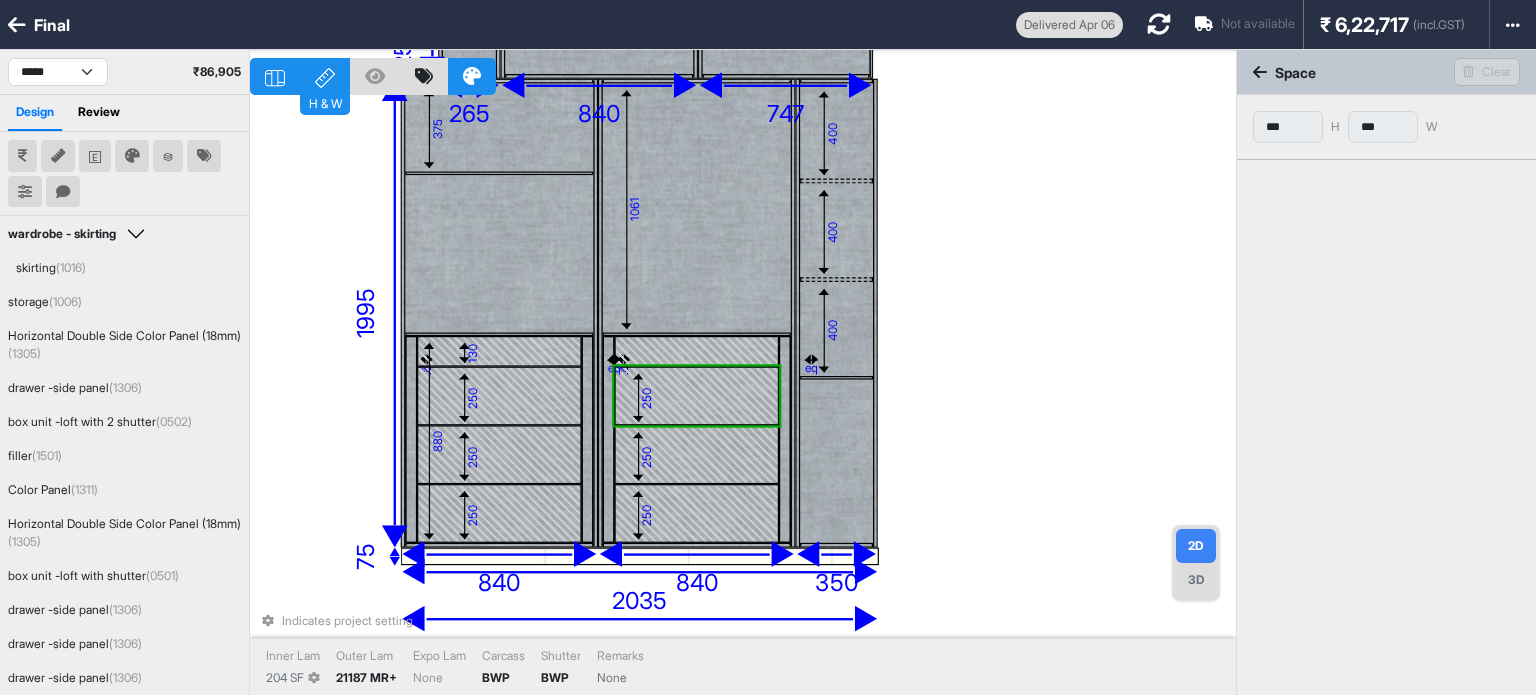 click at bounding box center [696, 352] 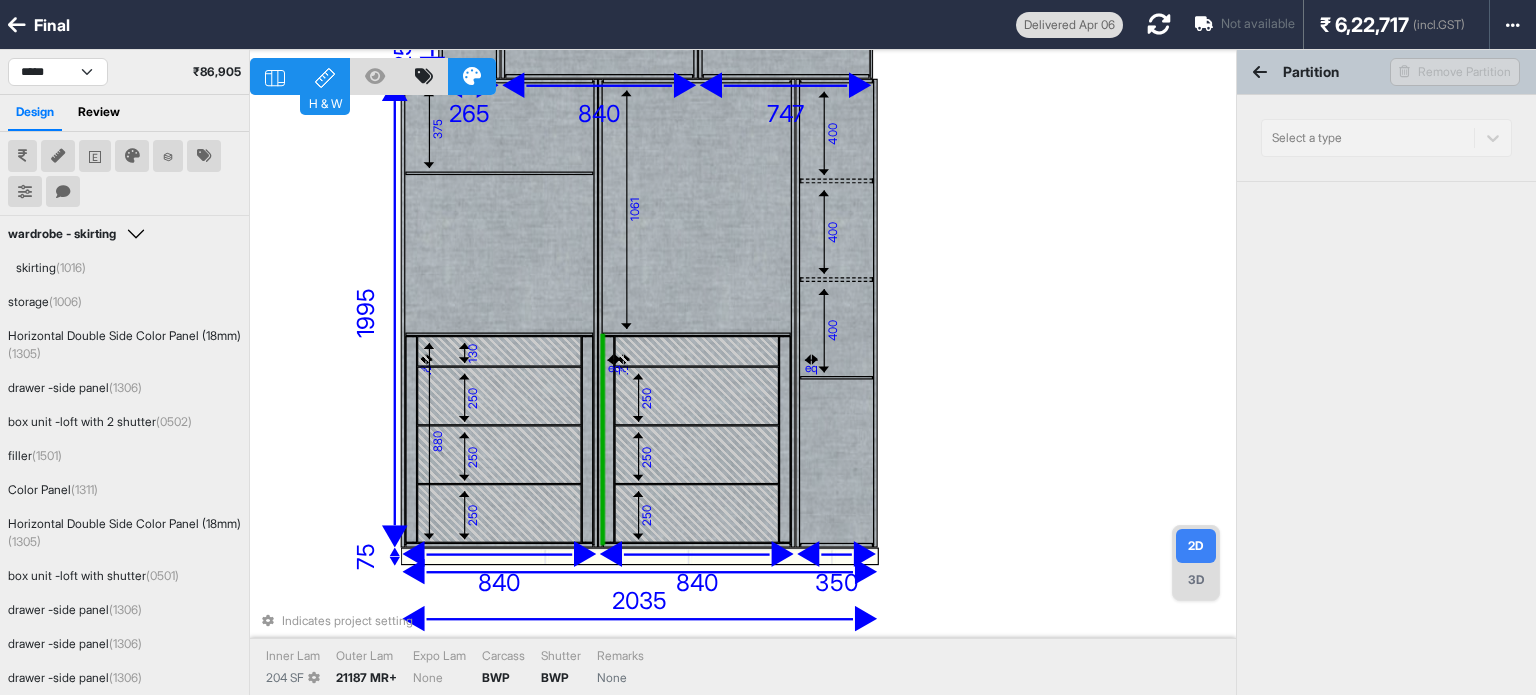 click at bounding box center (608, 440) 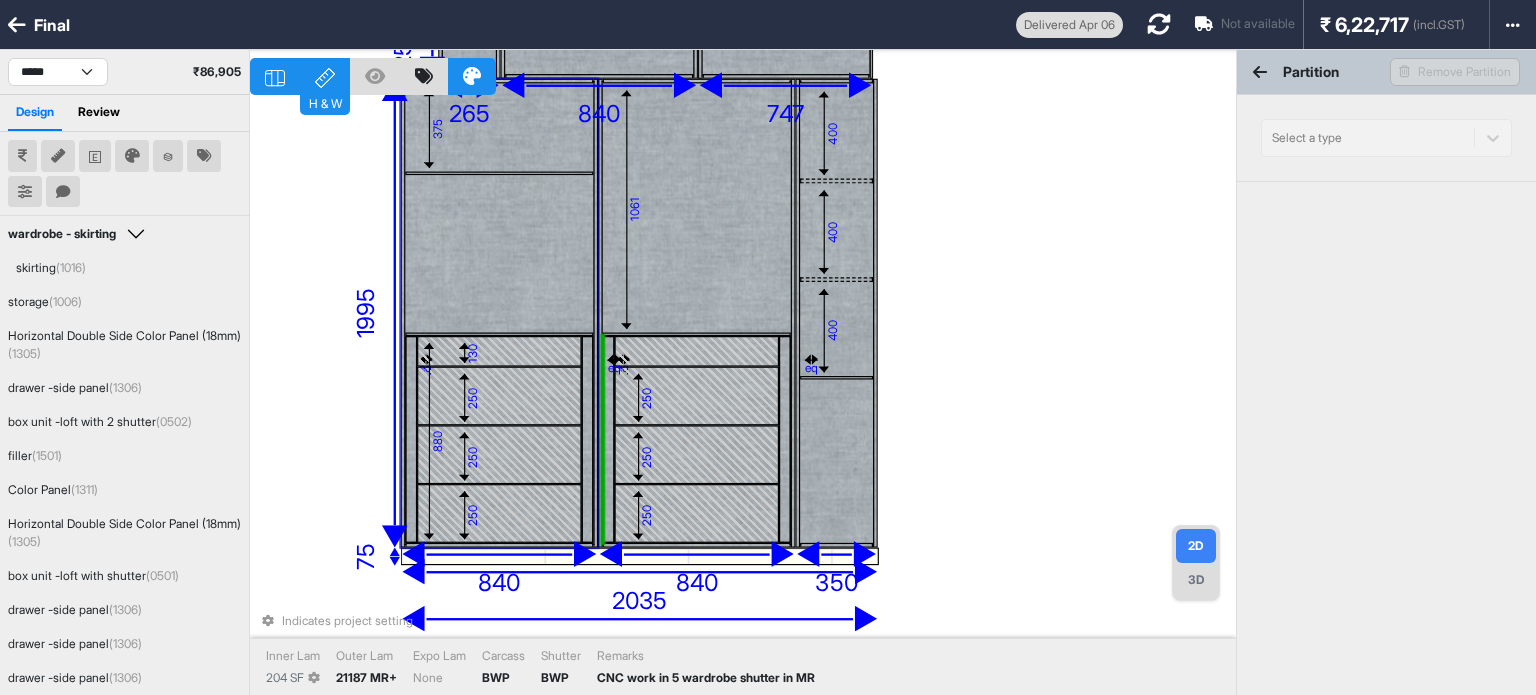 click at bounding box center [614, 360] 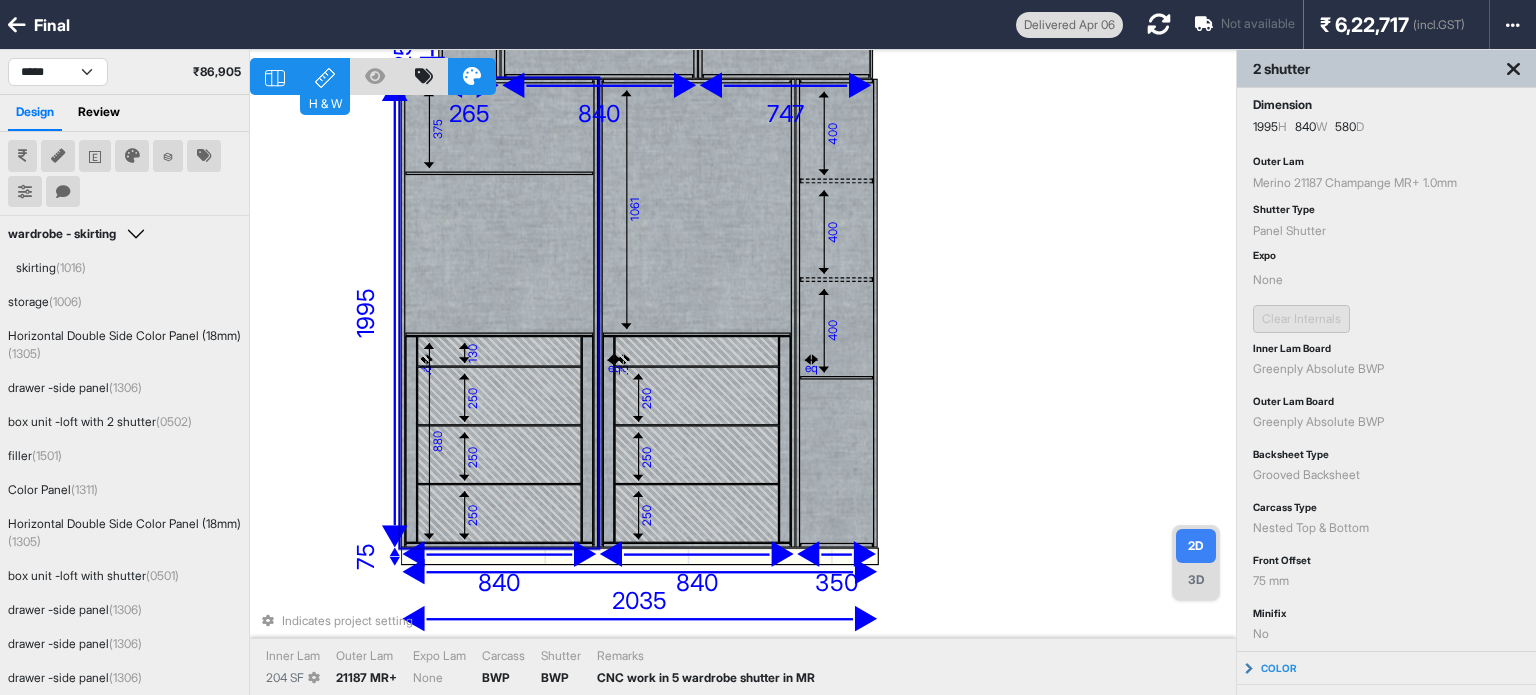 click on "eq" at bounding box center [614, 369] 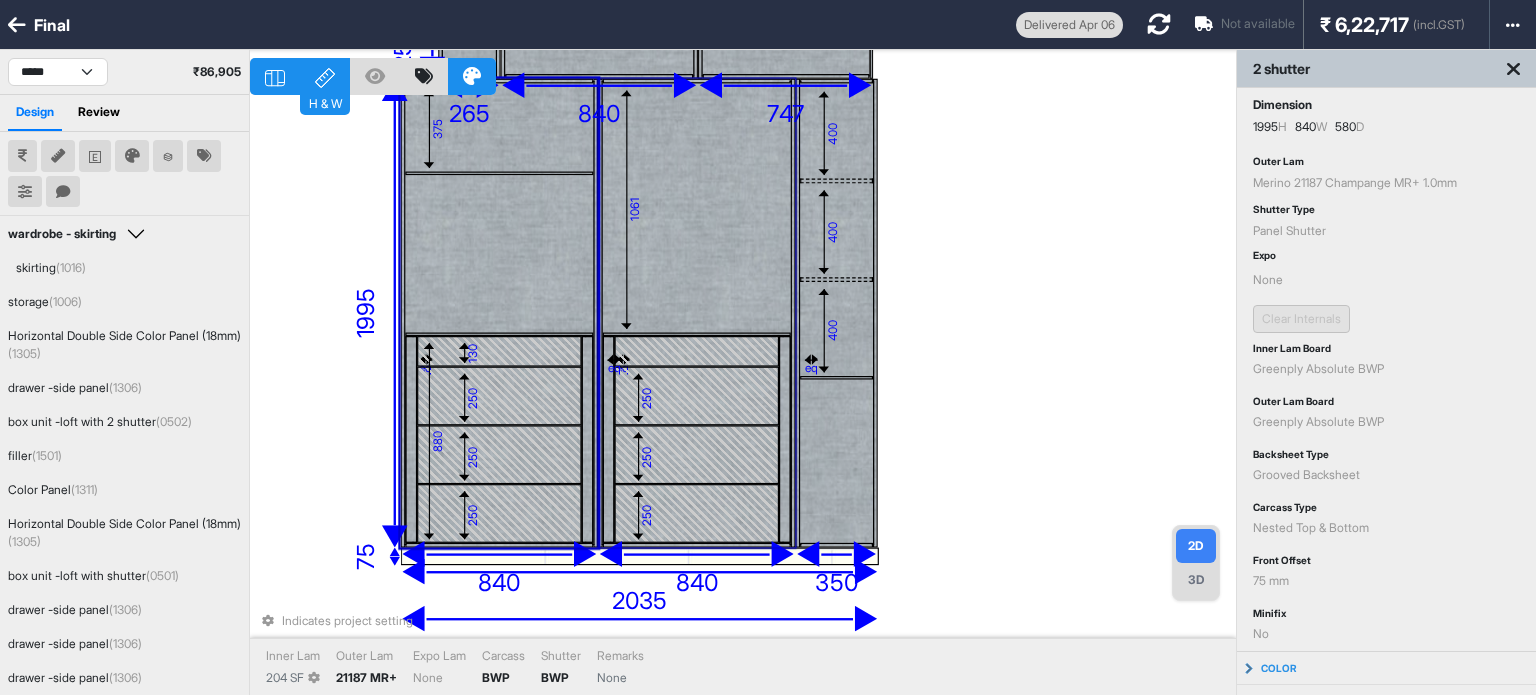 click at bounding box center (608, 440) 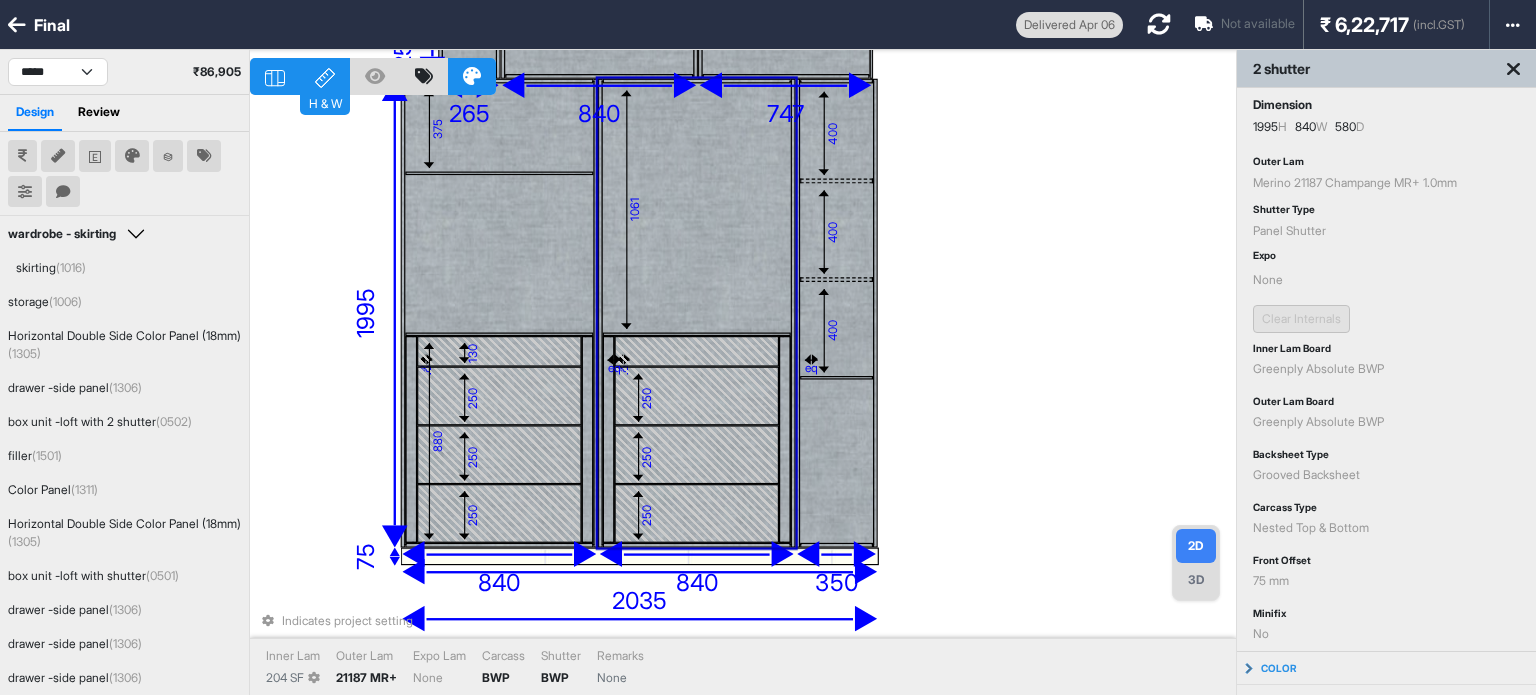 click at bounding box center [696, 334] 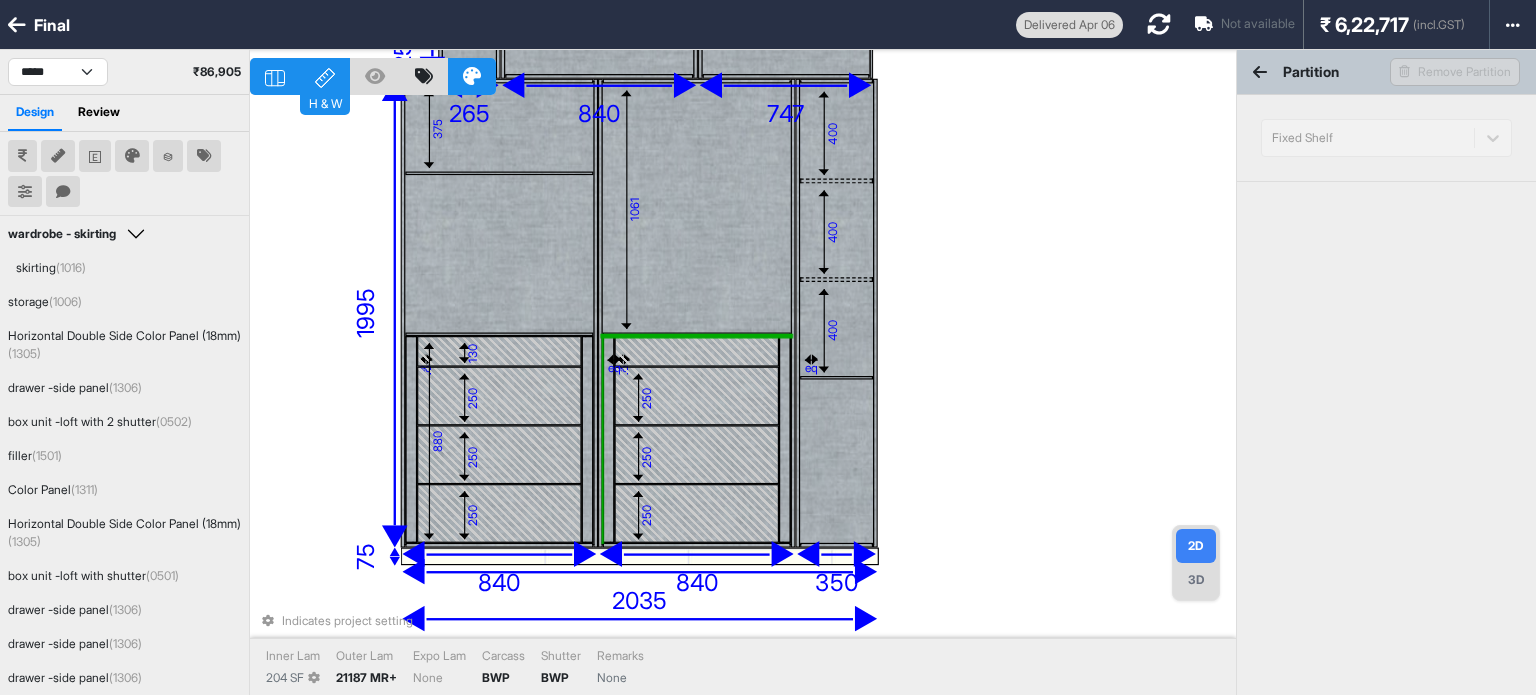 click at bounding box center [608, 440] 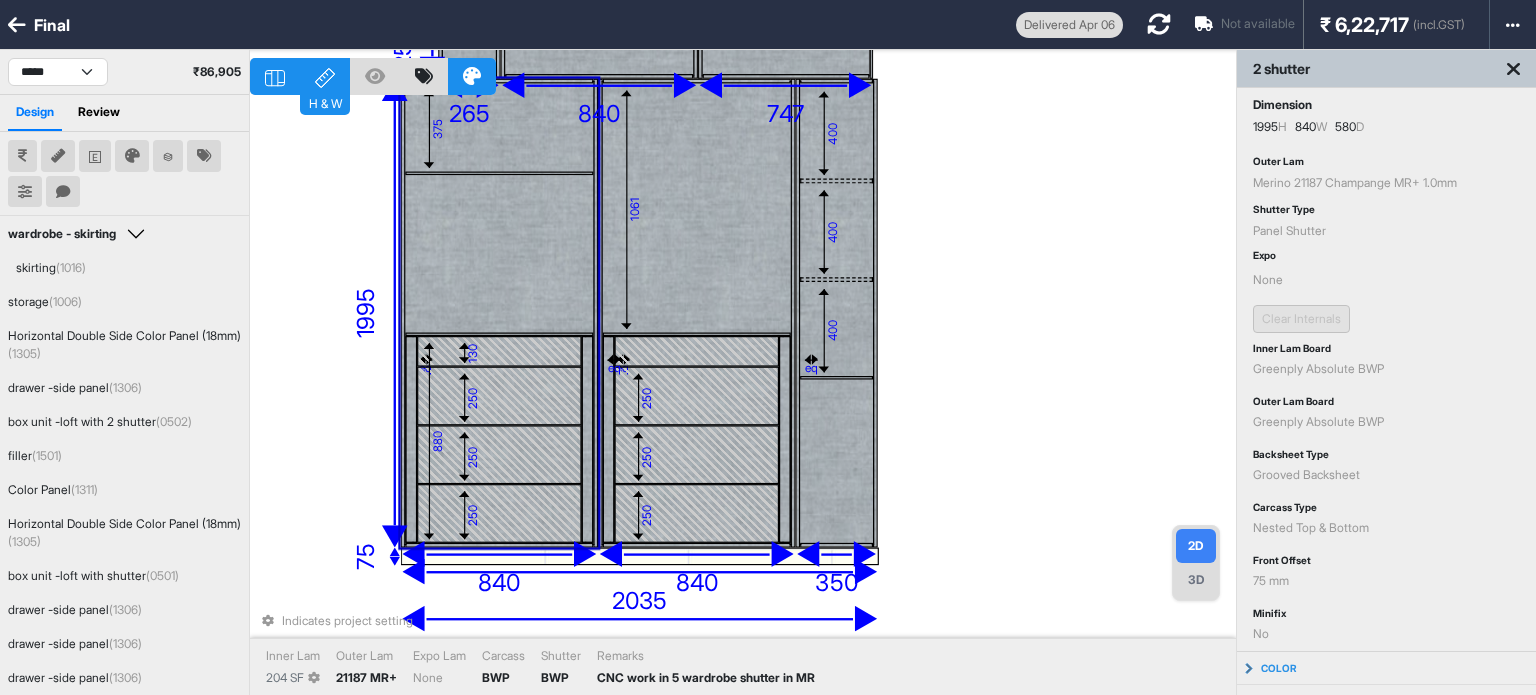 click on "eq" at bounding box center (614, 369) 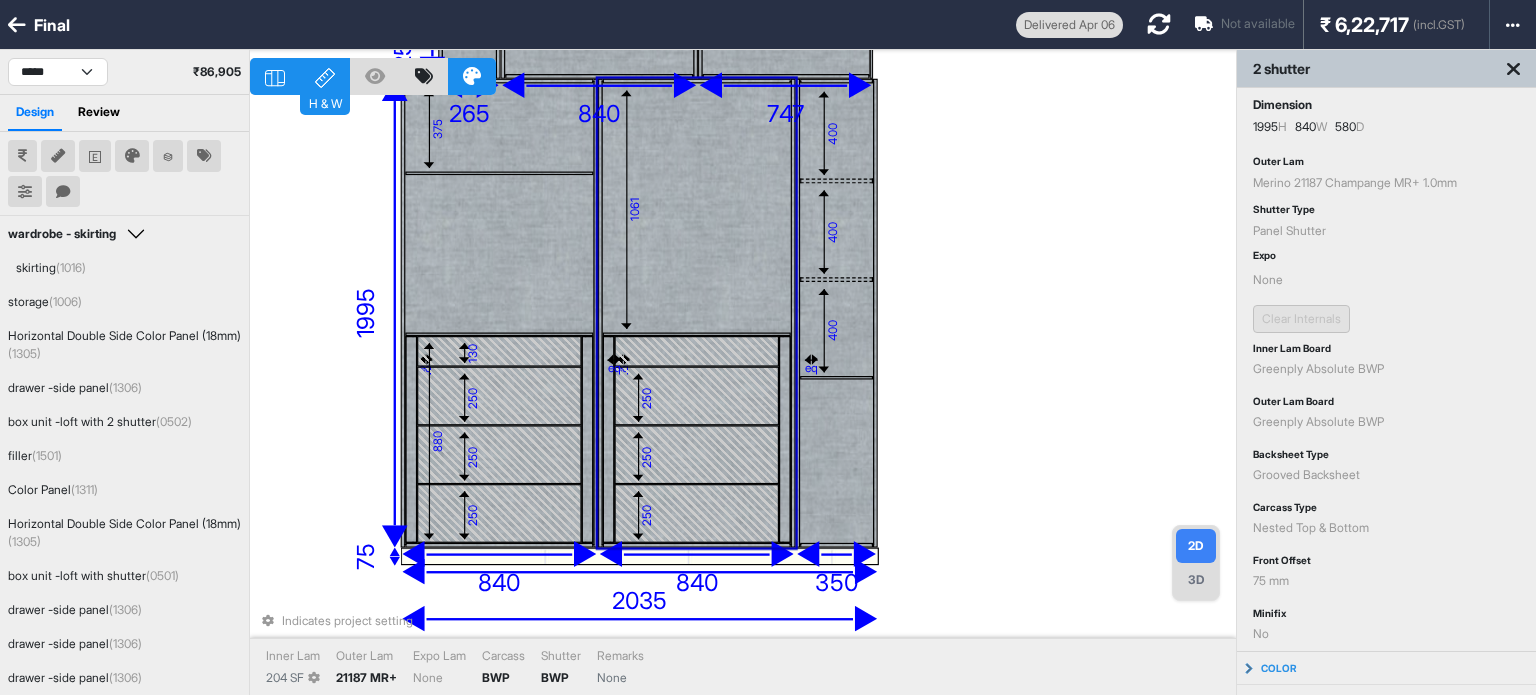 click at bounding box center (785, 440) 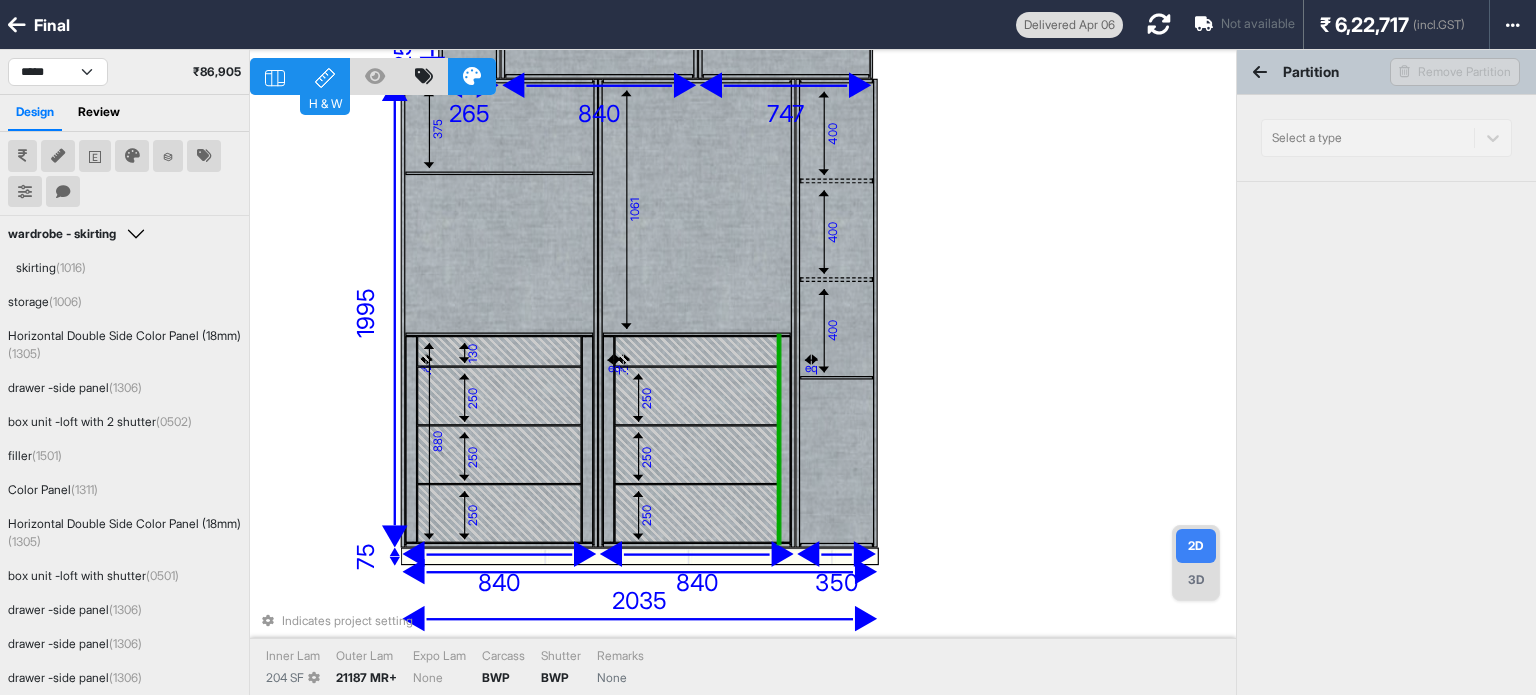 click at bounding box center [785, 440] 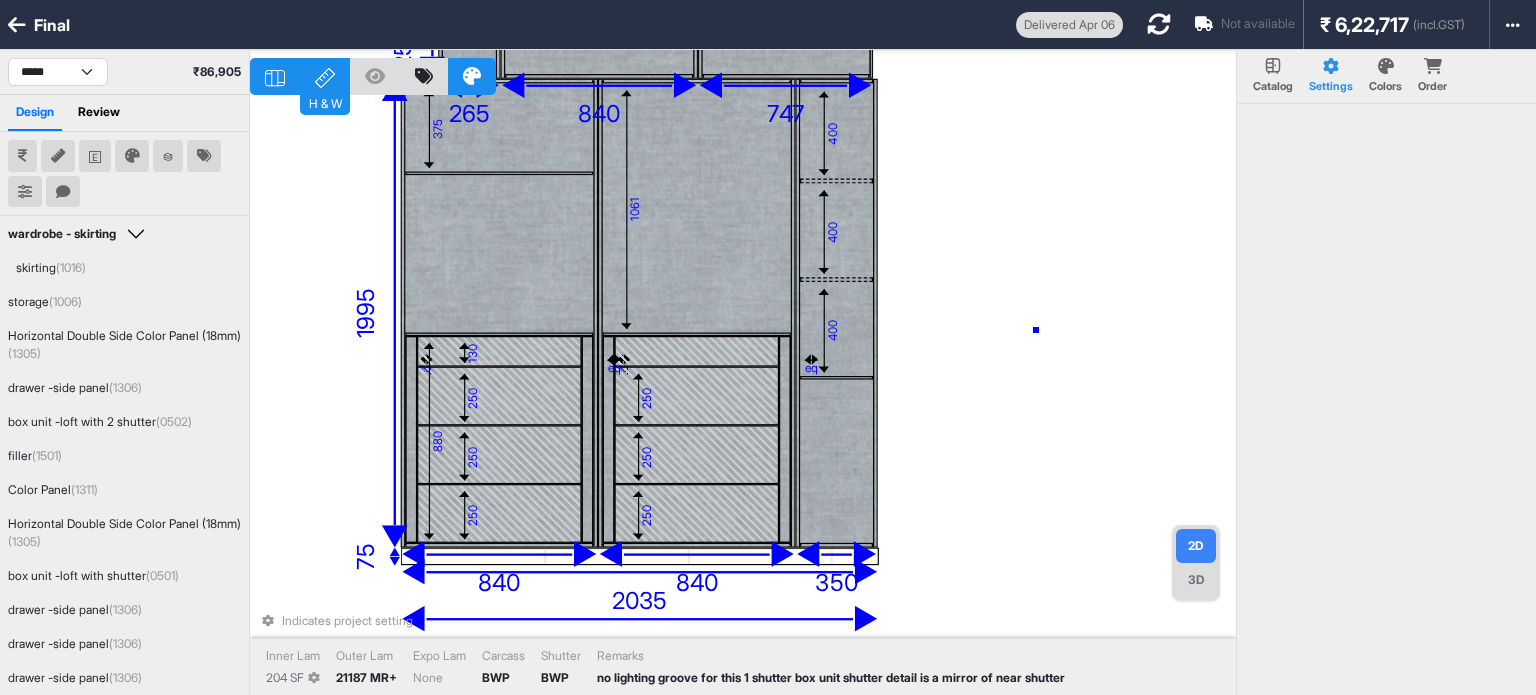 click on "130 400 400 400 1061 eq 250 250 250 eq 375 eq 130 250 250 250 eq 880 375 600 18 955 50 18 747 50 2035 1350 200 18 1053 258 265 120 18 18 18 350 840 50 991 840 1995 840 2035 75 2035 Indicates project setting Inner Lam 204 SF Outer Lam 21187 MR+ Expo Lam None Carcass BWP Shutter BWP Remarks no lighting groove for this 1 shutter box unit
shutter detail is a mirror of near shutter" at bounding box center (743, 397) 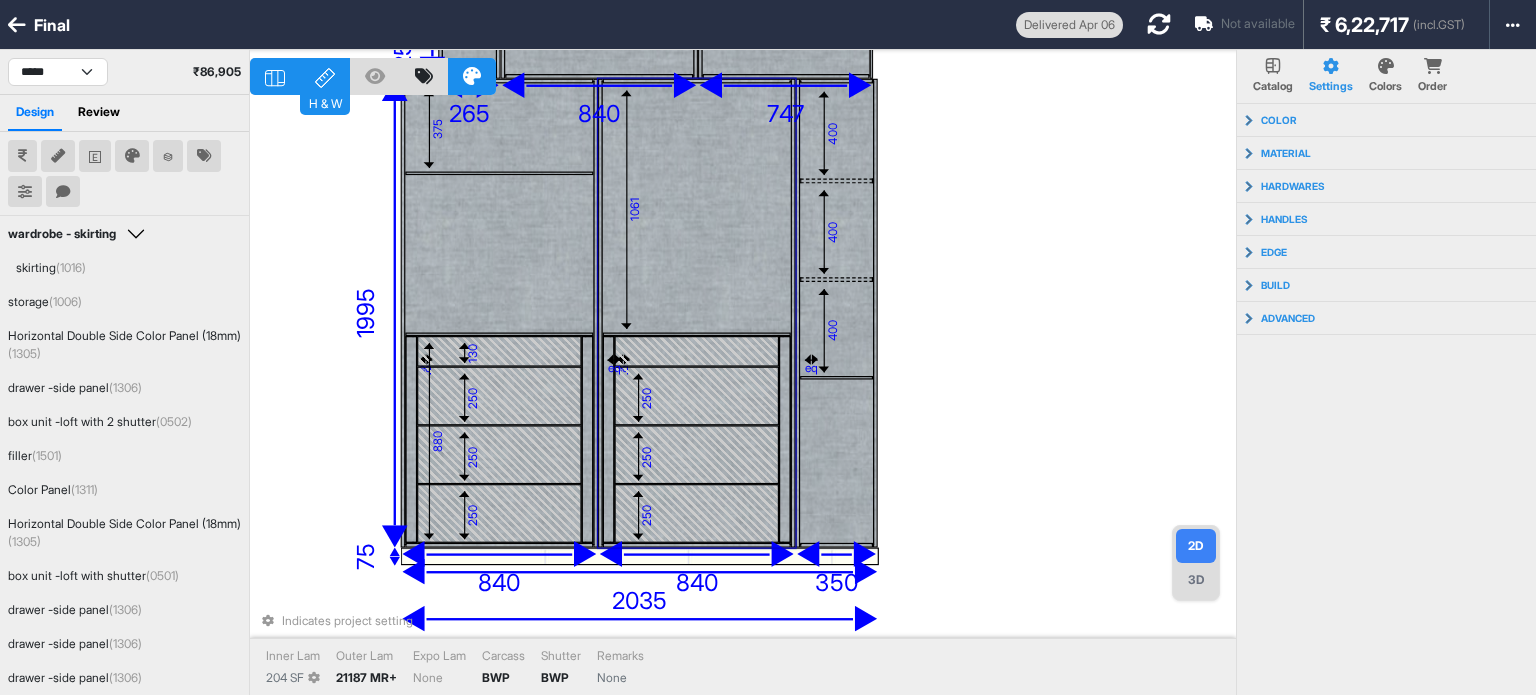 click at bounding box center (785, 440) 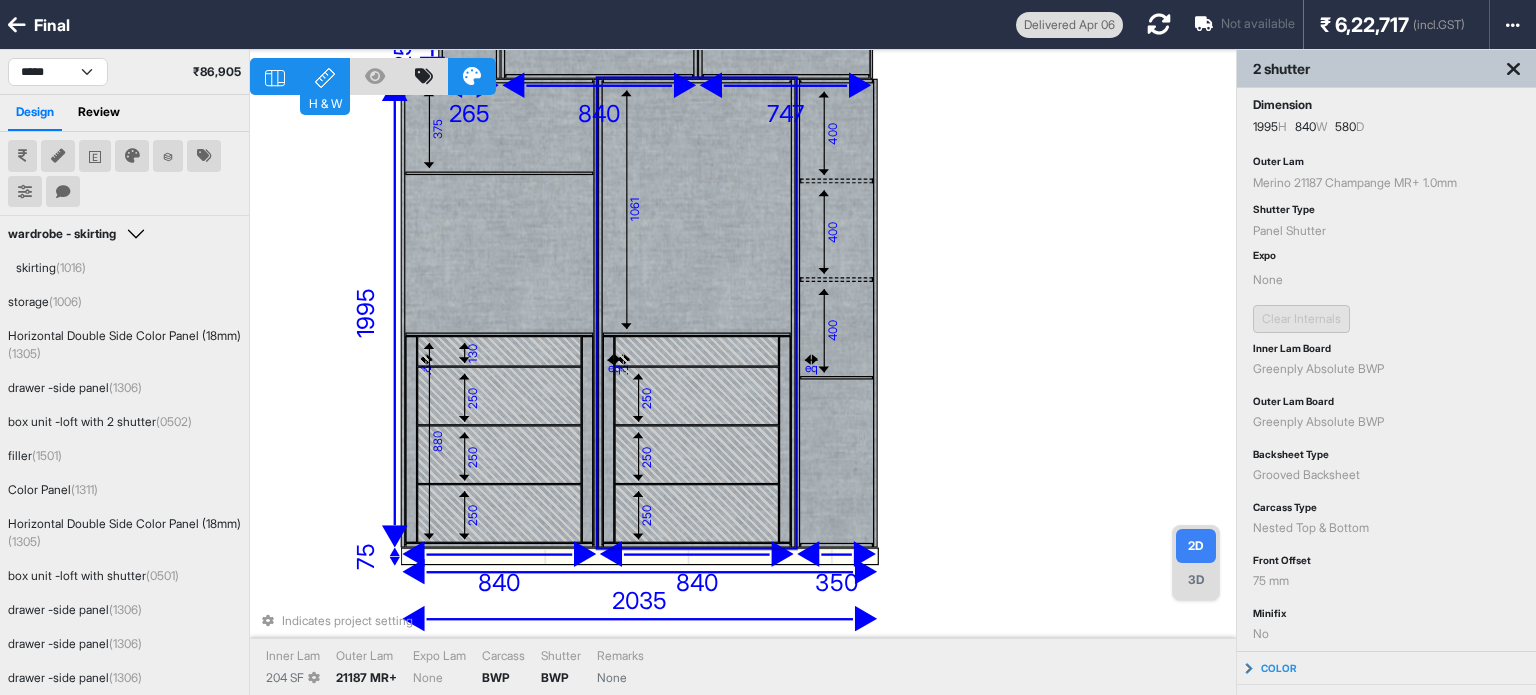 click at bounding box center (785, 440) 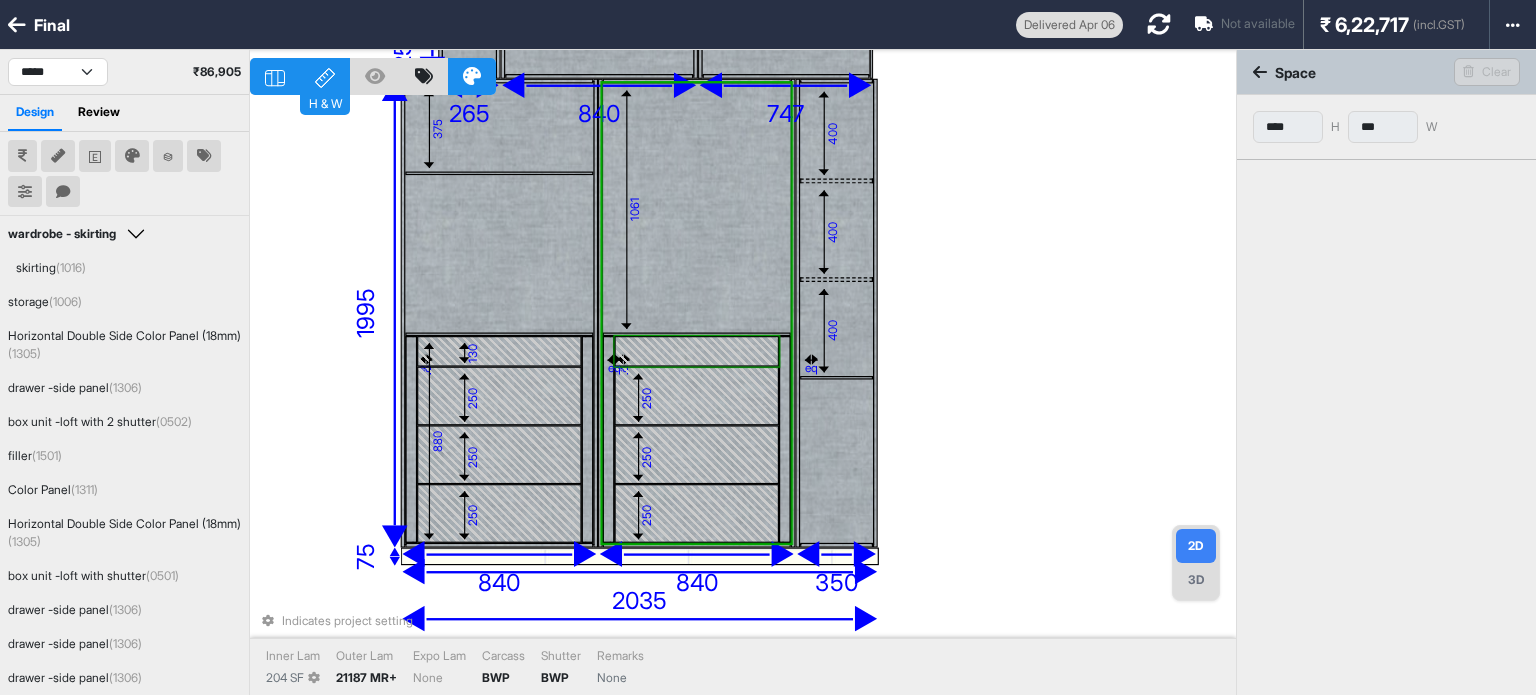 click at bounding box center (696, 352) 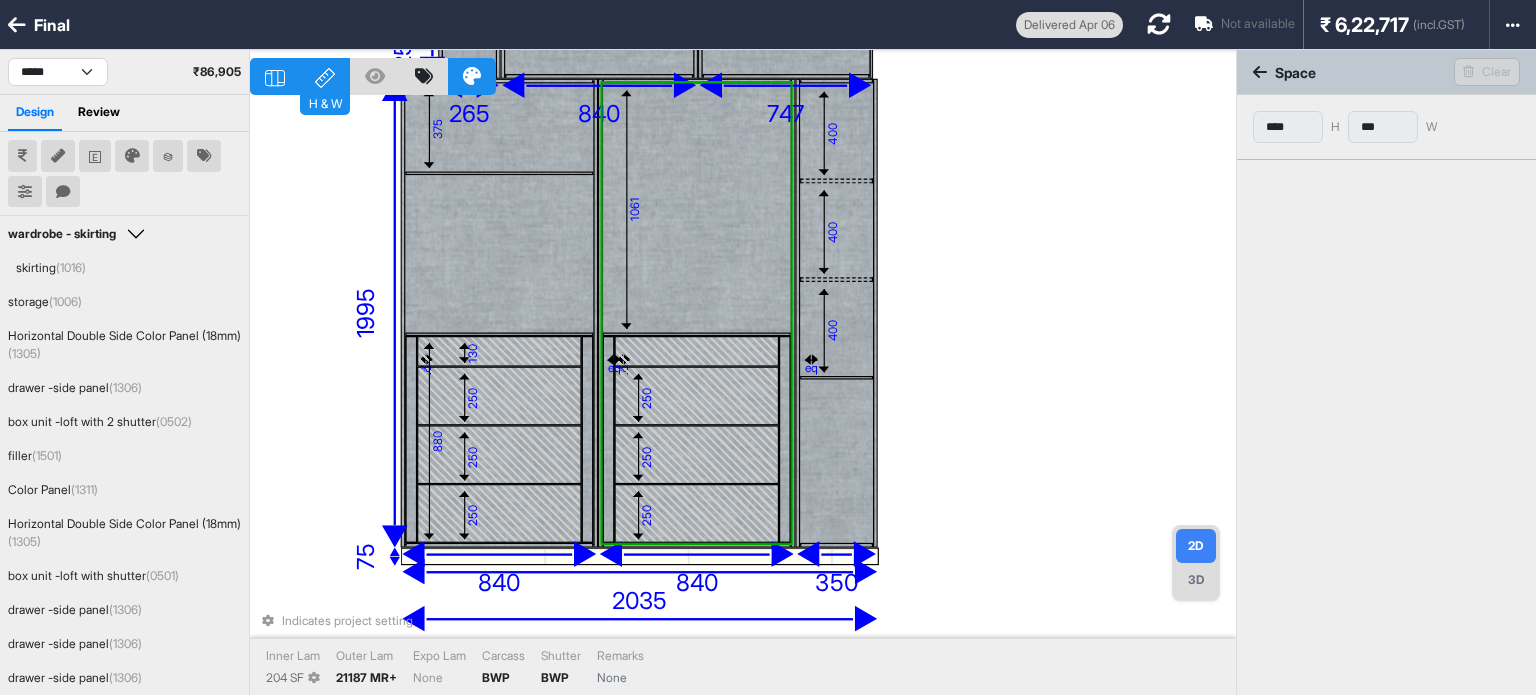 click at bounding box center (785, 440) 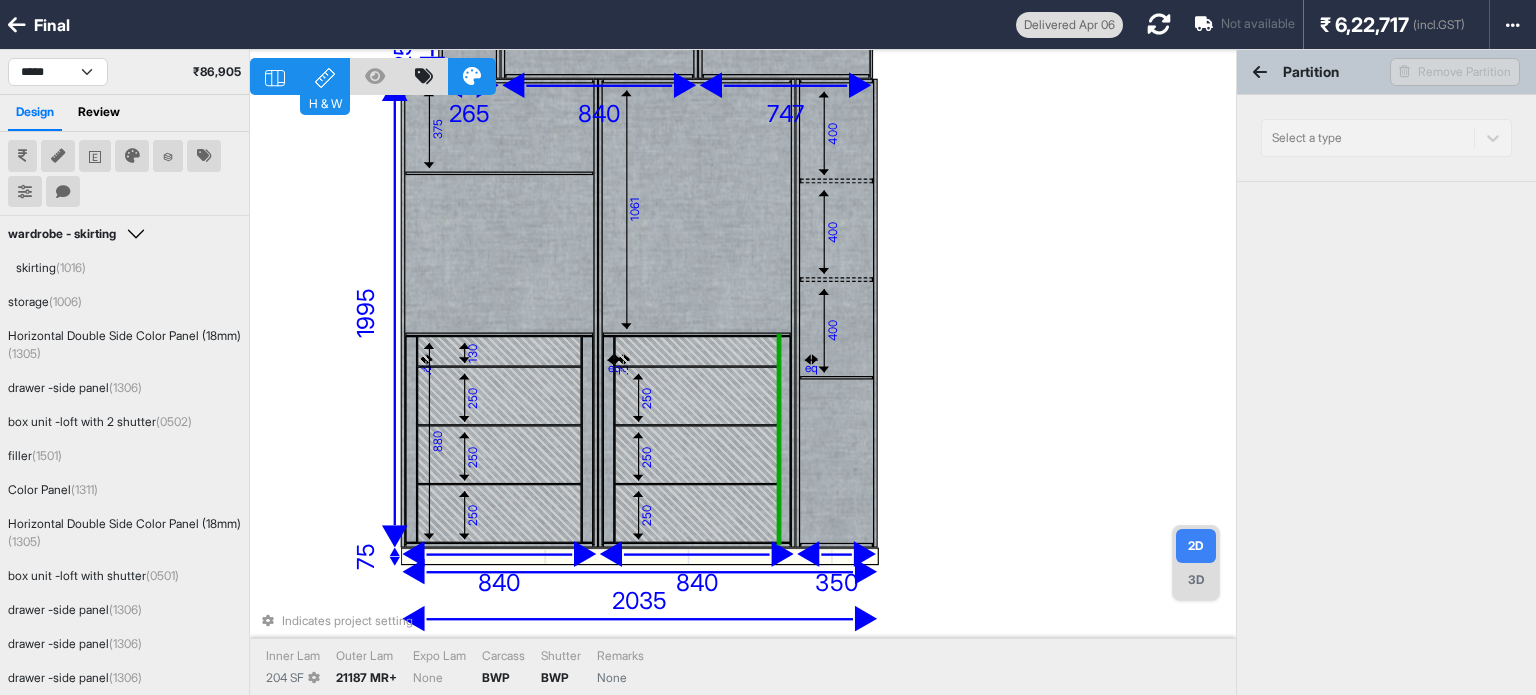 click at bounding box center [785, 440] 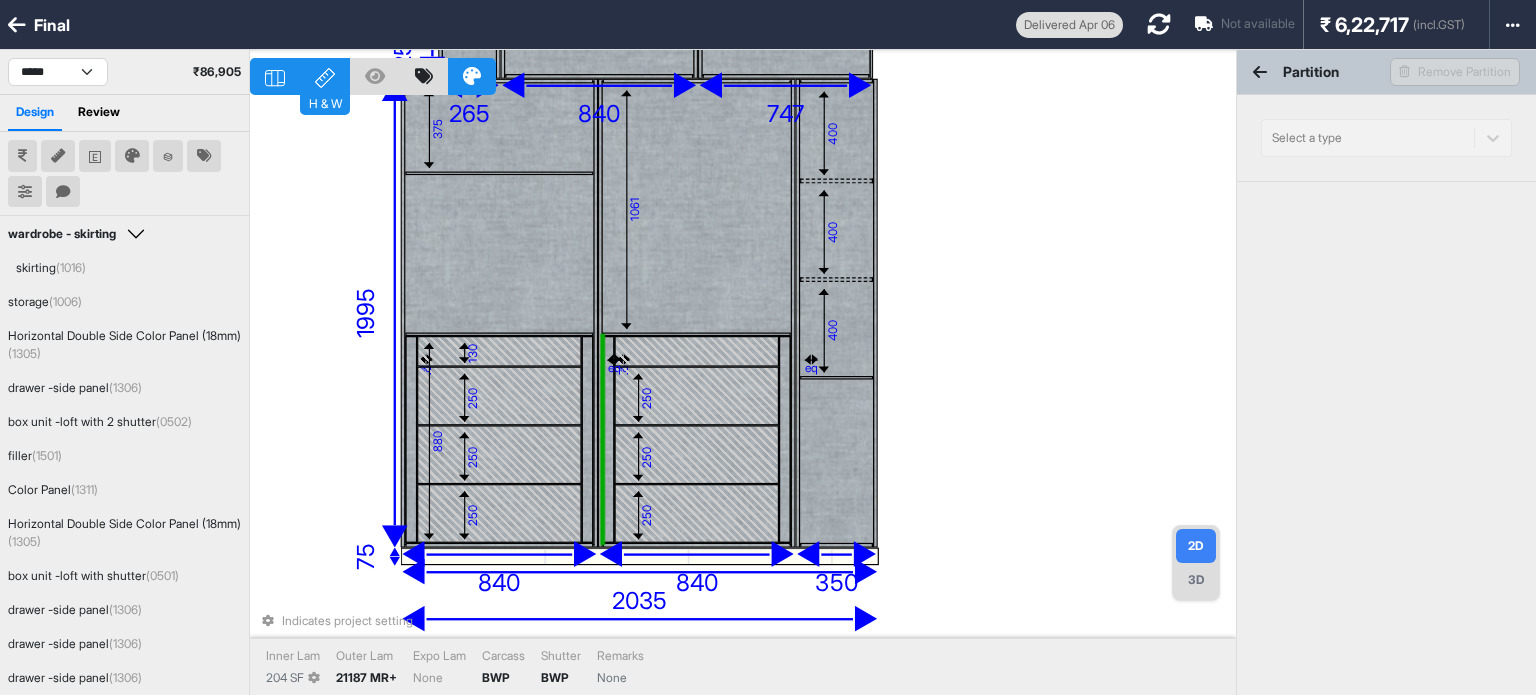 click at bounding box center [608, 440] 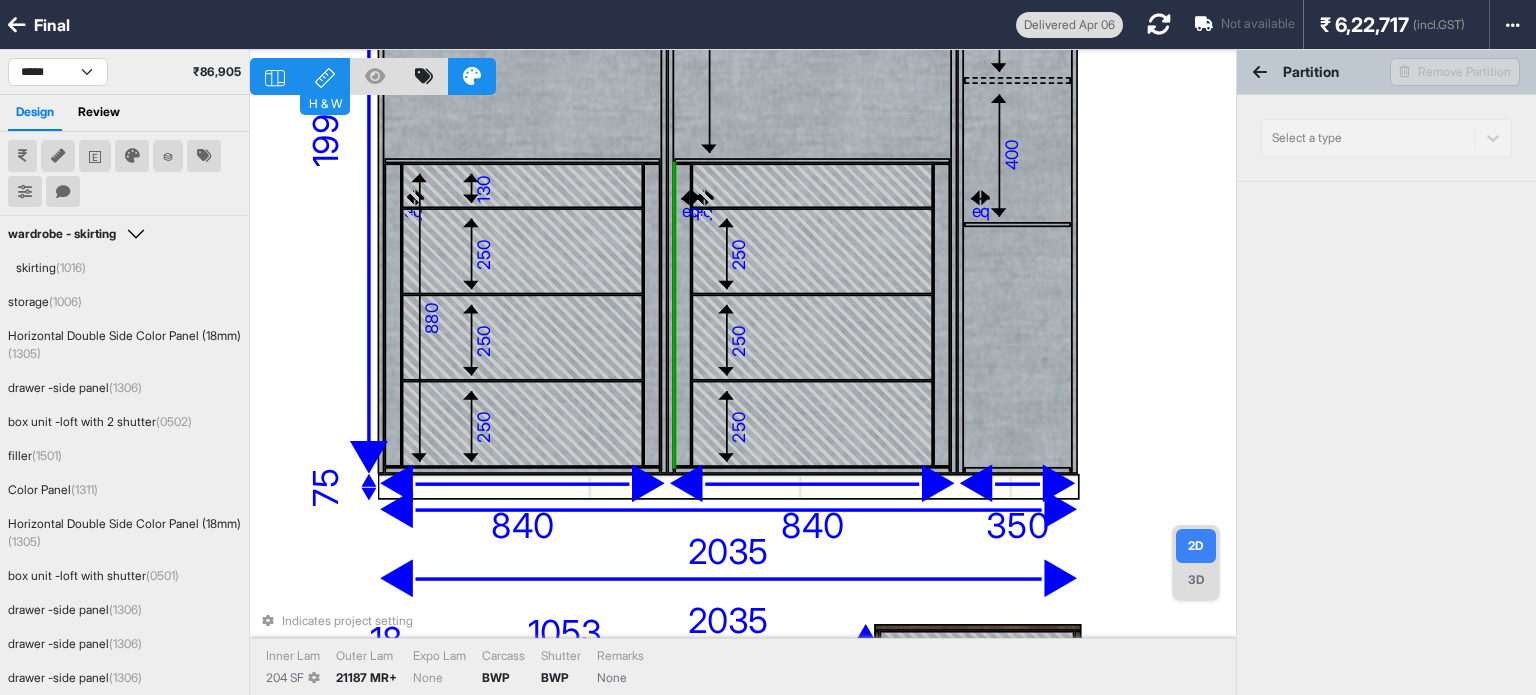 click at bounding box center (682, 316) 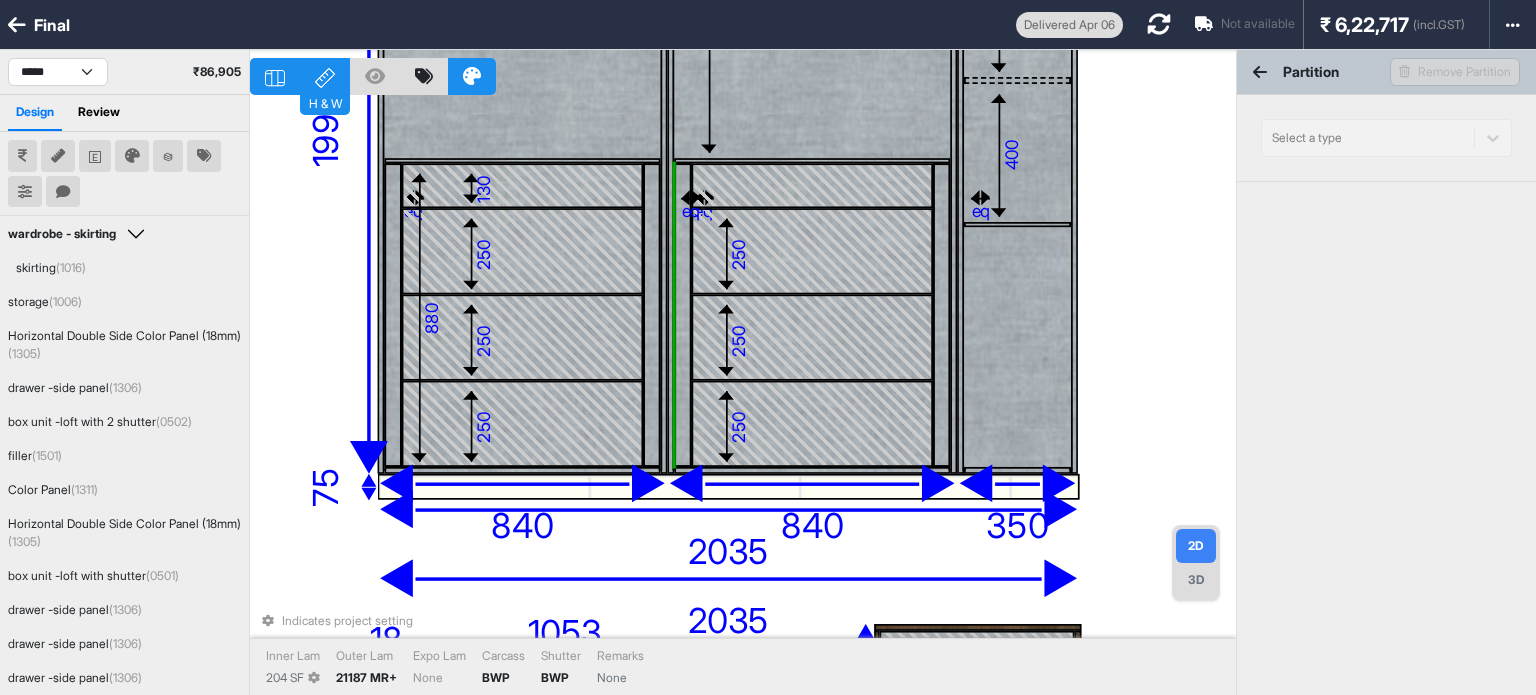 click on "130 400 400 400 1061 eq 250 250 250 eq 375 eq 130 250 250 250 eq 880 375 600 18 955 50 18 747 50 2035 1350 200 18 1053 258 265 120 18 18 18 350 840 50 991 840 1995 840 2035 75 2035 Indicates project setting Inner Lam 204 SF Outer Lam 21187 MR+ Expo Lam None Carcass BWP Shutter BWP Remarks None" at bounding box center [743, 397] 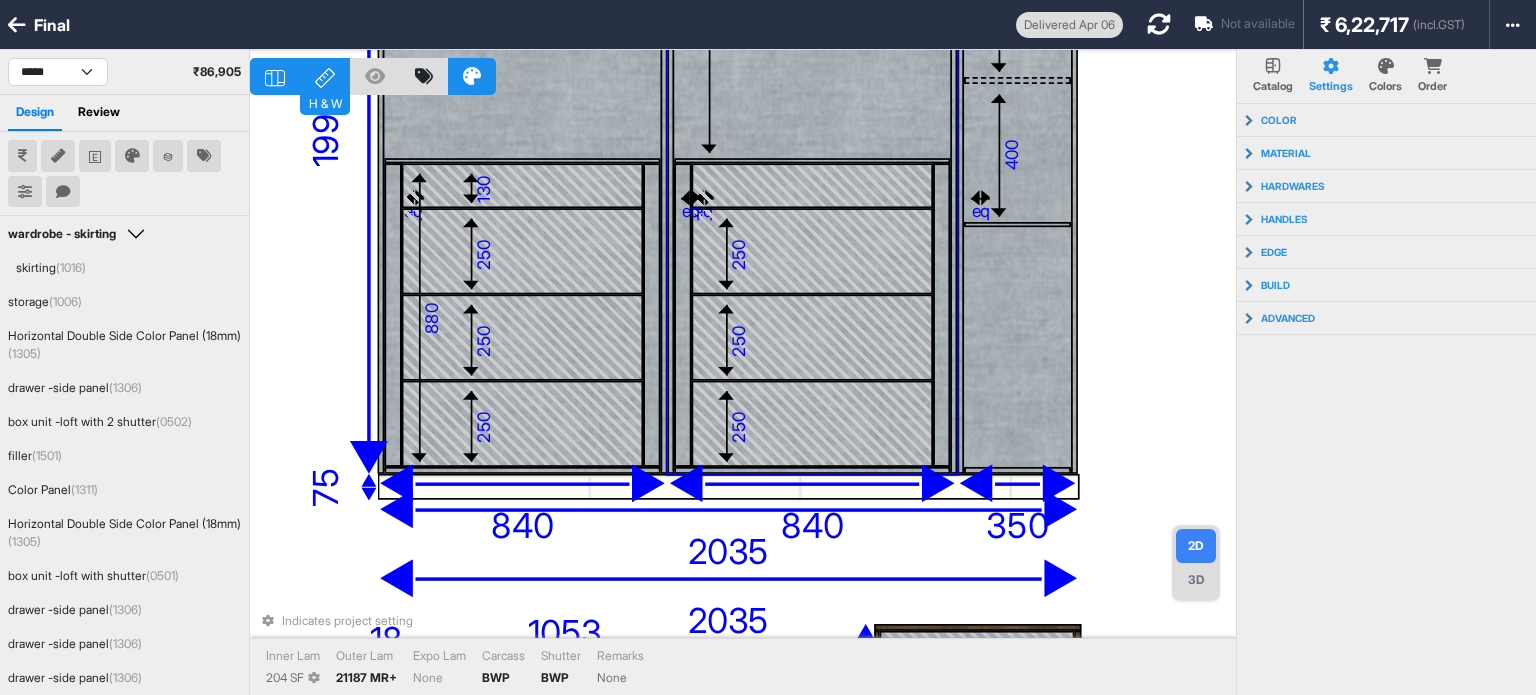 click at bounding box center [682, 316] 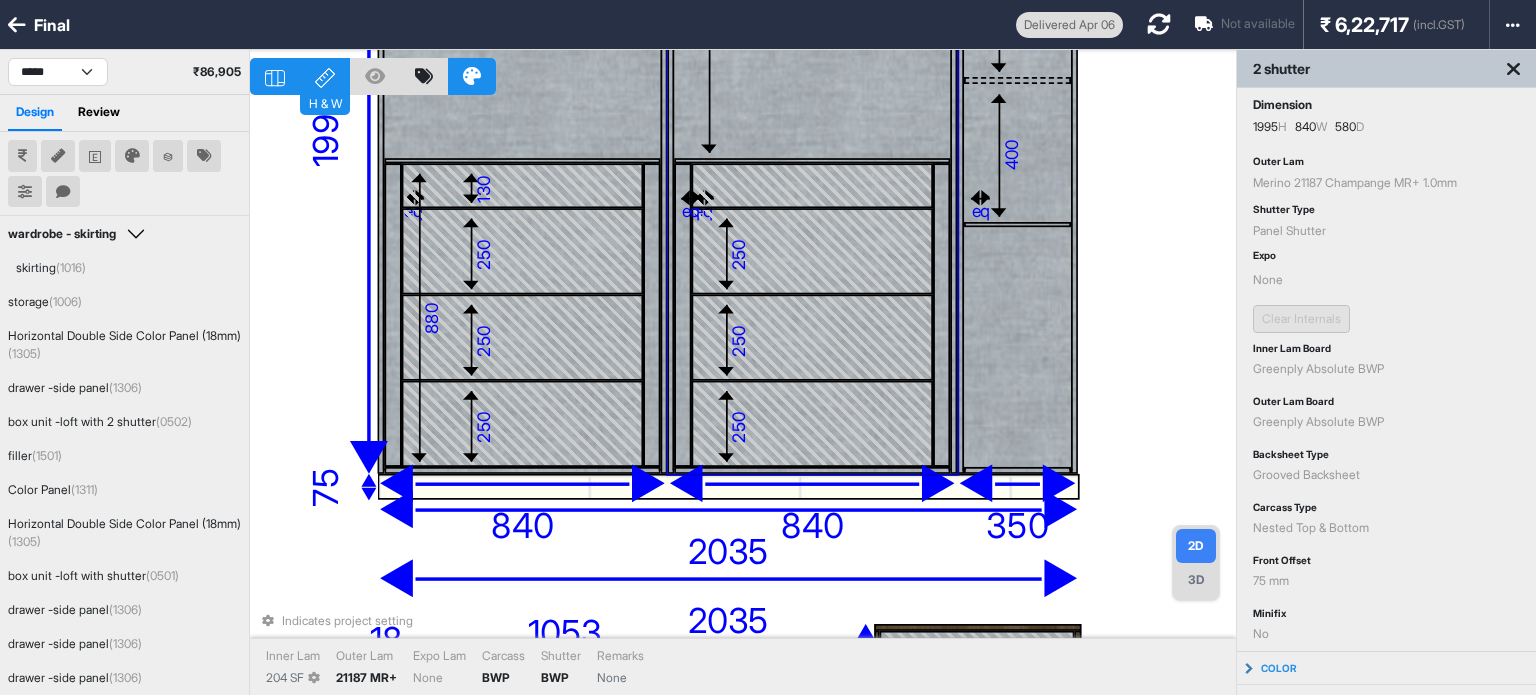 click at bounding box center (682, 316) 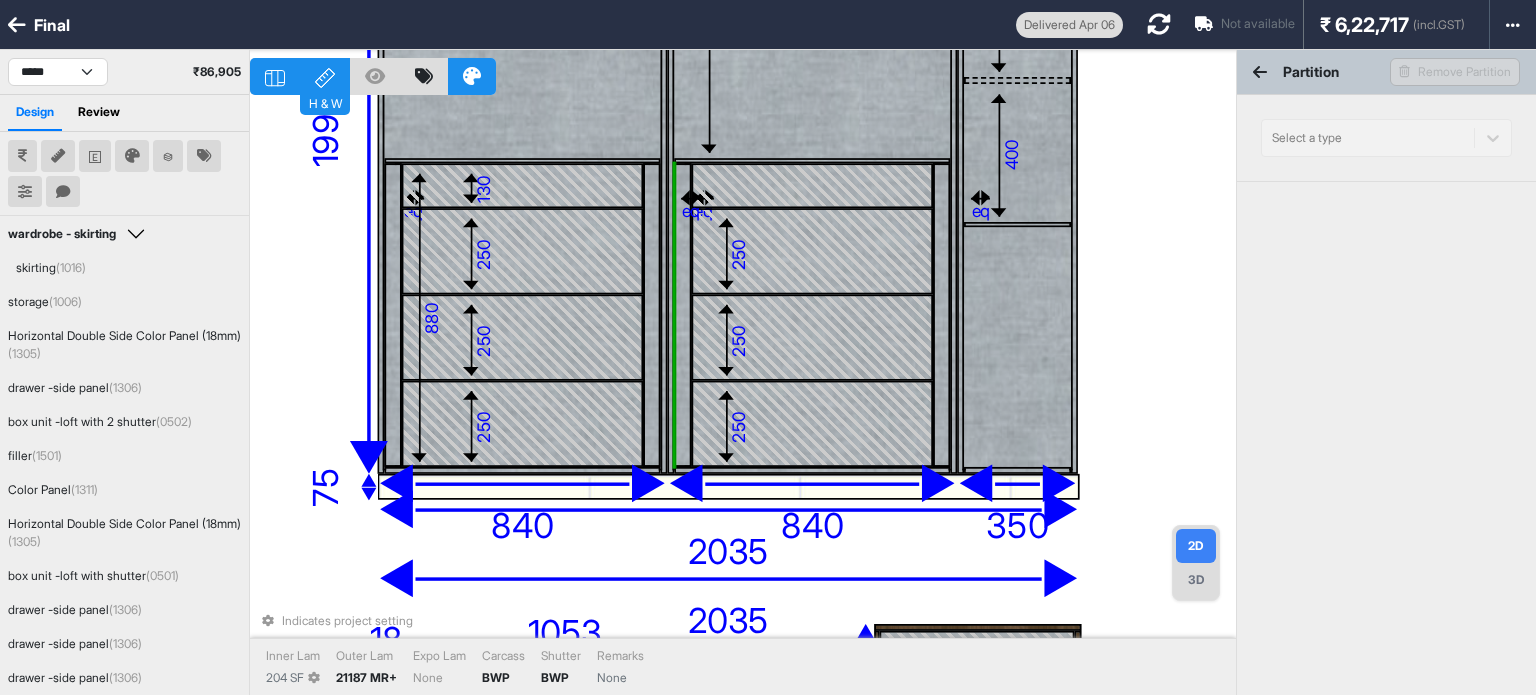 click at bounding box center (682, 316) 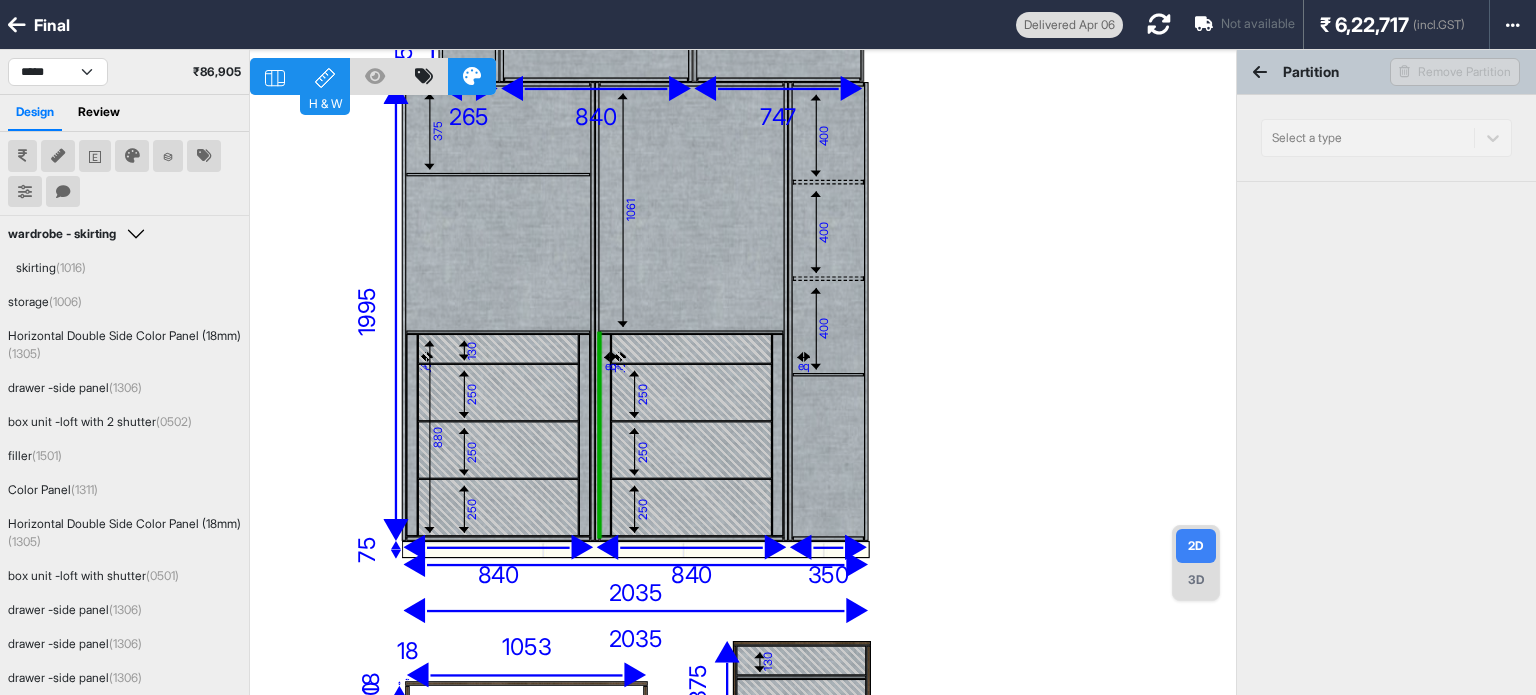 select on "****" 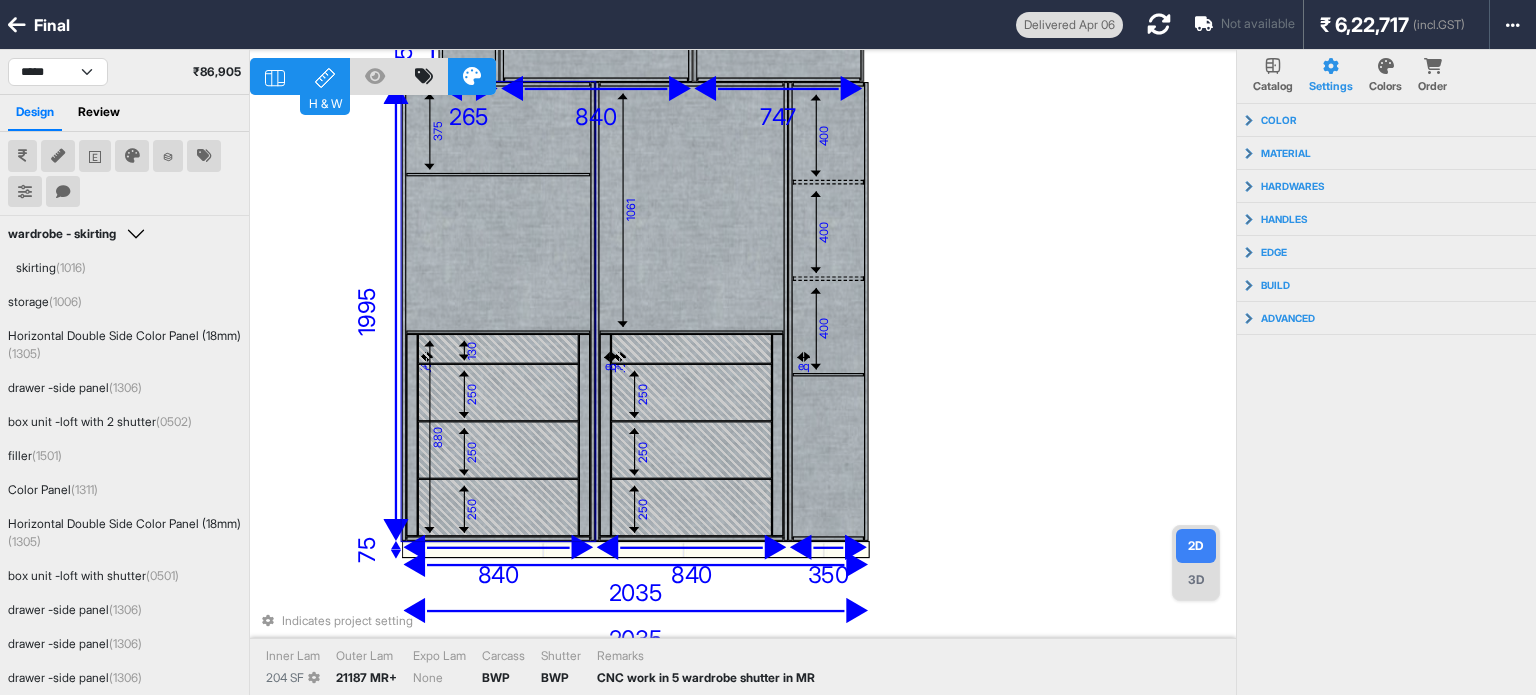 click at bounding box center (593, 311) 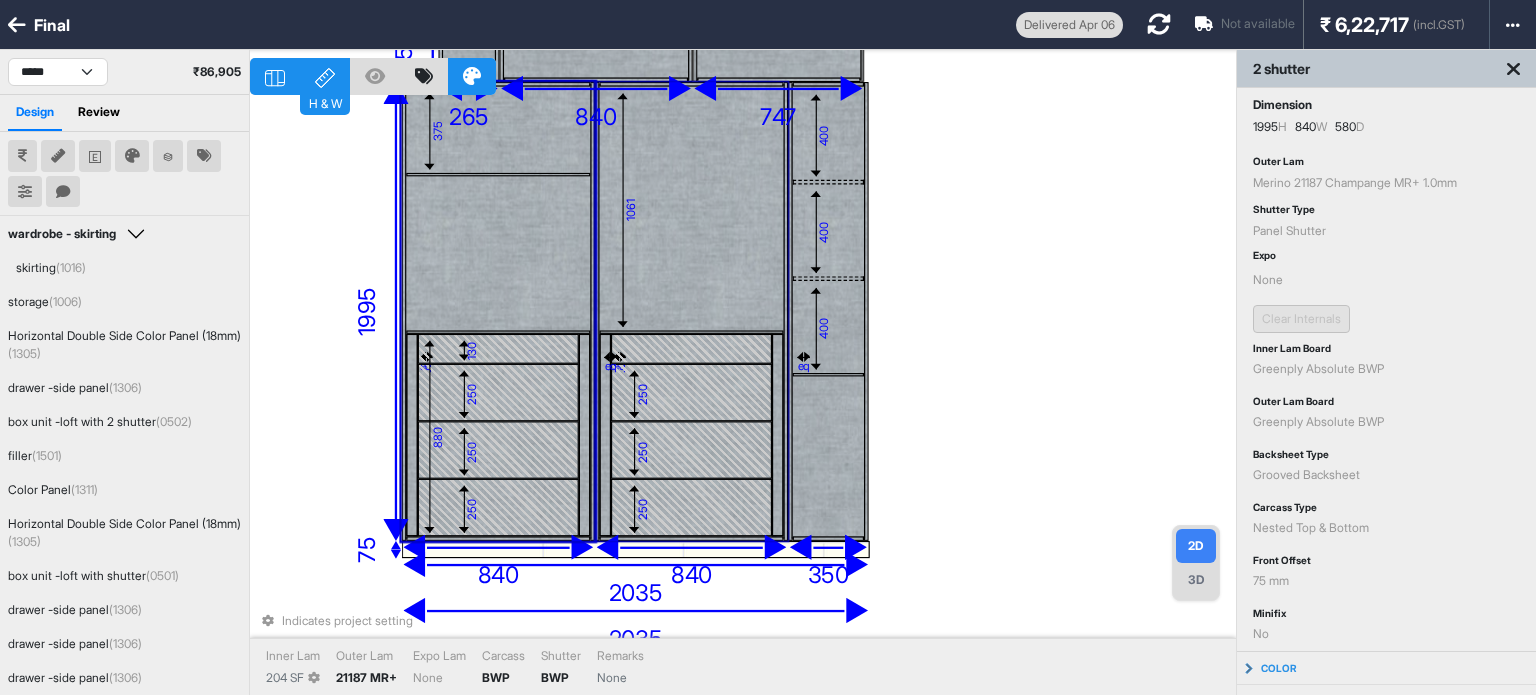 click on "1061" at bounding box center [691, 208] 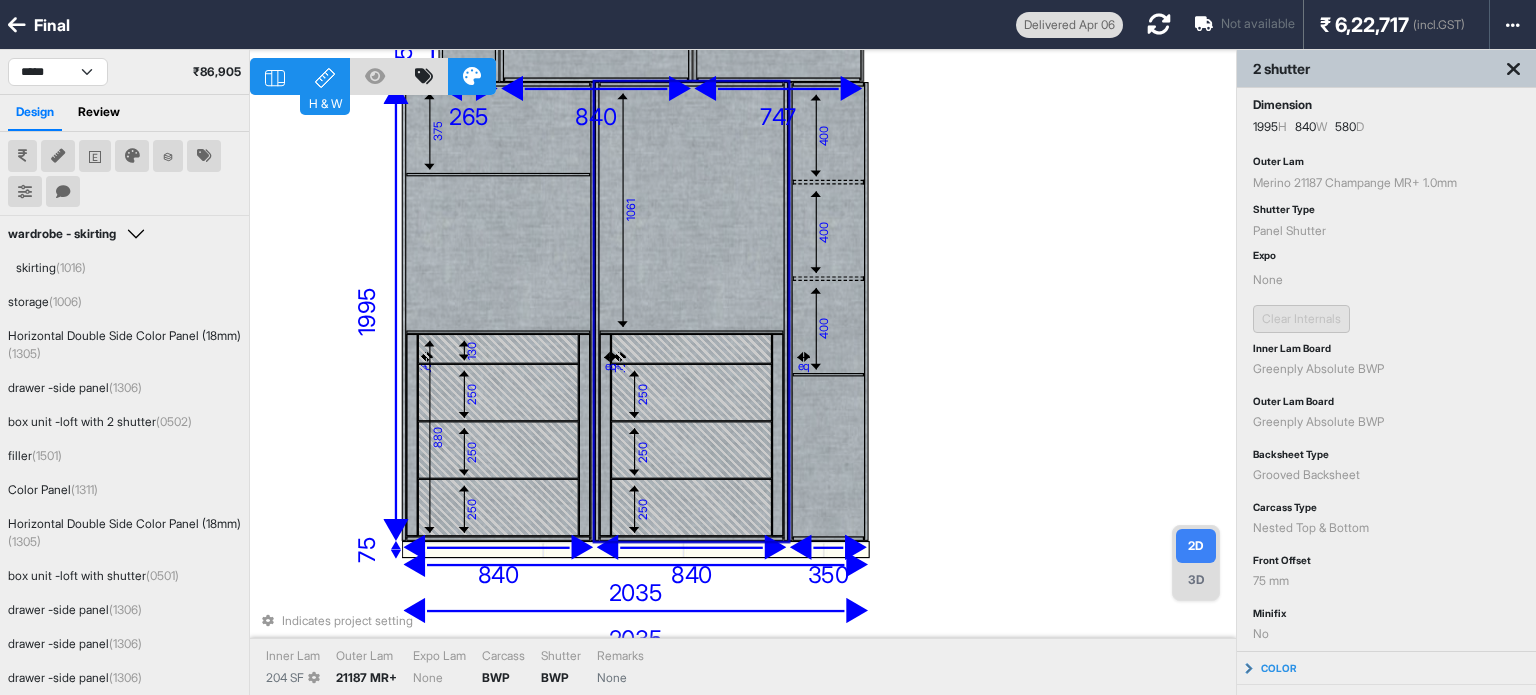 click on "1061" at bounding box center (691, 208) 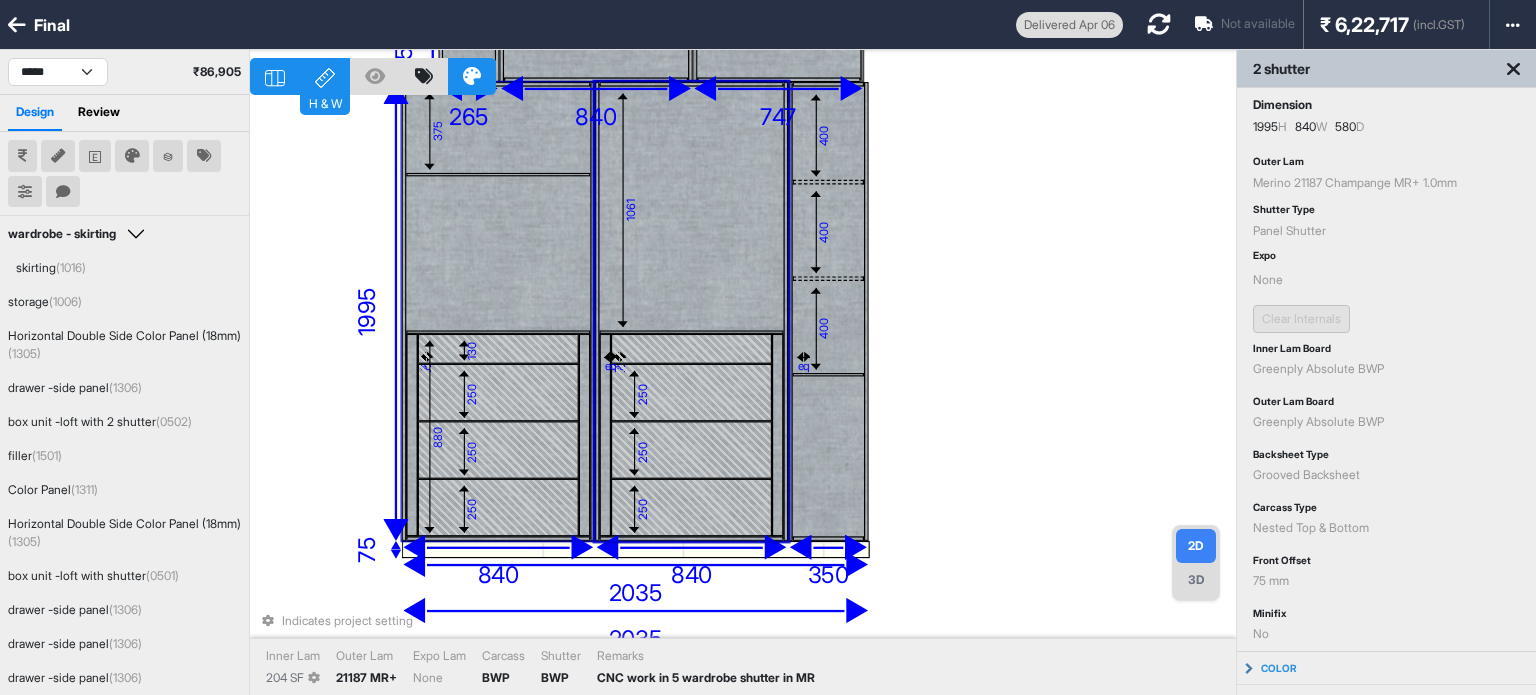 click at bounding box center (498, 254) 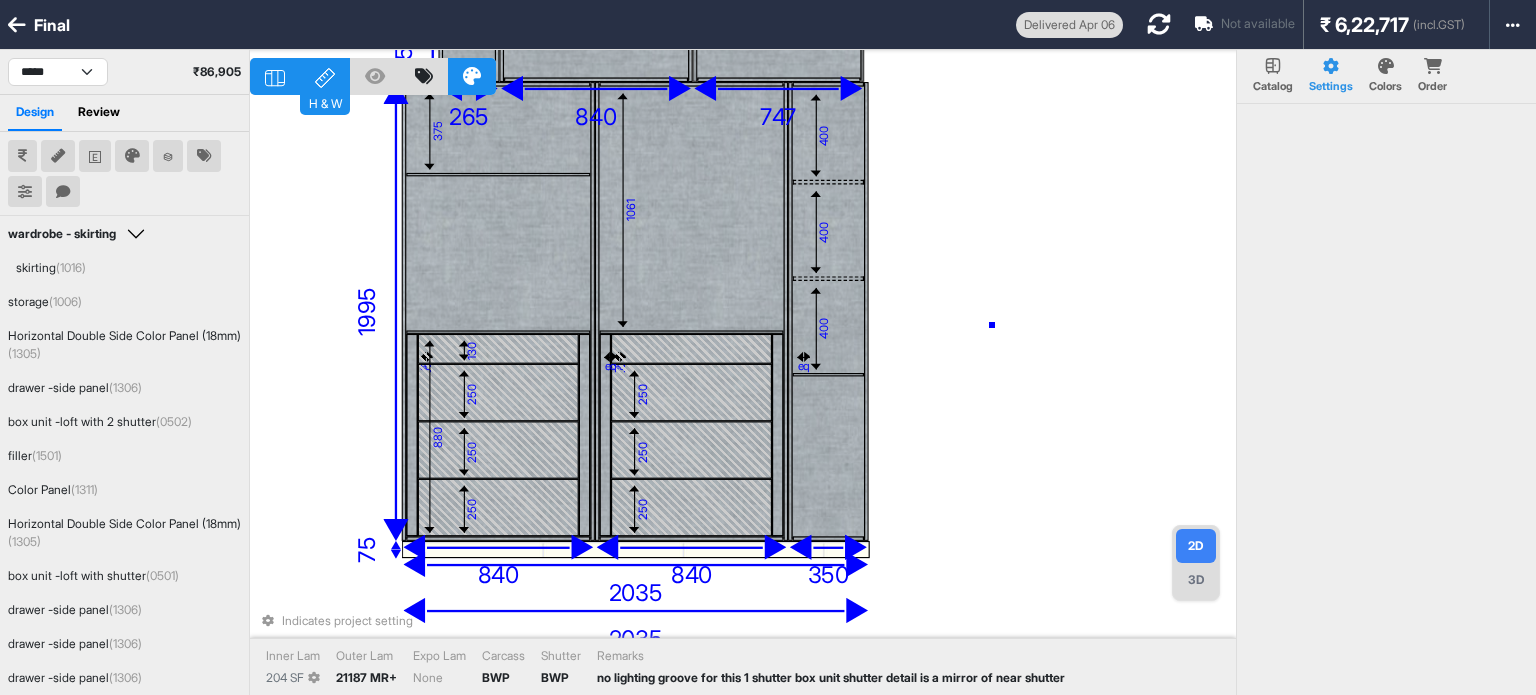 click on "130 400 400 400 1061 eq 250 250 250 eq 375 eq 130 250 250 250 eq 880 375 600 18 955 50 18 747 50 2035 1350 200 18 1053 258 265 120 18 18 18 350 840 50 991 840 1995 840 2035 75 2035 Indicates project setting Inner Lam 204 SF Outer Lam 21187 MR+ Expo Lam None Carcass BWP Shutter BWP Remarks no lighting groove for this 1 shutter box unit
shutter detail is a mirror of near shutter" at bounding box center [743, 397] 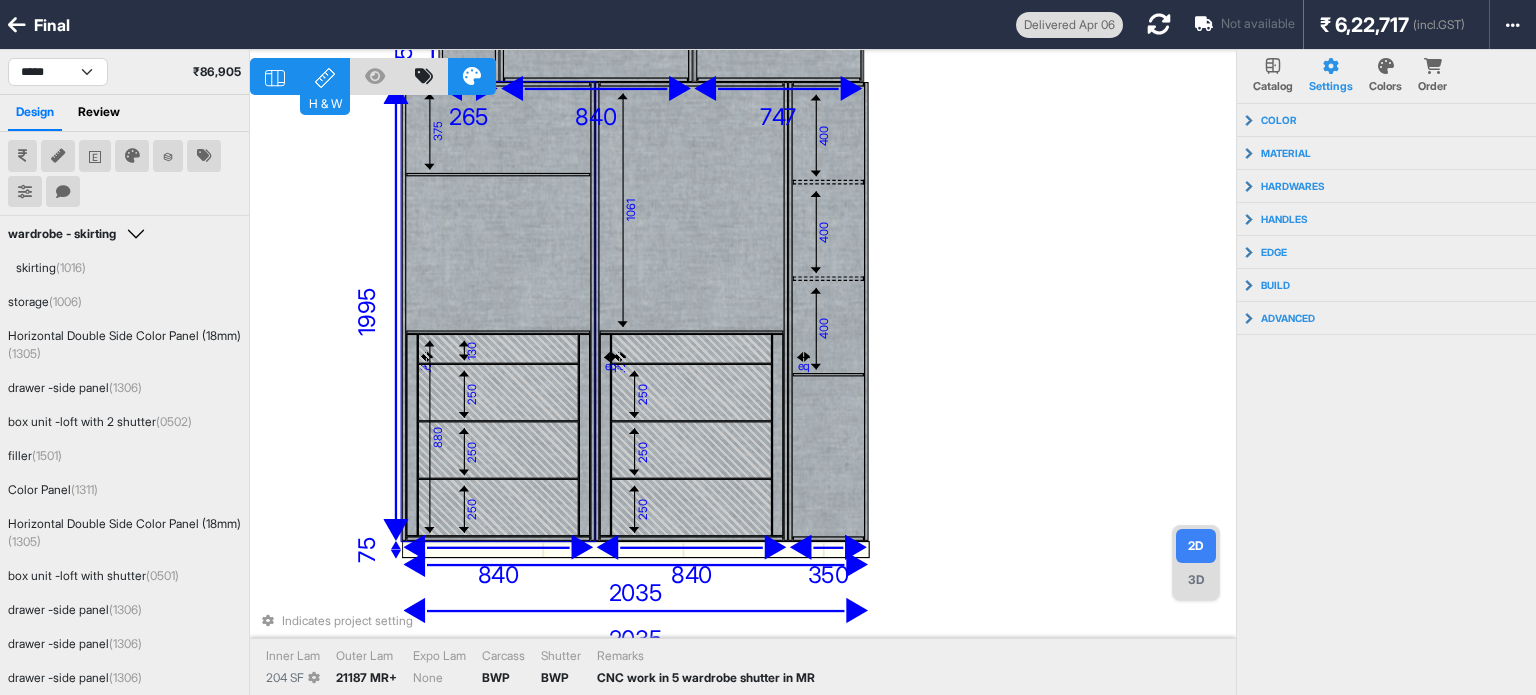 click on "375" at bounding box center (498, 129) 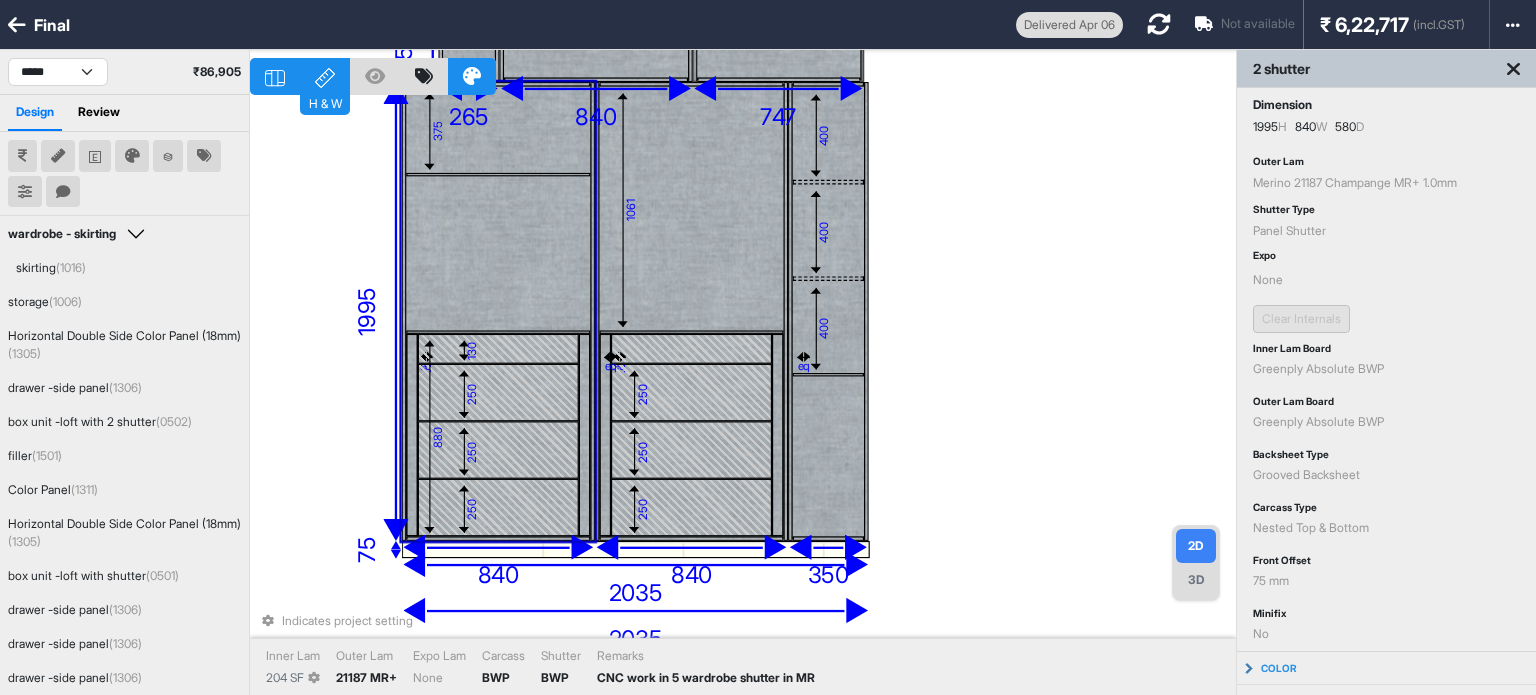 click on "375" at bounding box center [498, 129] 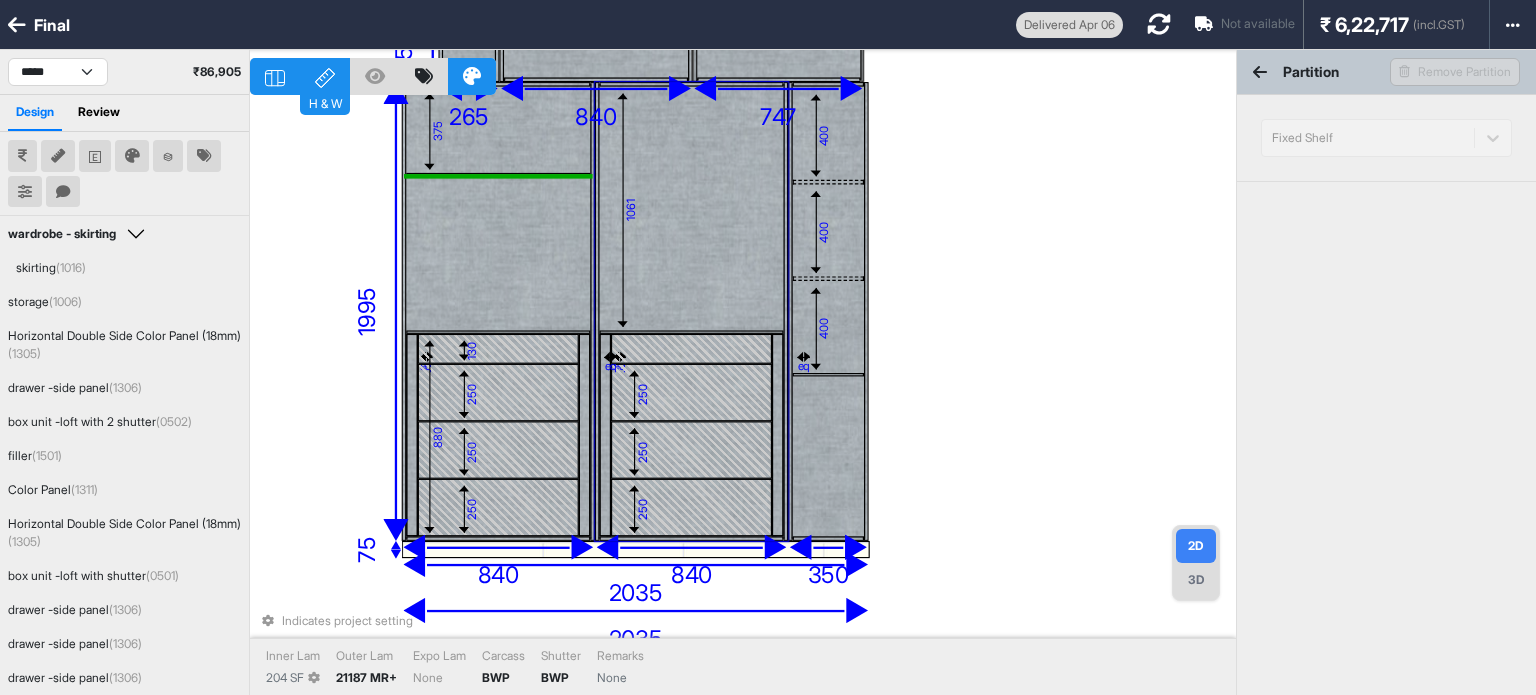 click on "130 400 400 400 1061 eq 250 250 250 eq 375 eq 130 250 250 250 eq 880 375 600 18 955 50 18 747 50 2035 1350 200 18 1053 258 265 120 18 18 18 350 840 50 991 840 1995 840 2035 75 2035 Indicates project setting Inner Lam 204 SF Outer Lam 21187 MR+ Expo Lam None Carcass BWP Shutter BWP Remarks None" at bounding box center [743, 397] 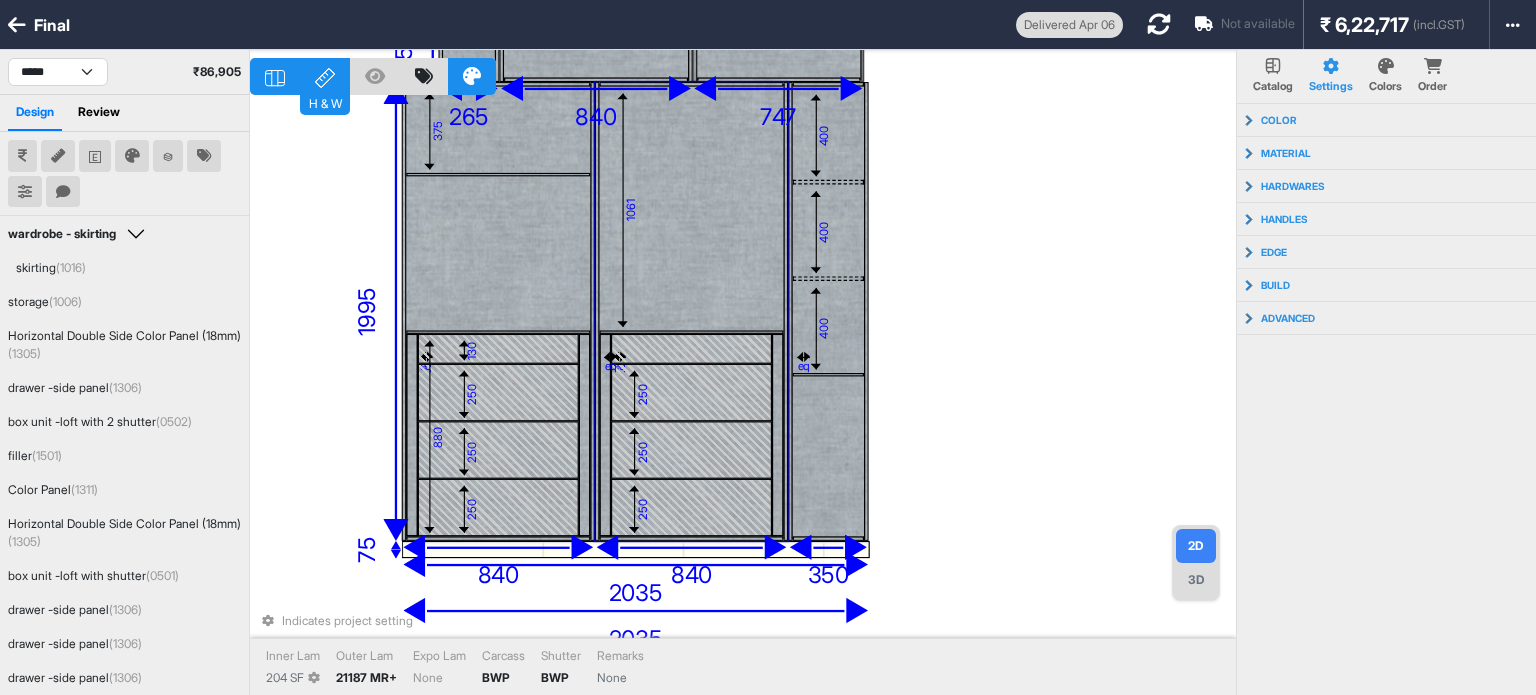 click on "1061" at bounding box center [691, 208] 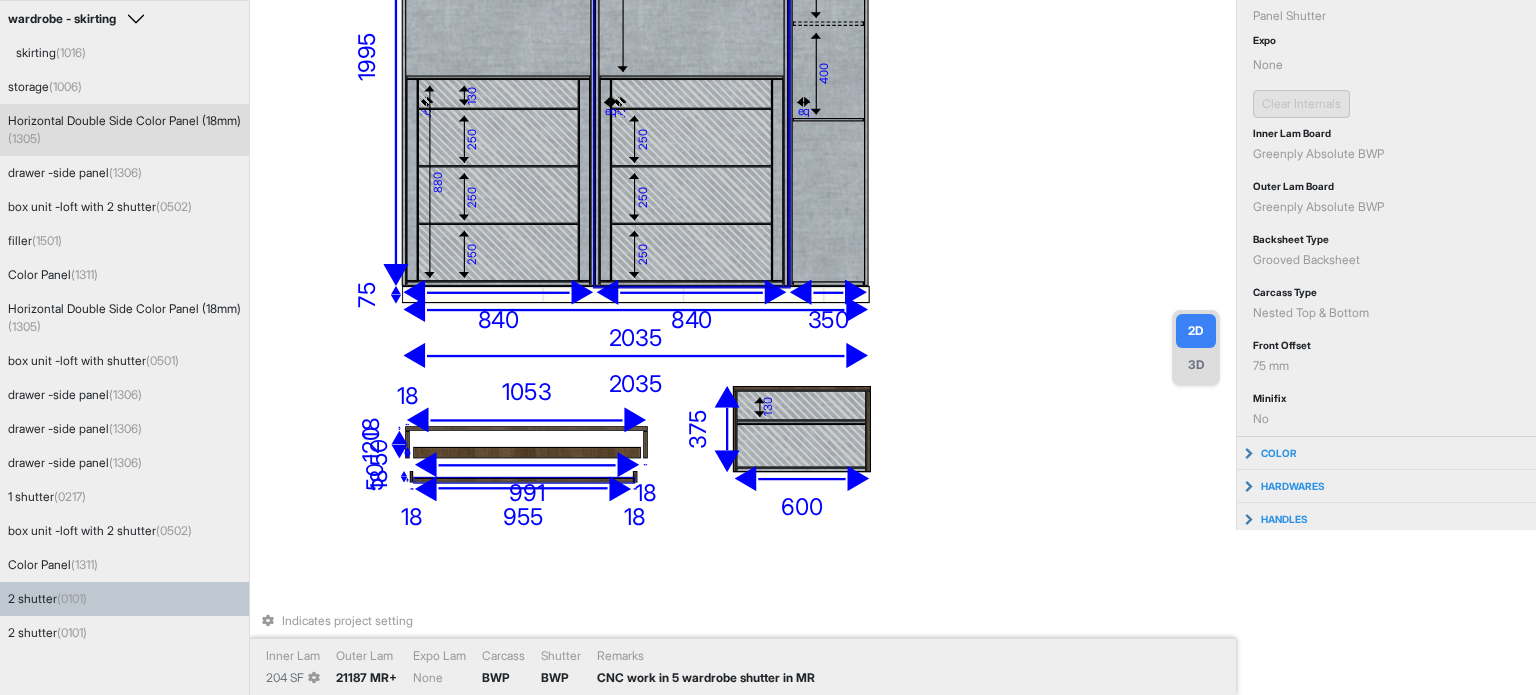 scroll, scrollTop: 15, scrollLeft: 0, axis: vertical 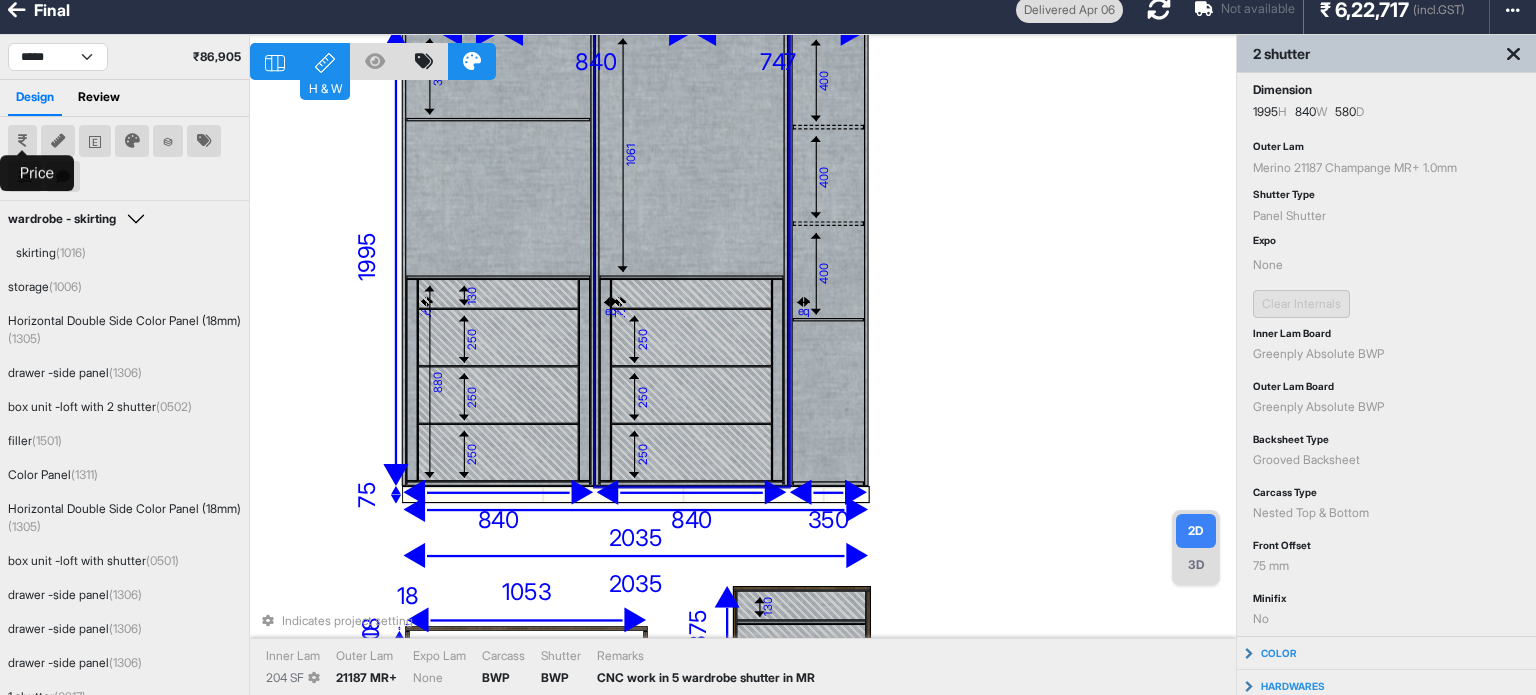 click at bounding box center (22, 141) 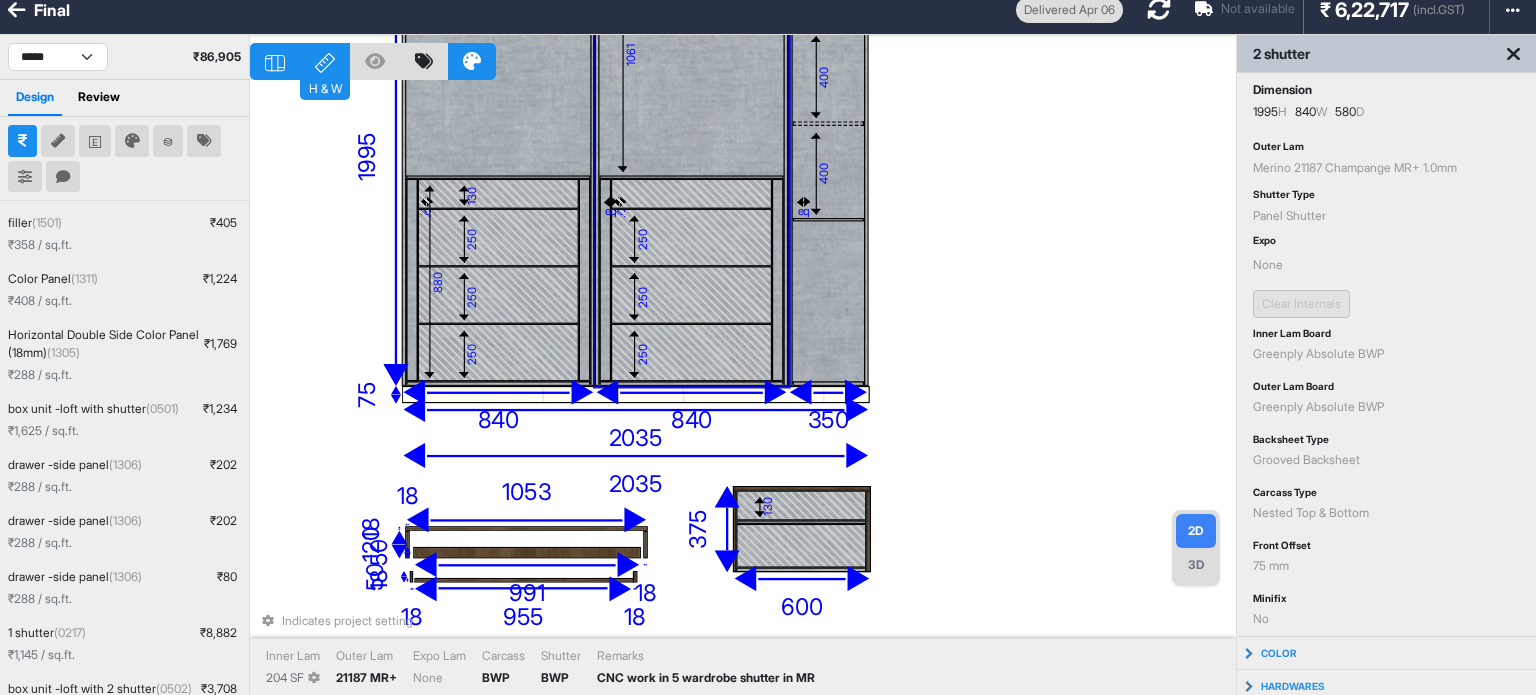 scroll, scrollTop: 399, scrollLeft: 0, axis: vertical 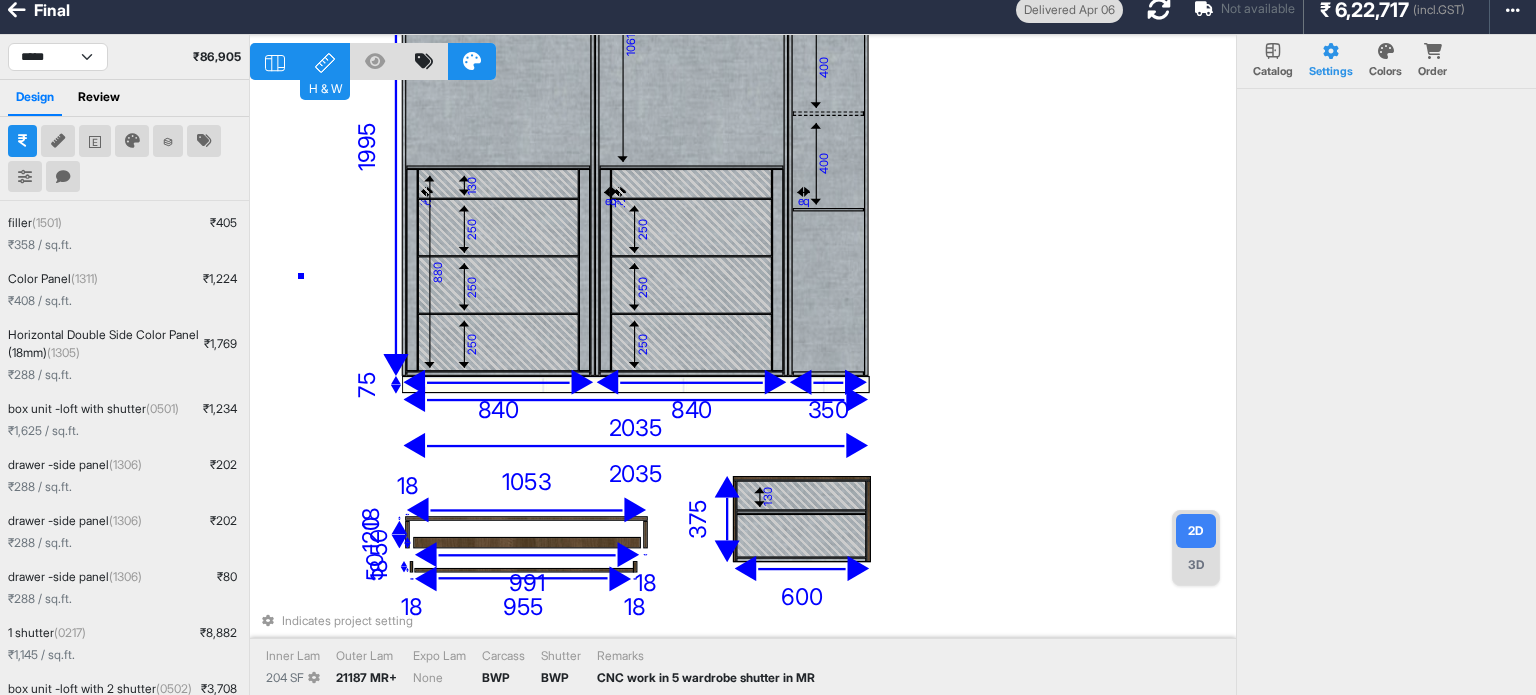 click on "130 400 400 400 1061 eq 250 250 250 eq 375 eq 130 250 250 250 eq 880 375 600 18 955 50 18 747 50 2035 1350 200 18 1053 258 265 120 18 18 18 350 840 50 991 840 1995 840 2035 75 2035 Indicates project setting Inner Lam 204 SF Outer Lam 21187 MR+ Expo Lam None Carcass BWP Shutter BWP Remarks CNC work in 5 wardrobe shutter in MR" at bounding box center [743, 382] 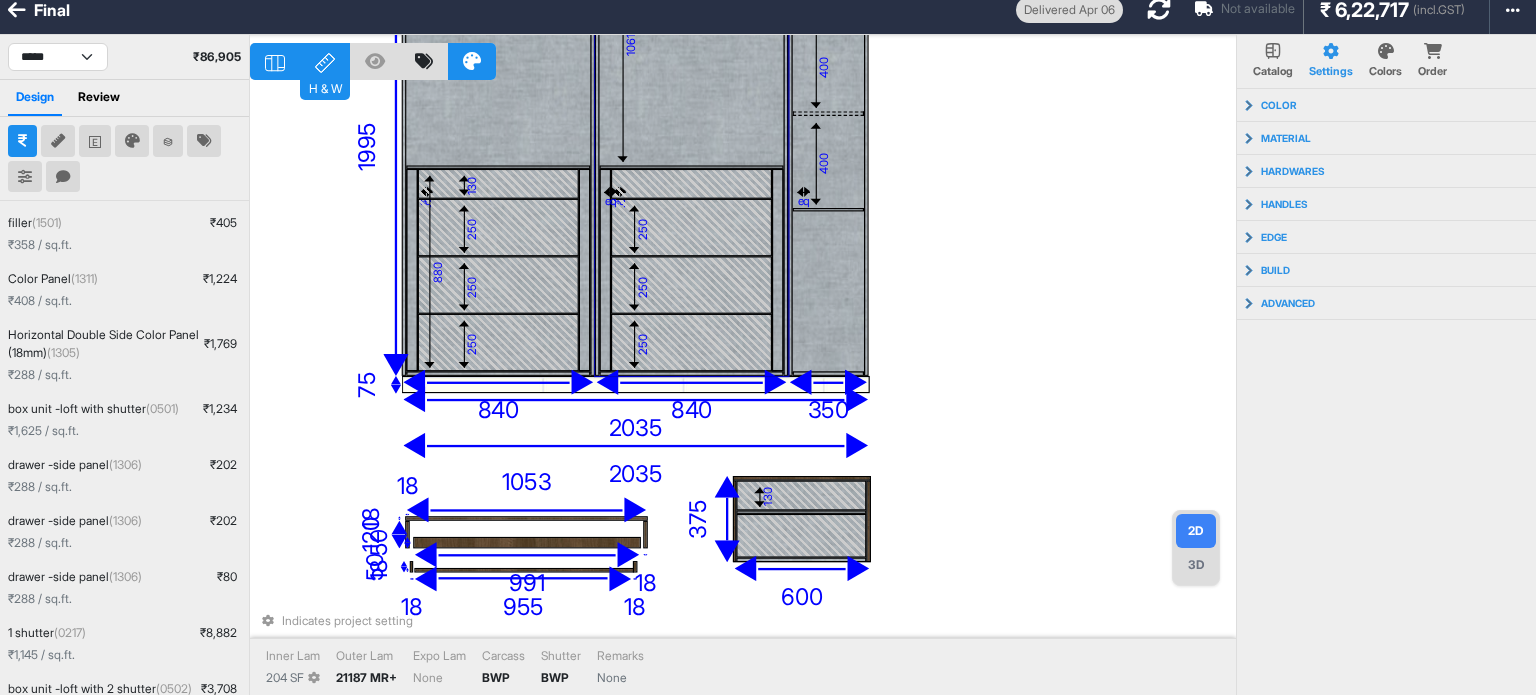 click at bounding box center (597, 146) 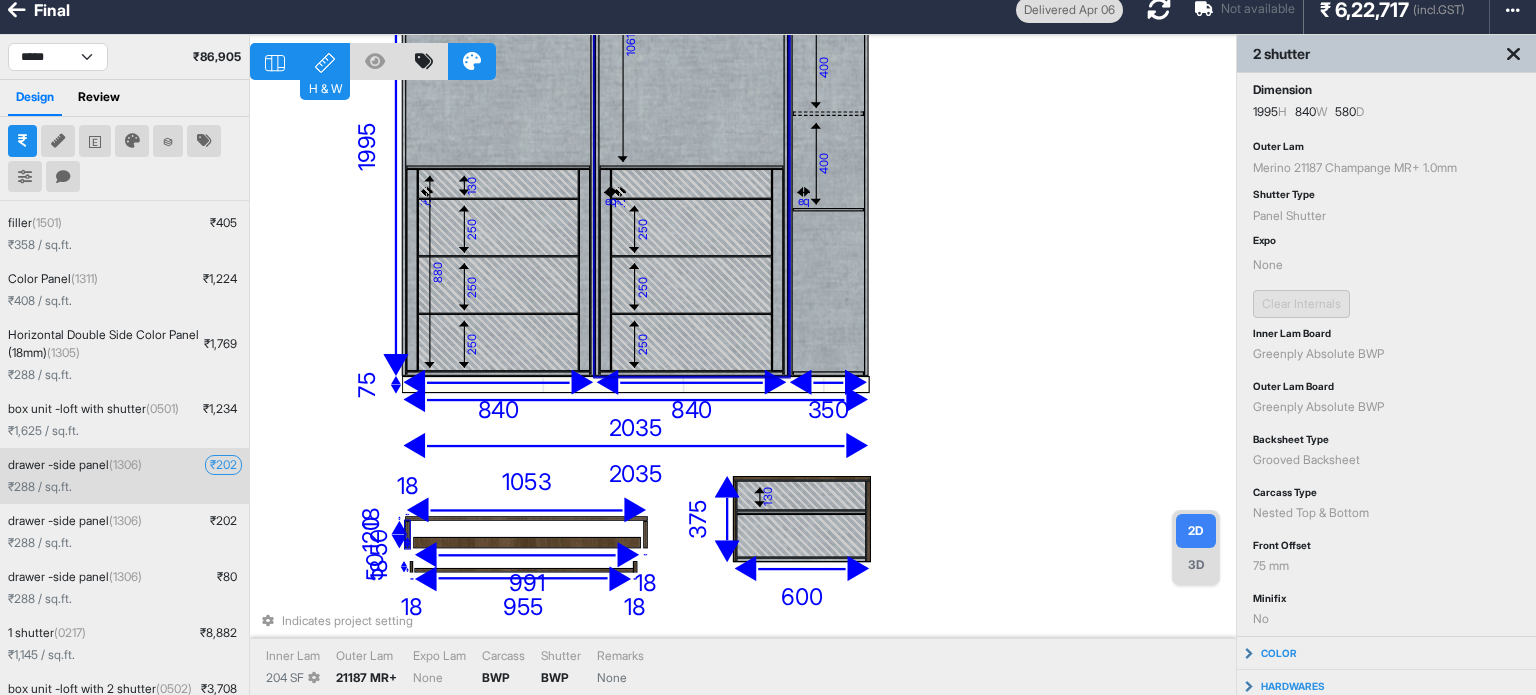 scroll, scrollTop: 215, scrollLeft: 0, axis: vertical 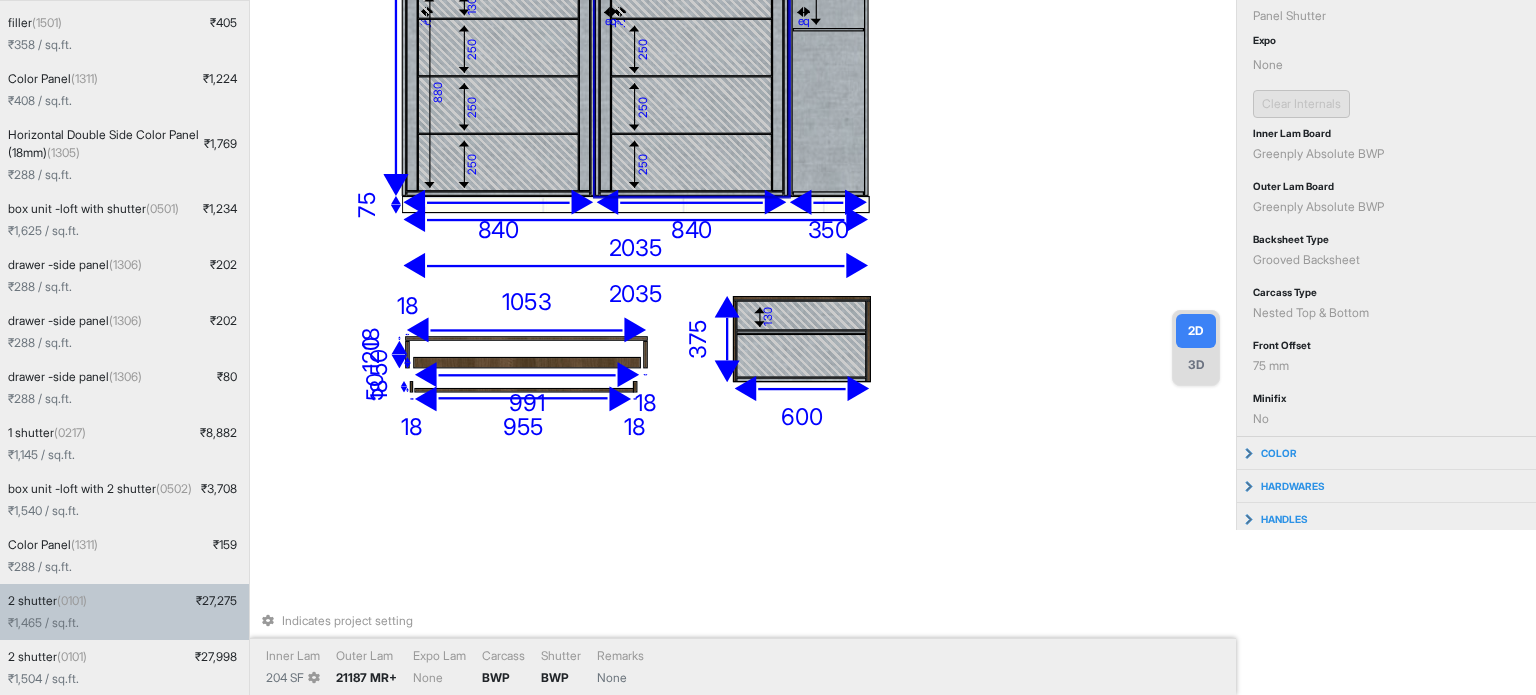 click at bounding box center [395, -34] 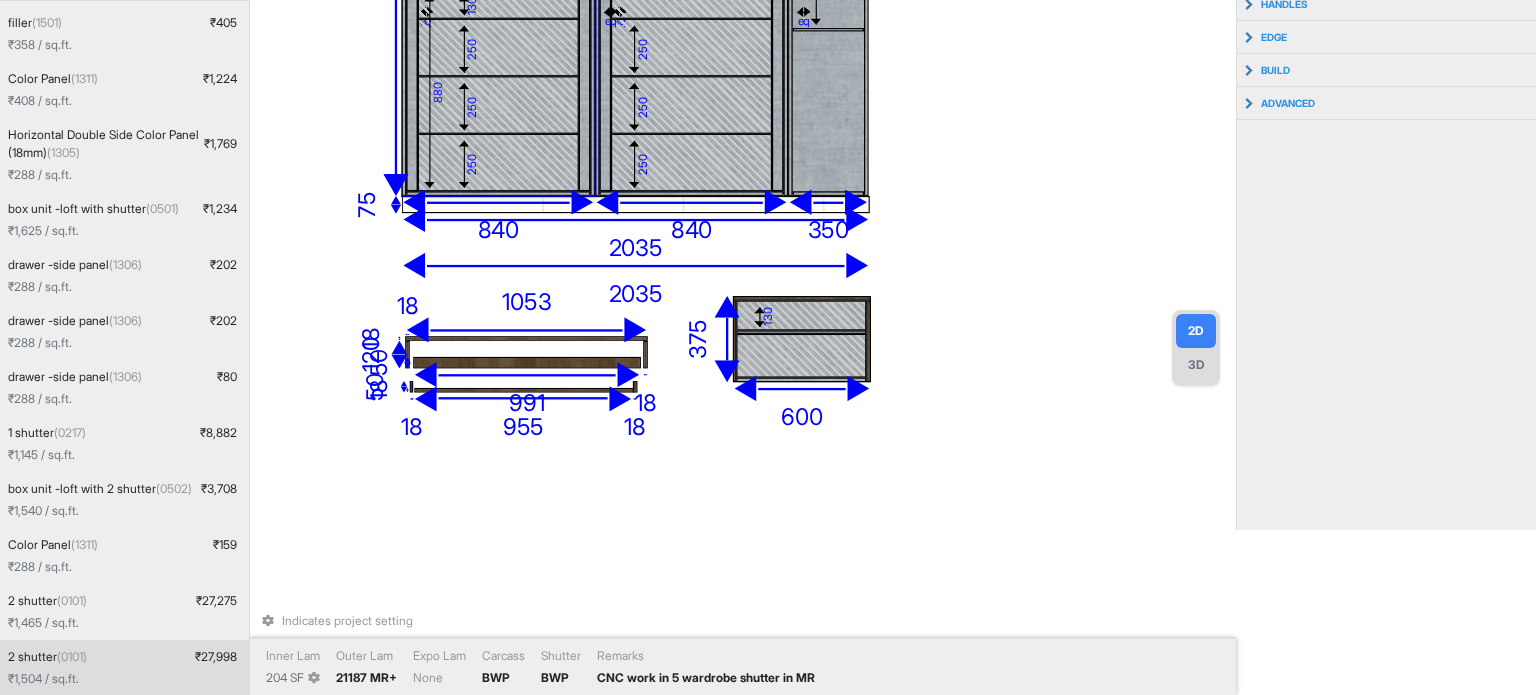 click at bounding box center [498, 106] 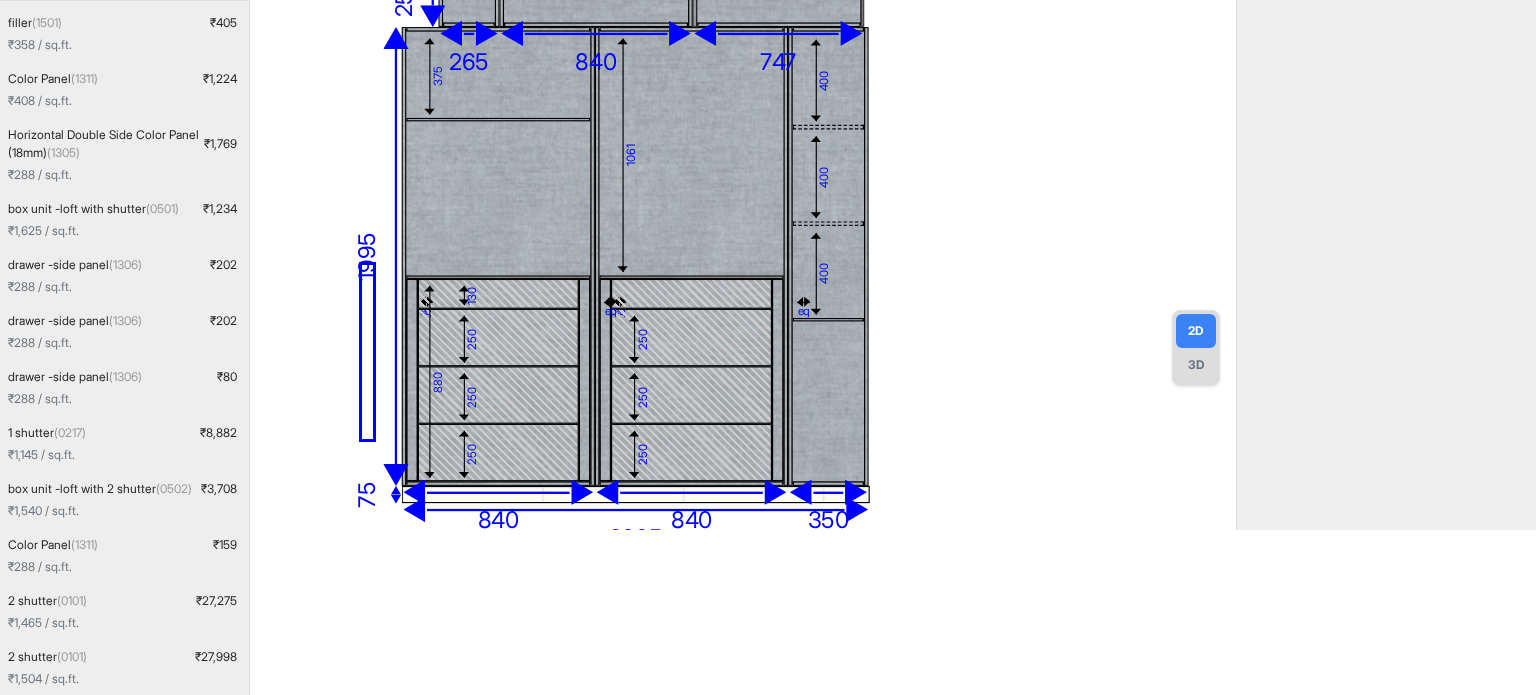 click on "1995" at bounding box center (367, 256) 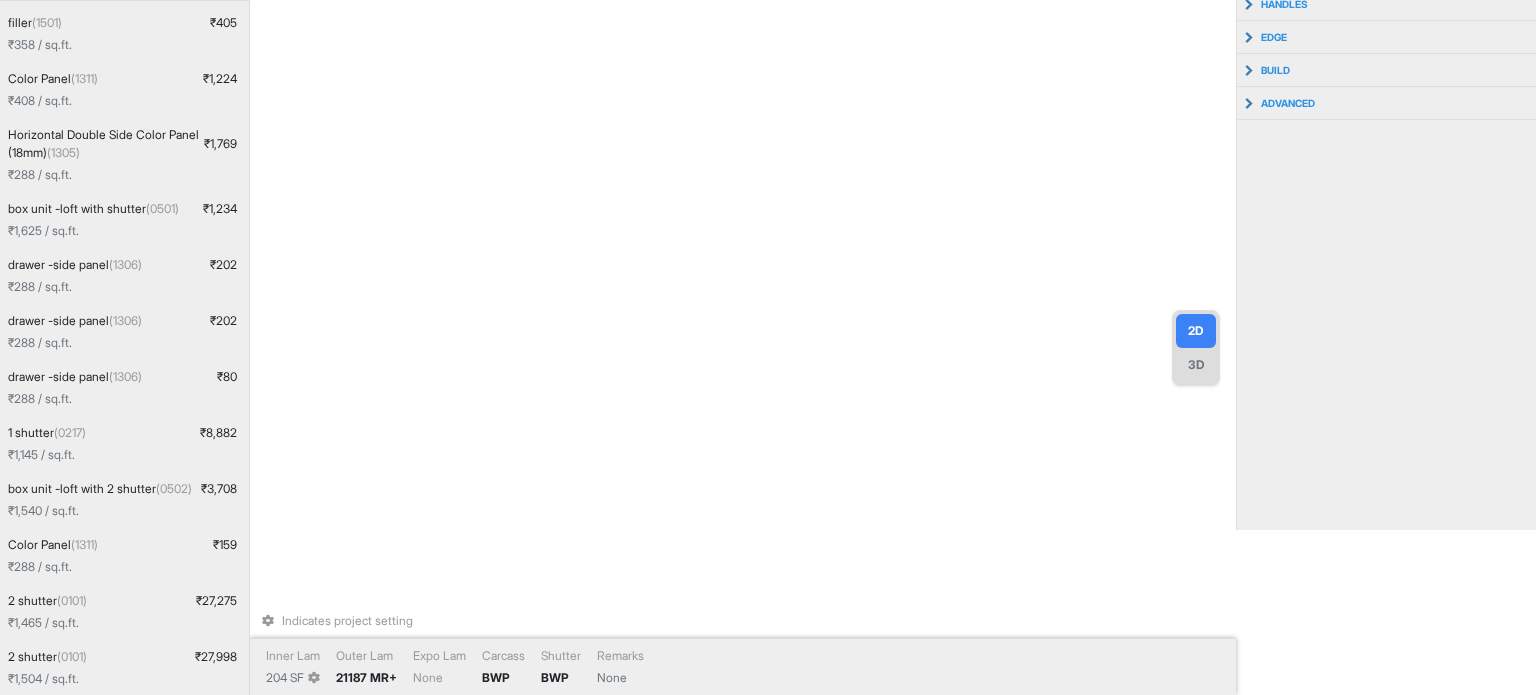 click on "130 400 400 400 1061 eq 250 250 250 eq 375 eq 130 250 250 250 eq 880 375 600 18 955 50 18 747 50 2035 1350 200 18 1053 258 265 120 18 18 18 350 840 50 991 840 1995 840 2035 75 2035 Indicates project setting Inner Lam 204 SF Outer Lam 21187 MR+ Expo Lam None Carcass BWP Shutter BWP Remarks None" at bounding box center [743, 182] 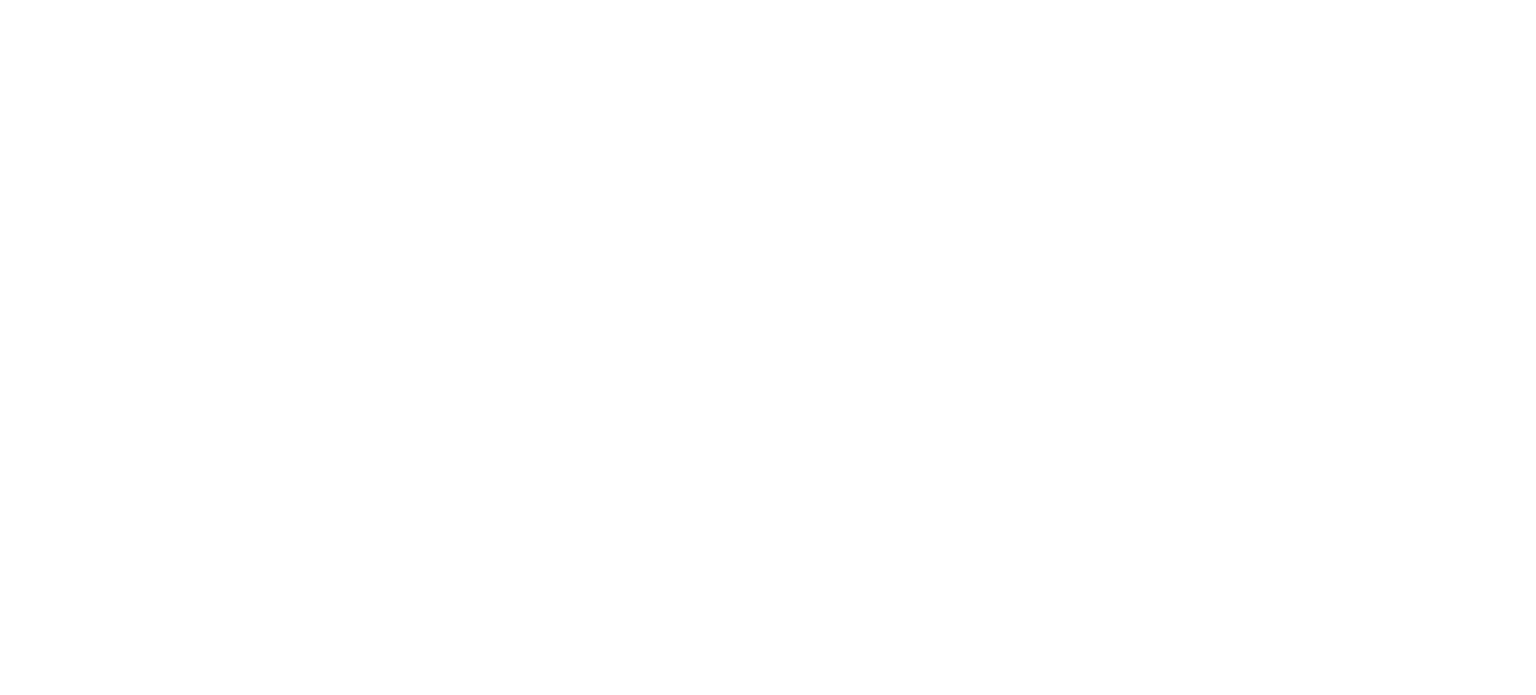 scroll, scrollTop: 0, scrollLeft: 0, axis: both 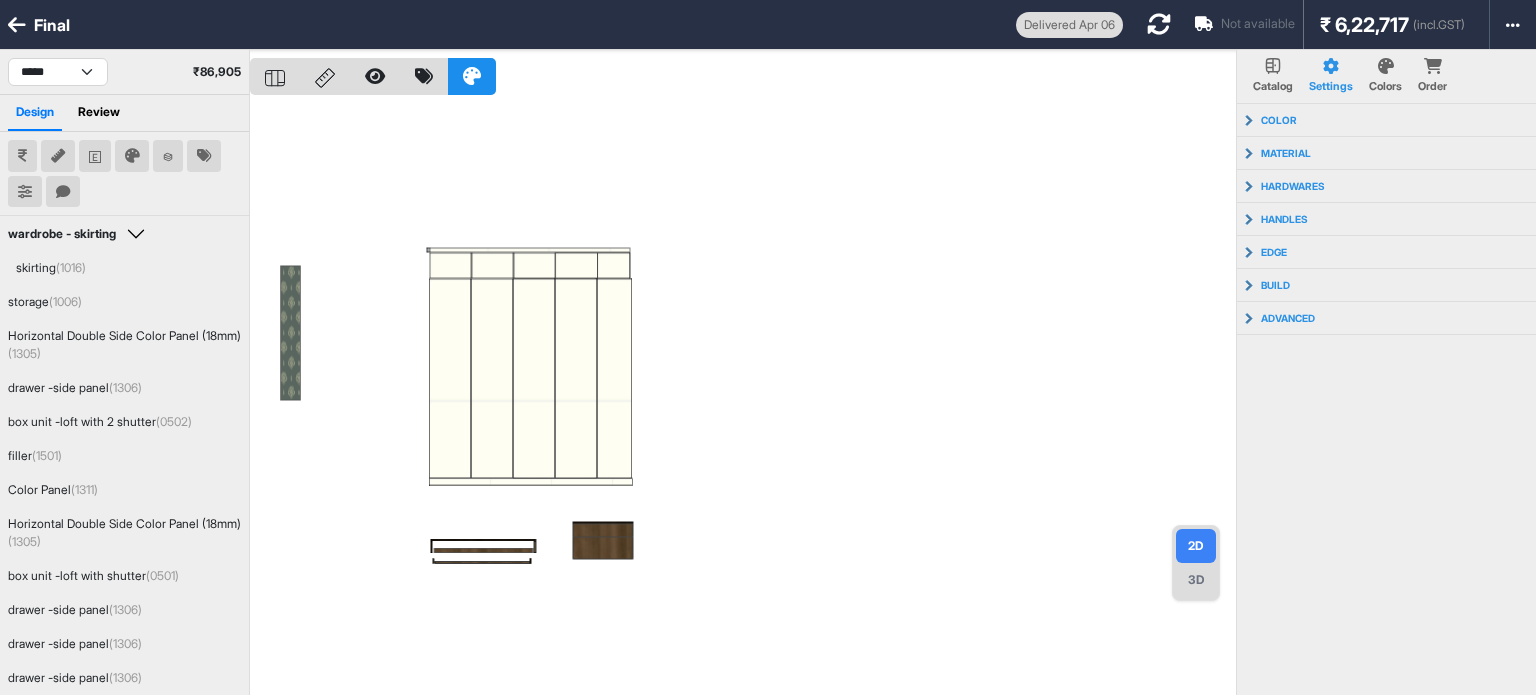 click on "final" at bounding box center (508, 25) 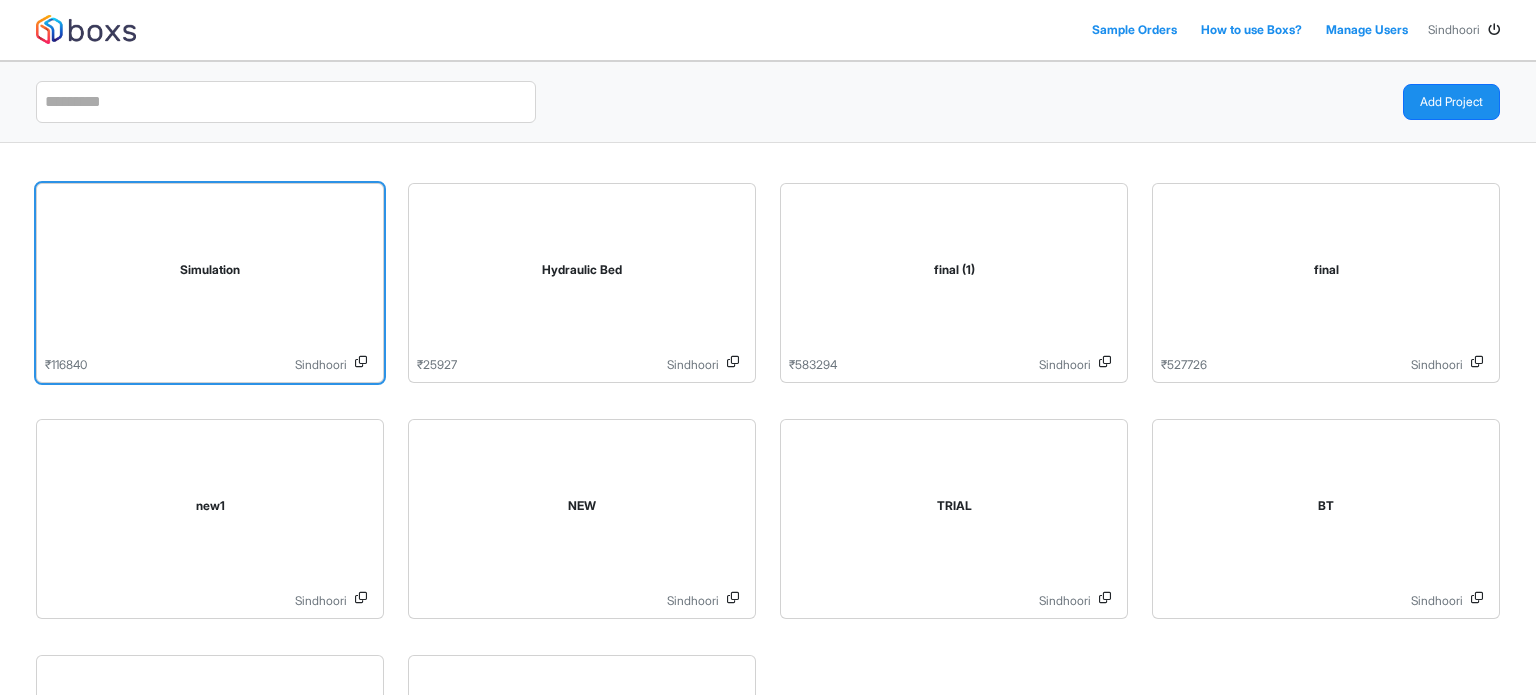 click on "Simulation" at bounding box center (210, 270) 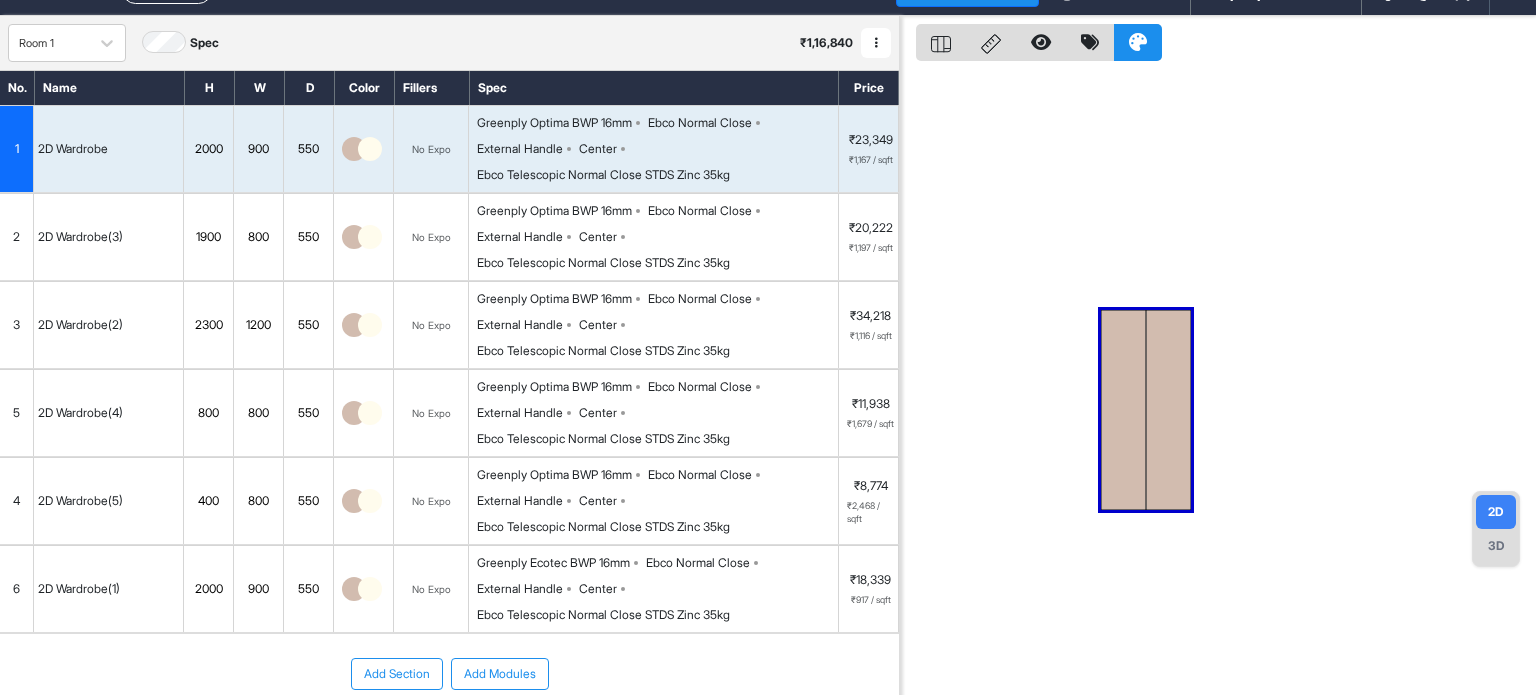 scroll, scrollTop: 0, scrollLeft: 0, axis: both 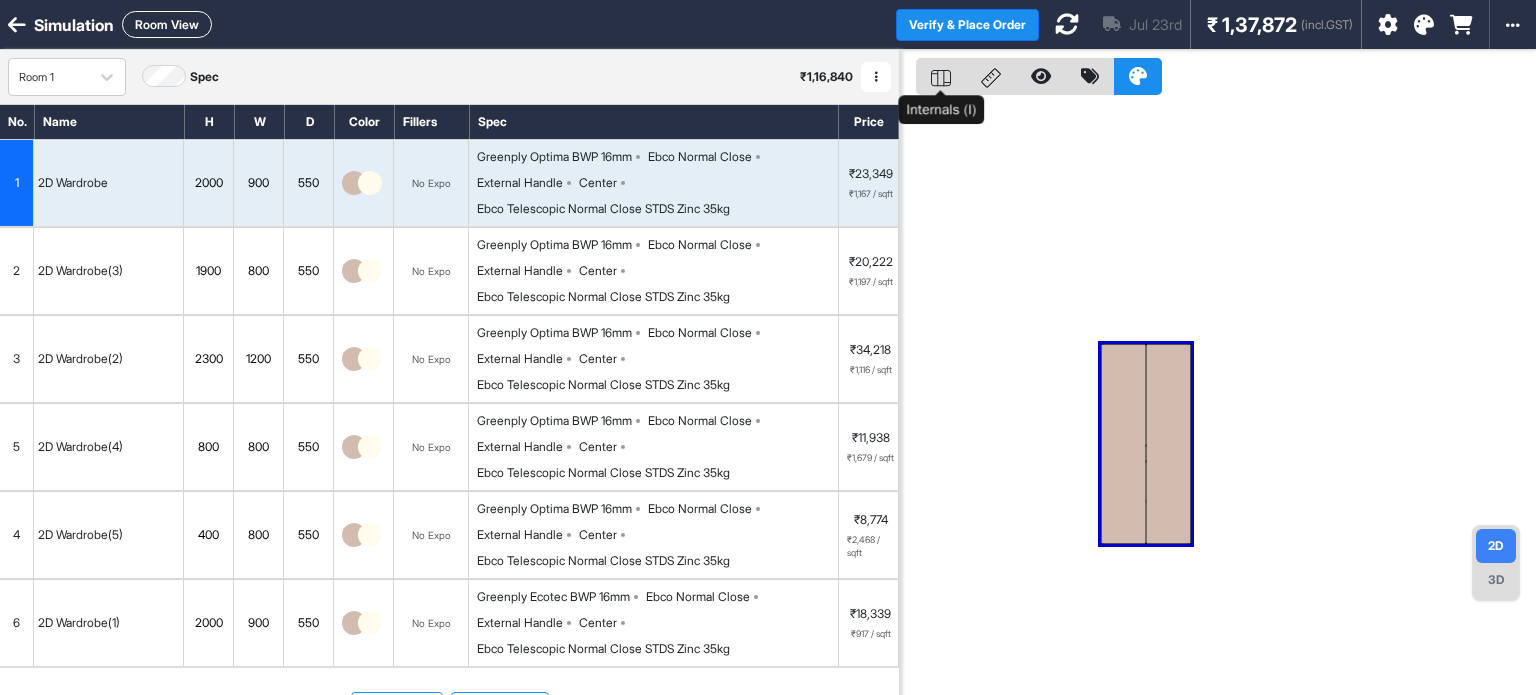 click 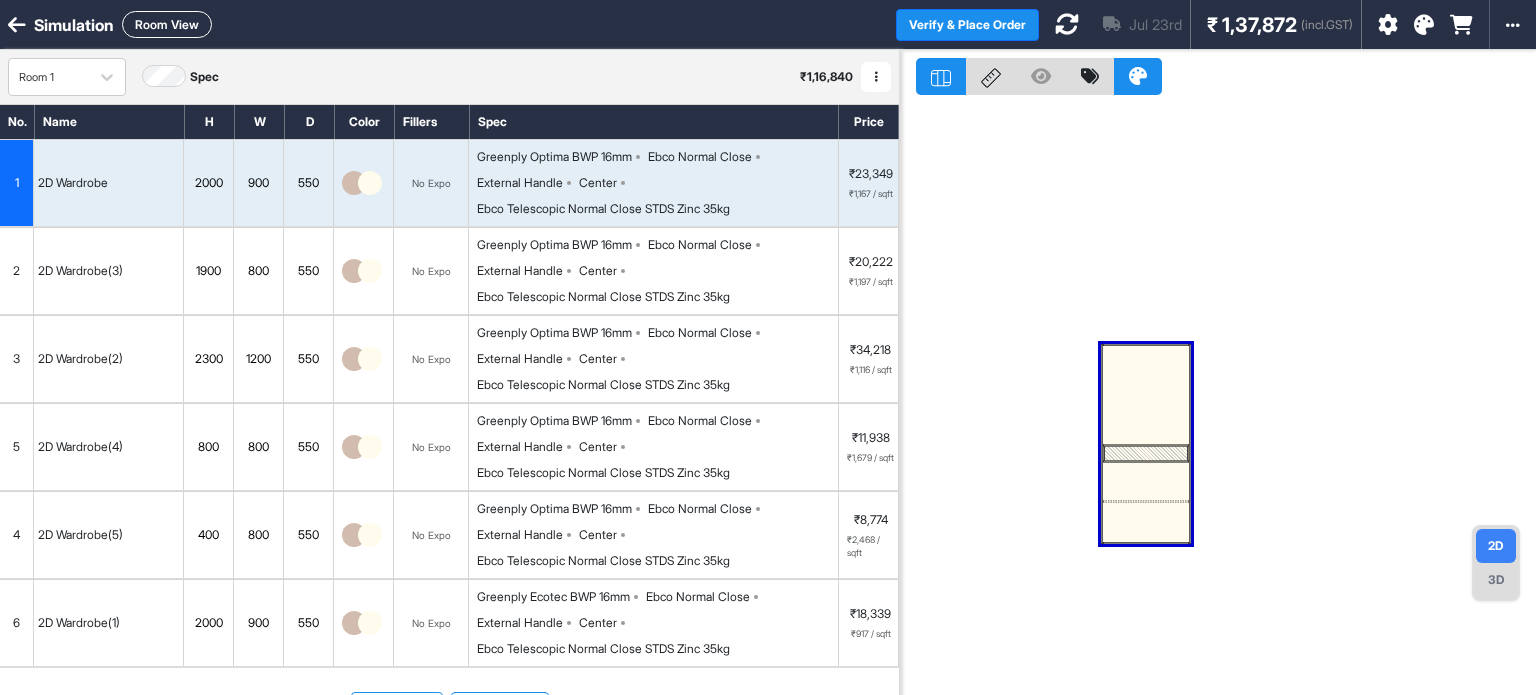 click on "6" at bounding box center [17, 623] 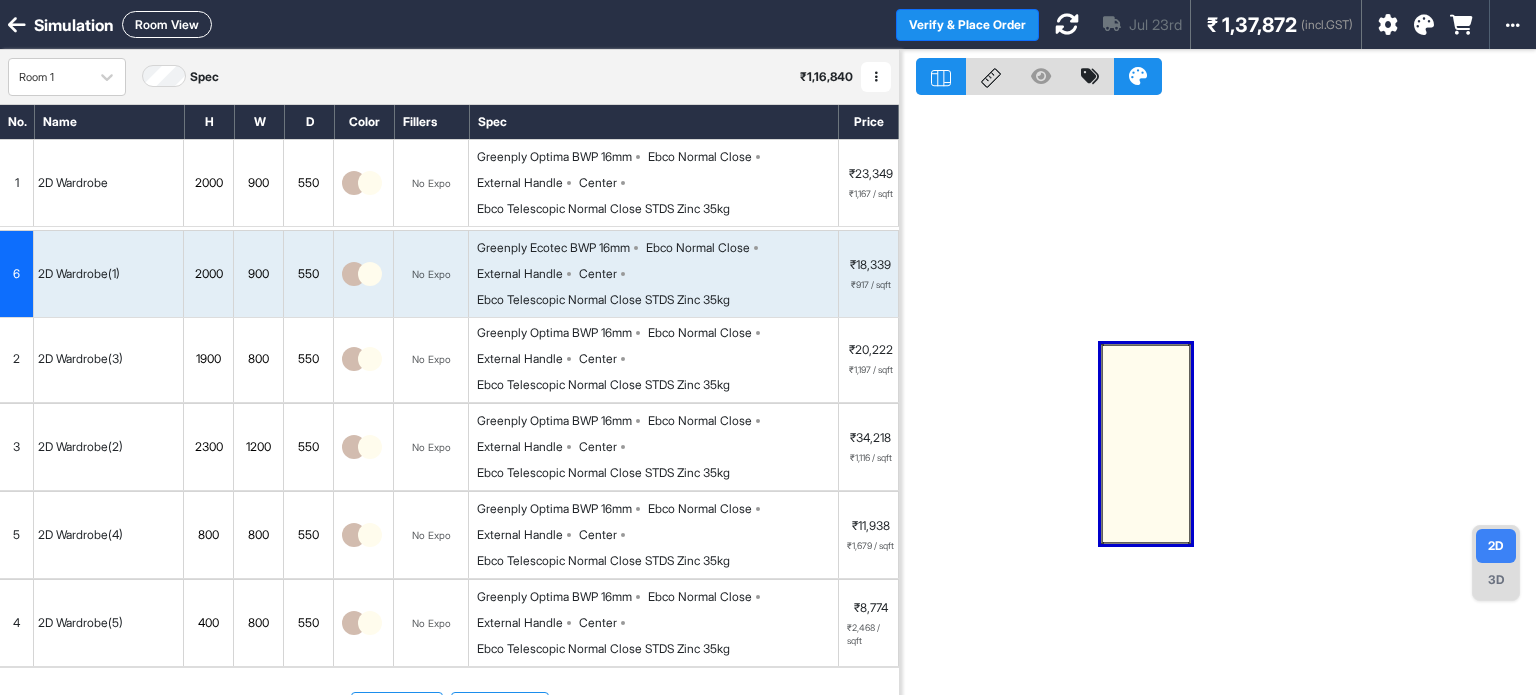drag, startPoint x: 9, startPoint y: 599, endPoint x: 0, endPoint y: 250, distance: 349.11603 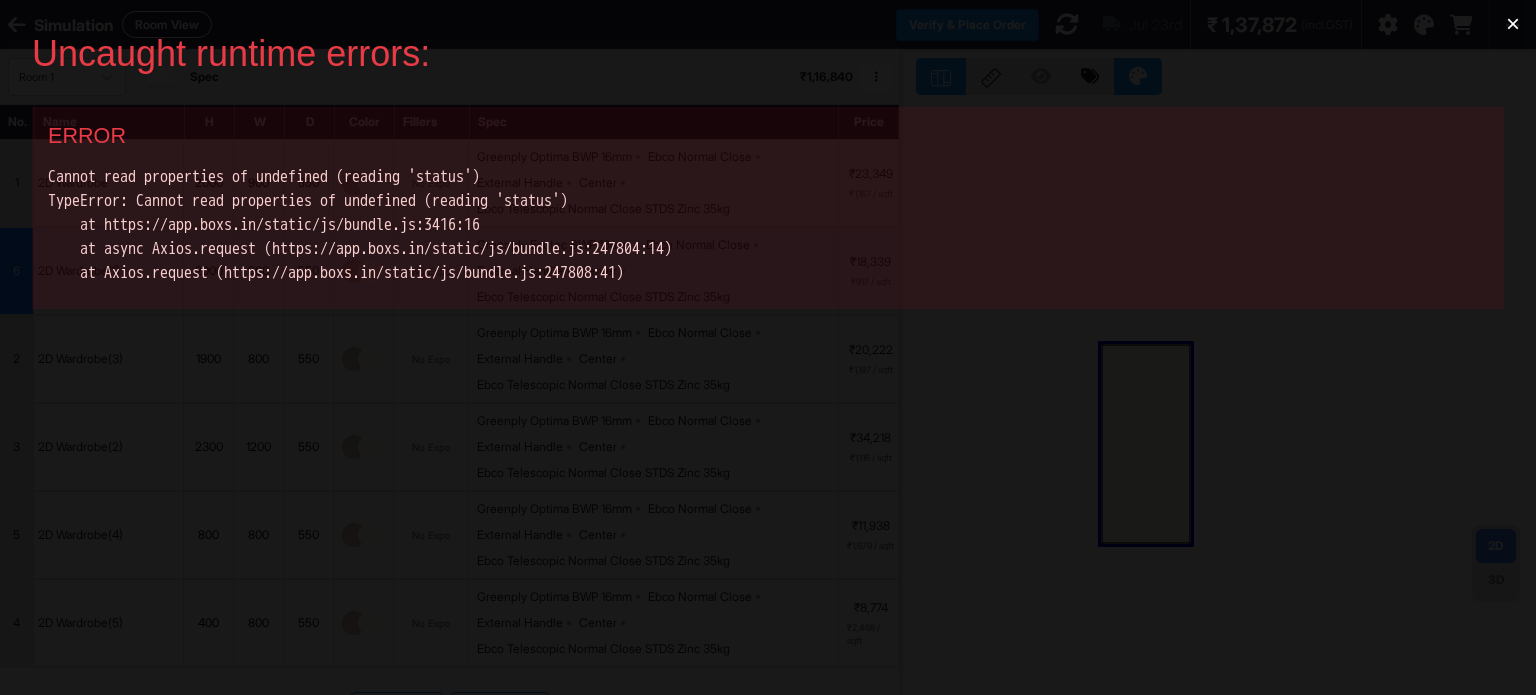 scroll, scrollTop: 0, scrollLeft: 0, axis: both 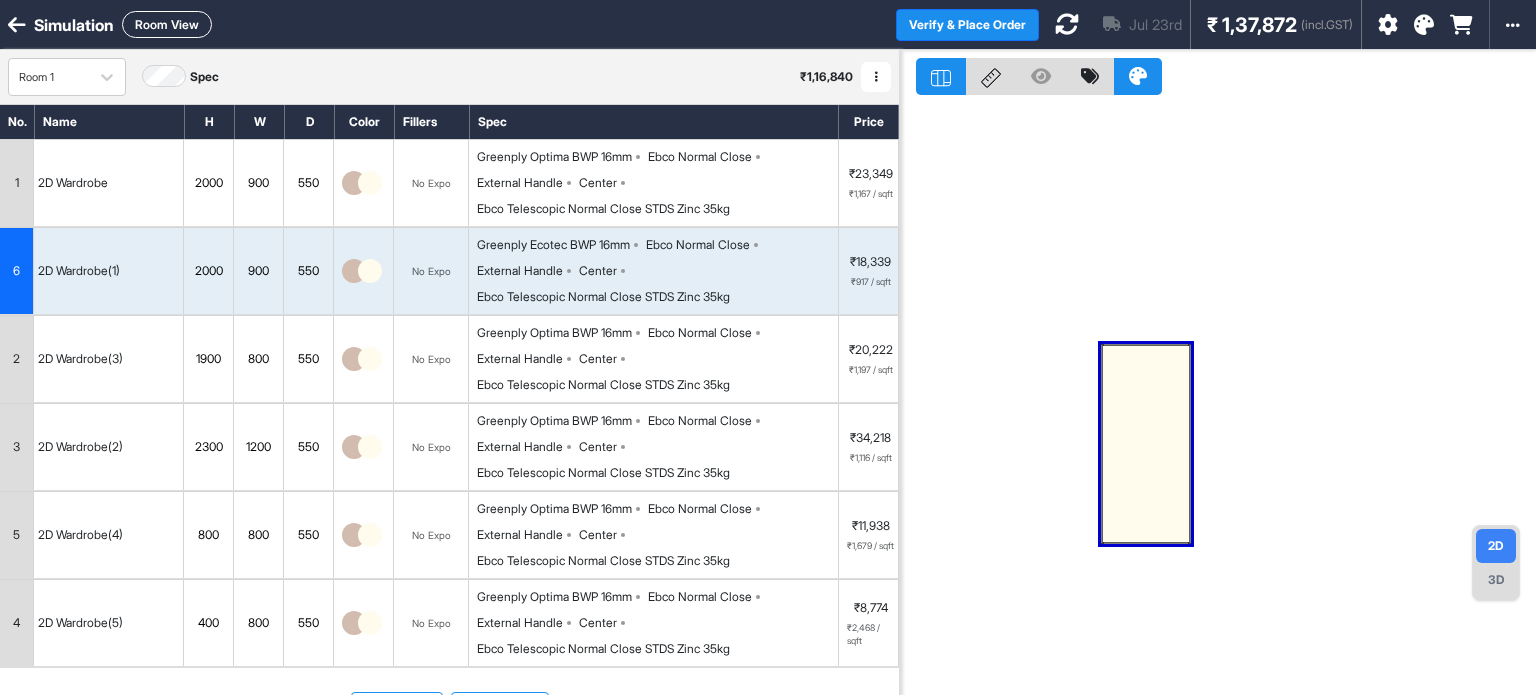 click on "2D Wardrobe(3)" at bounding box center (109, 359) 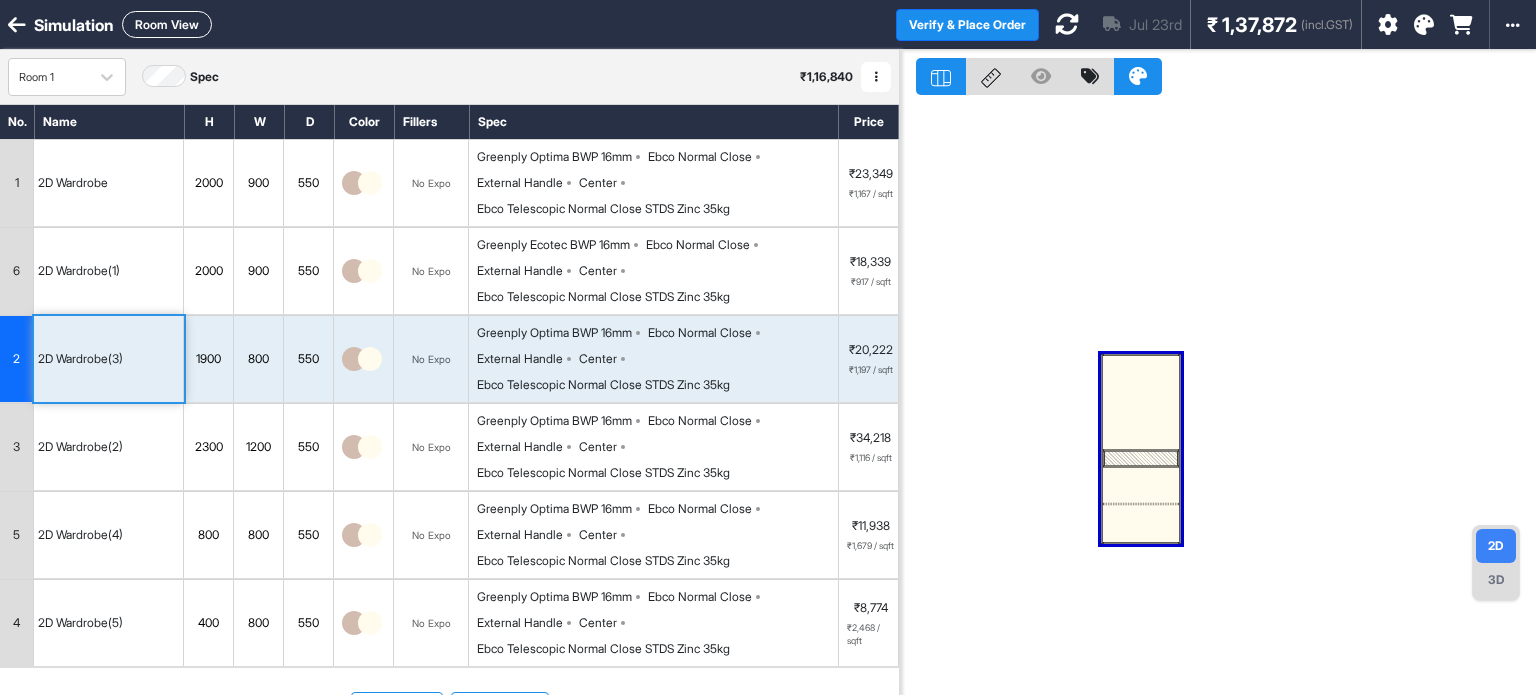 click on "2000" at bounding box center (209, 271) 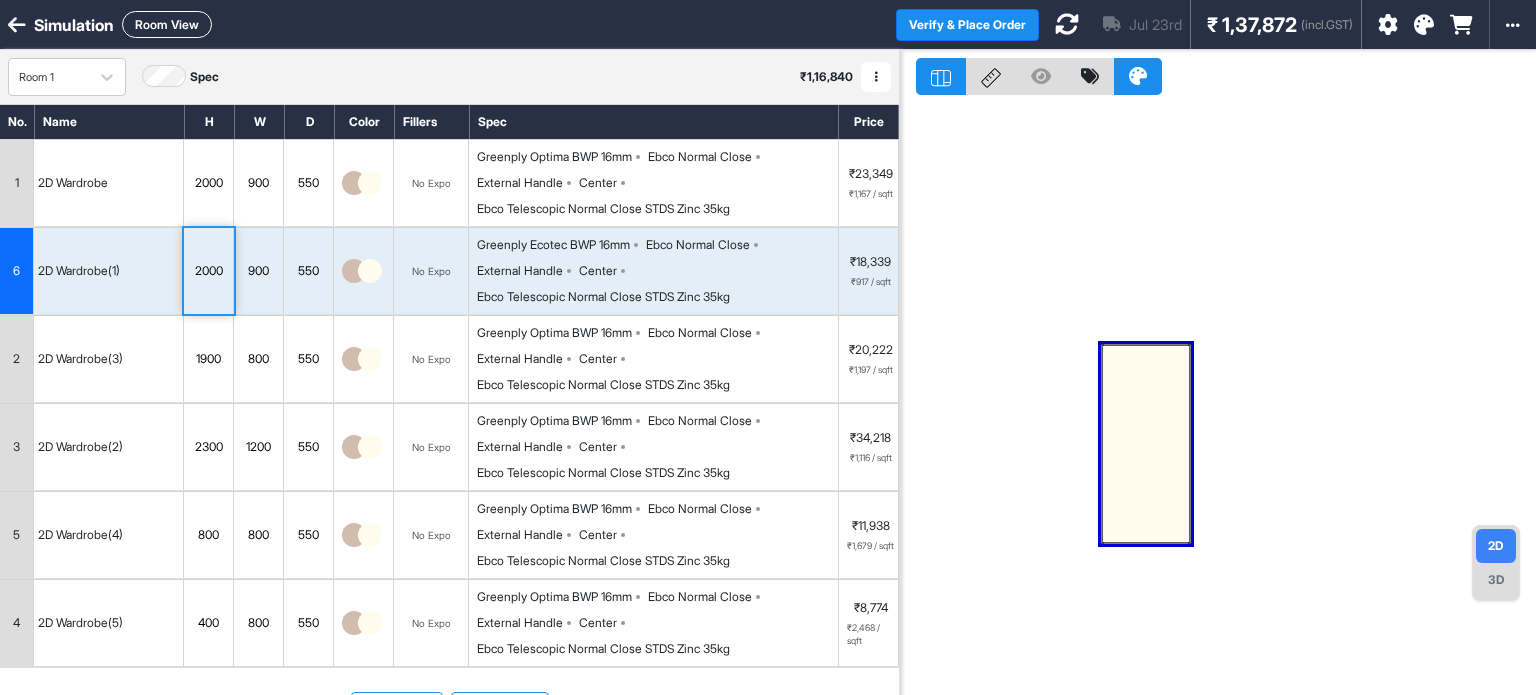 click on "1900" at bounding box center (208, 359) 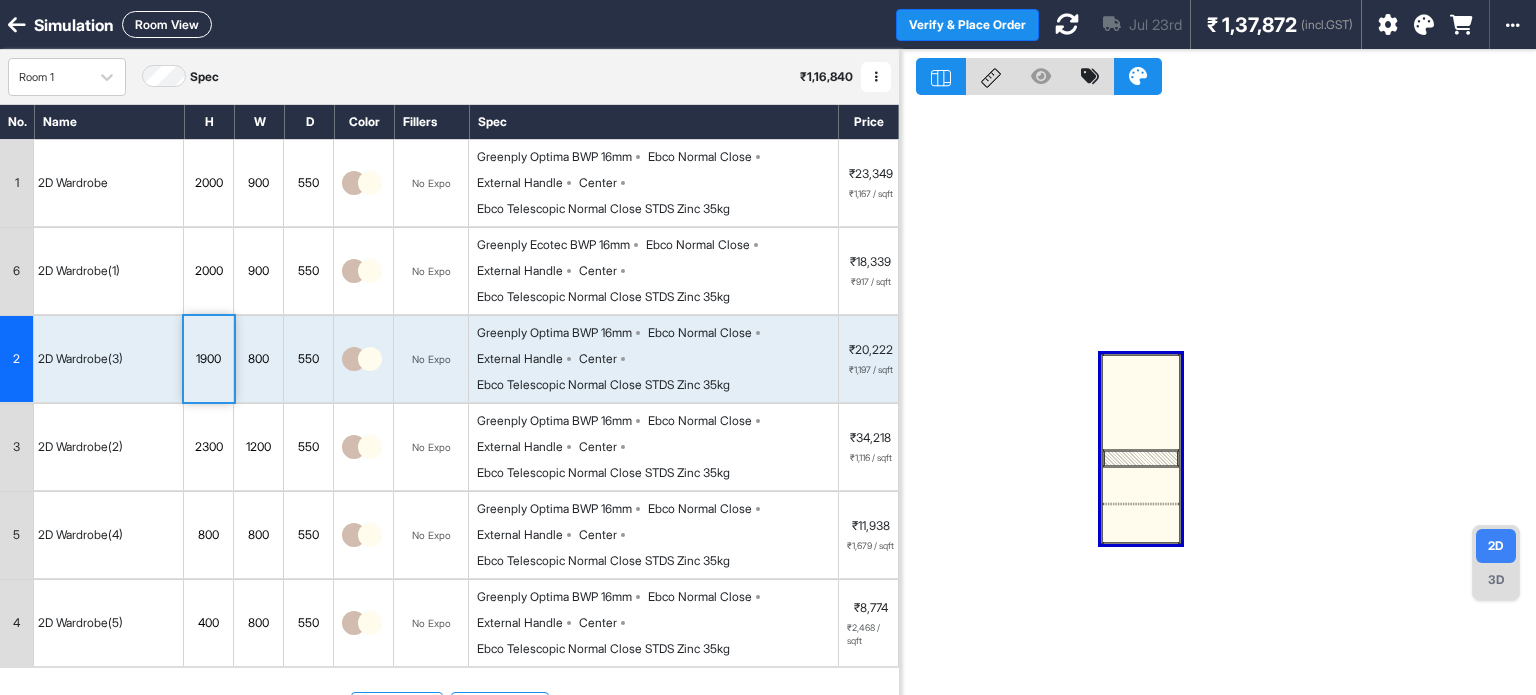 click on "2300" at bounding box center [208, 447] 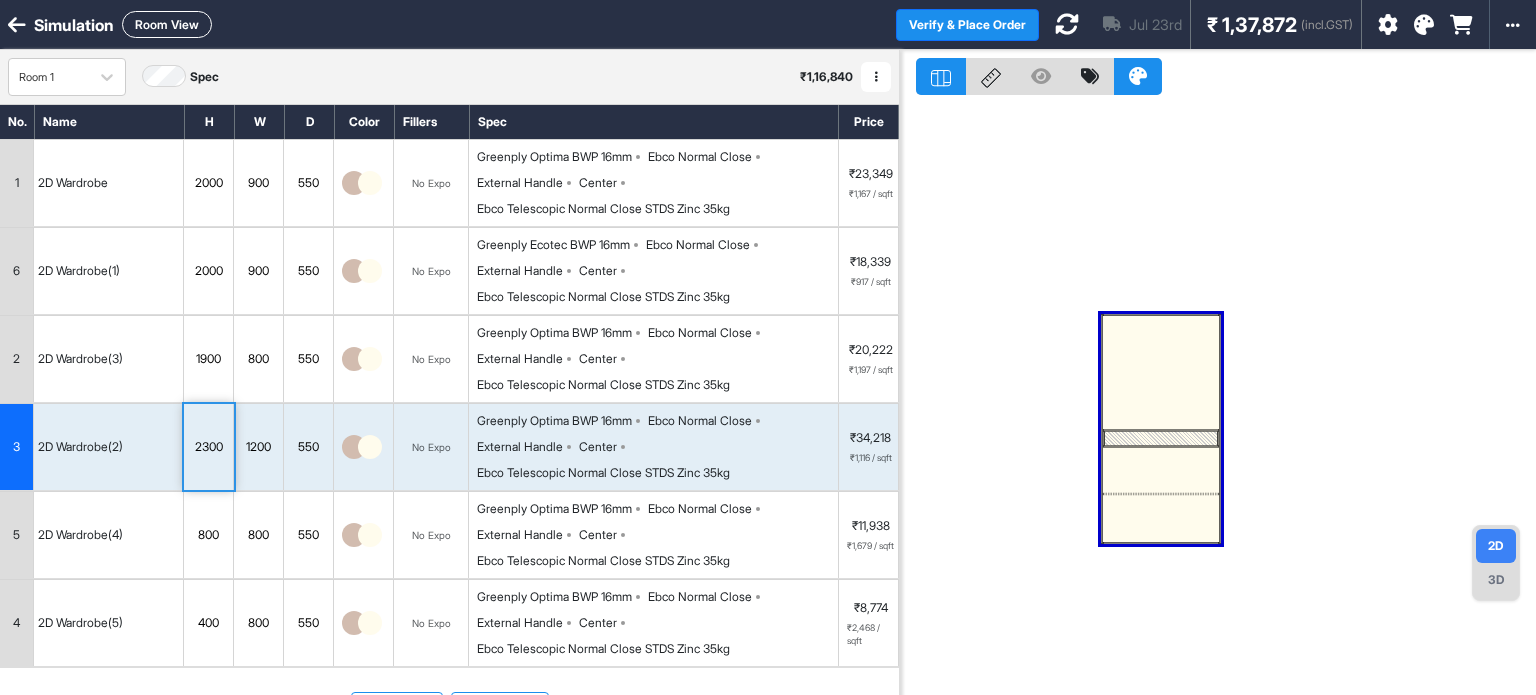 click on "₹1,116 / sqft" at bounding box center (871, 458) 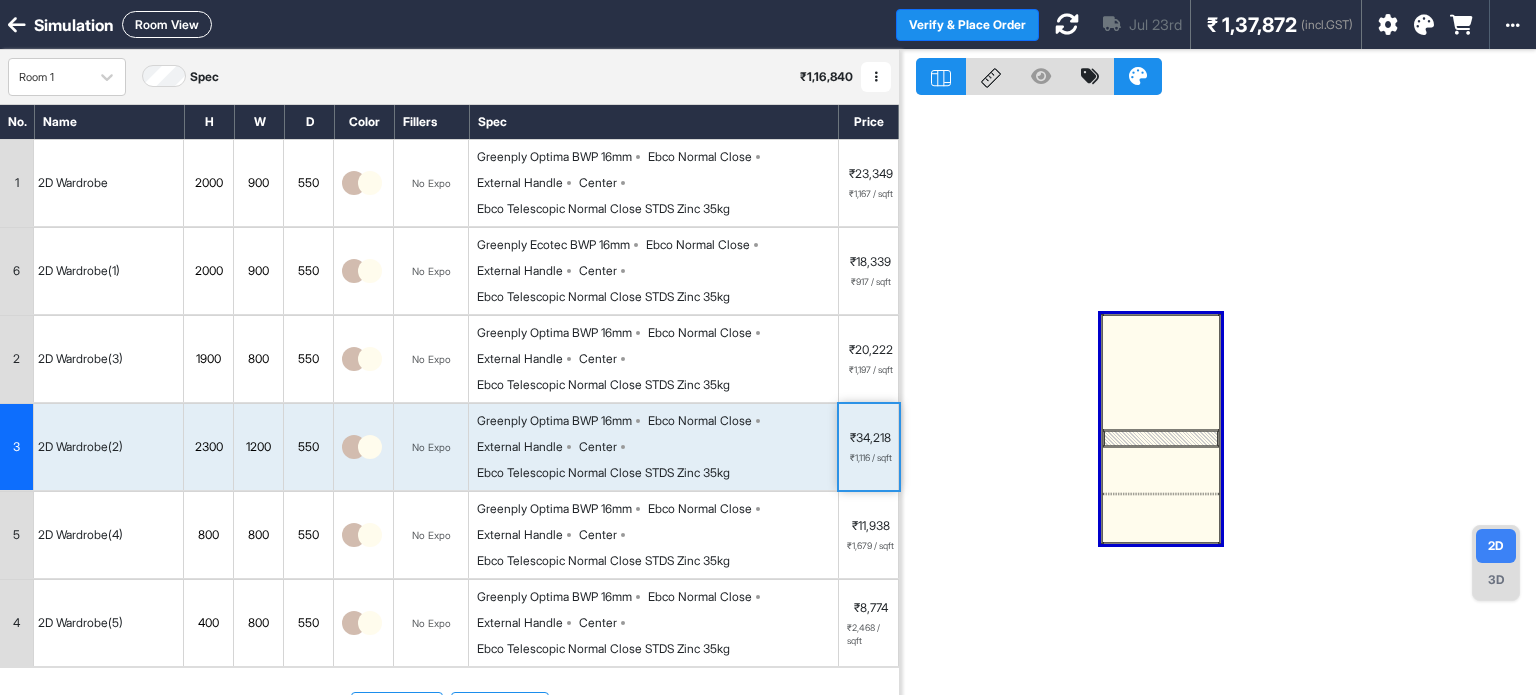 click on "Simulation Room View" at bounding box center [448, 24] 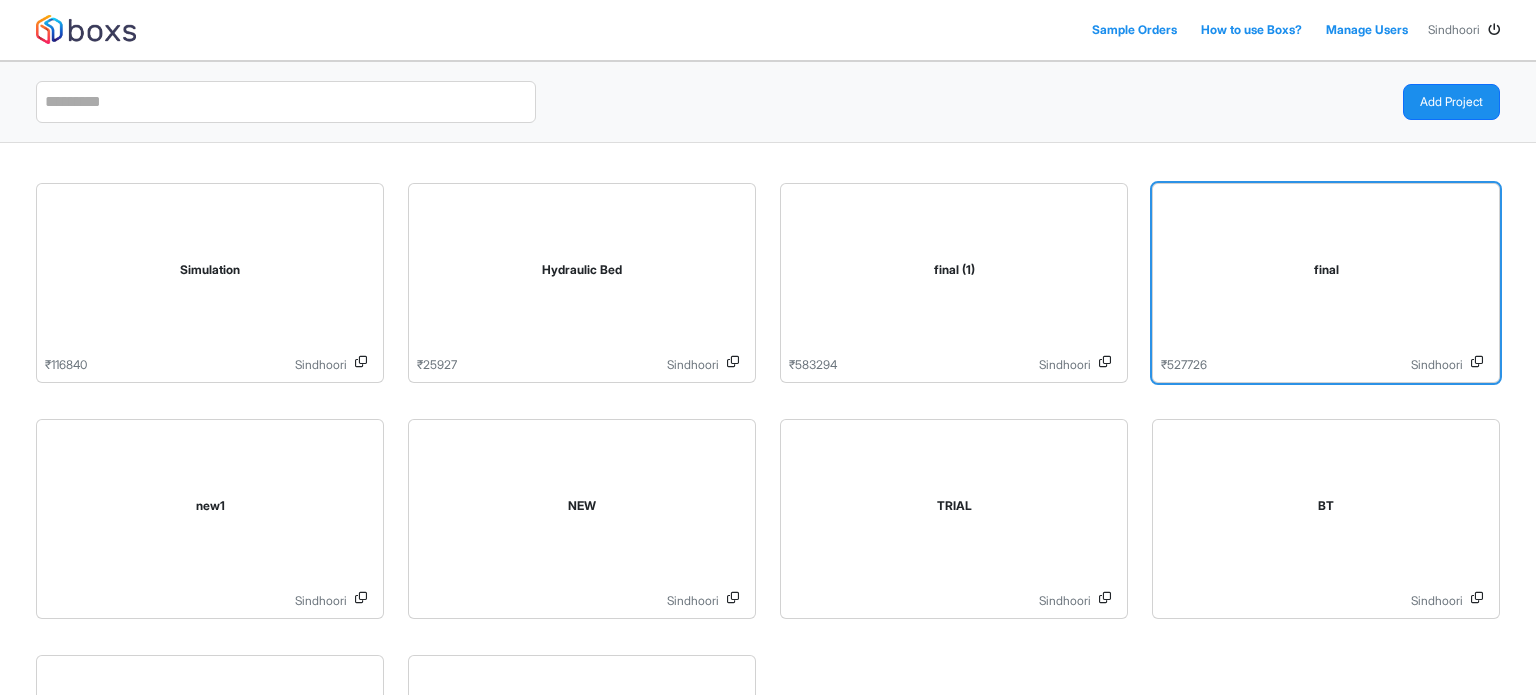 click on "final" at bounding box center (1326, 274) 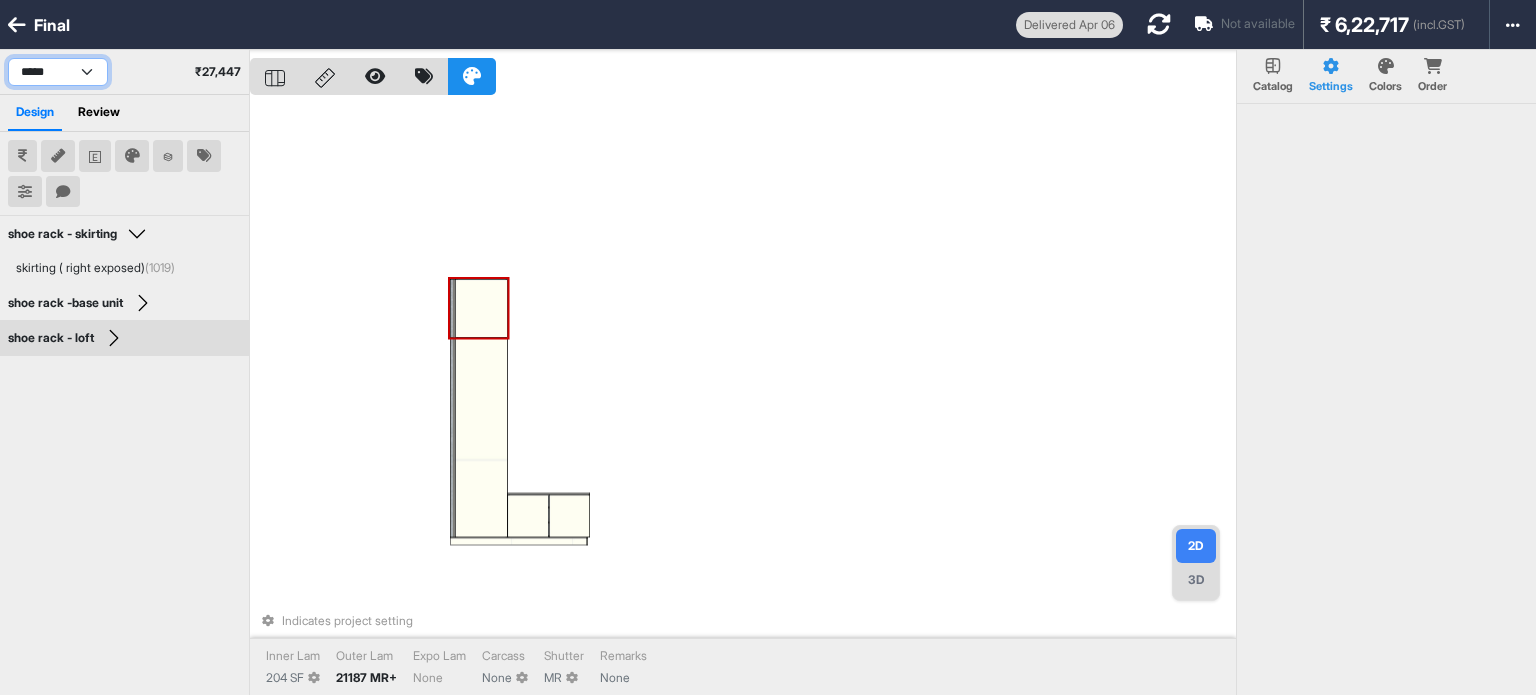 click on "**********" at bounding box center [58, 72] 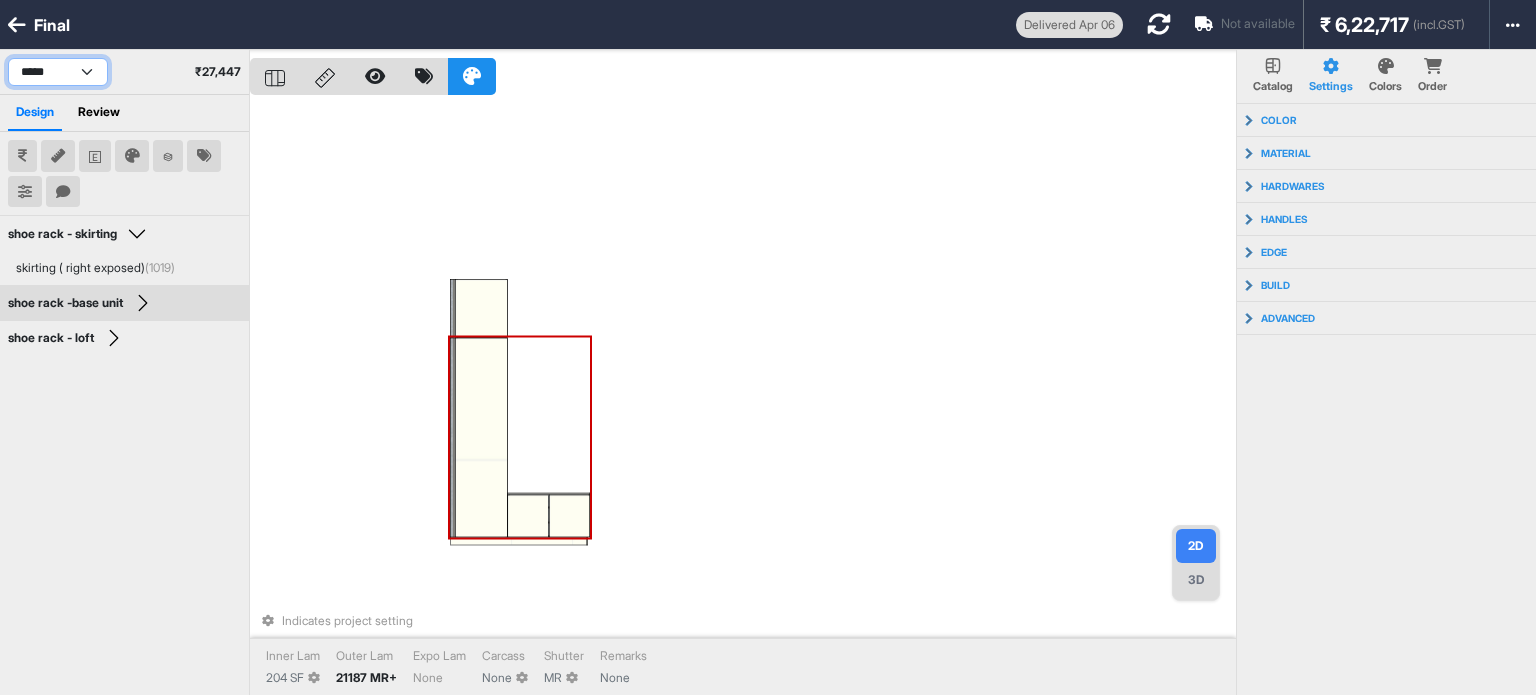 select on "****" 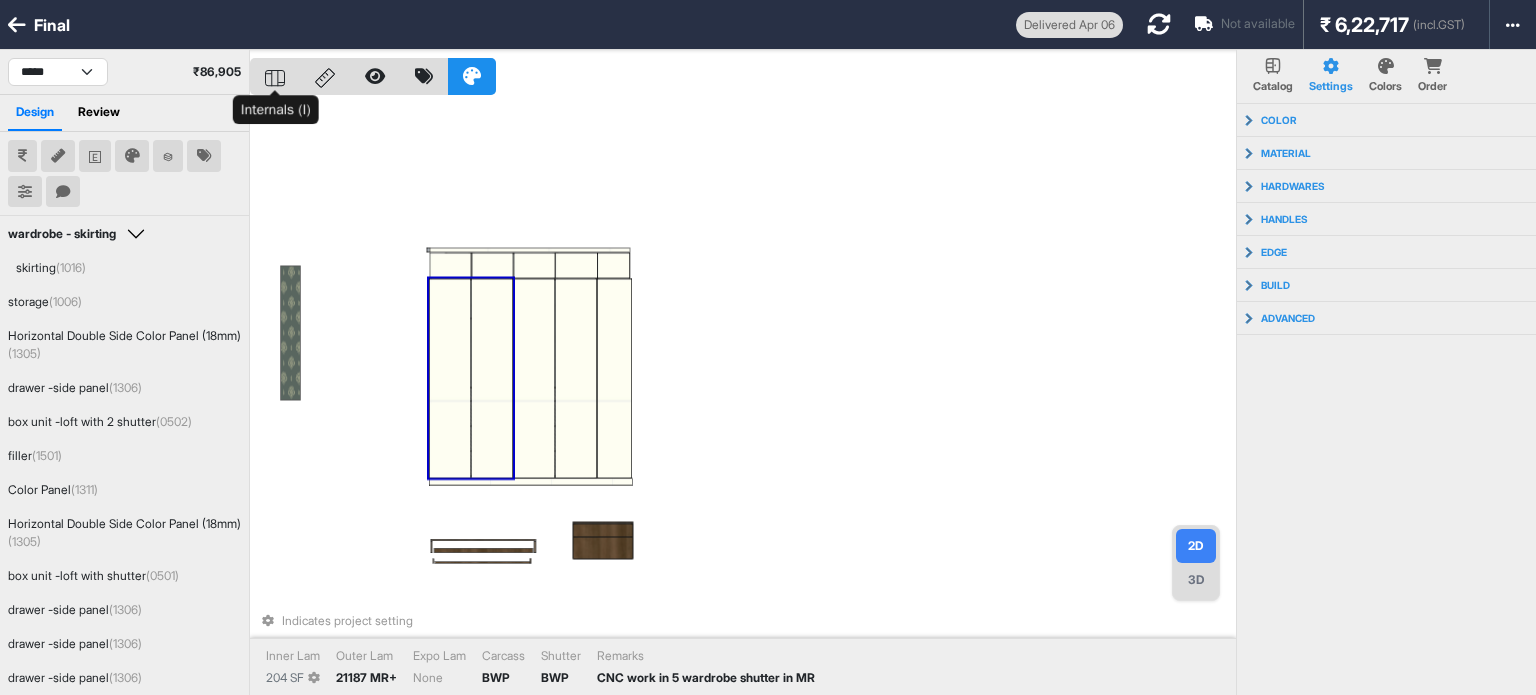 click 